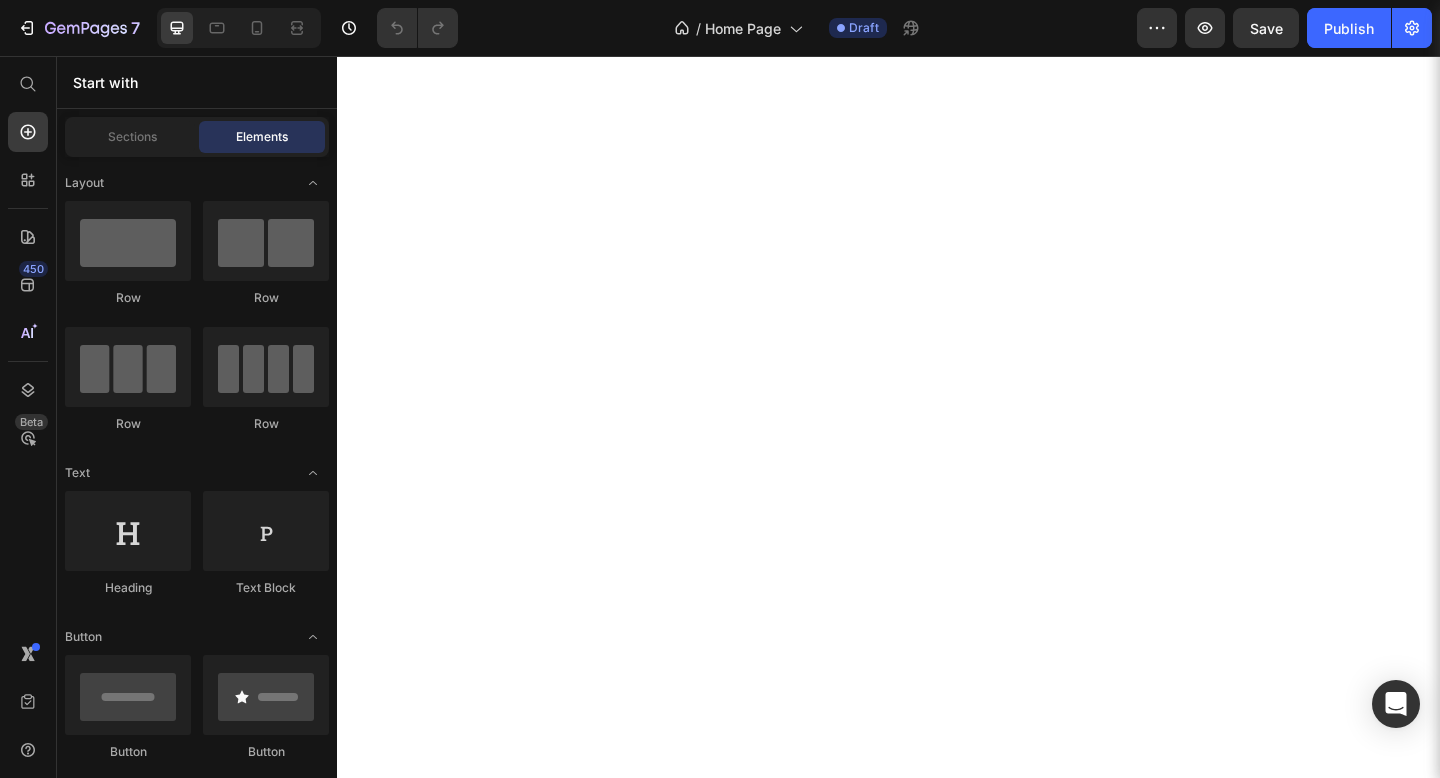 scroll, scrollTop: 0, scrollLeft: 0, axis: both 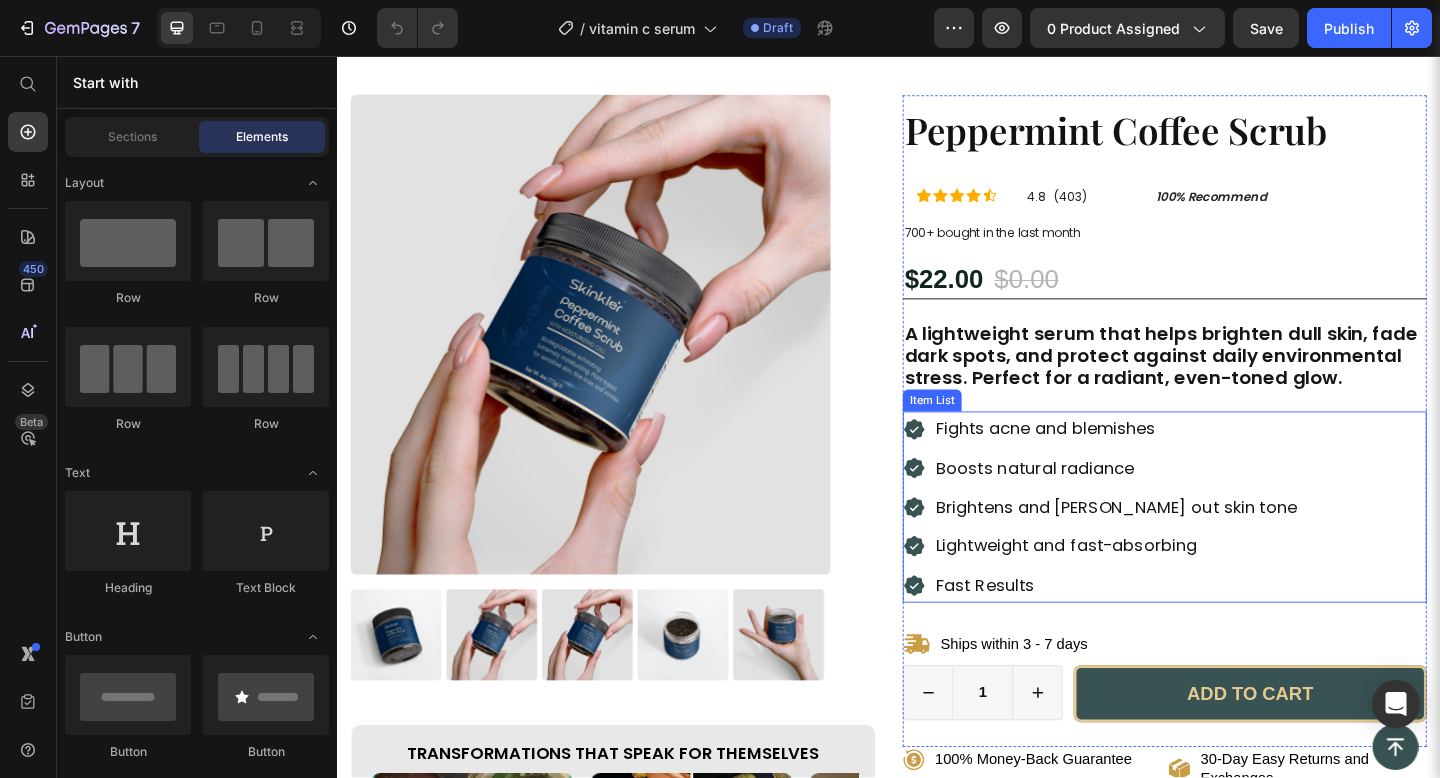 click on "Brightens and evens out skin tone" at bounding box center (1184, 547) 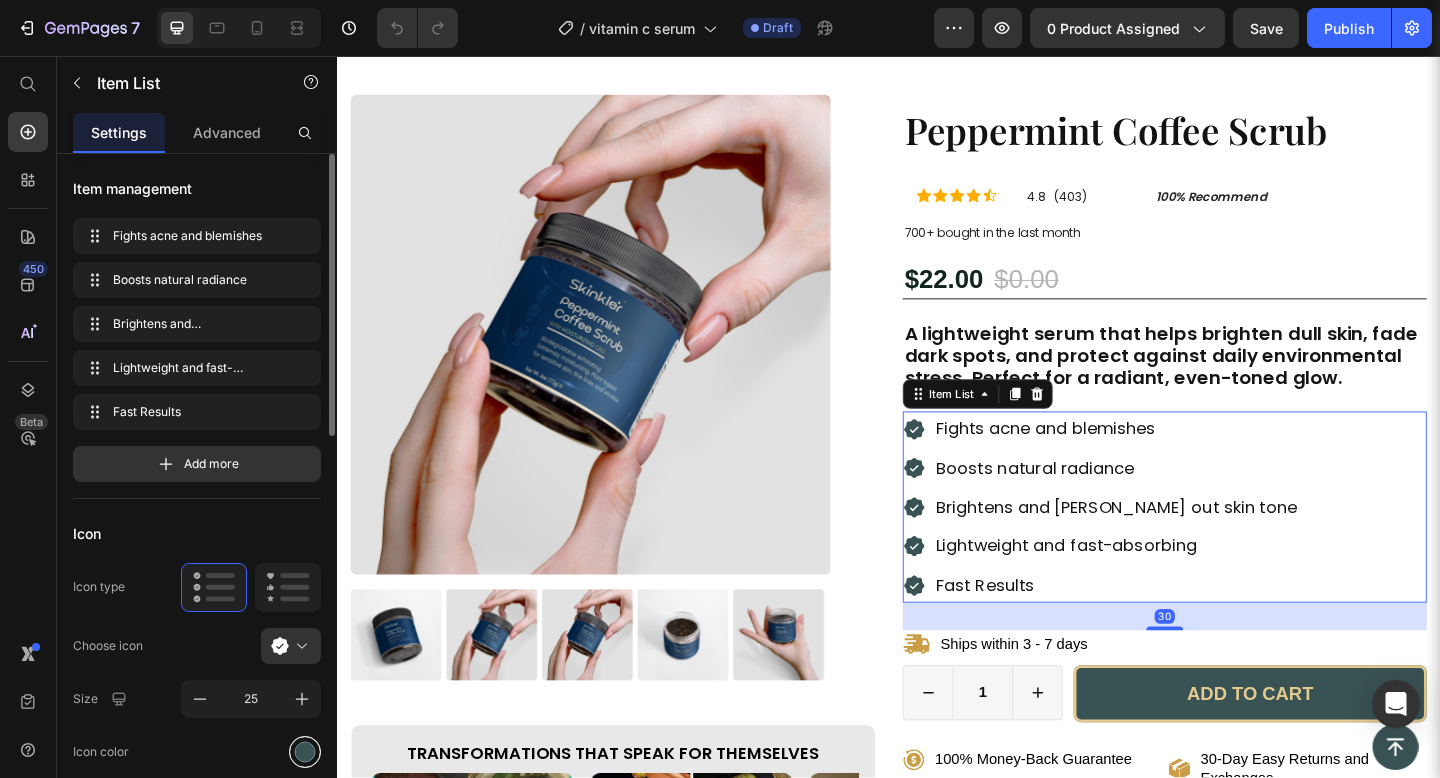 click at bounding box center (305, 751) 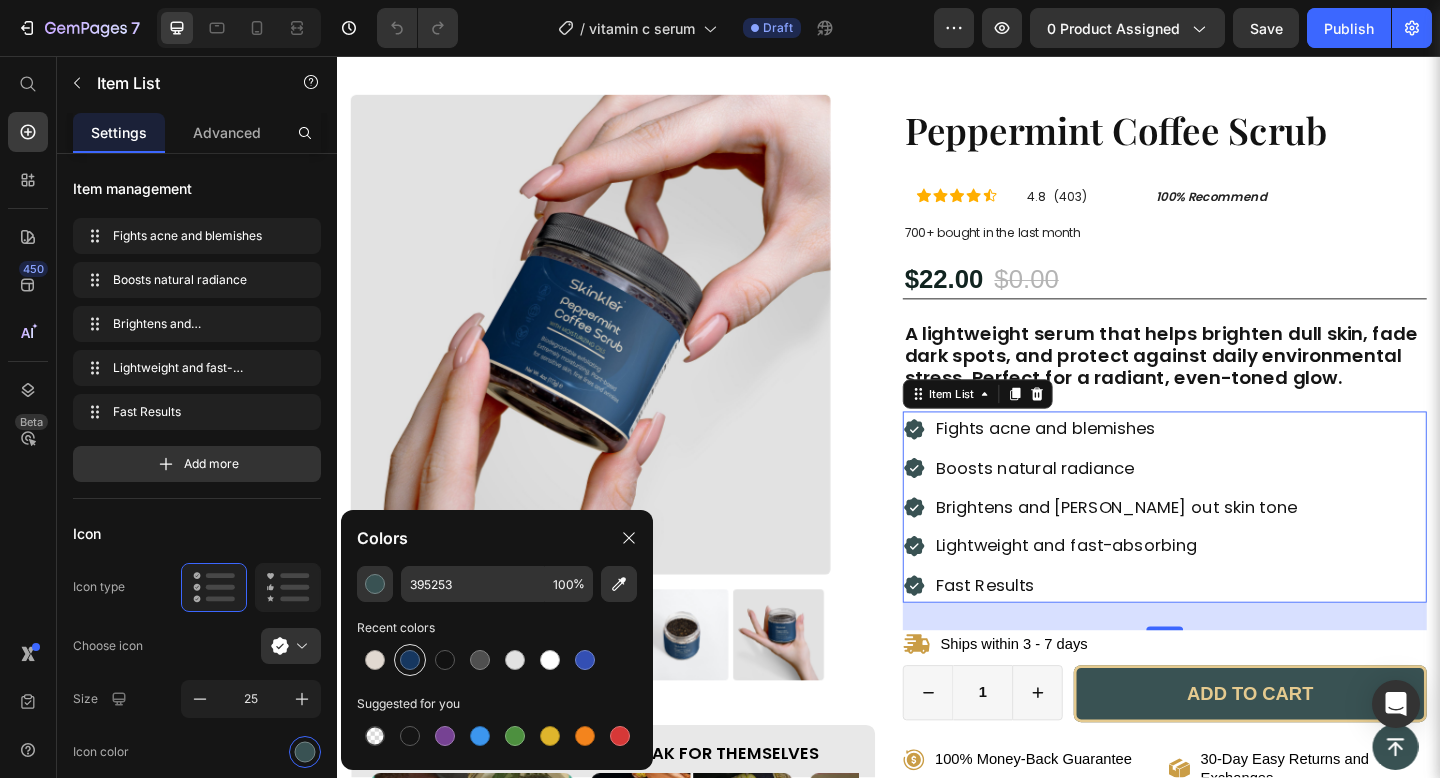 click at bounding box center [410, 660] 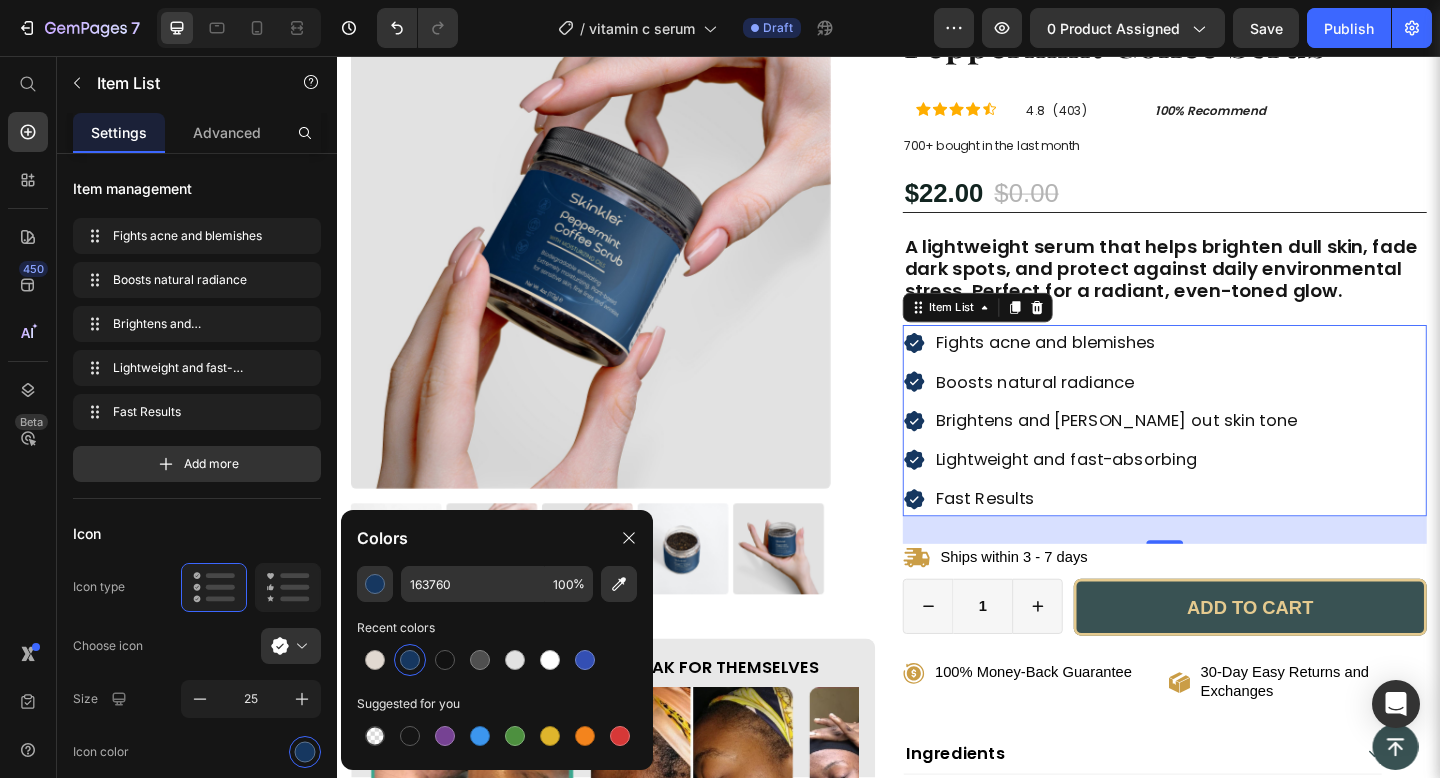 scroll, scrollTop: 155, scrollLeft: 0, axis: vertical 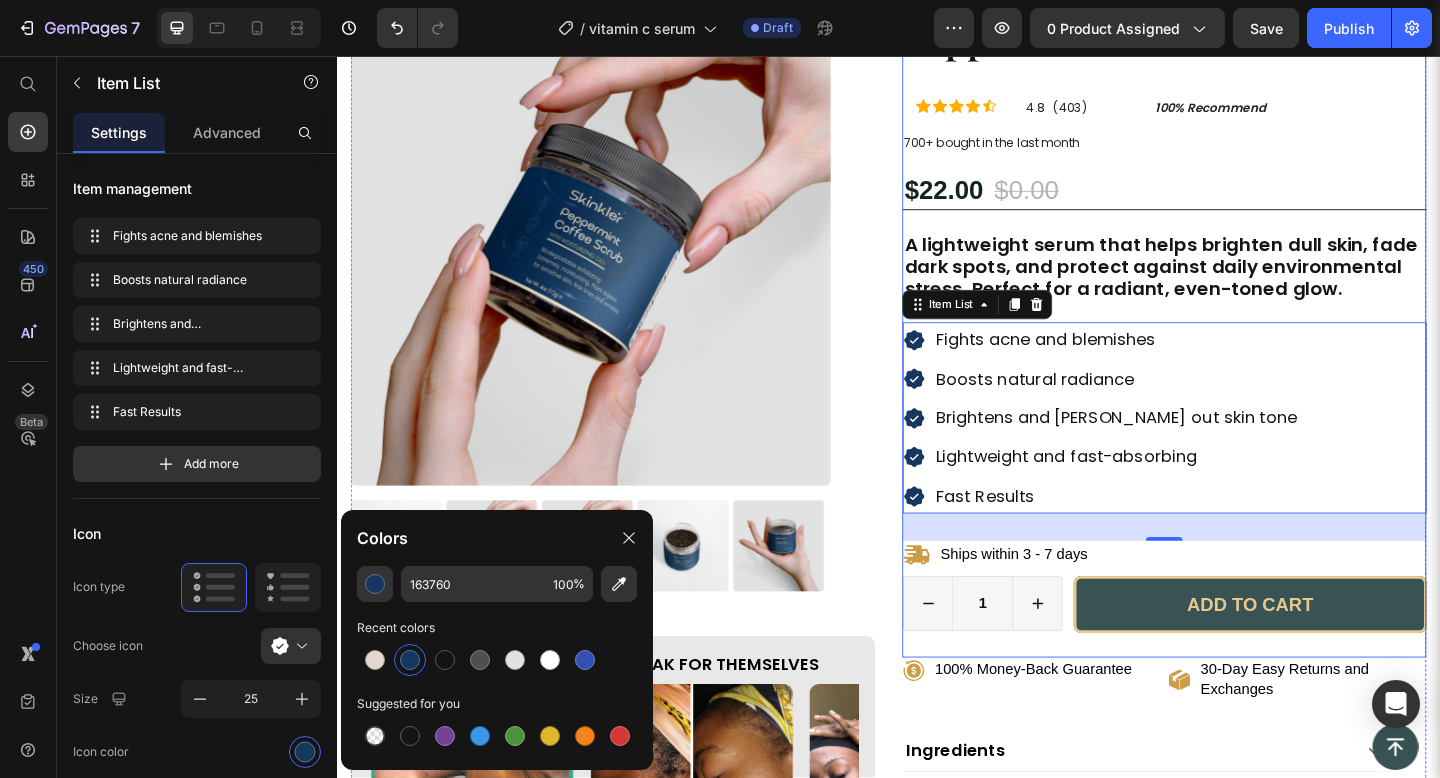 click on "Peppermint Coffee Scrub Product Title Icon Icon Icon Icon
Icon Icon List 4.8   (403)  Text Block 100% Recommend Text Block Row Row 700+ bought in the last month Text Block $22.00 Product Price $0.00 Product Price 0% OFF Discount Tag Row A lightweight serum that helps brighten dull skin, fade dark spots, and protect against daily environmental stress. Perfect for a radiant, even-toned glow. Text Block
Fights acne and blemishes
Boosts natural radiance
Brightens and evens out skin tone
Lightweight and fast-absorbing
Fast Results Item List   30
Ships within 3 - 7 days Item List 1 Product Quantity Row Add to cart Add to Cart Row" at bounding box center [1237, 356] 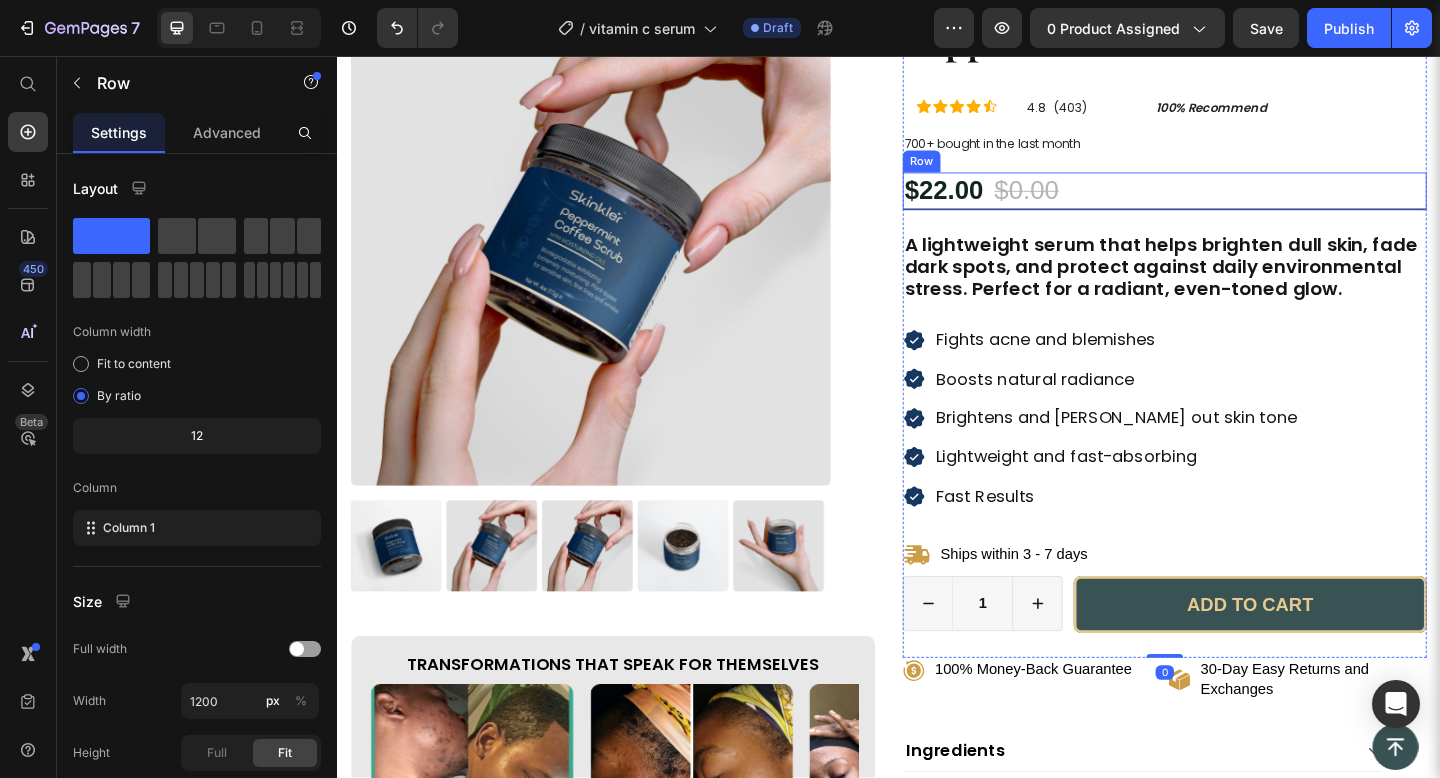 click on "$22.00 Product Price $0.00 Product Price 0% OFF Discount Tag Row" at bounding box center (1237, 203) 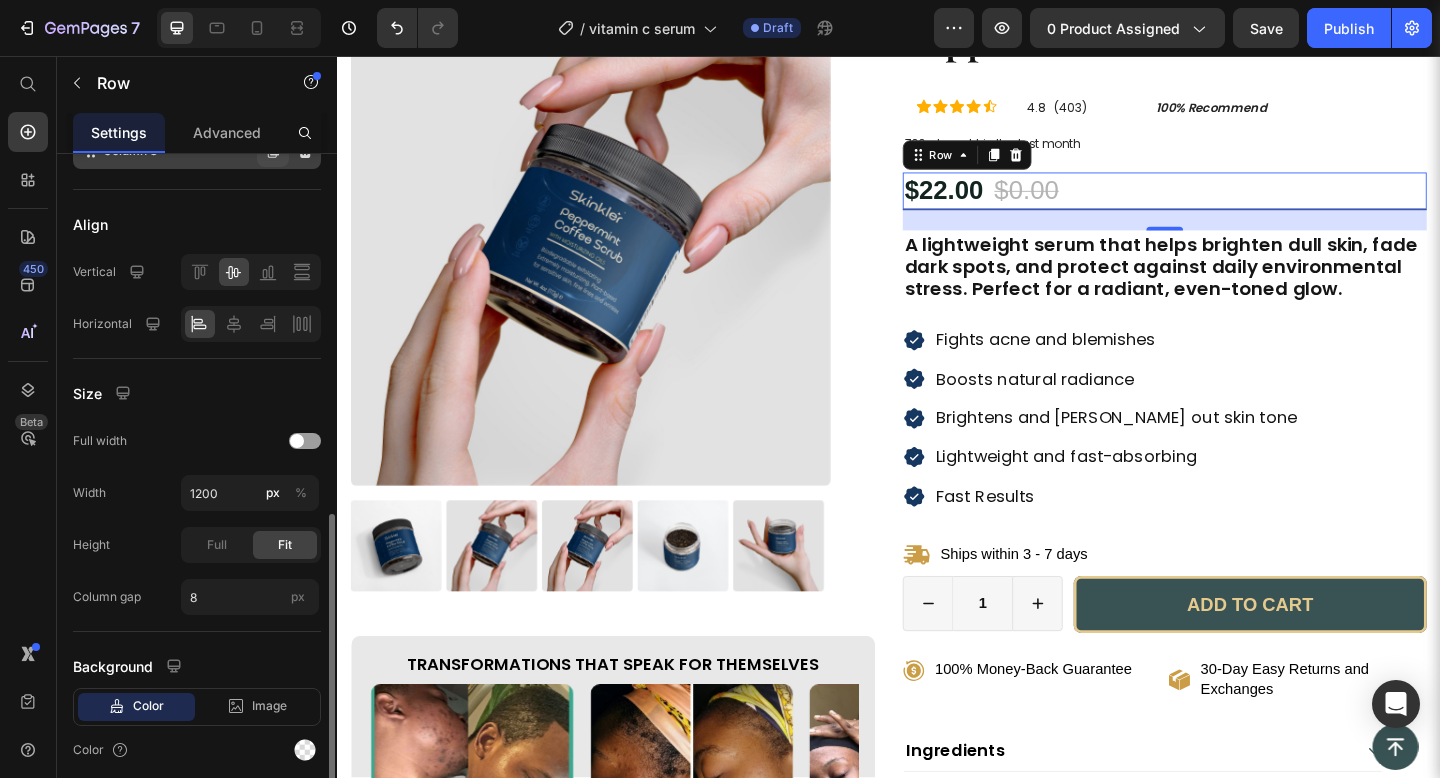 scroll, scrollTop: 488, scrollLeft: 0, axis: vertical 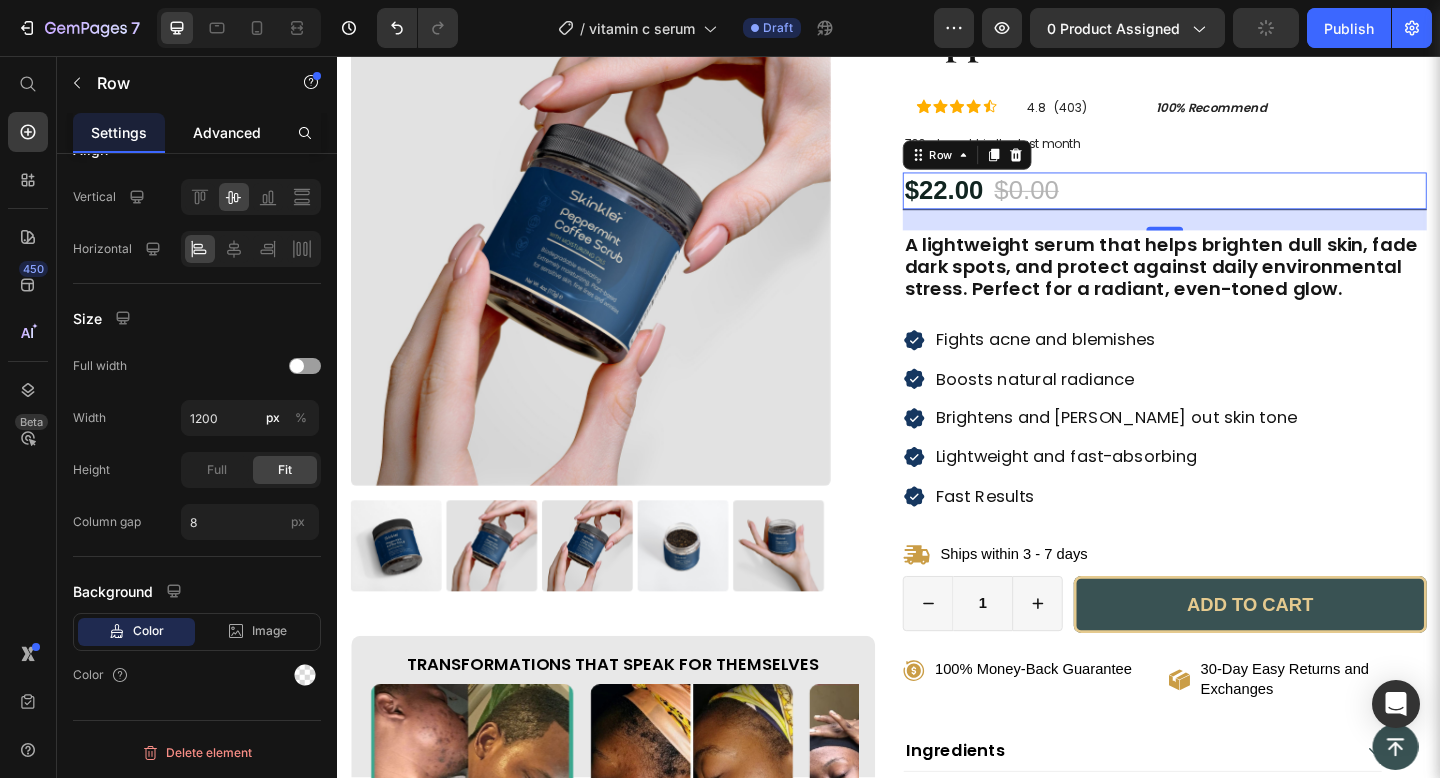 click on "Advanced" at bounding box center [227, 132] 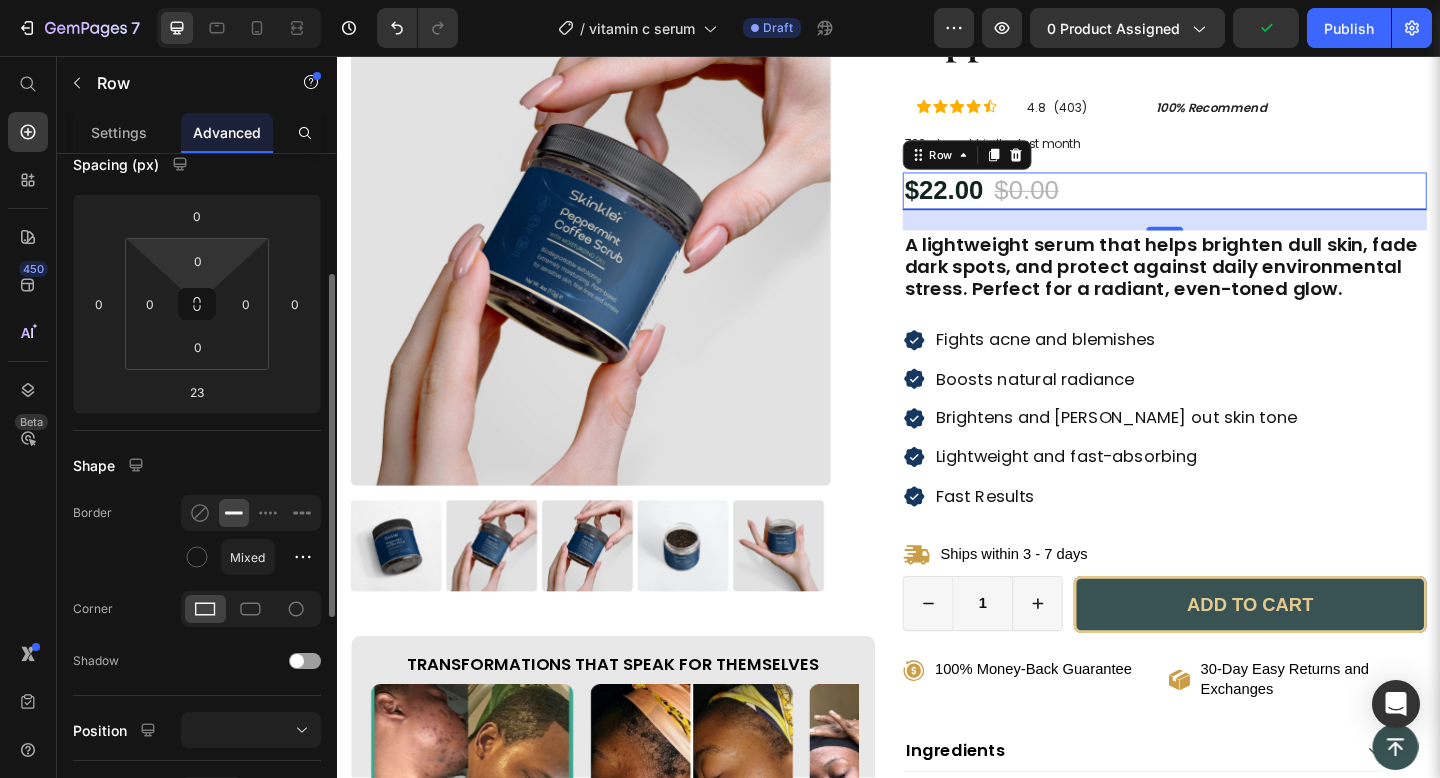 scroll, scrollTop: 227, scrollLeft: 0, axis: vertical 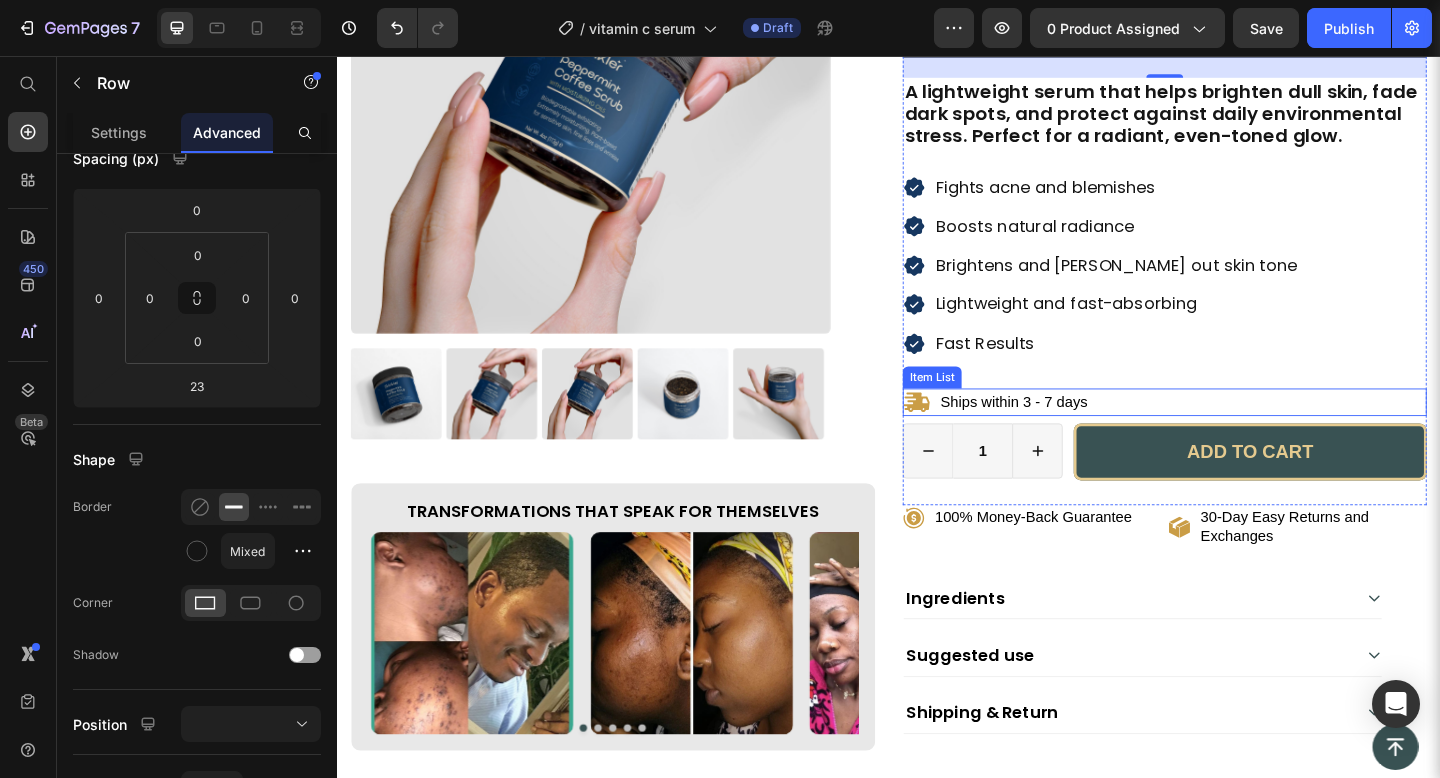 click on "Ships within 3 - 7 days" at bounding box center [1237, 433] 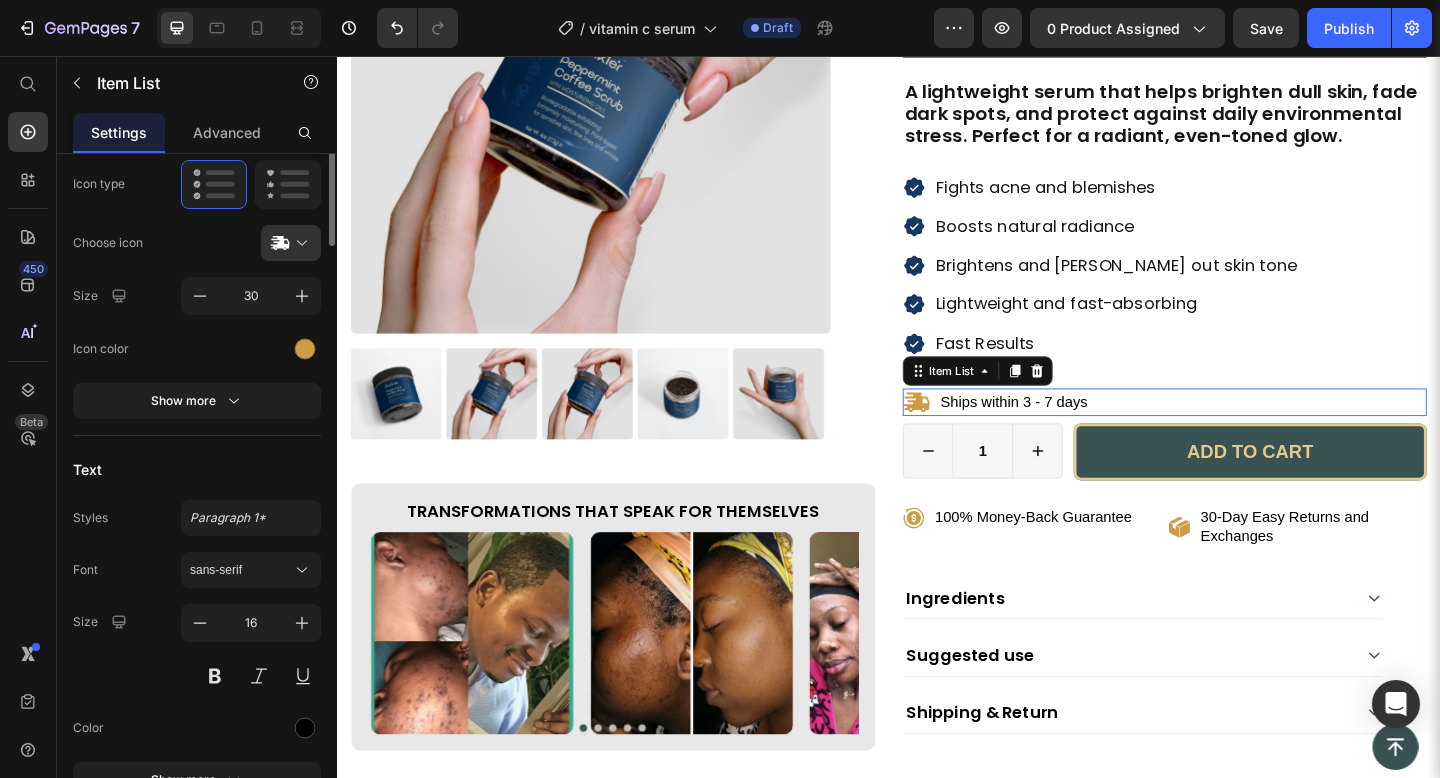 scroll, scrollTop: 0, scrollLeft: 0, axis: both 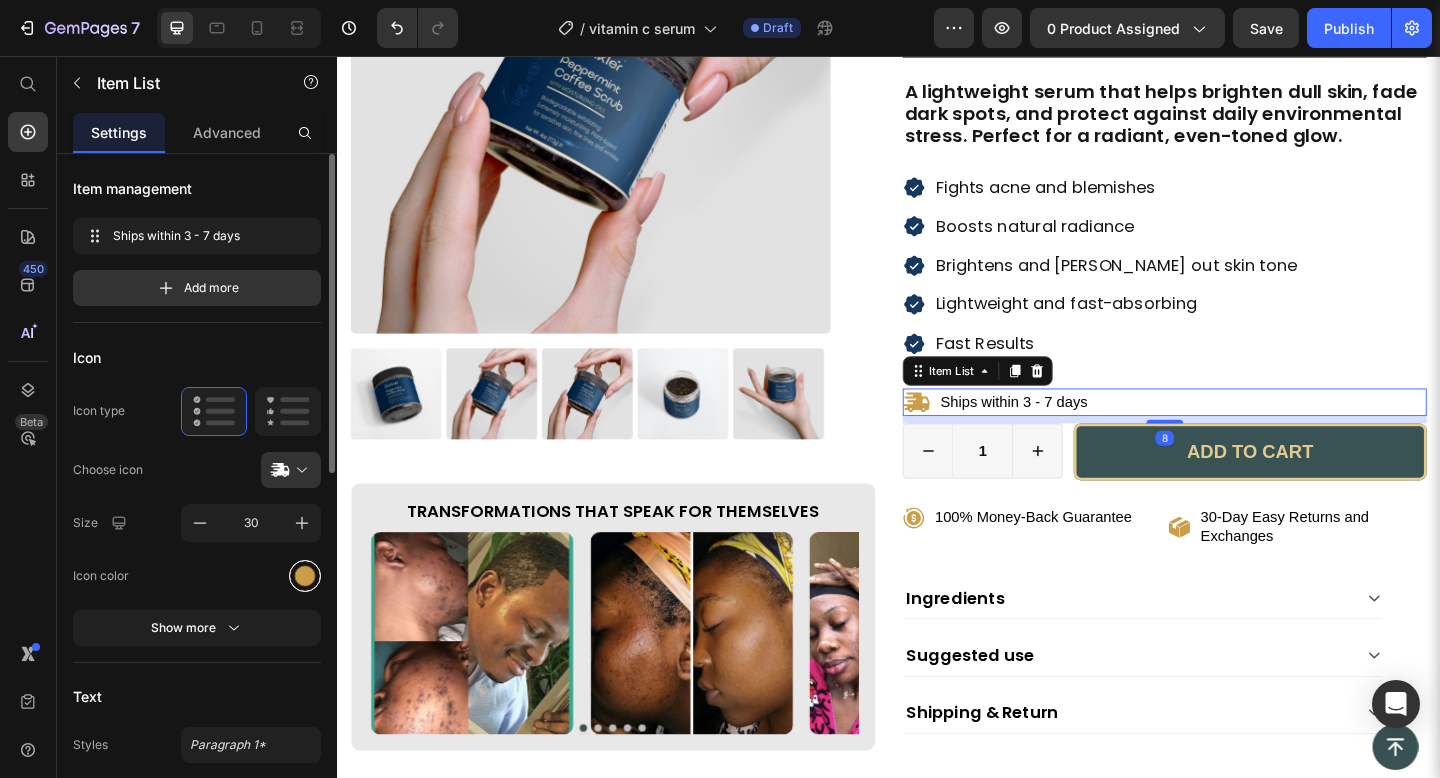 click at bounding box center (305, 576) 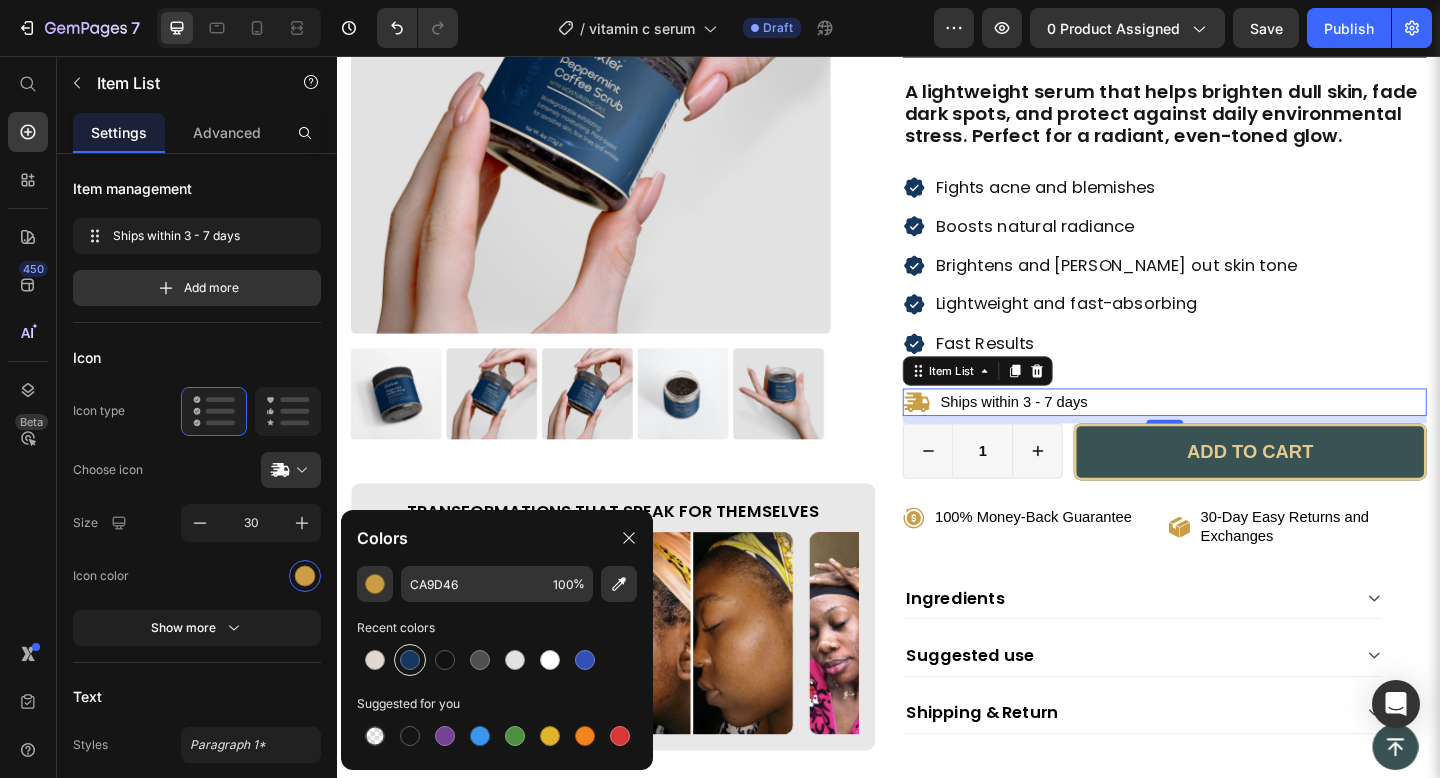 click at bounding box center [410, 660] 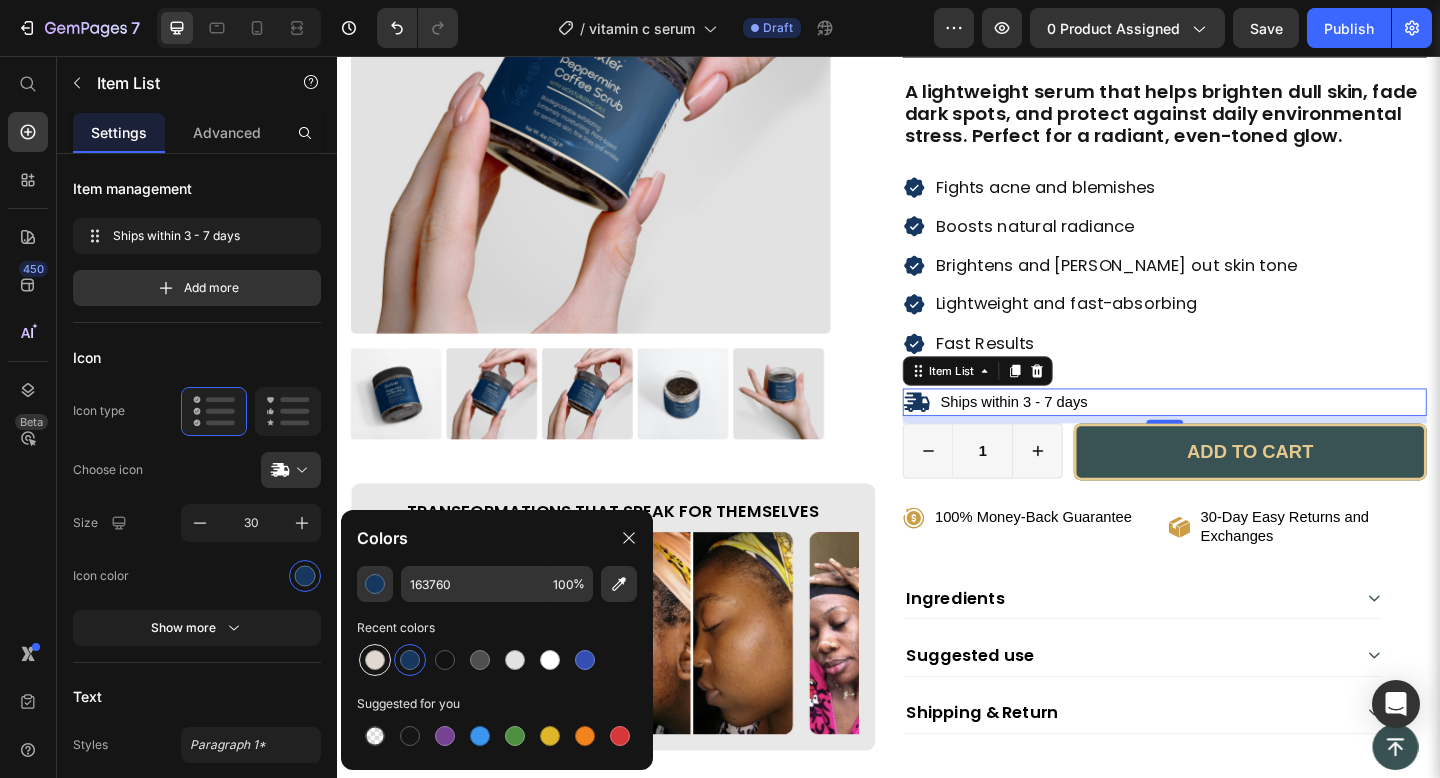 click at bounding box center [375, 660] 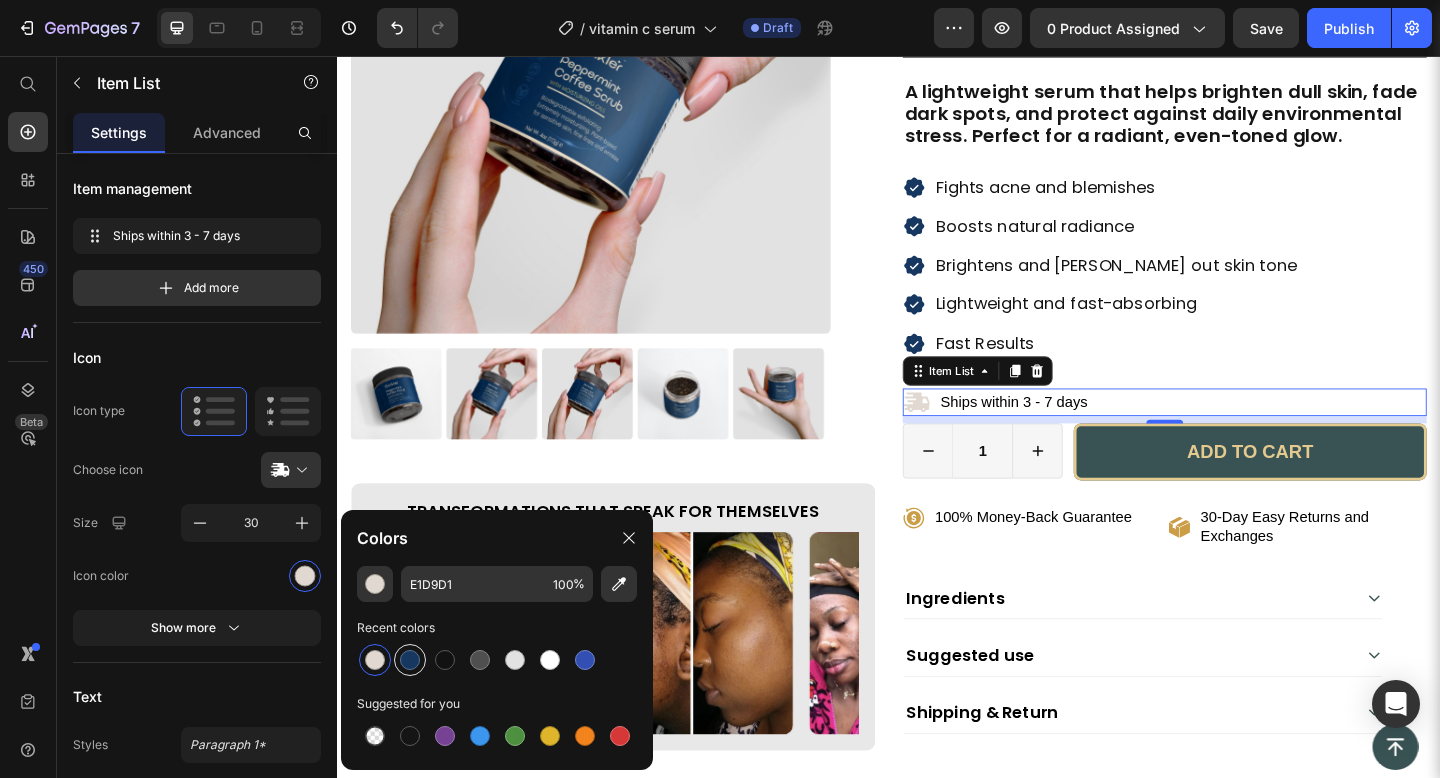 click at bounding box center (410, 660) 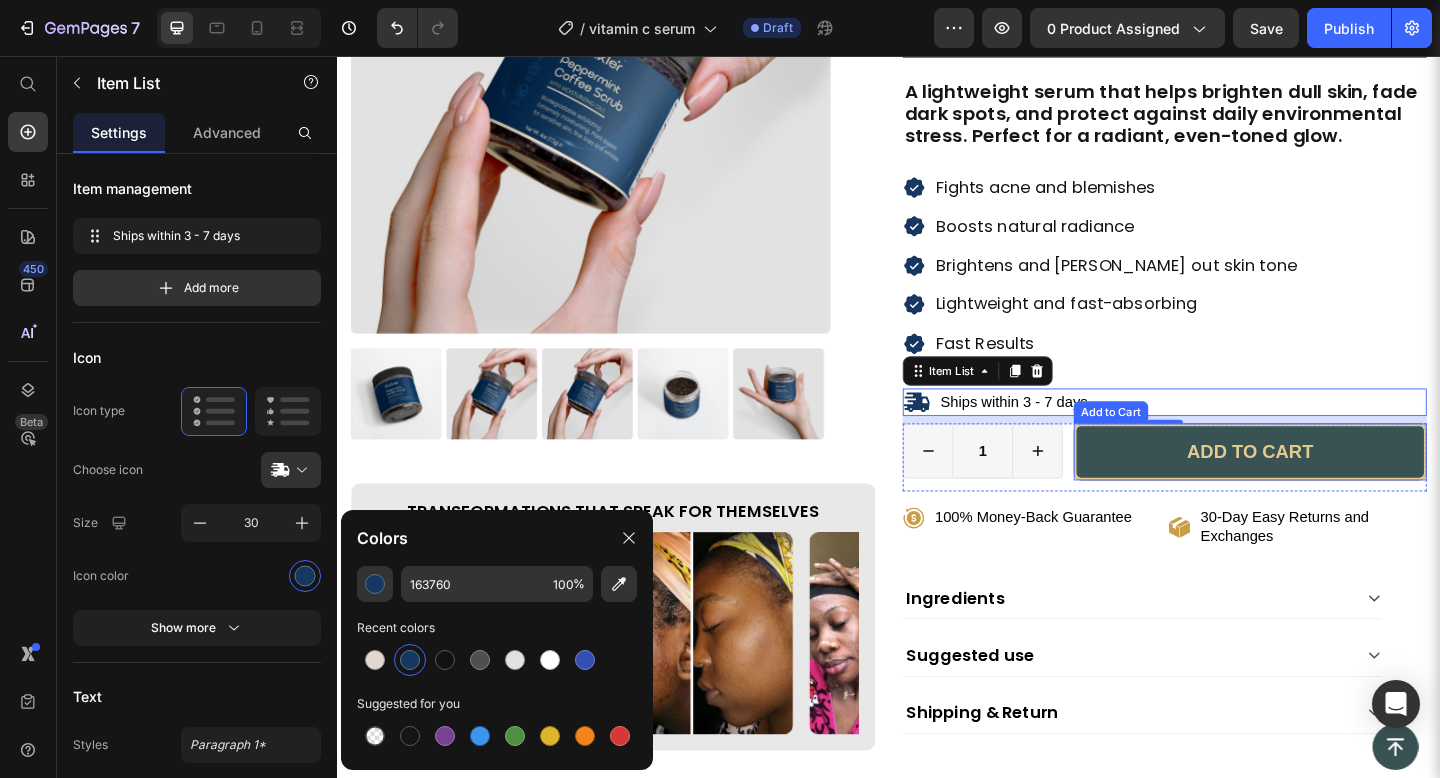 click on "Add to cart" at bounding box center [1330, 487] 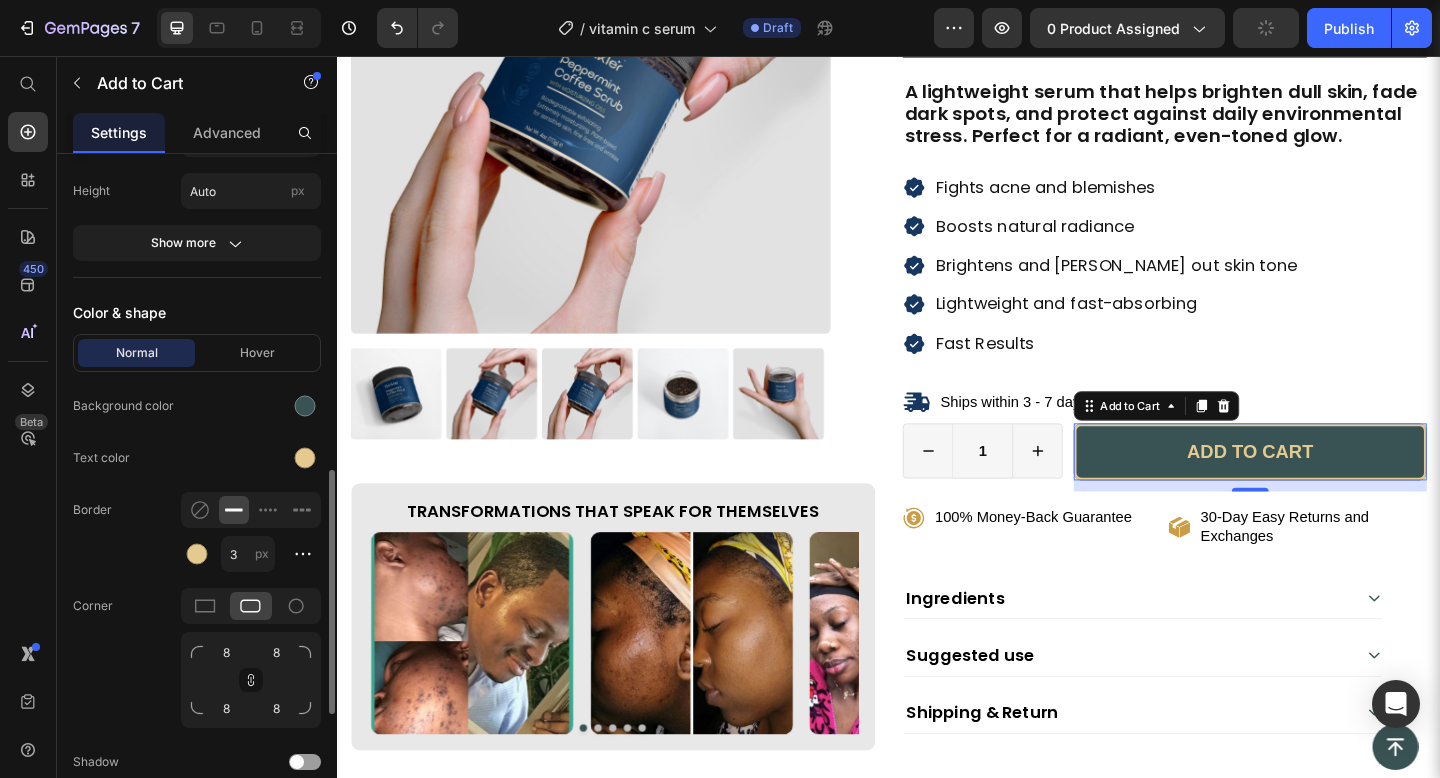 scroll, scrollTop: 887, scrollLeft: 0, axis: vertical 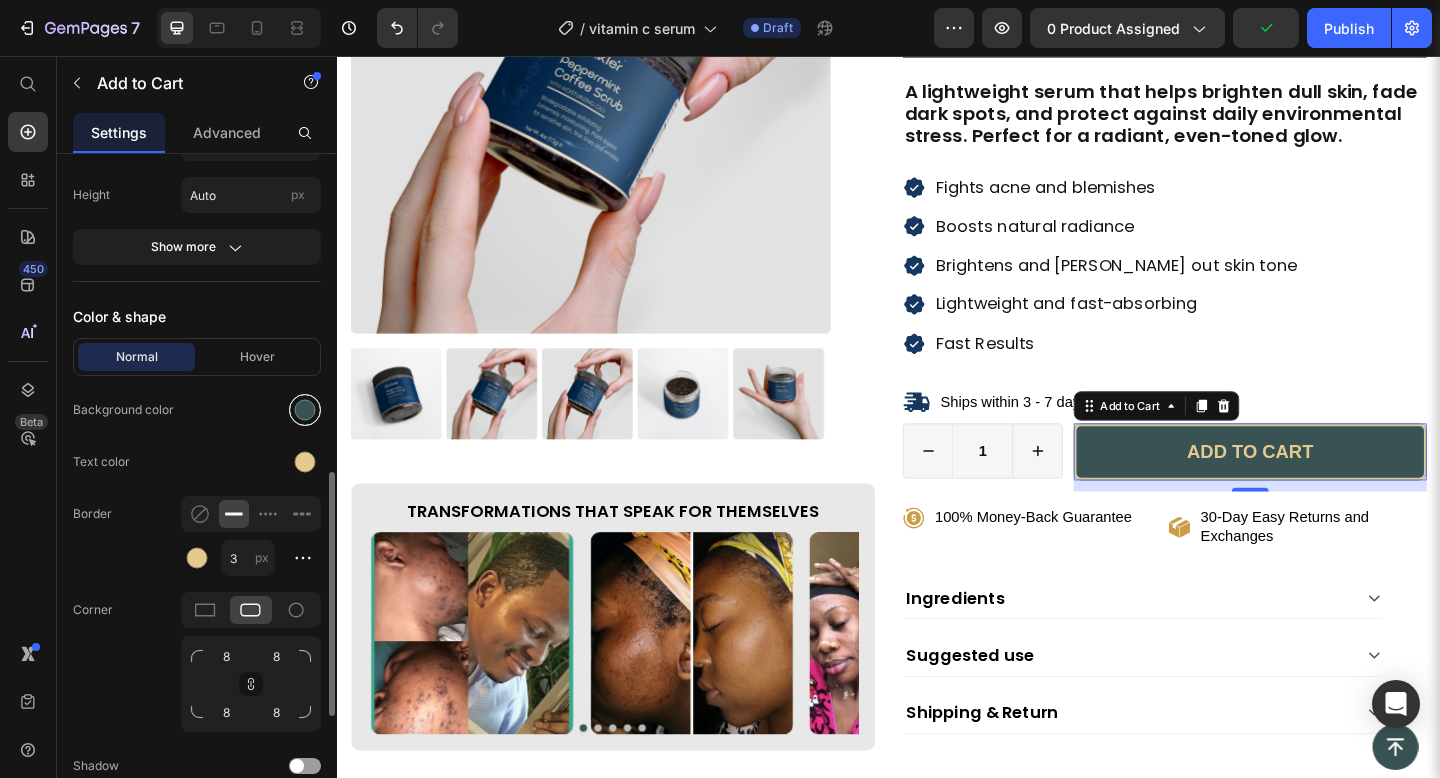 click at bounding box center (305, 410) 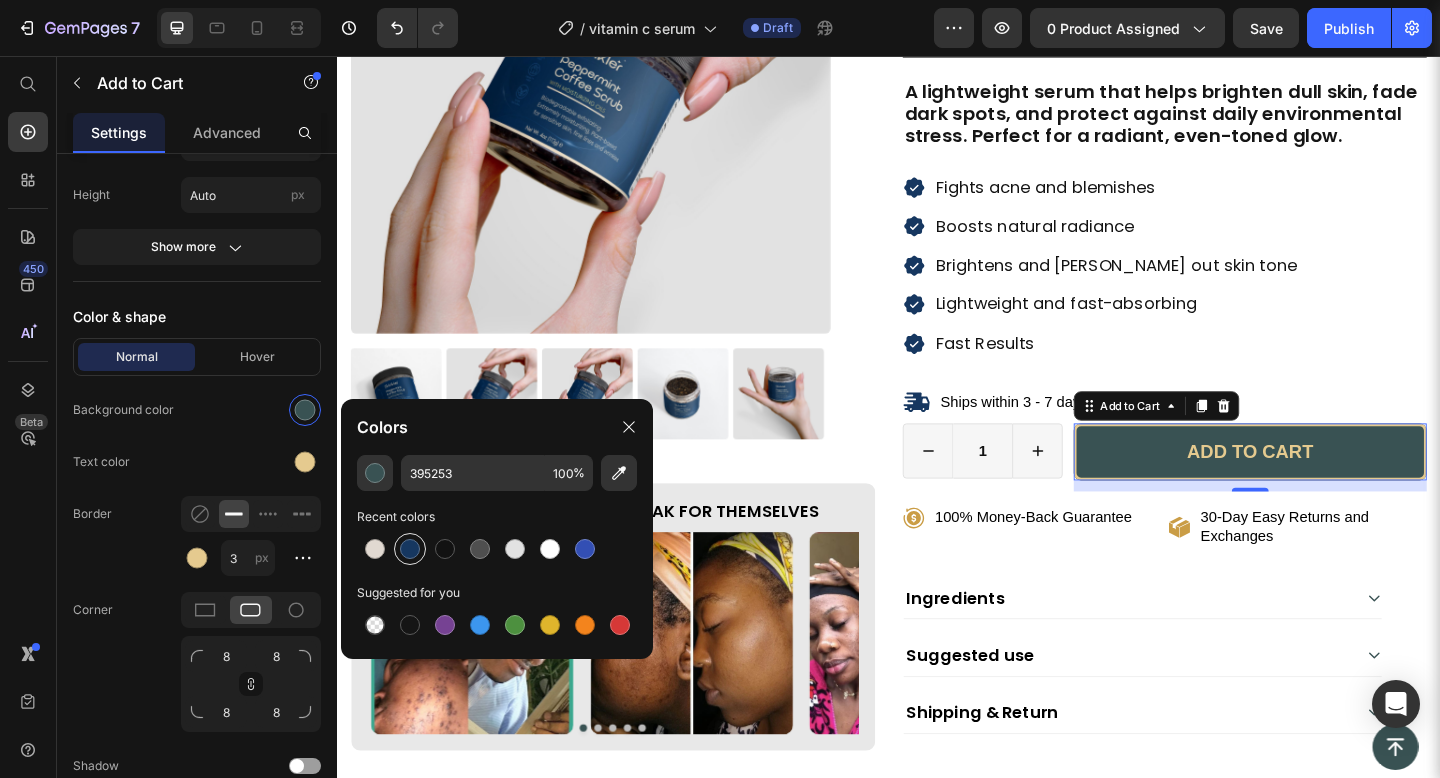 click at bounding box center (410, 549) 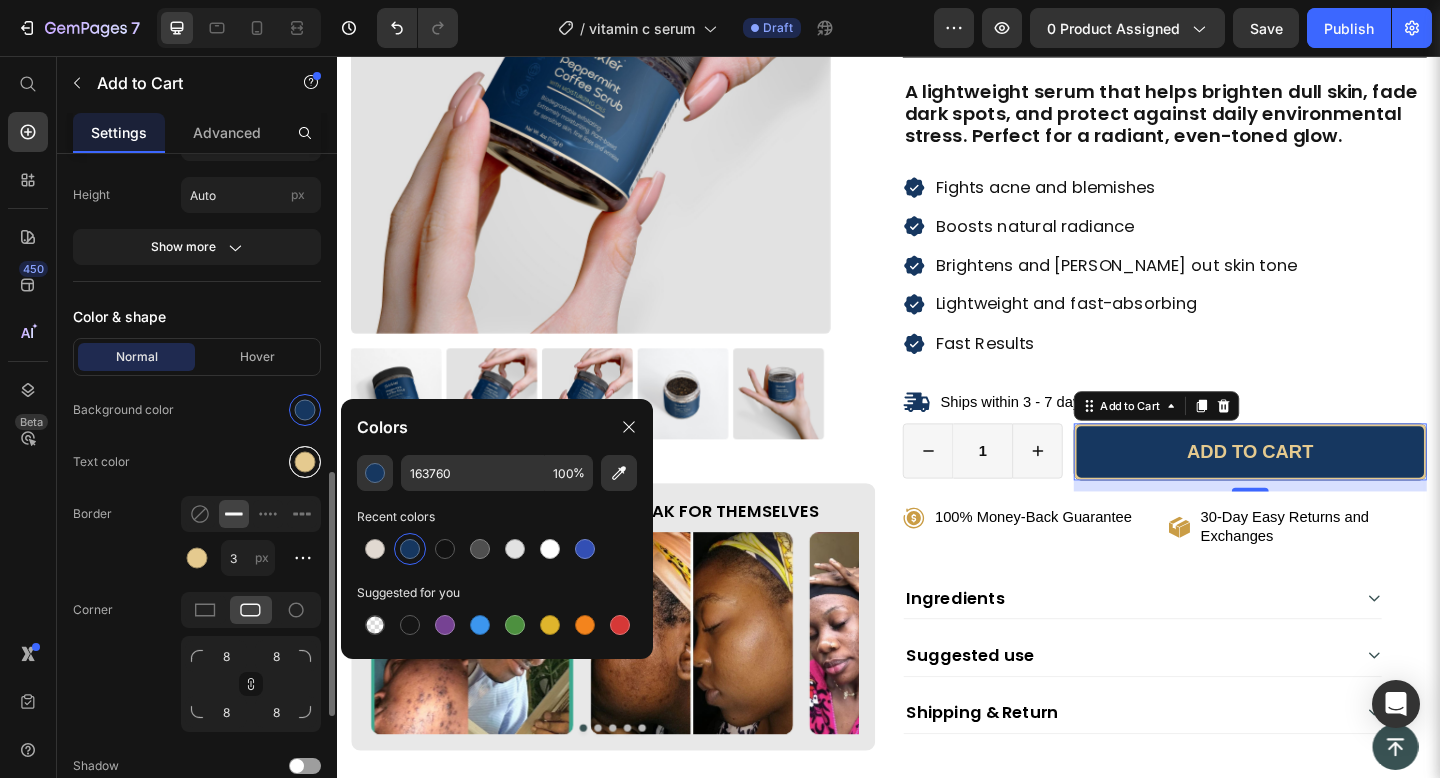 click at bounding box center [305, 462] 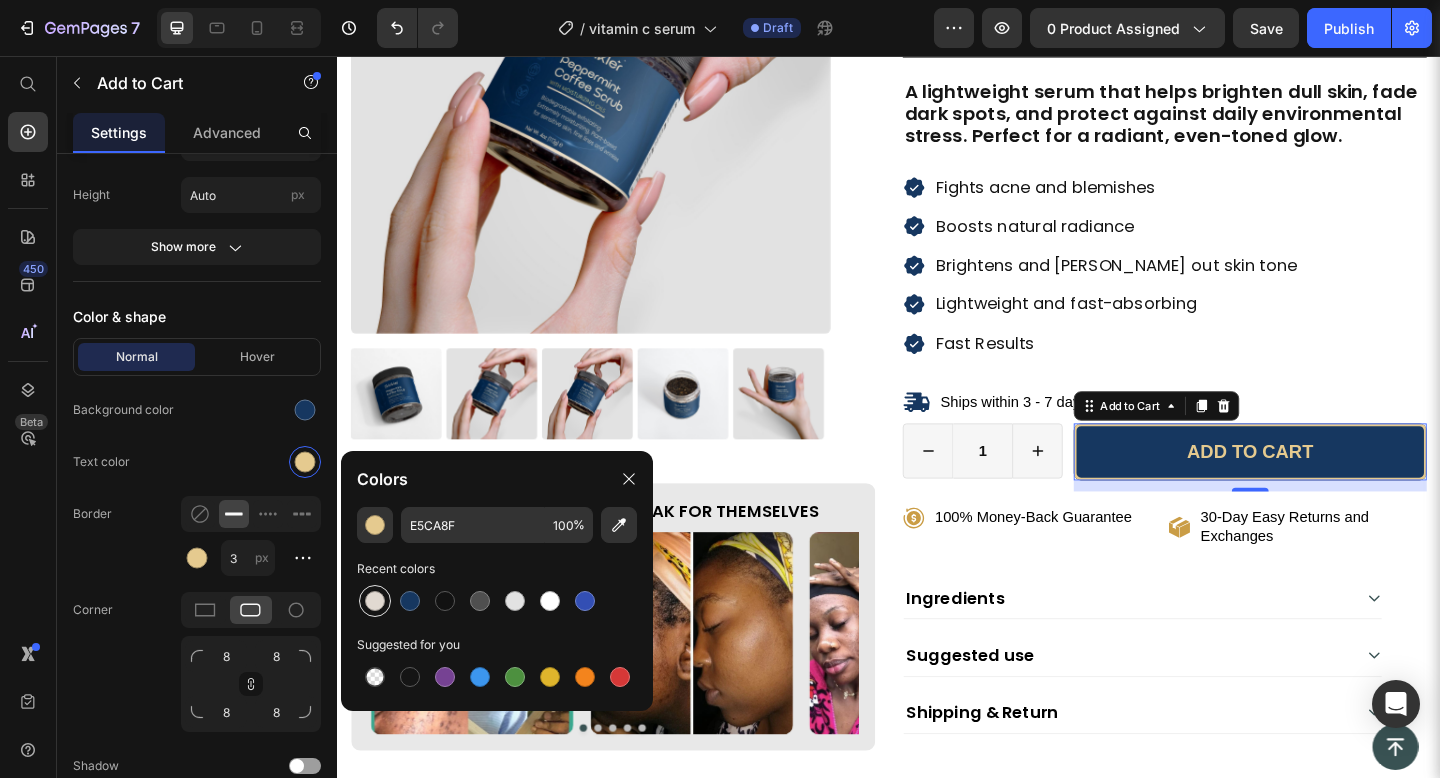 click at bounding box center [375, 601] 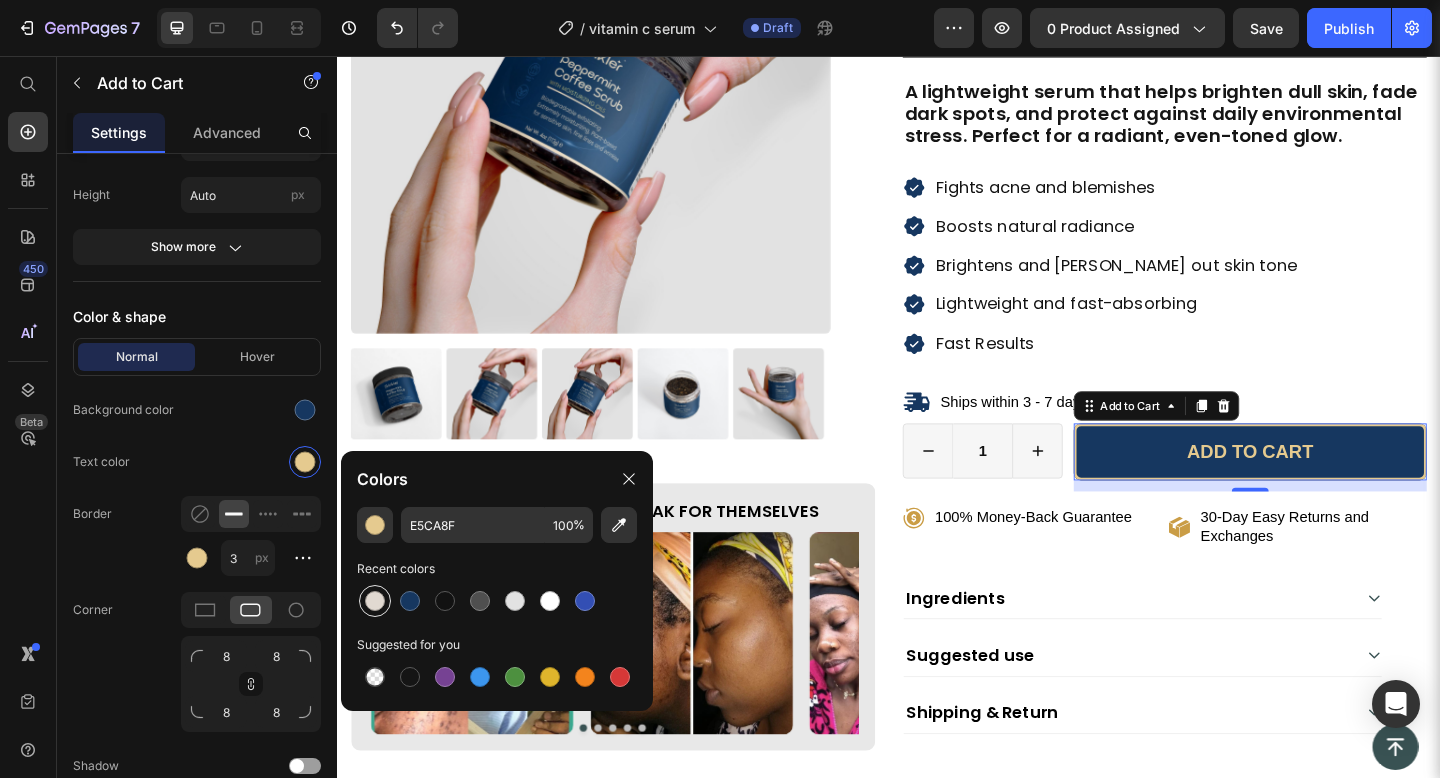 type on "E1D9D1" 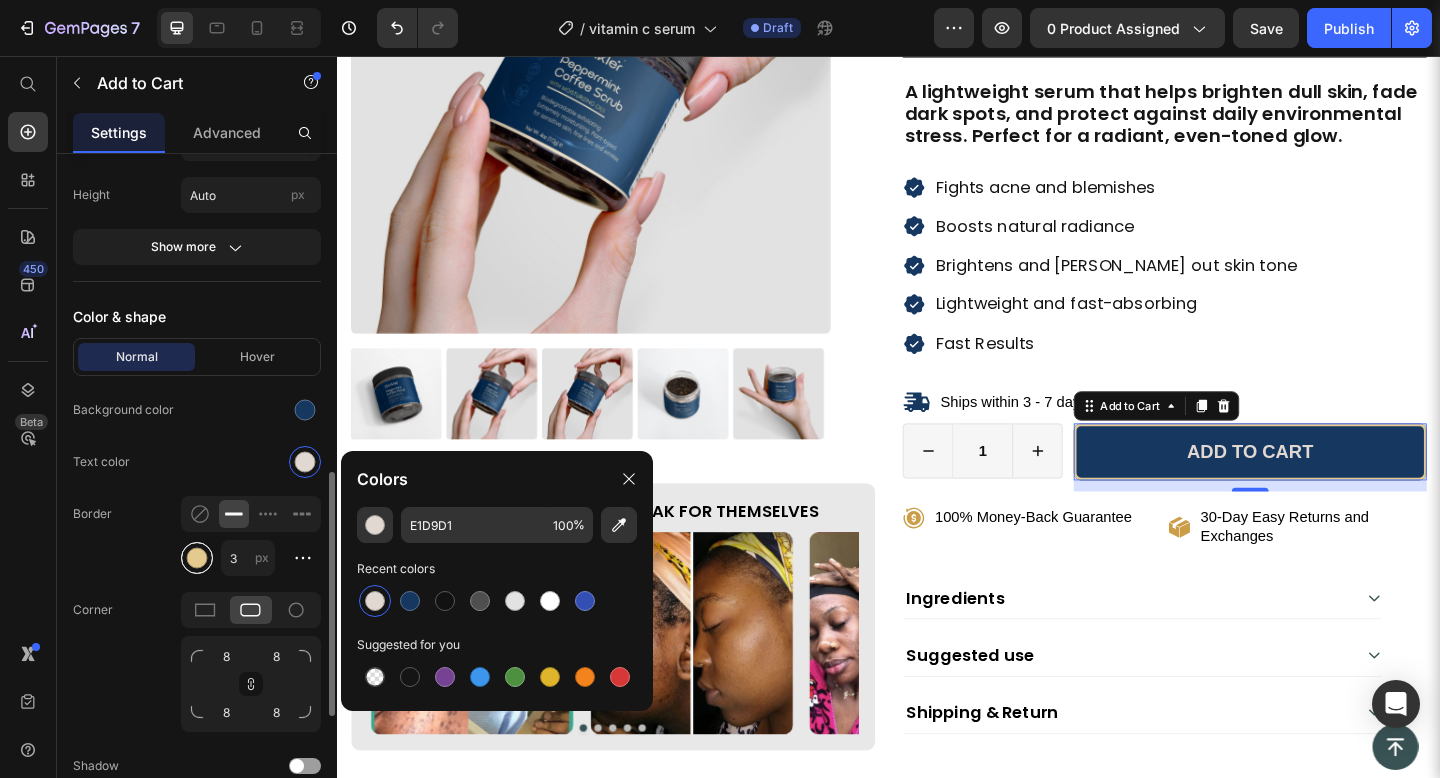 click at bounding box center (197, 558) 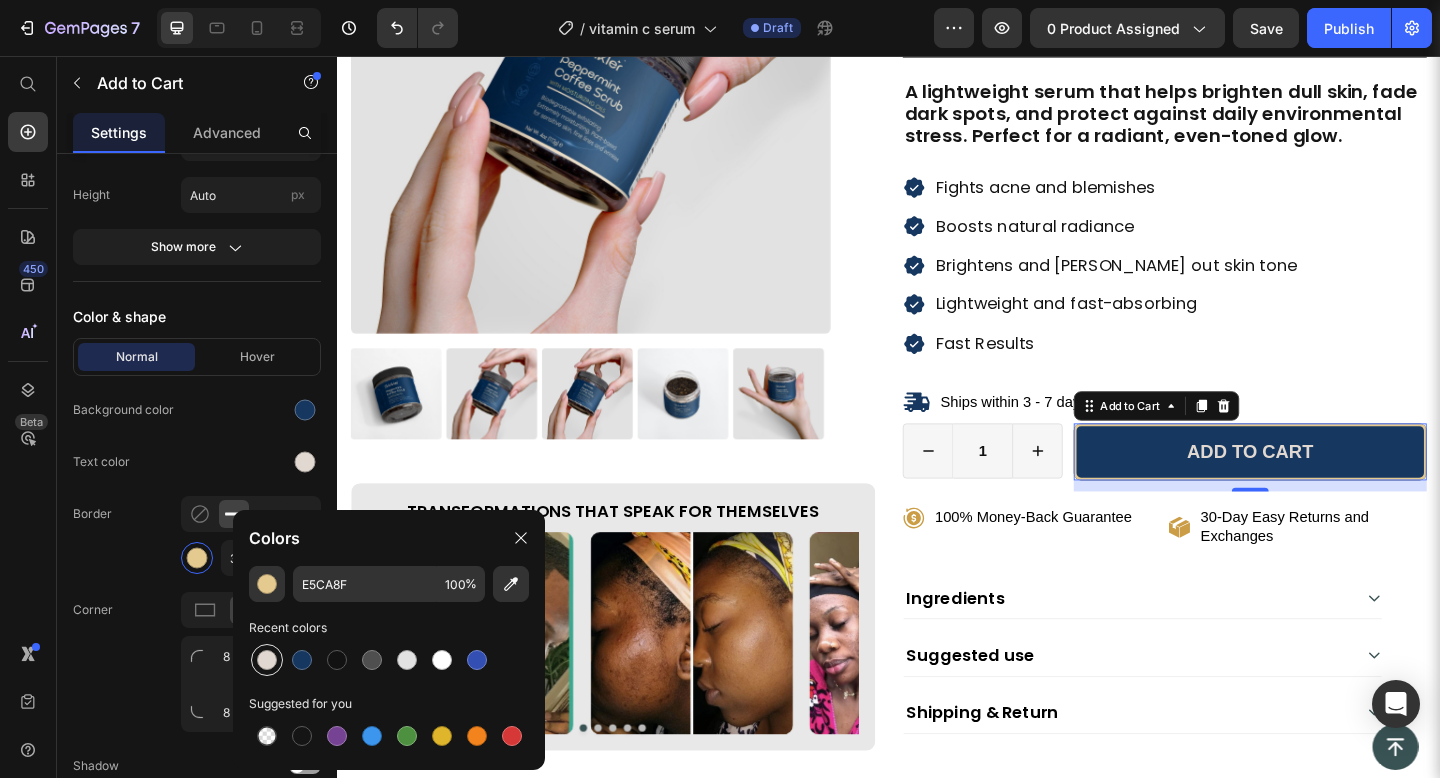 click at bounding box center (267, 660) 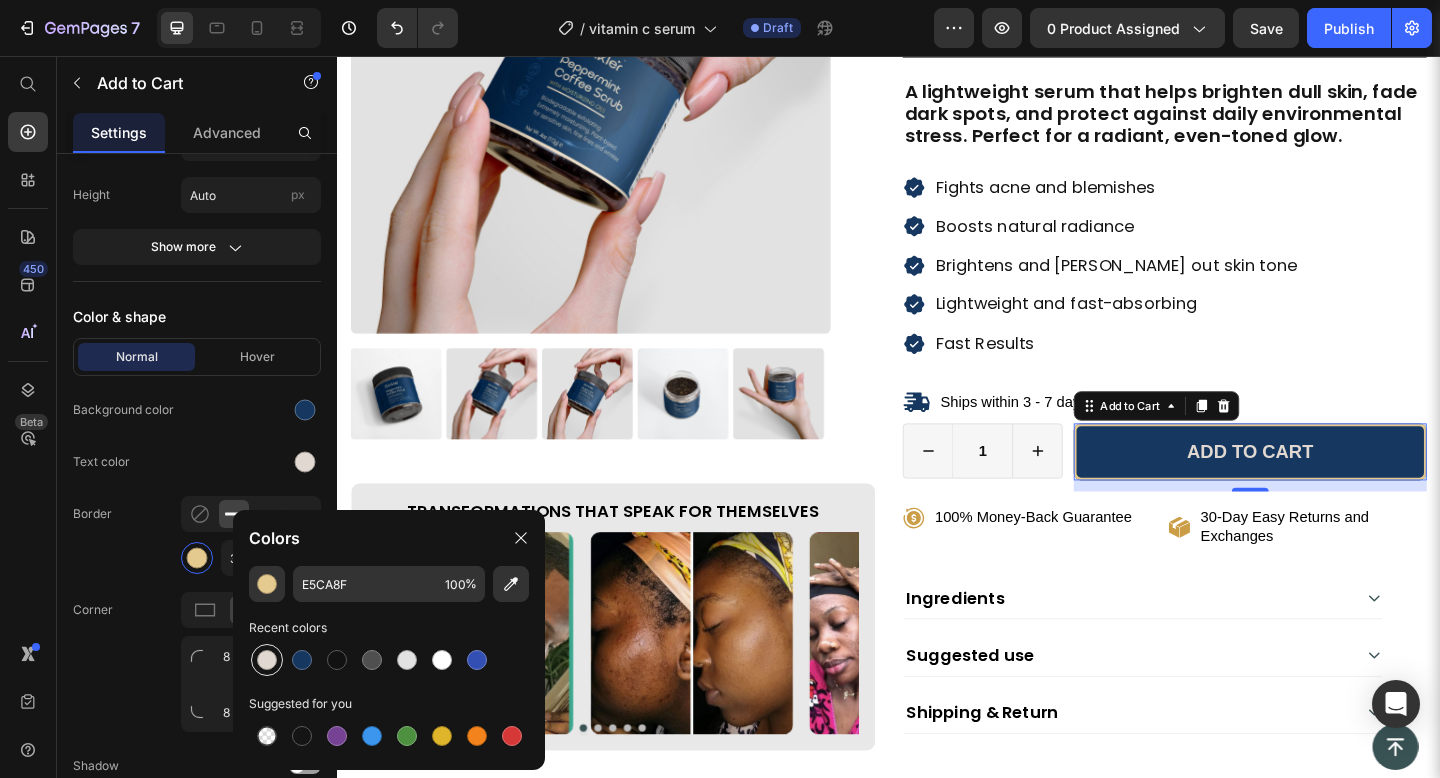 type on "E1D9D1" 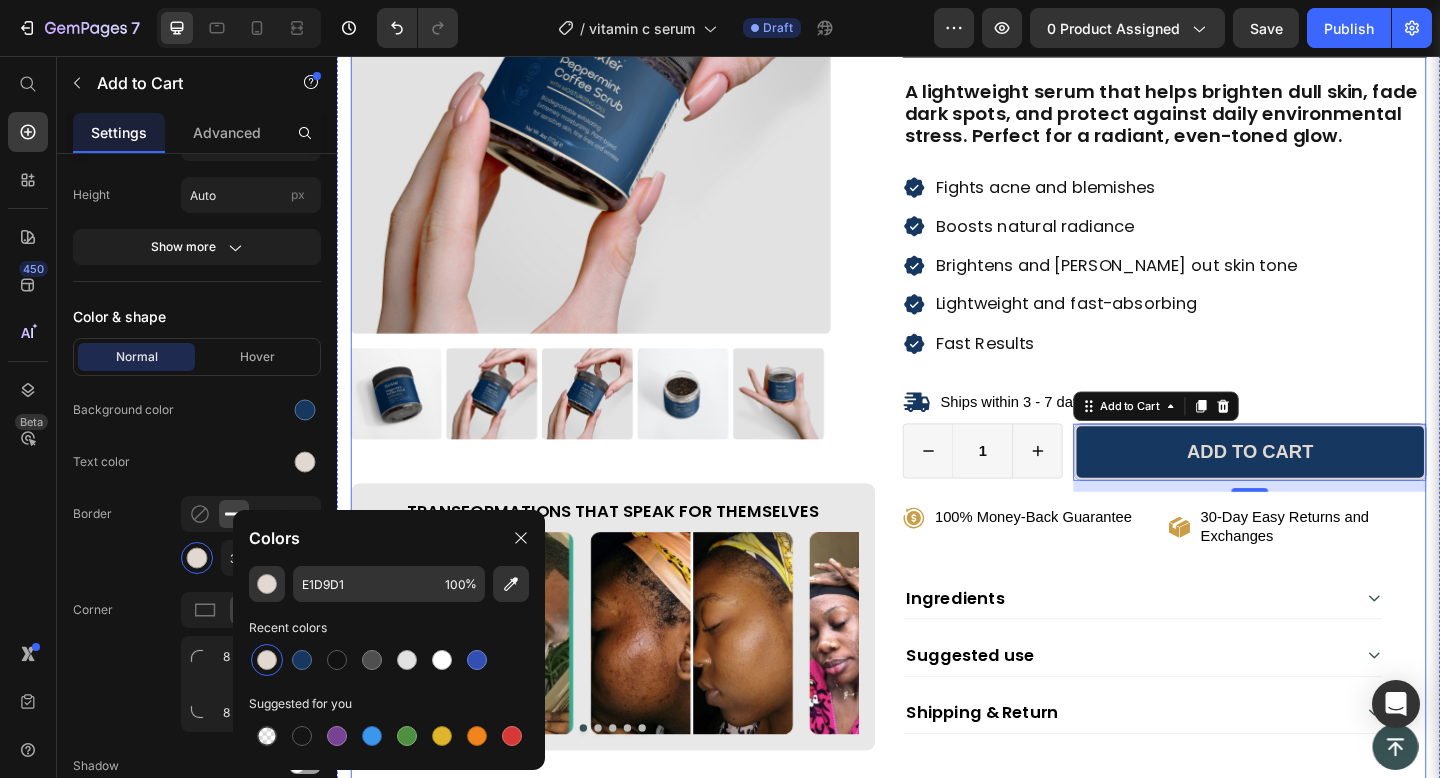 click on "Product Images Transformations That Speak for Themselves Heading Image Image Image Image Image Carousel Row" at bounding box center (637, 359) 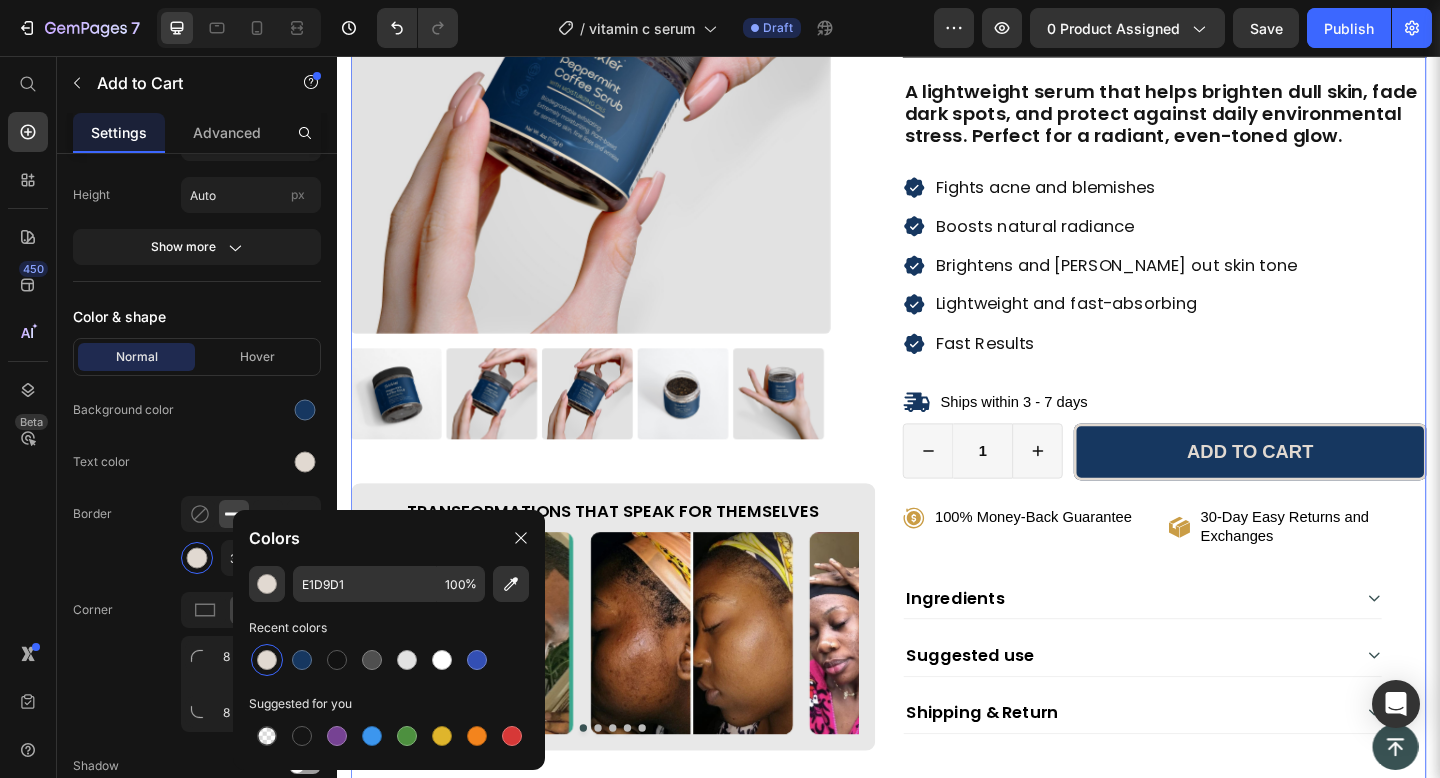 scroll, scrollTop: 0, scrollLeft: 0, axis: both 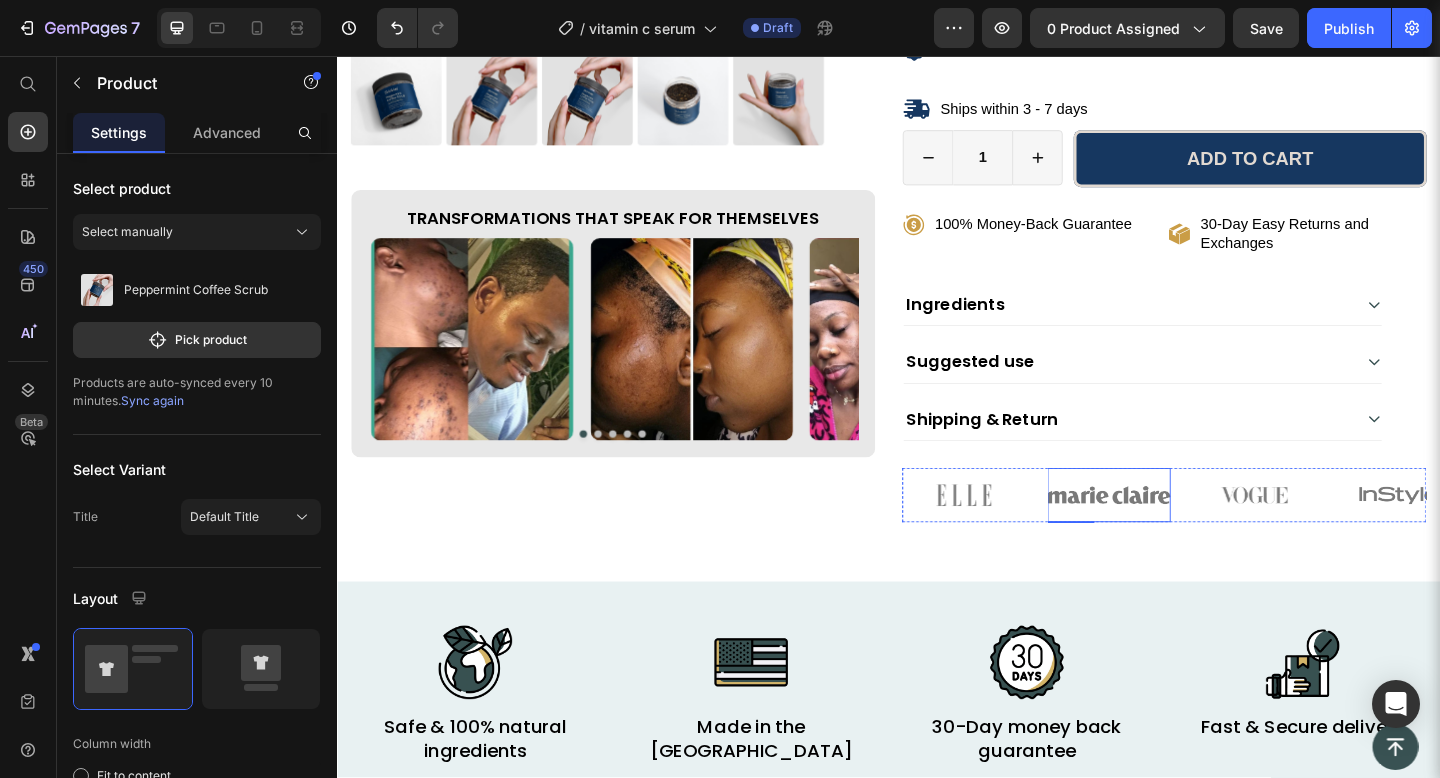 click at bounding box center (1177, 534) 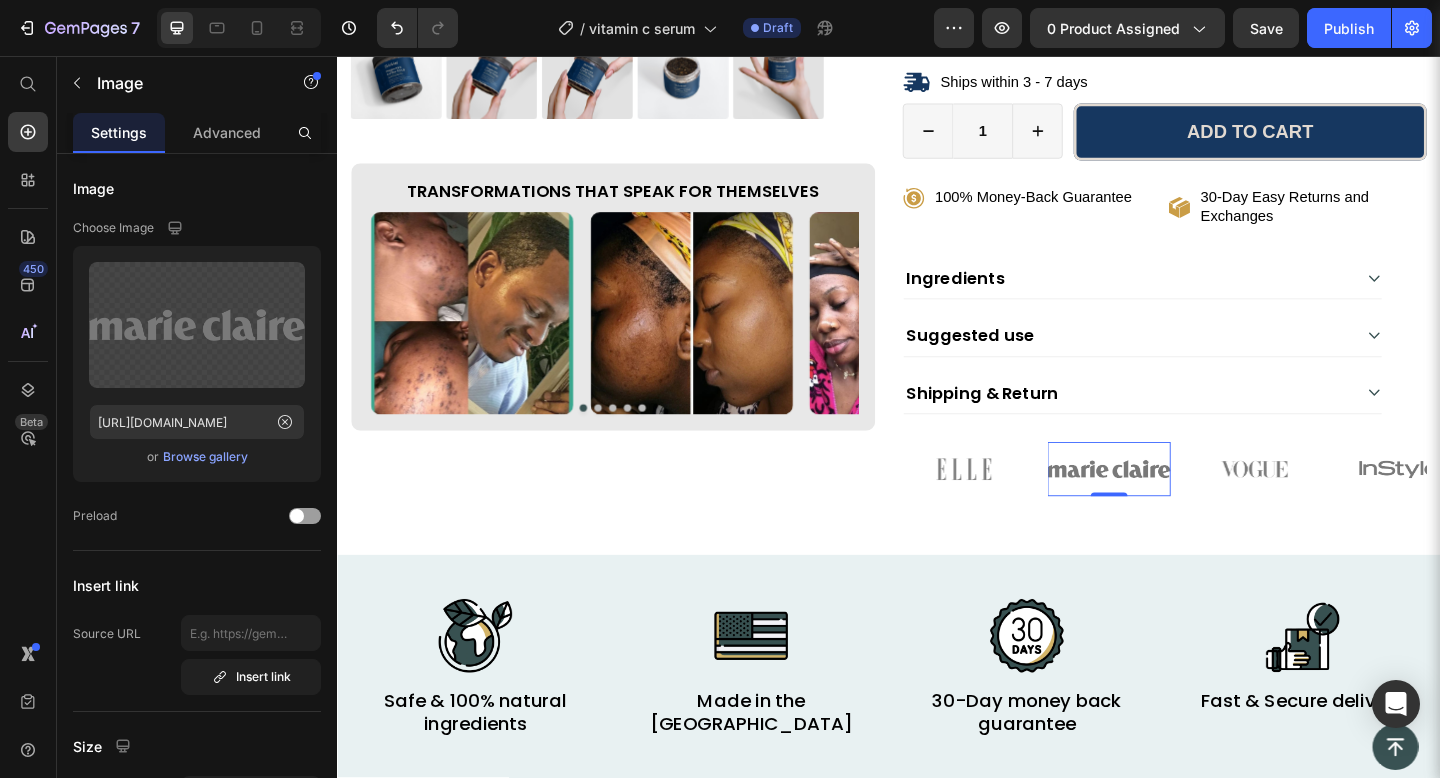scroll, scrollTop: 680, scrollLeft: 0, axis: vertical 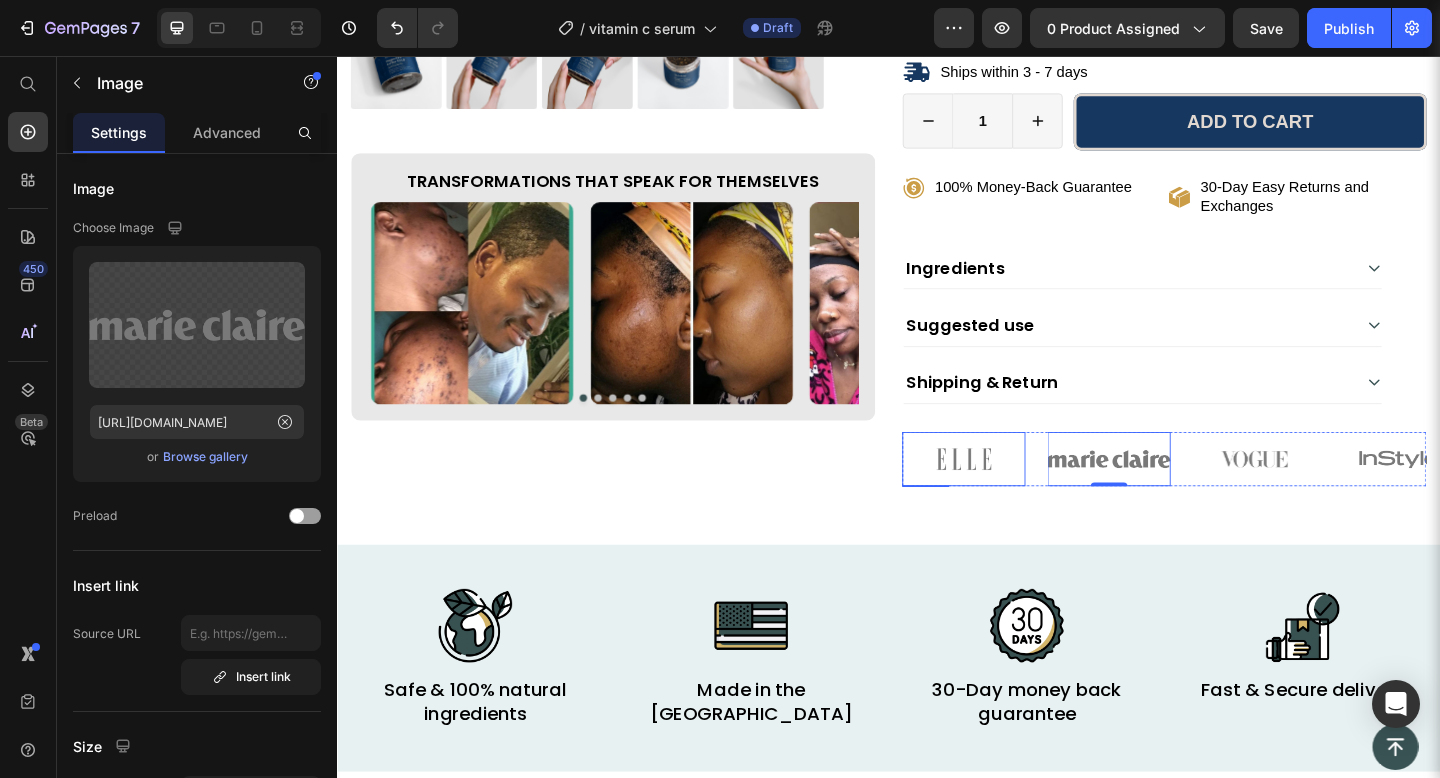 click at bounding box center (1019, 494) 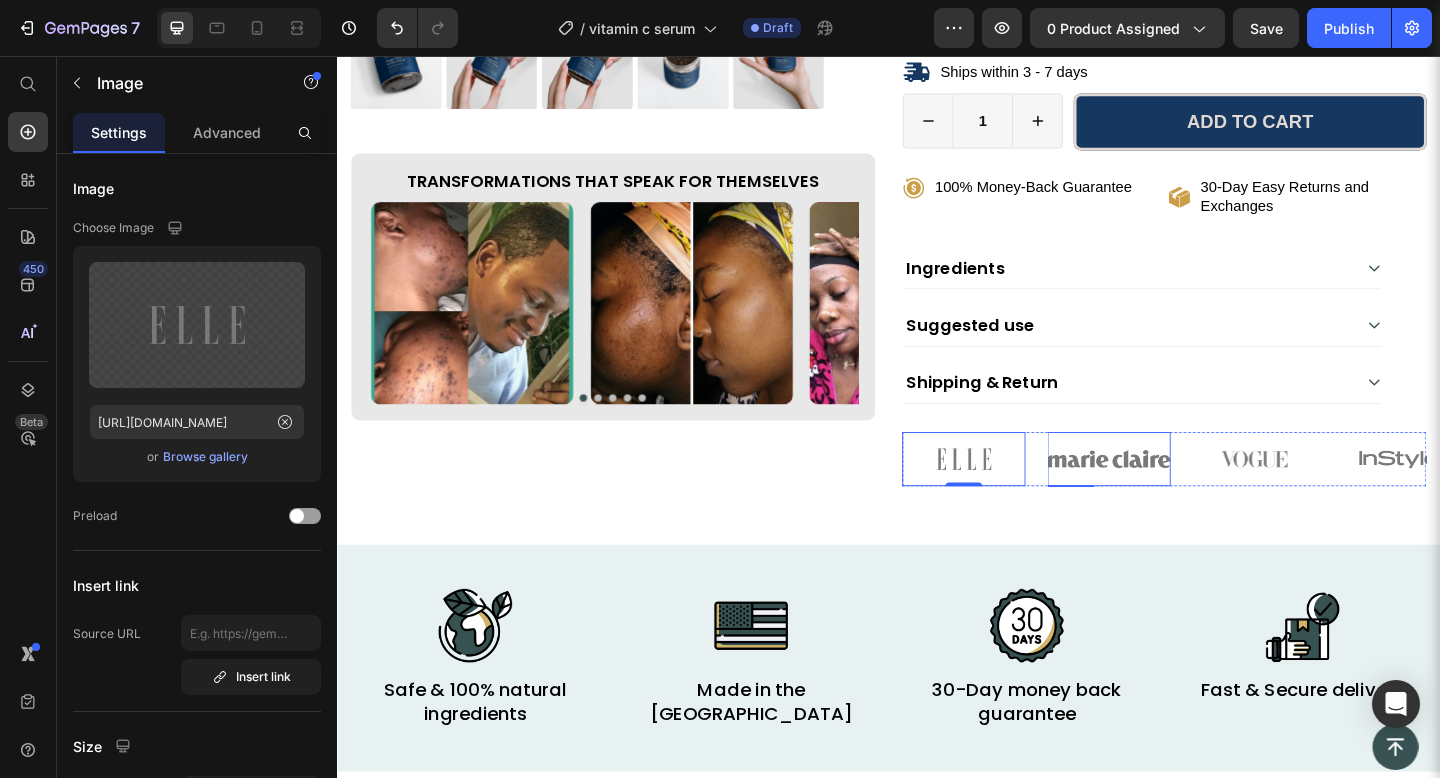 click at bounding box center (1177, 494) 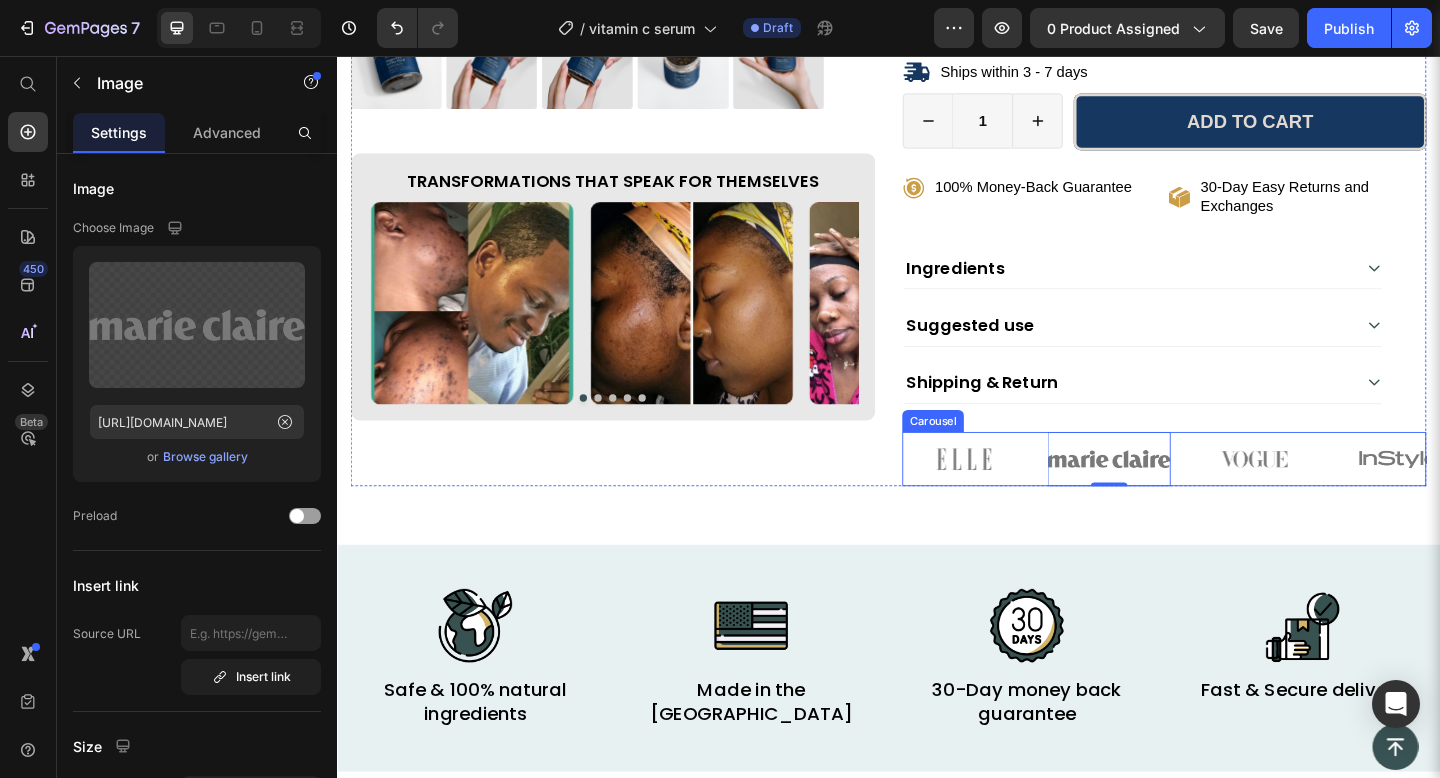 click on "Image Image   0 Image Image Image" at bounding box center [1237, 494] 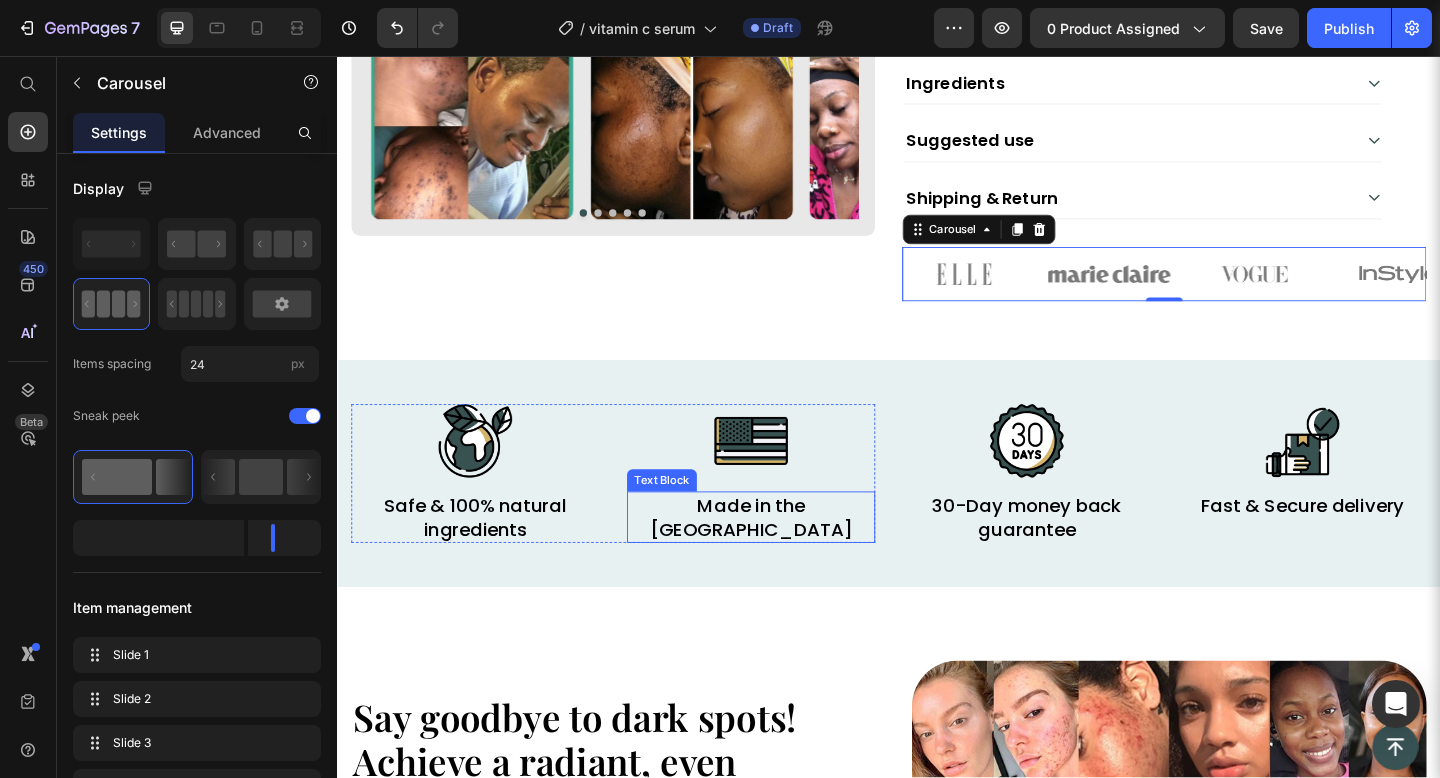 scroll, scrollTop: 895, scrollLeft: 0, axis: vertical 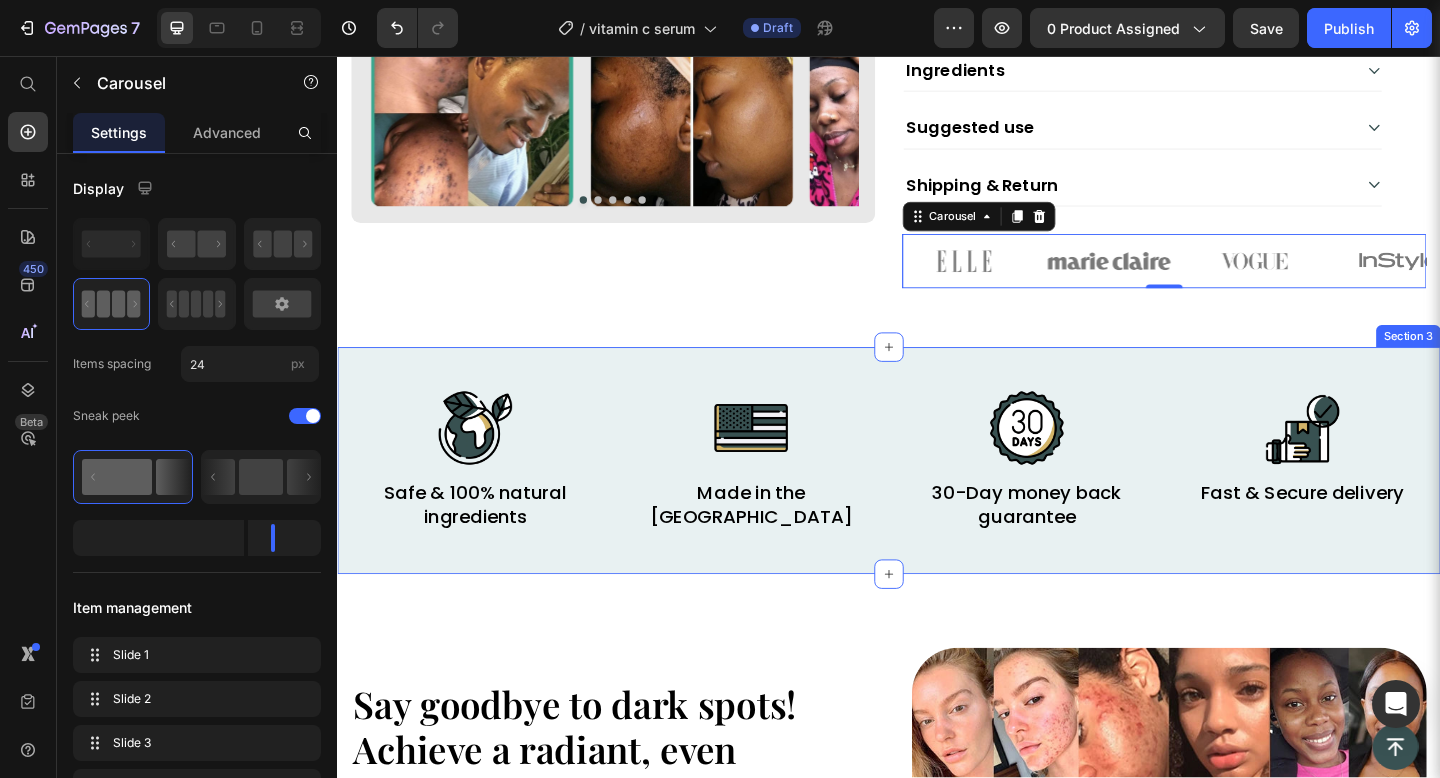 click on "Image Safe & 100% natural ingredients Text Block Image Made in the USA Text Block Row Image 30-Day money back guarantee Text Block Image Fast & Secure delivery Text Block Row Row Section 3" at bounding box center [937, 496] 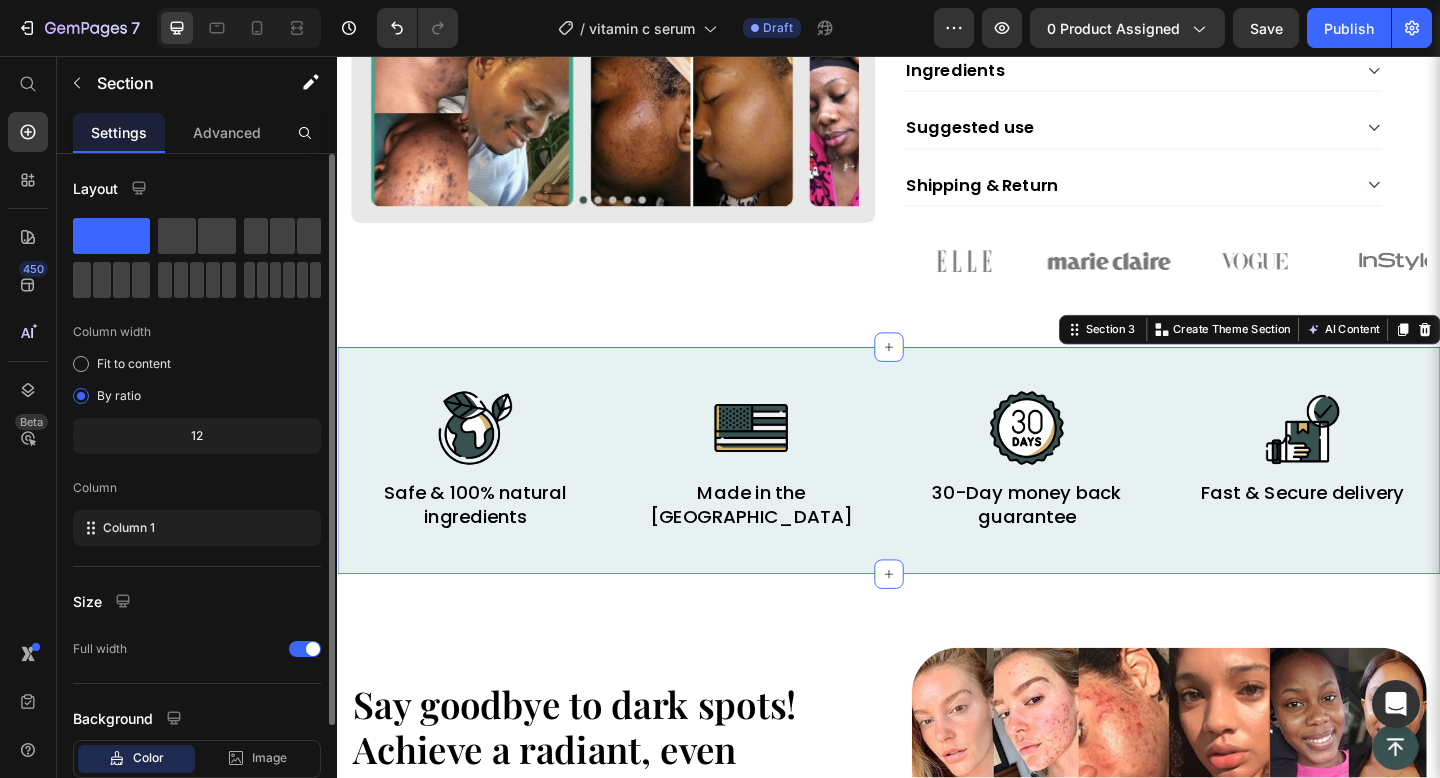 scroll, scrollTop: 127, scrollLeft: 0, axis: vertical 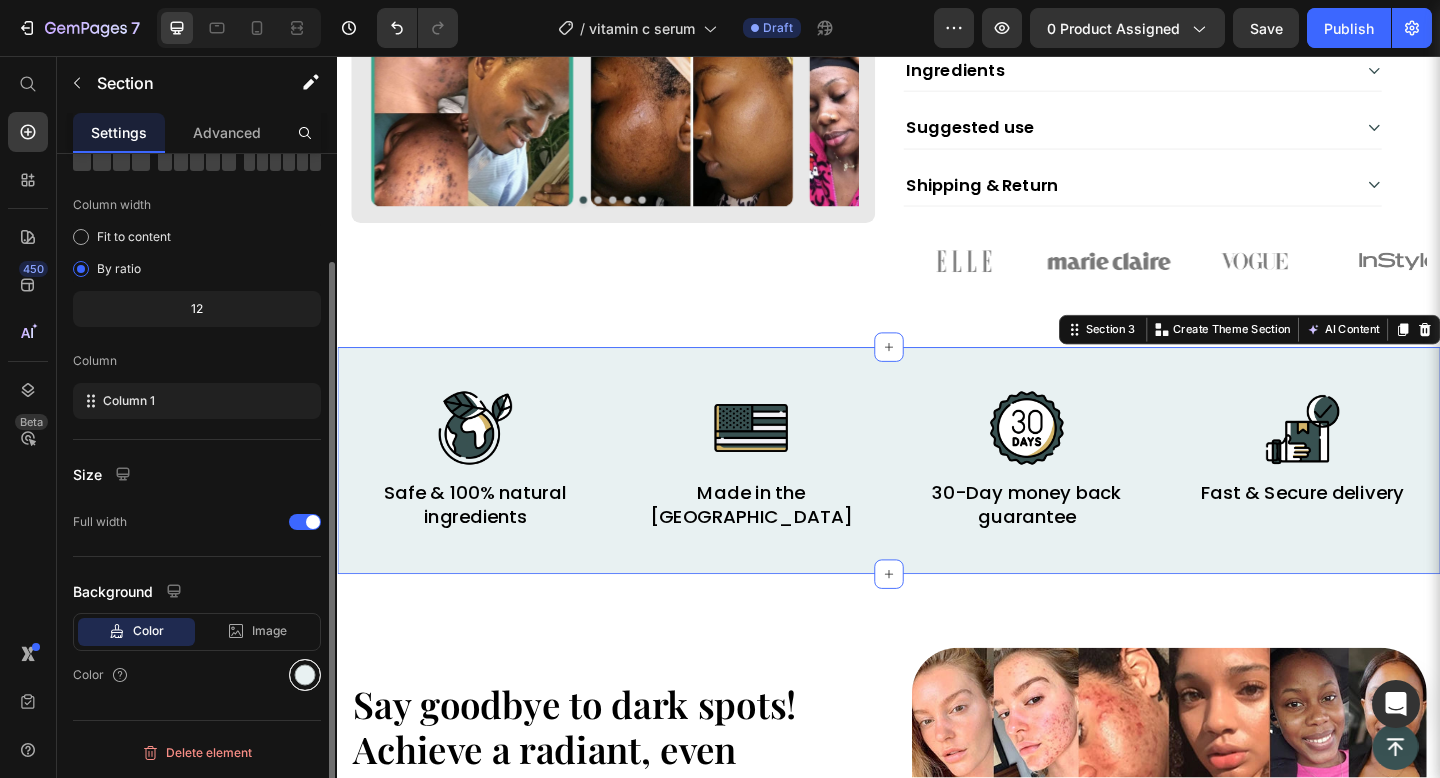 click at bounding box center (305, 675) 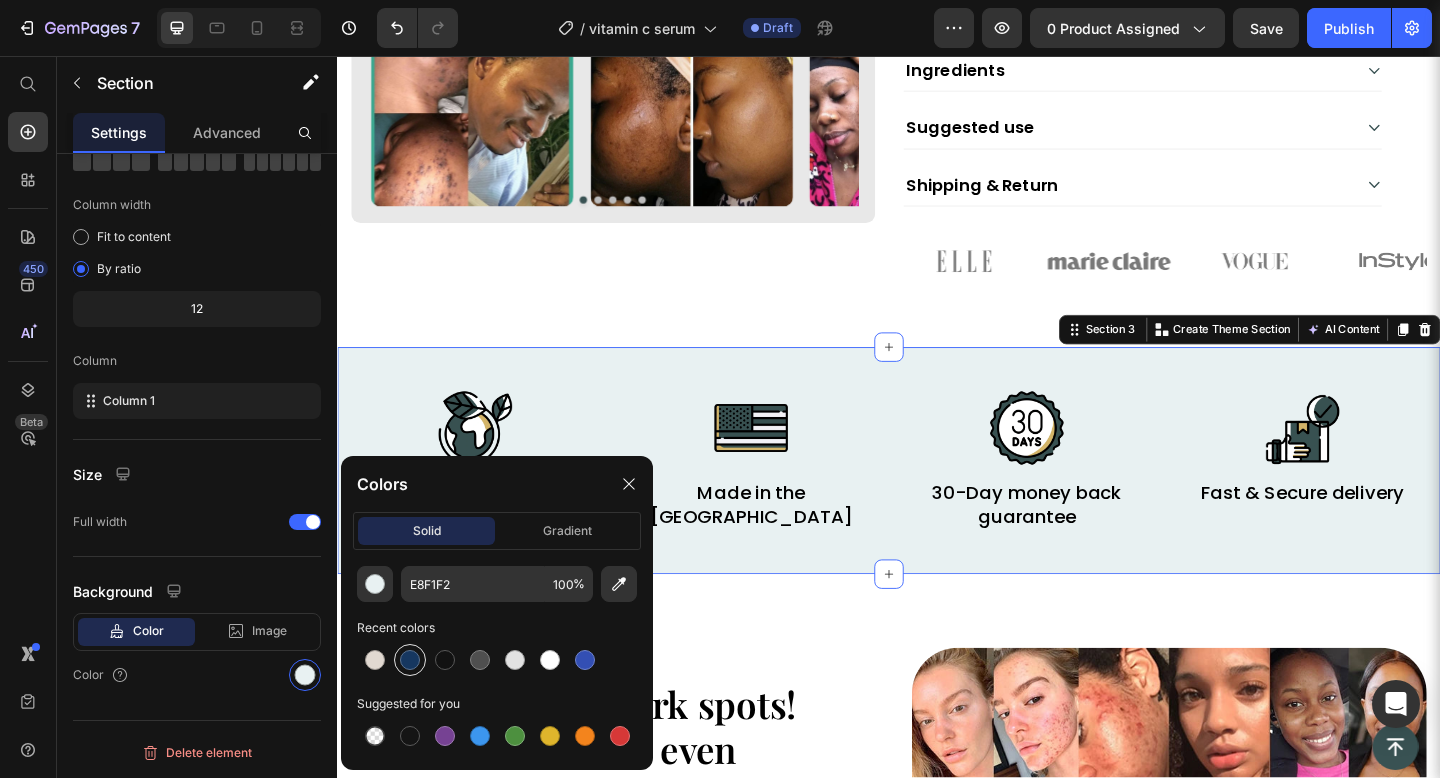 click at bounding box center (410, 660) 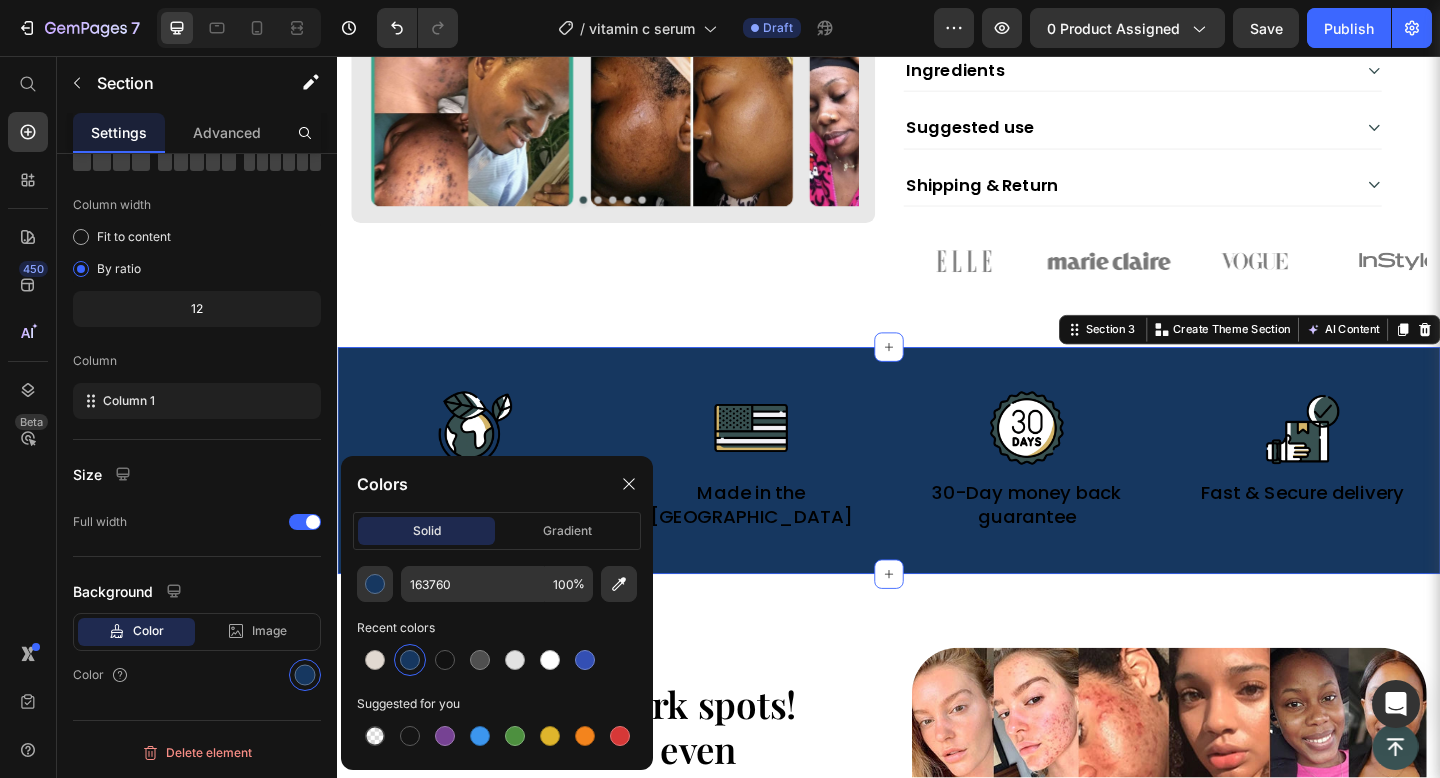 click on "Image Safe & 100% natural ingredients Text Block Image Made in the USA Text Block Row Image 30-Day money back guarantee Text Block Image Fast & Secure delivery Text Block Row Row Section 3   You can create reusable sections Create Theme Section AI Content Write with GemAI What would you like to describe here? Tone and Voice Persuasive Product Peppermint Coffee Scrub Show more Generate" at bounding box center (937, 496) 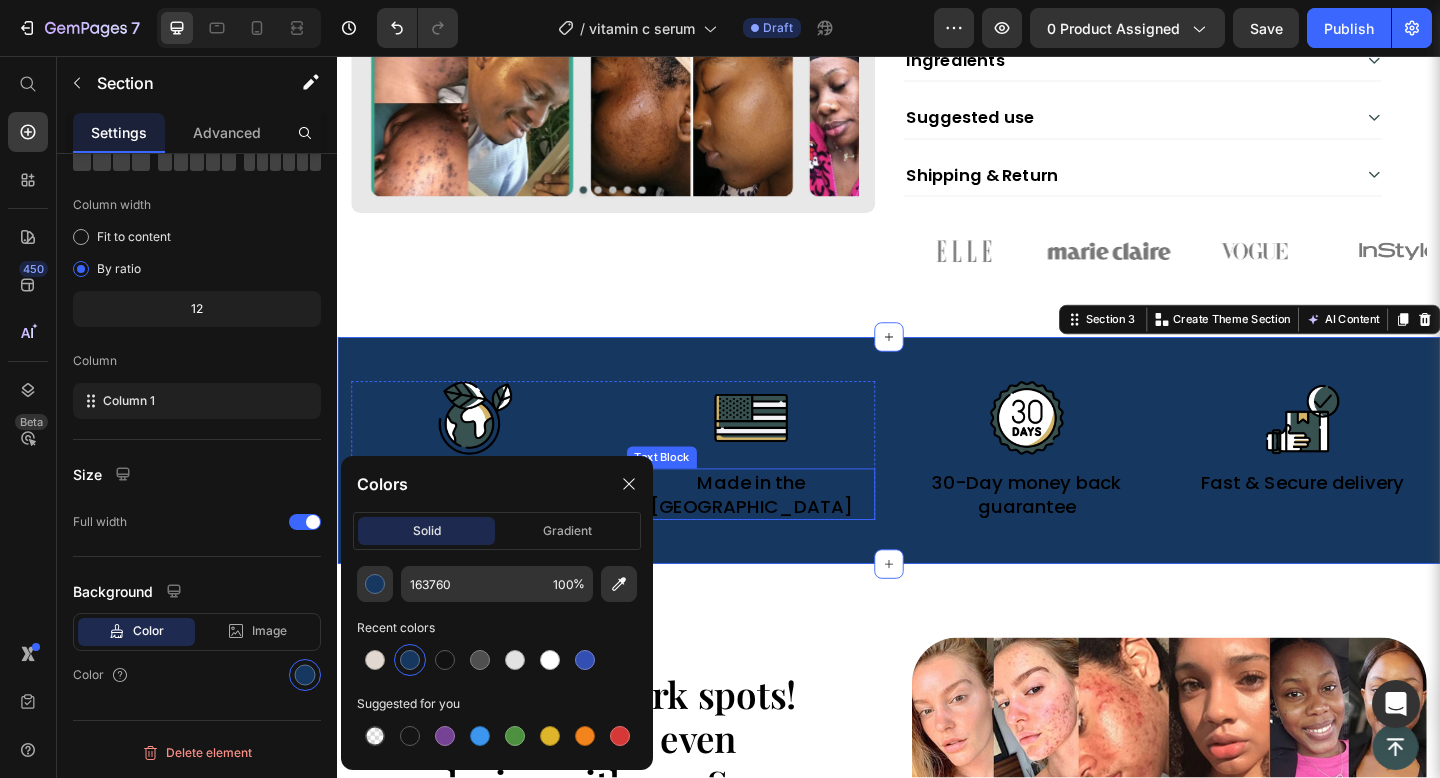 click on "Made in the USA" at bounding box center [787, 533] 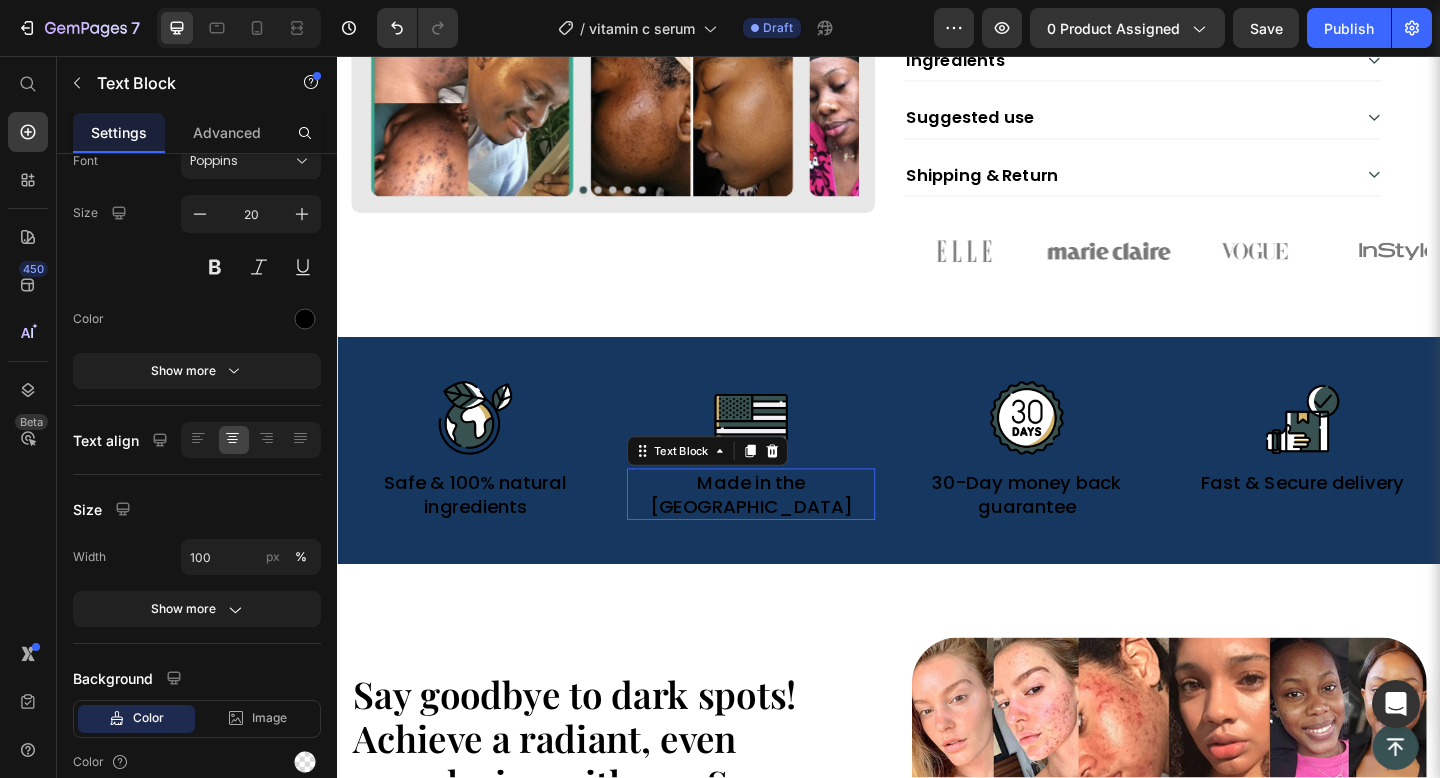 scroll, scrollTop: 0, scrollLeft: 0, axis: both 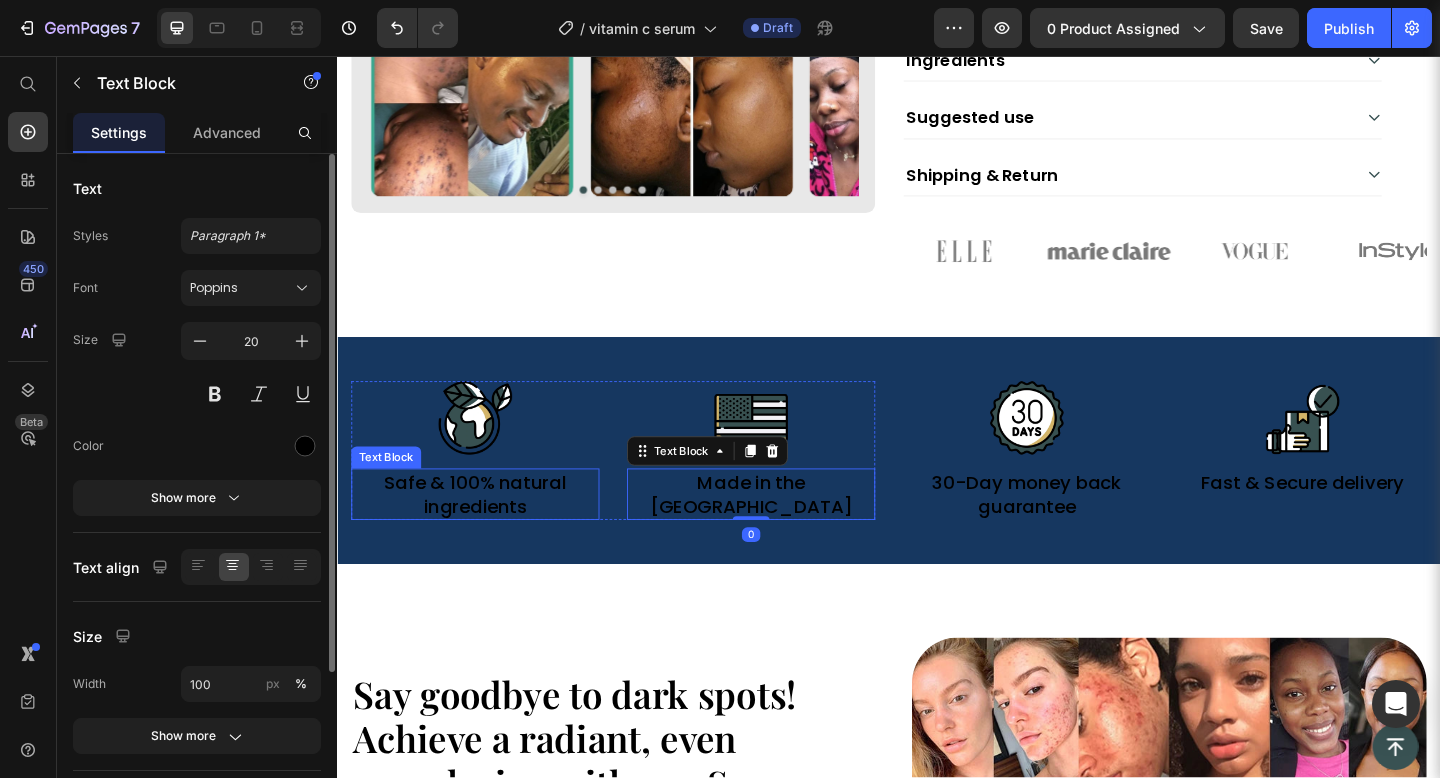 click on "Safe & 100% natural ingredients" at bounding box center (487, 533) 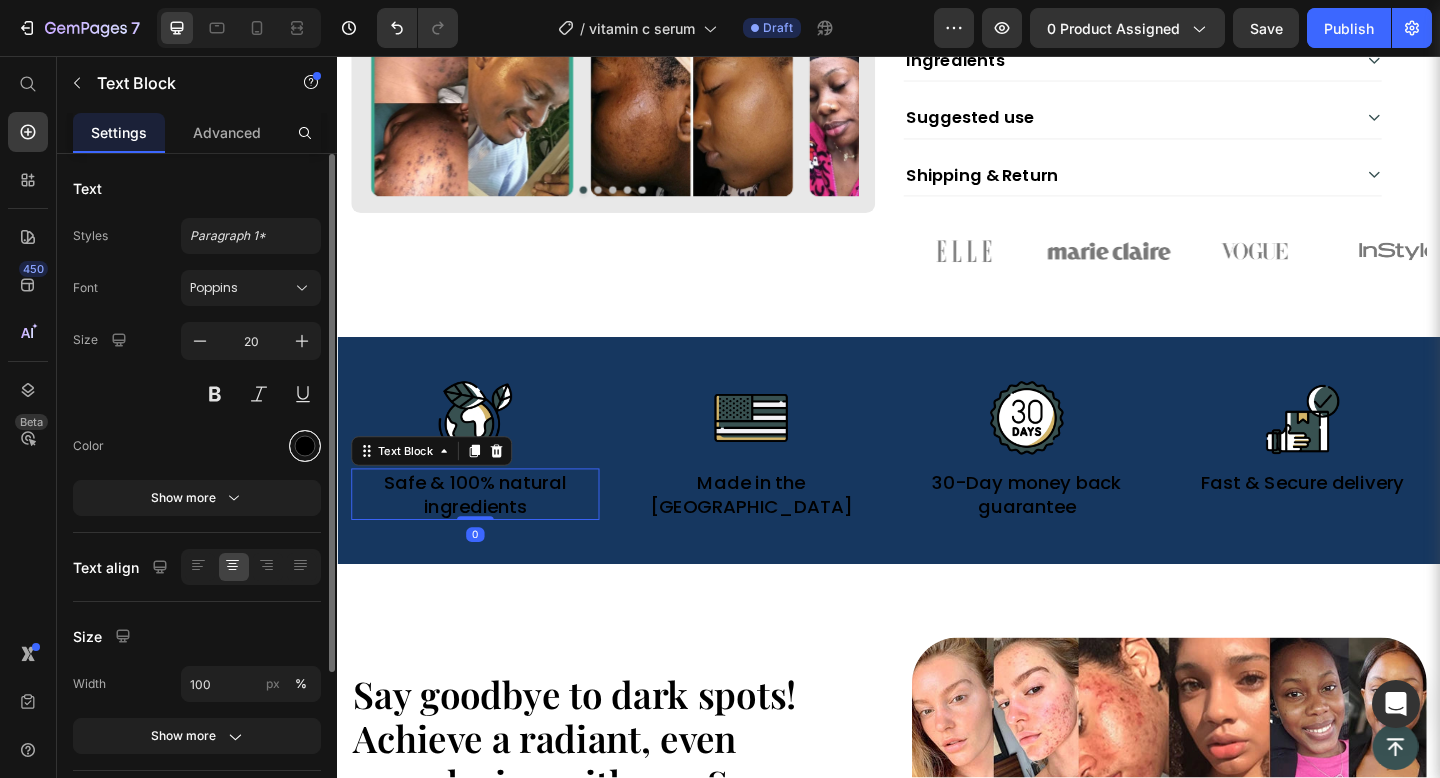 click at bounding box center (305, 446) 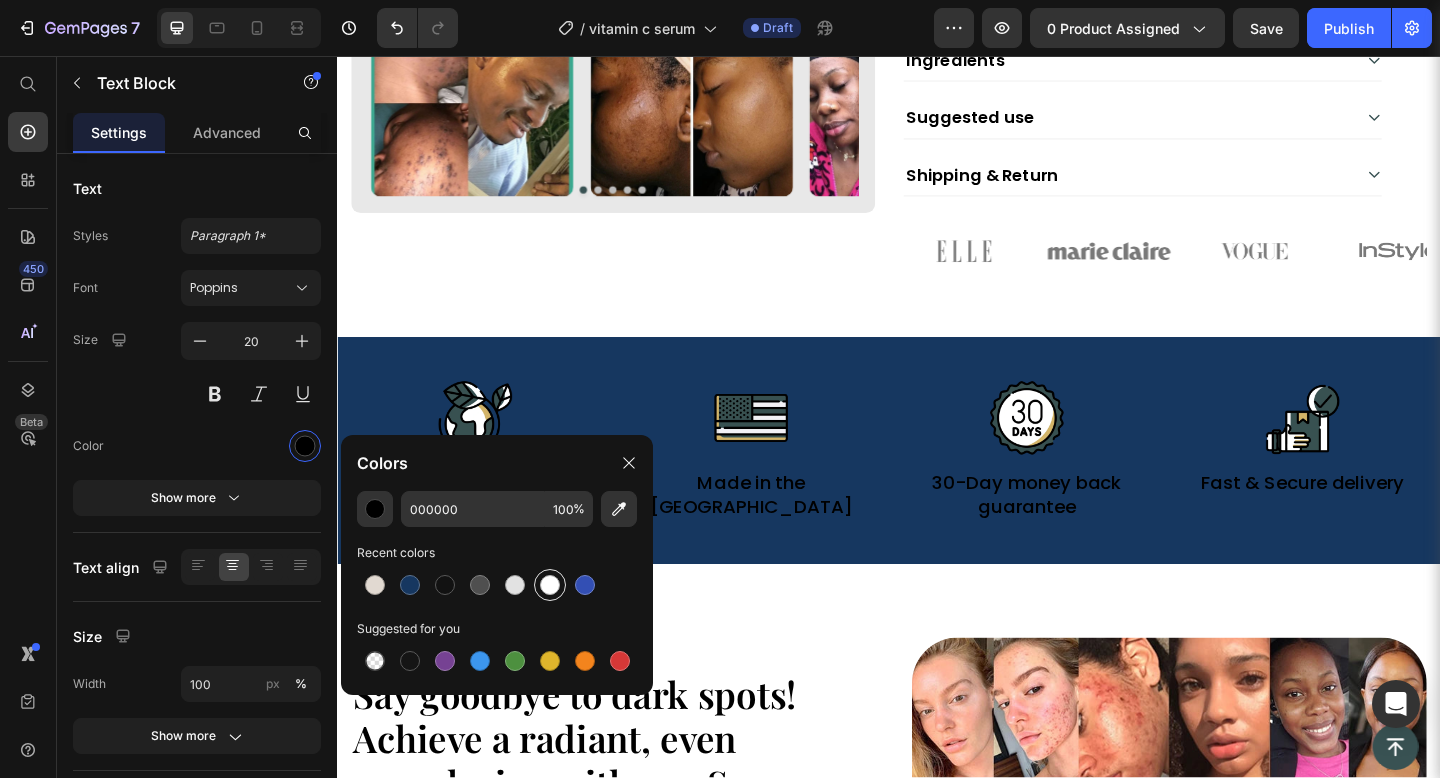 click at bounding box center (550, 585) 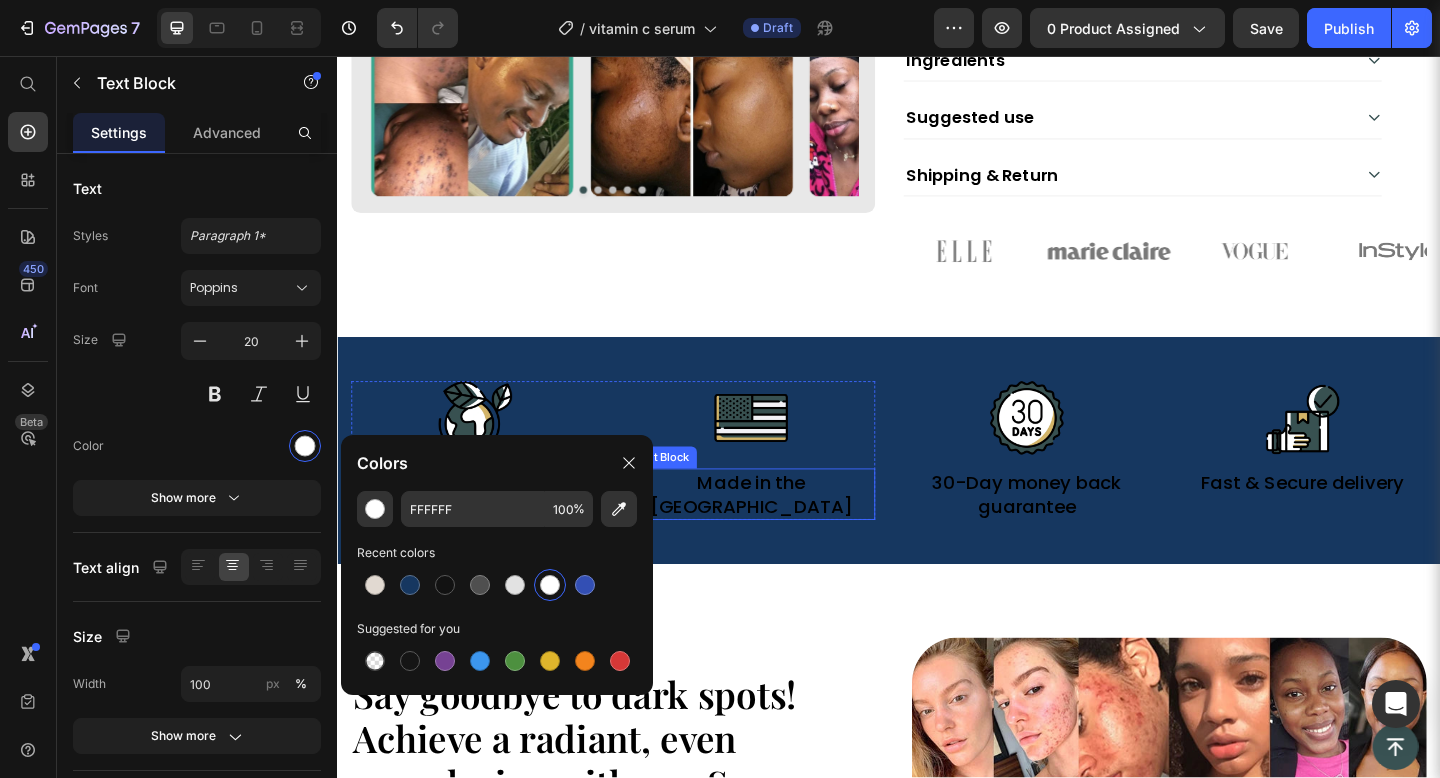 click on "Made in the USA" at bounding box center [787, 533] 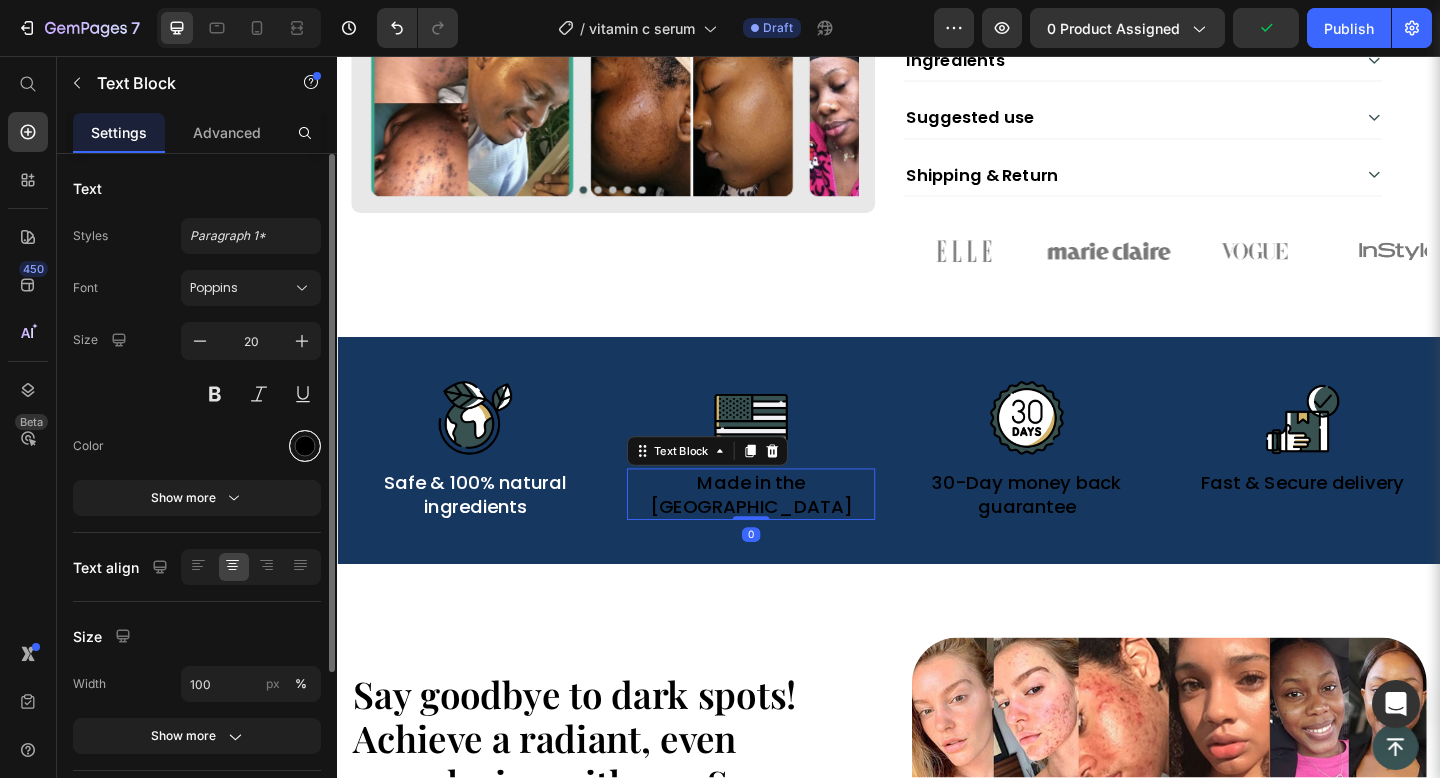 click at bounding box center (305, 446) 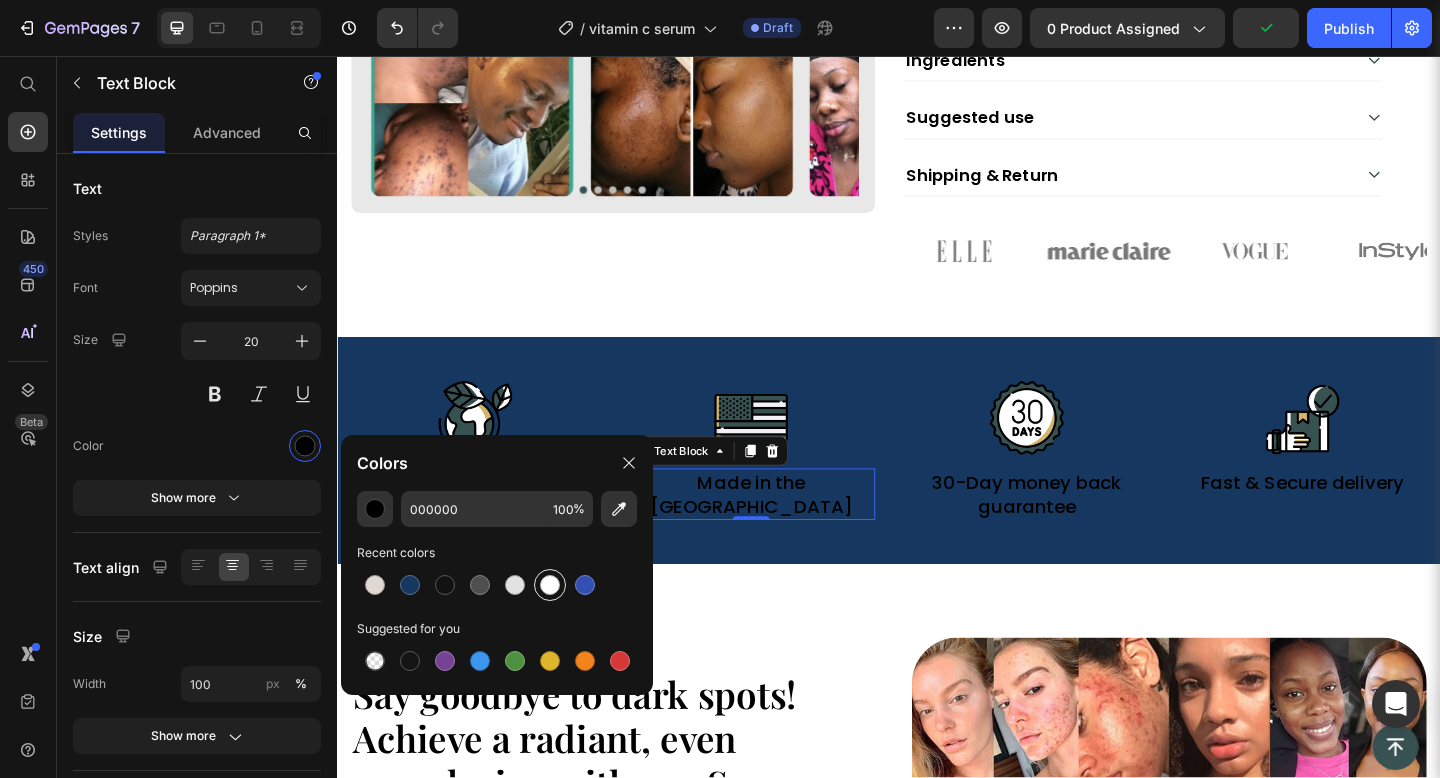 click at bounding box center [550, 585] 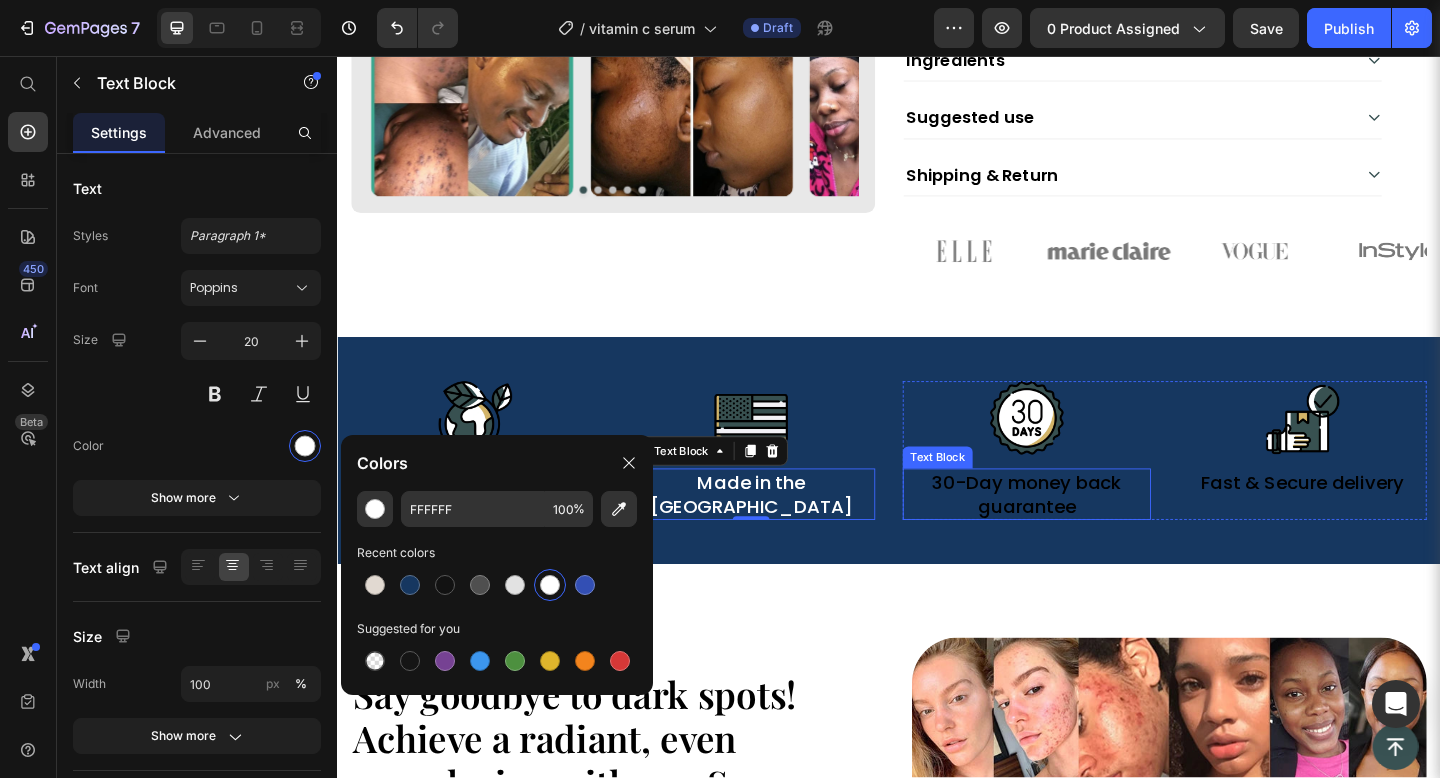 click on "30-Day money back guarantee" at bounding box center (1087, 533) 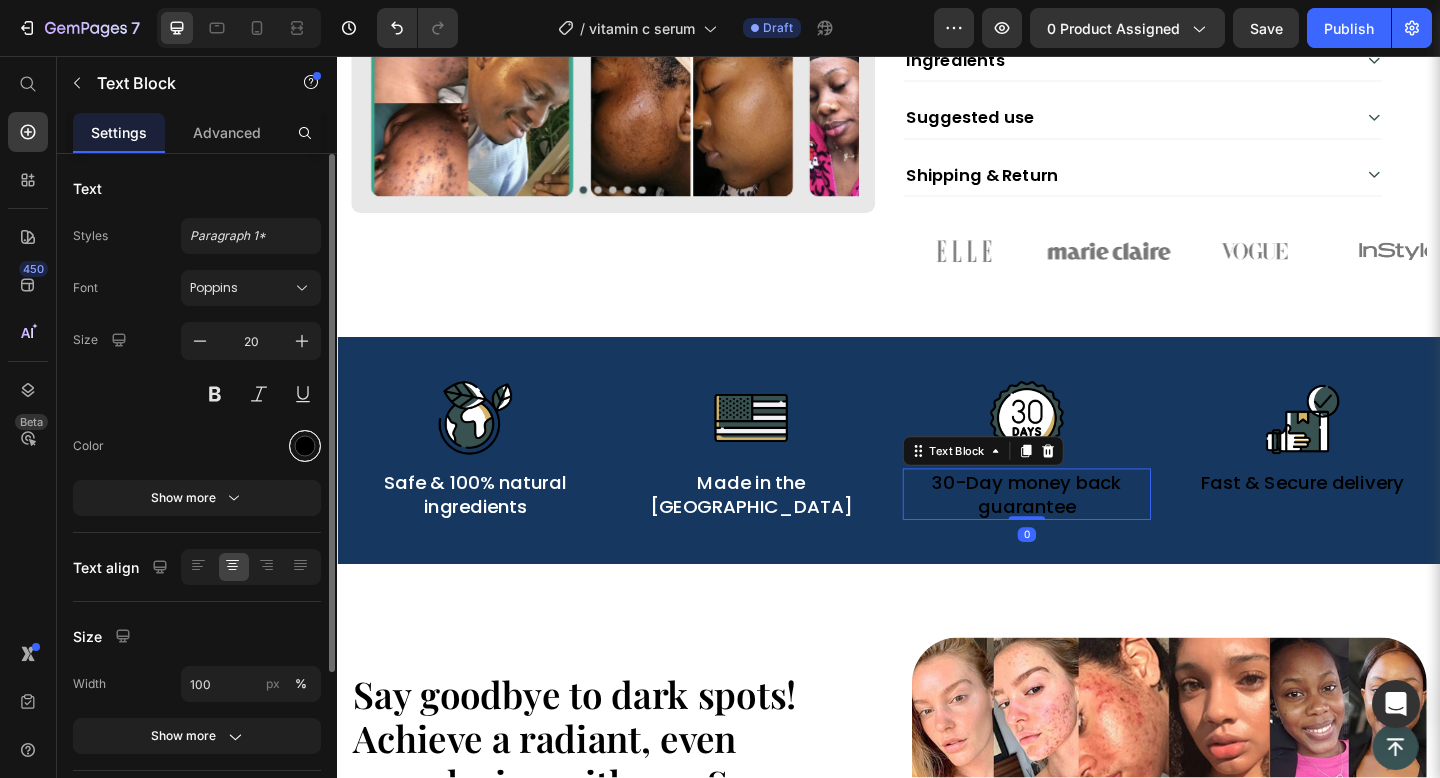 click at bounding box center (305, 446) 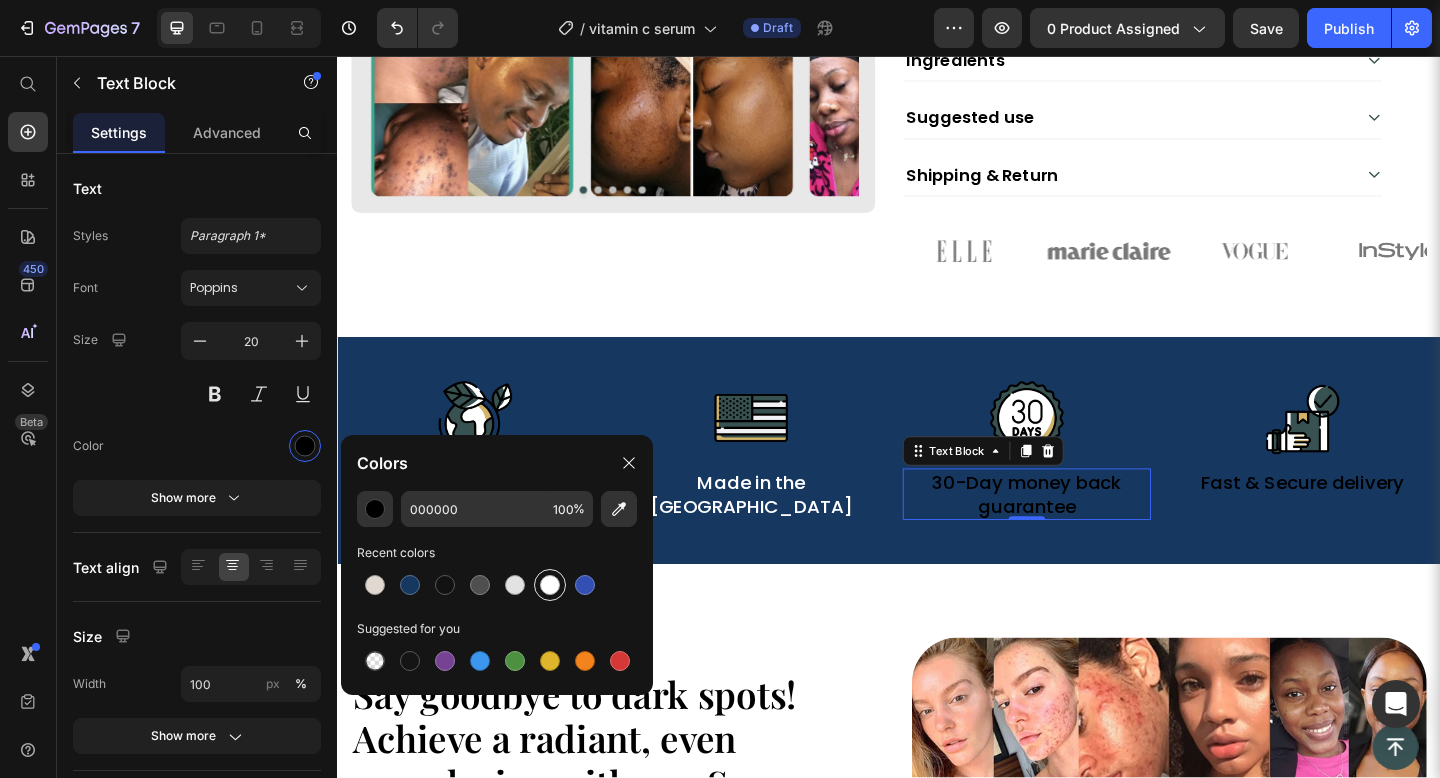 click at bounding box center [550, 585] 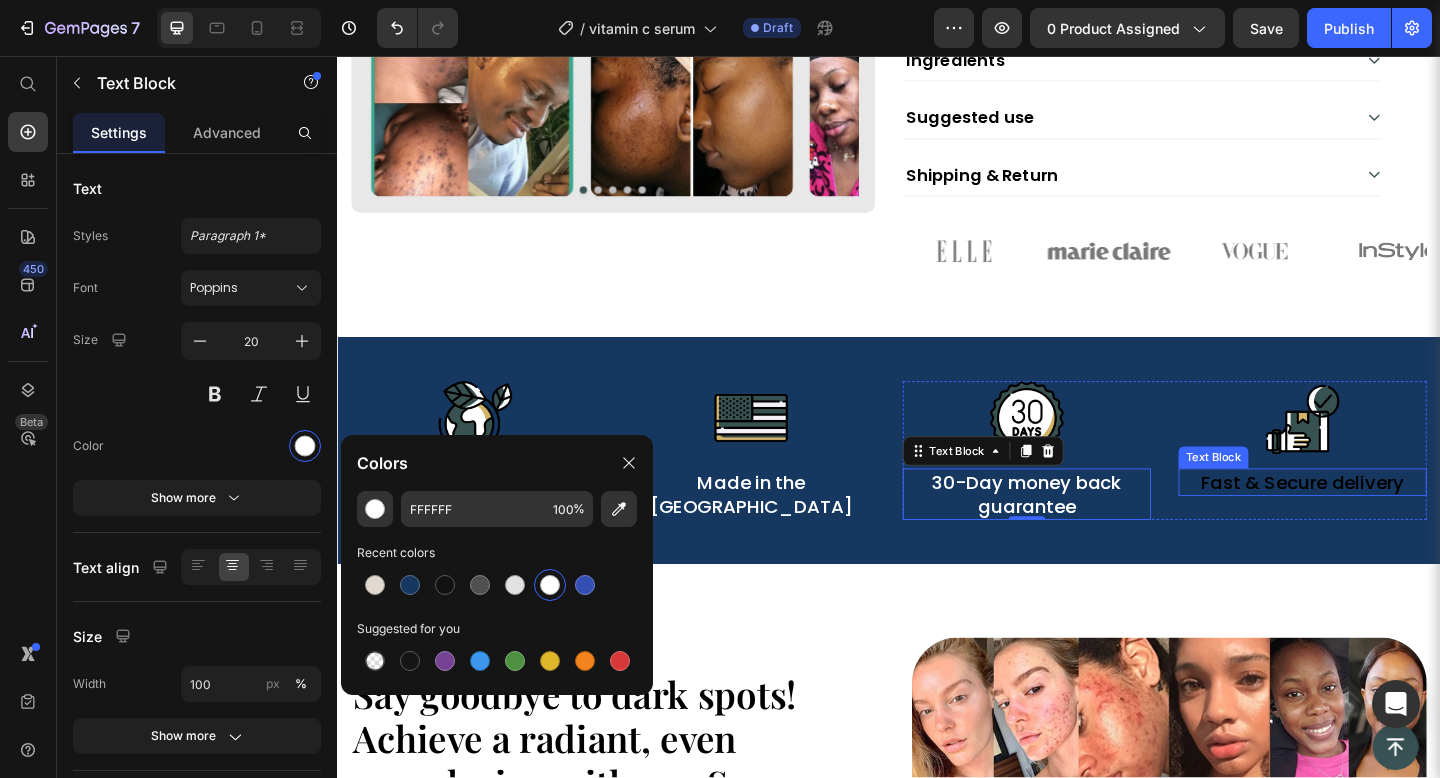 click on "Fast & Secure delivery" at bounding box center (1387, 520) 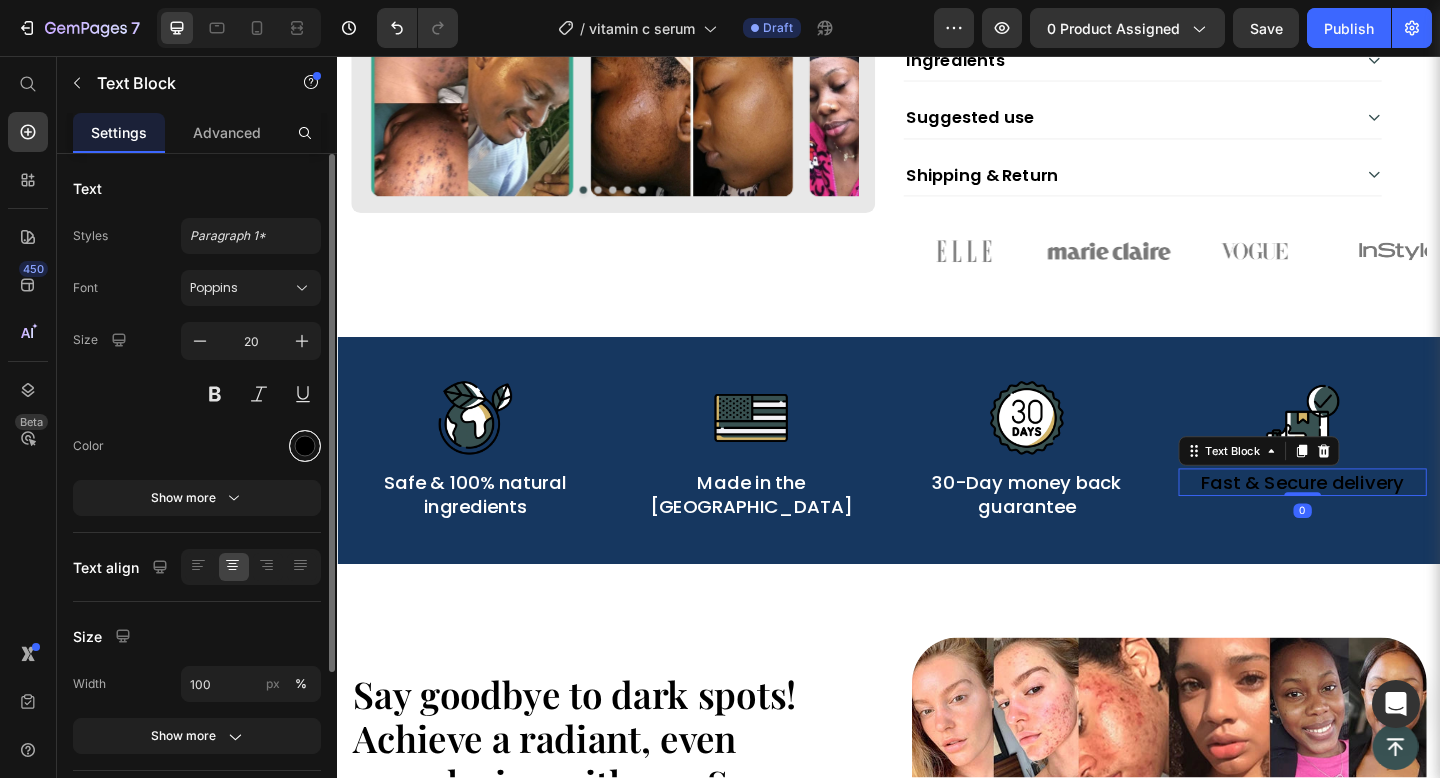 click at bounding box center (305, 446) 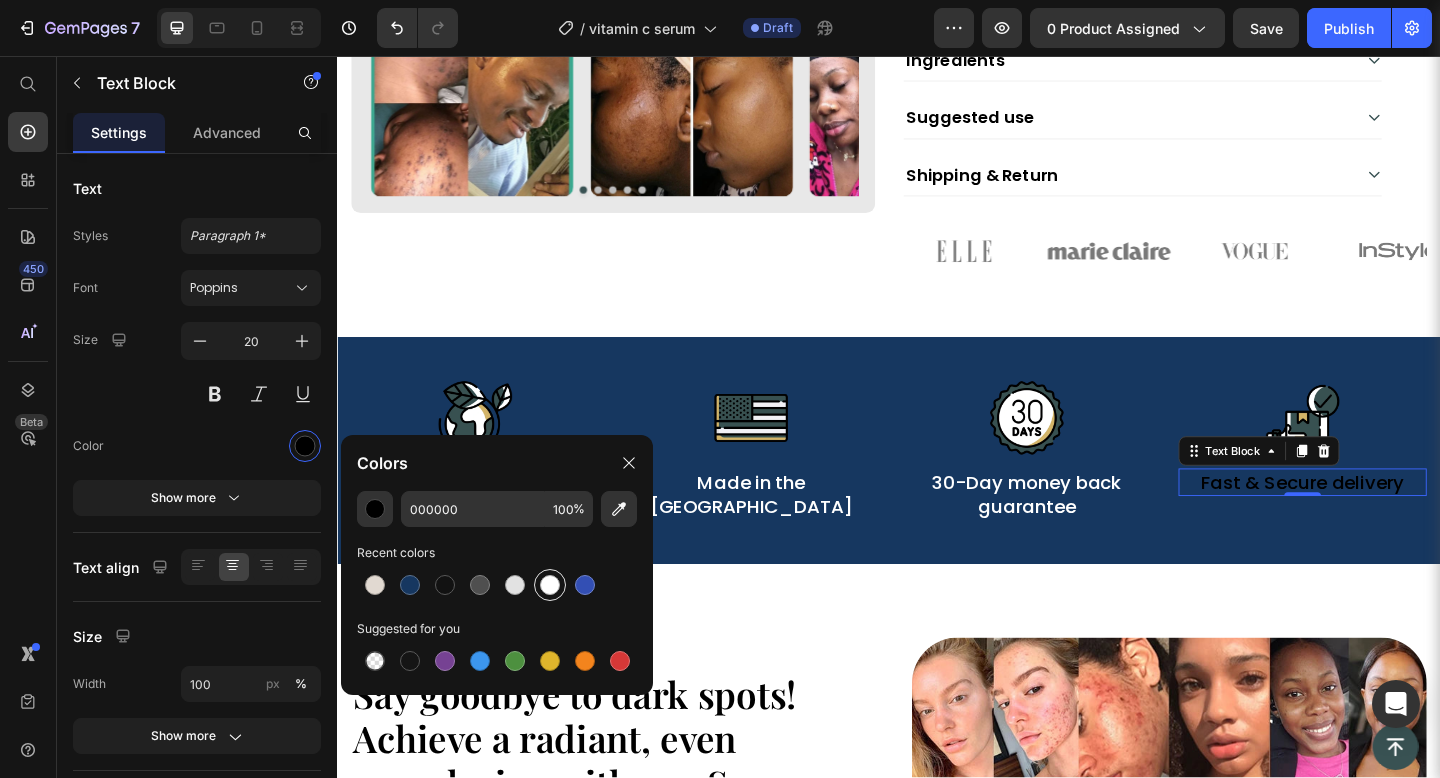 click at bounding box center (550, 585) 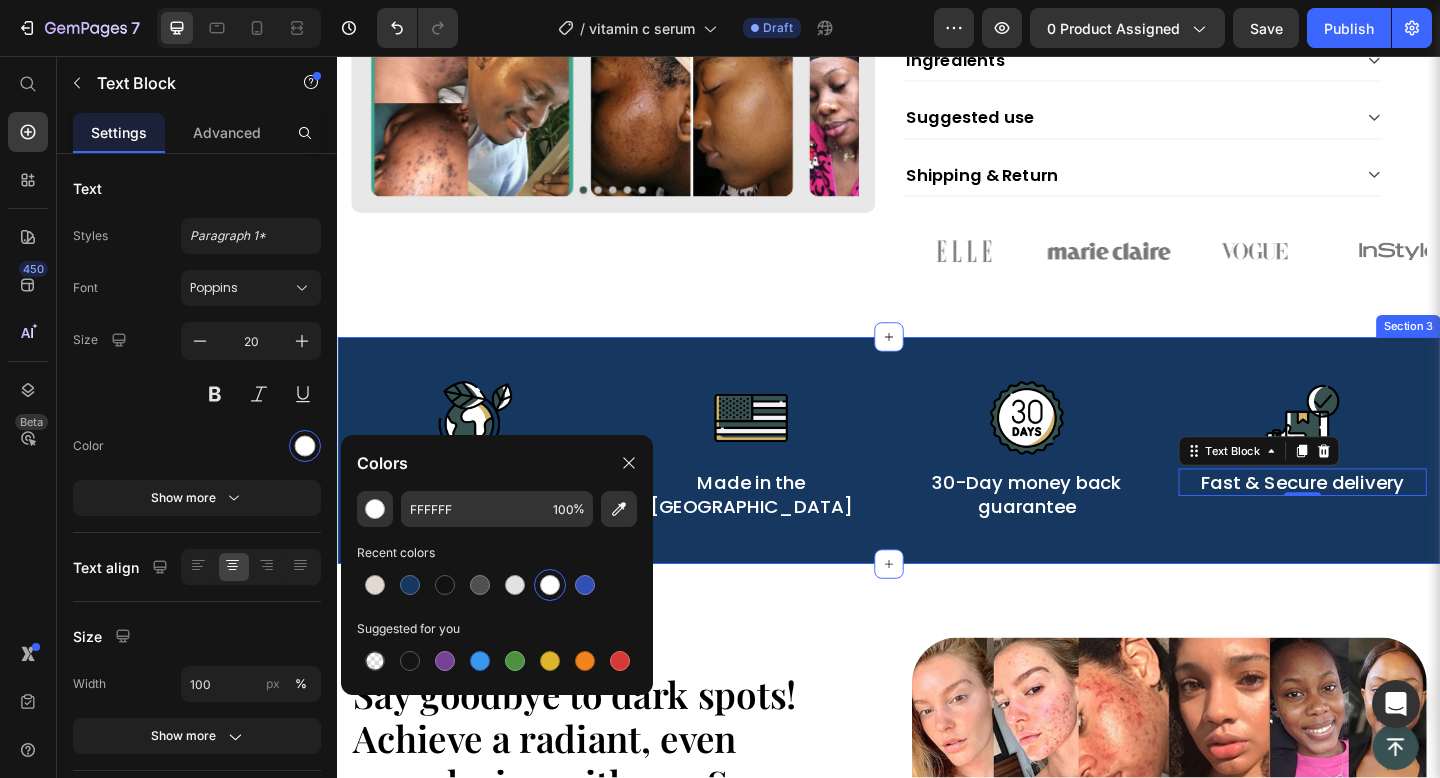 click on "Image Safe & 100% natural ingredients Text Block Image Made in the USA Text Block Row Image 30-Day money back guarantee Text Block Image Fast & Secure delivery Text Block   0 Row Row Section 3" at bounding box center [937, 485] 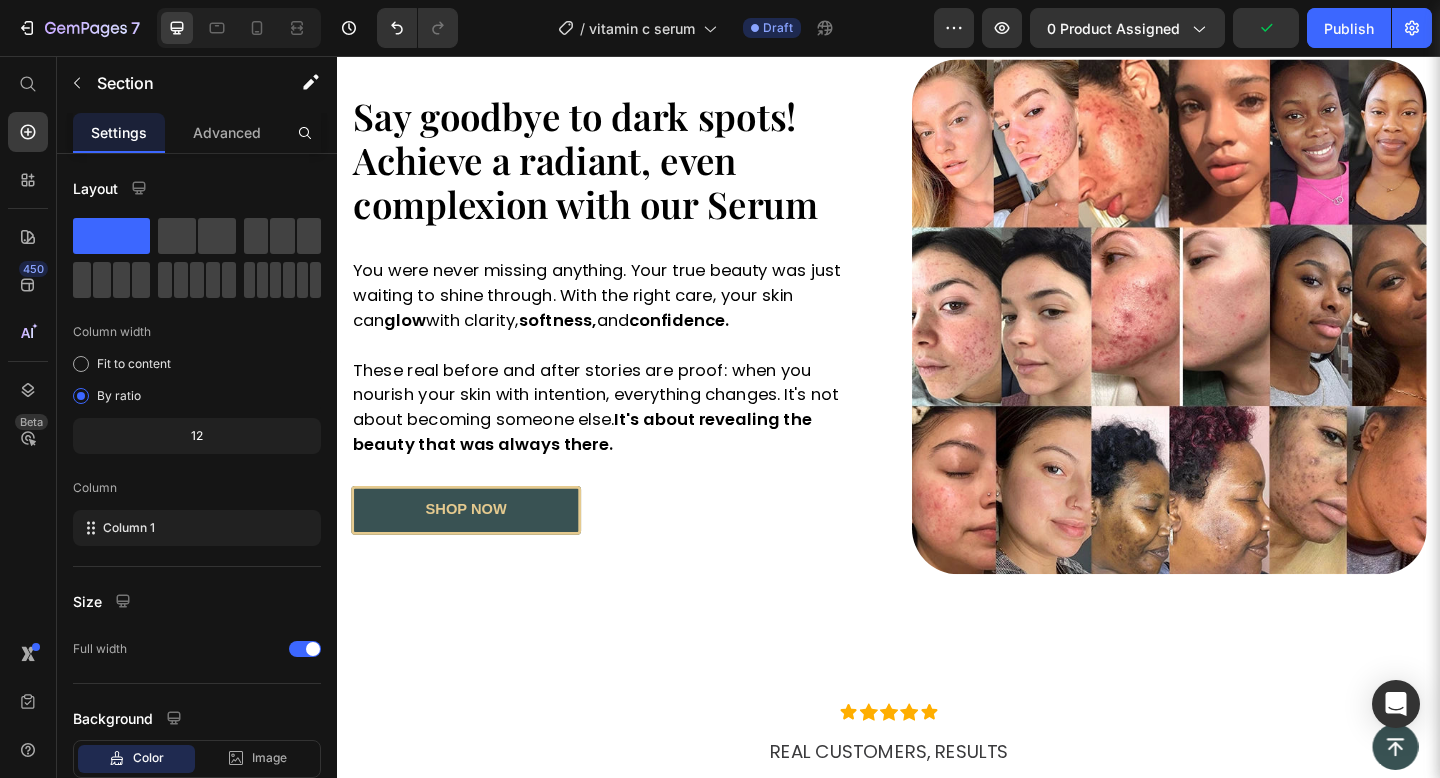 scroll, scrollTop: 1579, scrollLeft: 0, axis: vertical 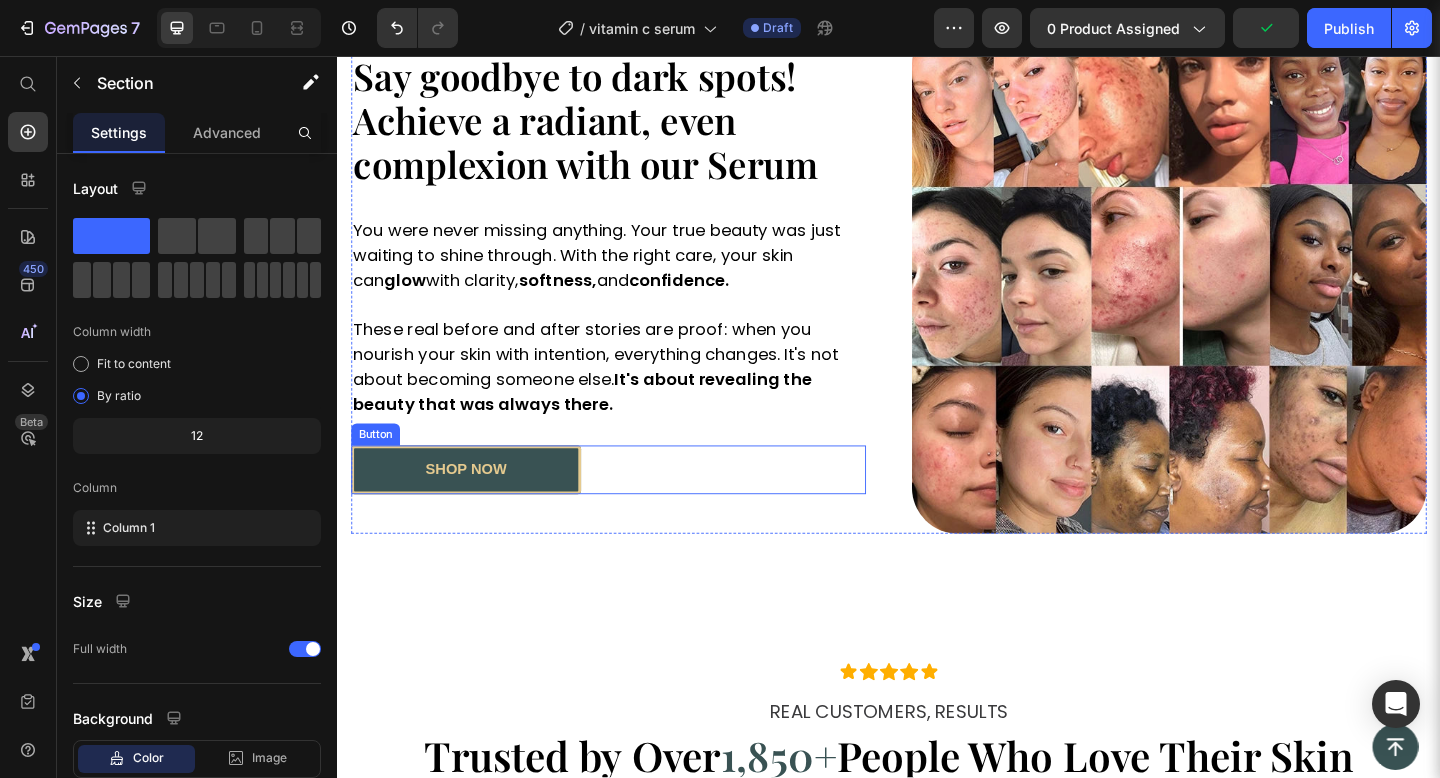 click on "shop now" at bounding box center [477, 506] 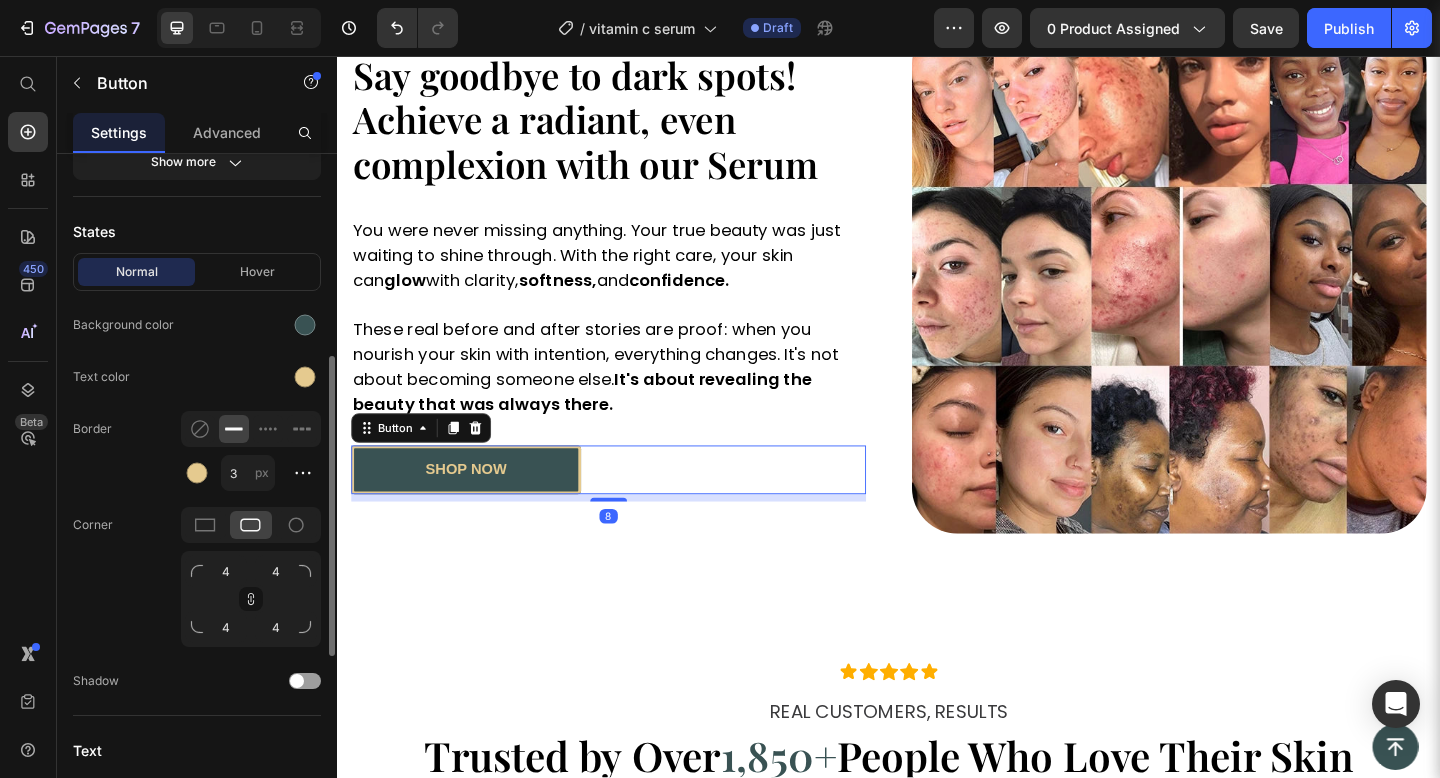 scroll, scrollTop: 341, scrollLeft: 0, axis: vertical 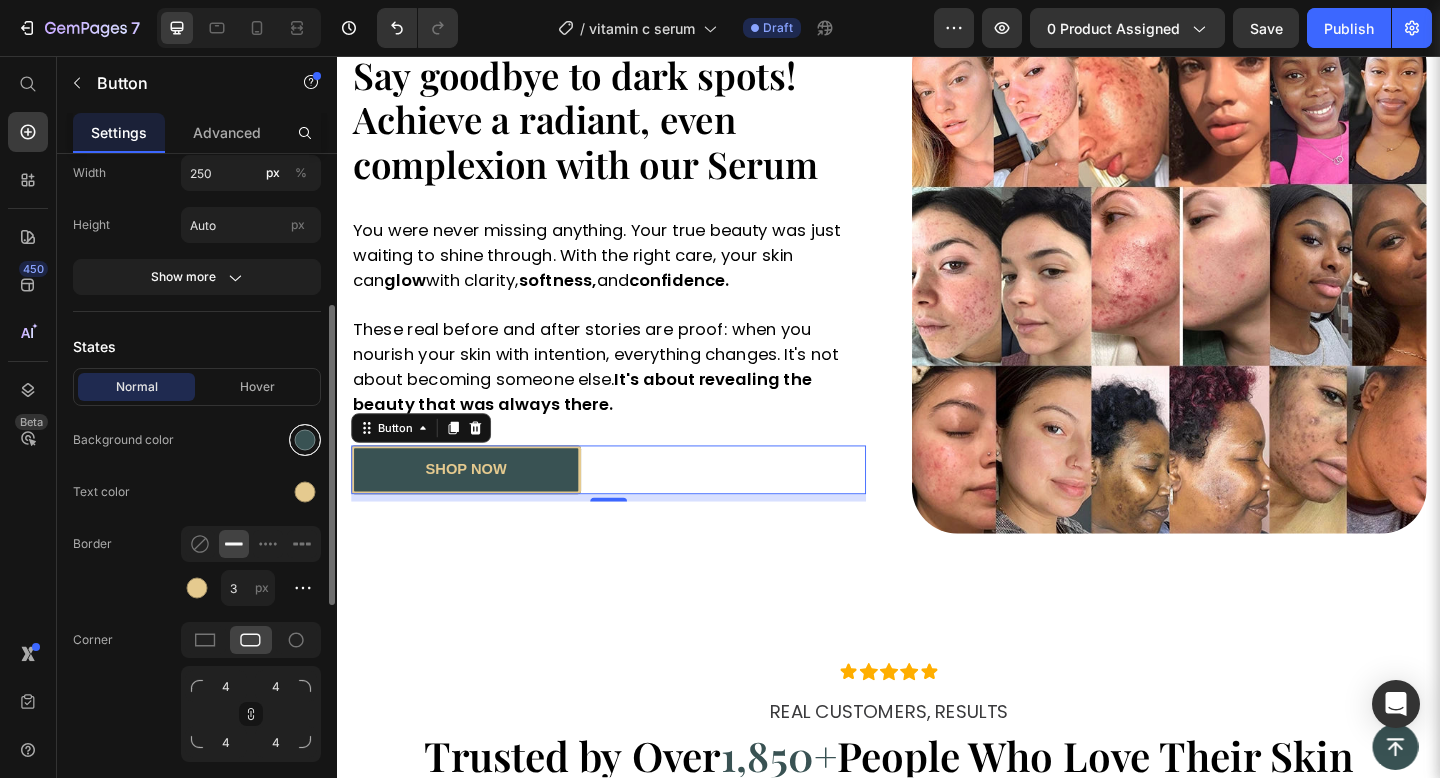click at bounding box center [305, 440] 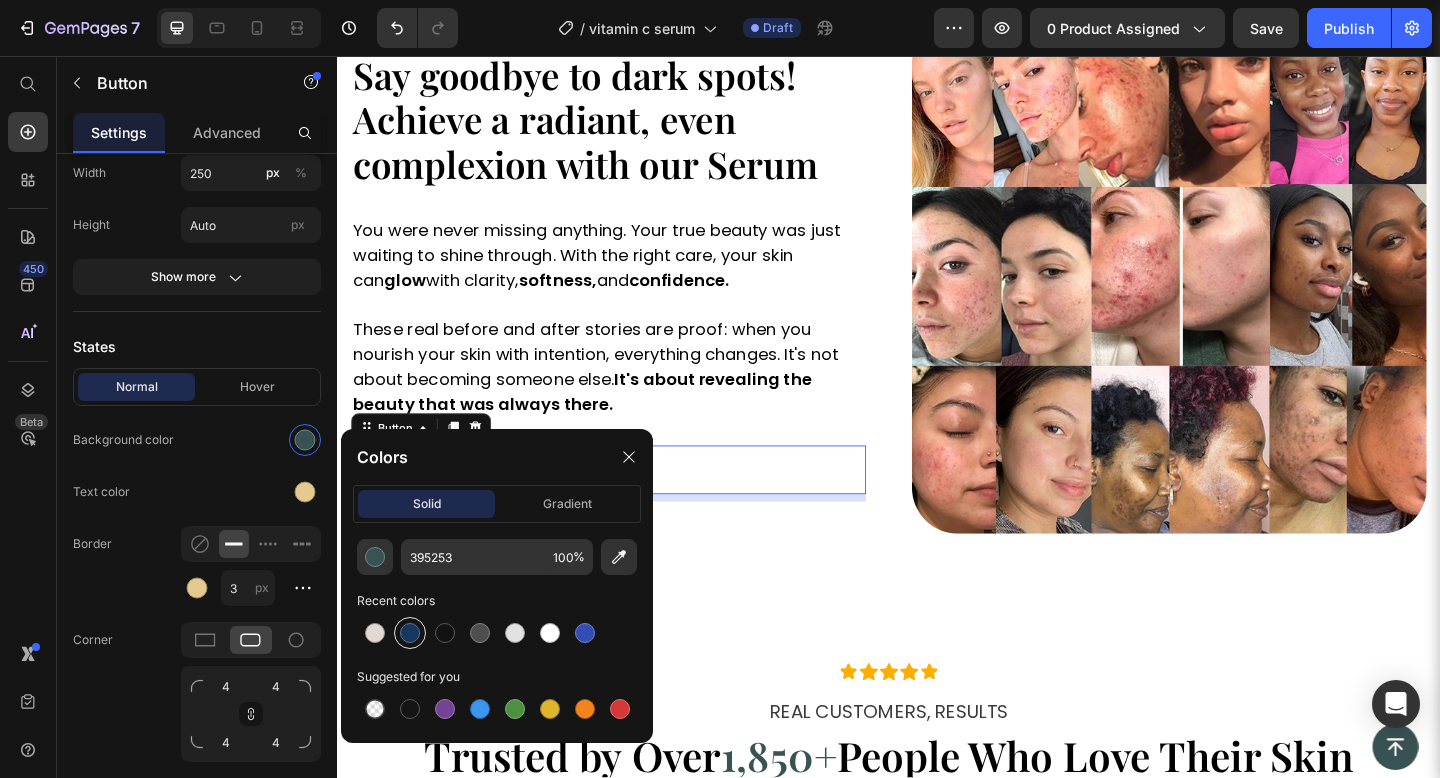 click at bounding box center [410, 633] 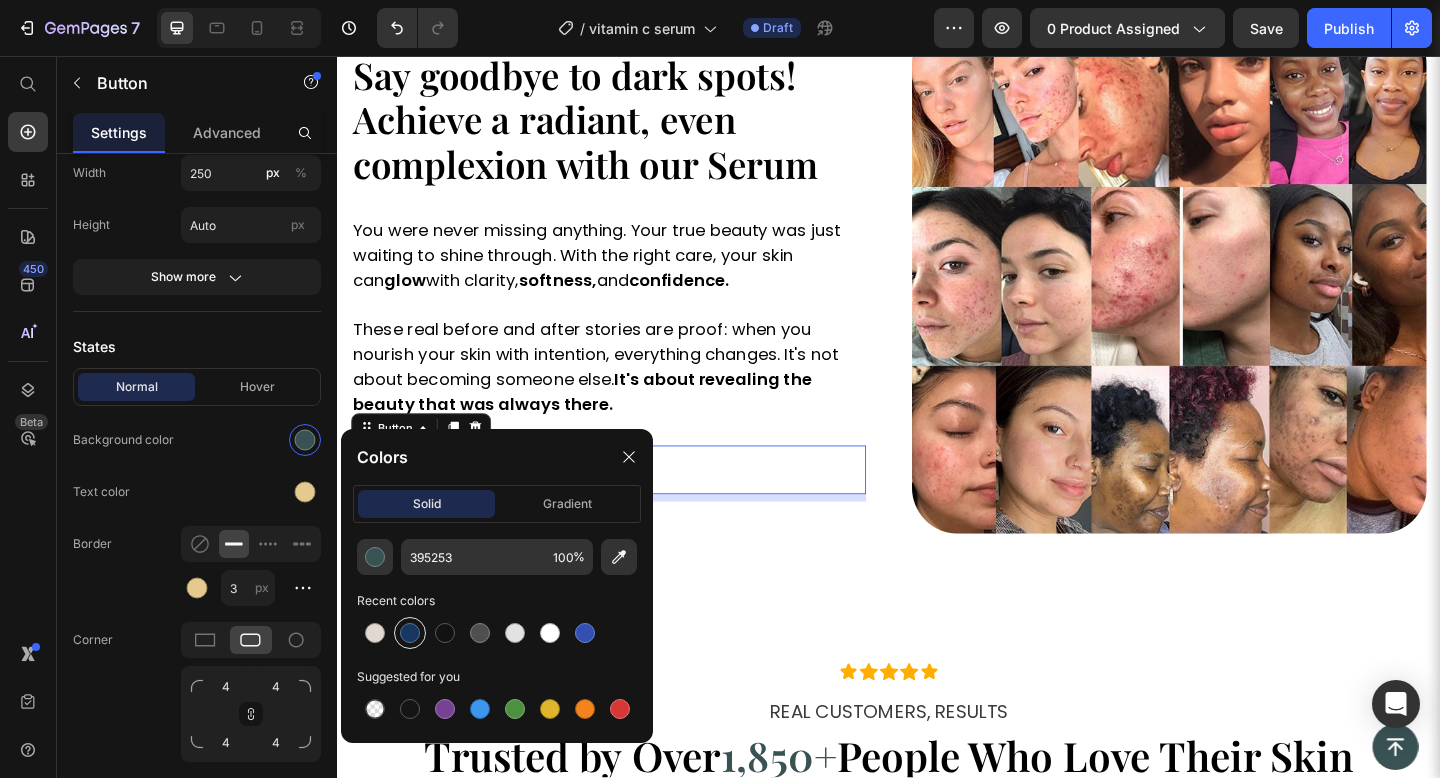 type on "163760" 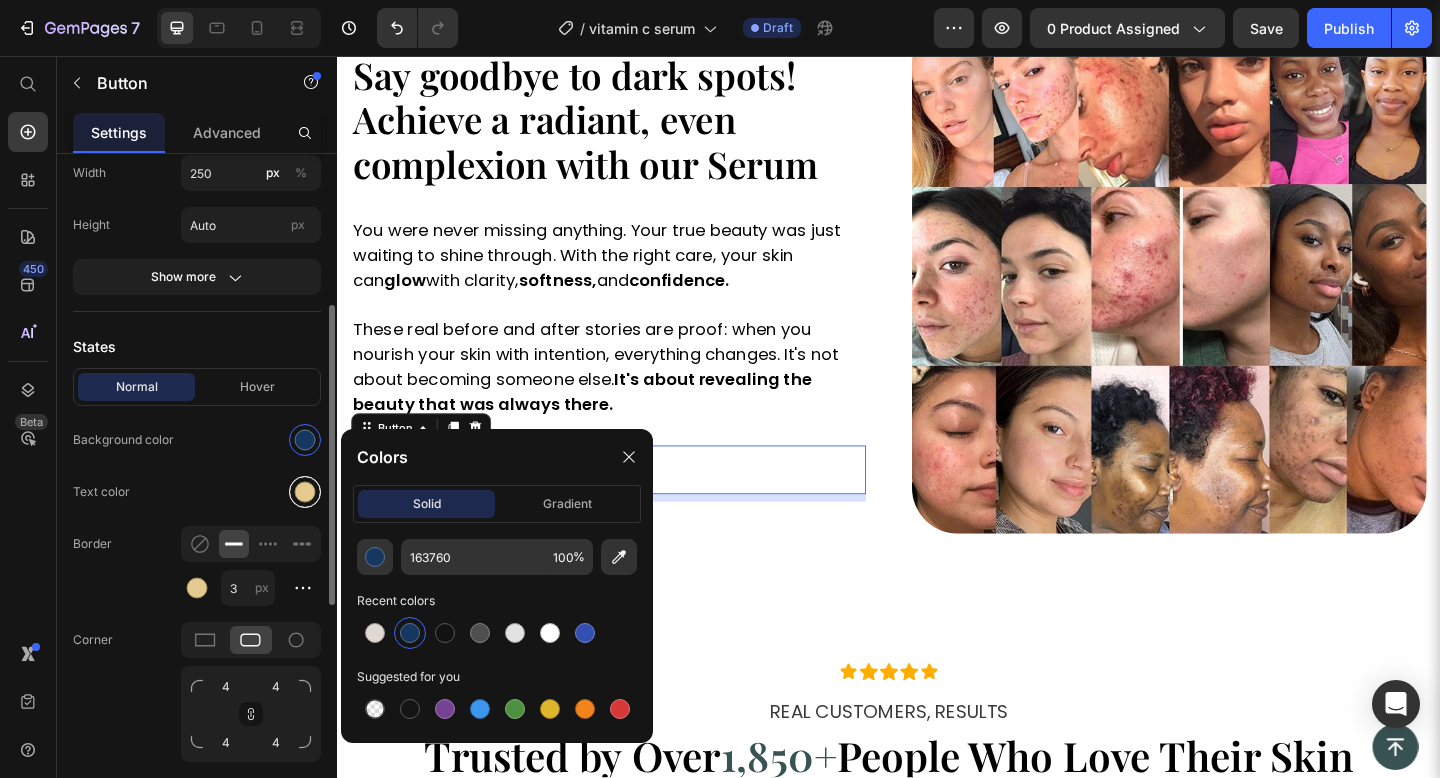 click at bounding box center [305, 492] 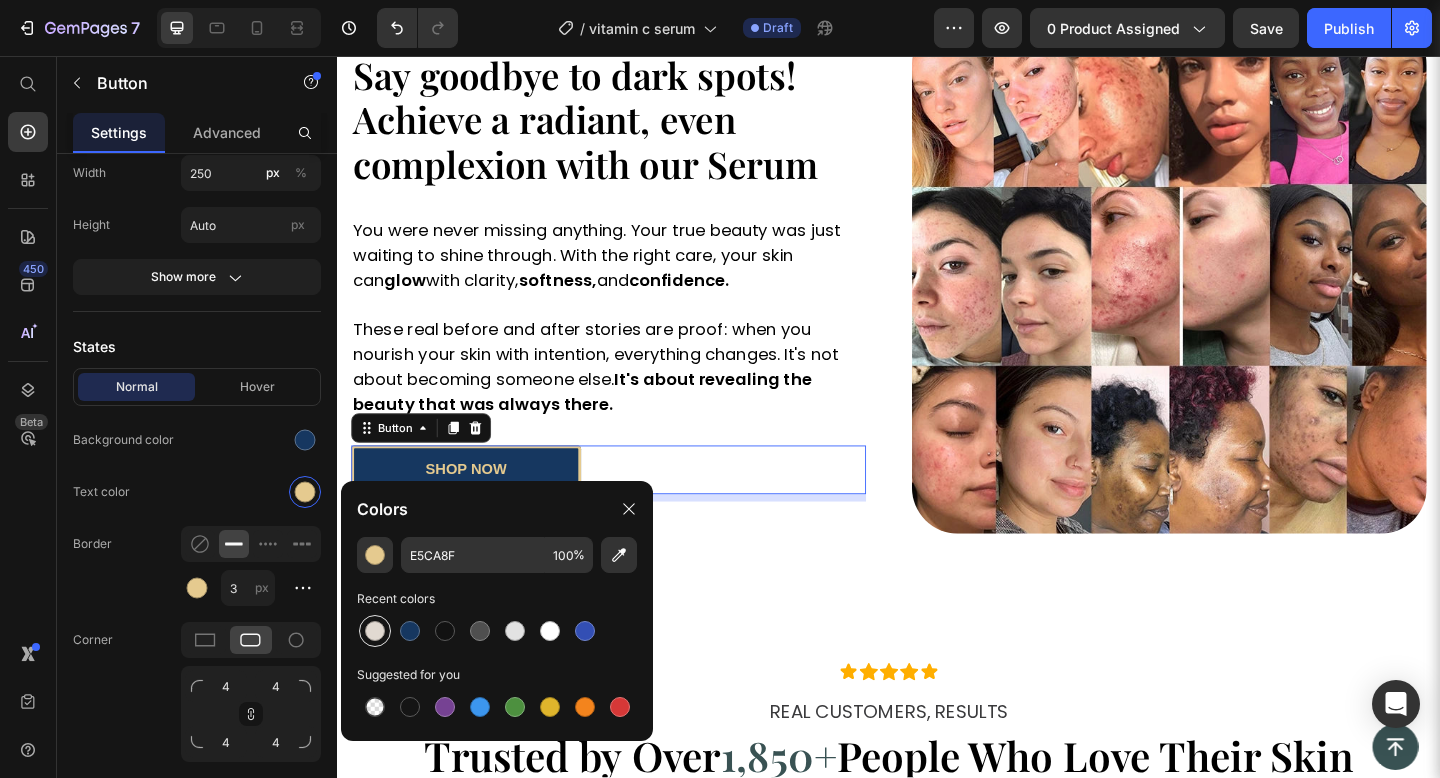 click at bounding box center (375, 631) 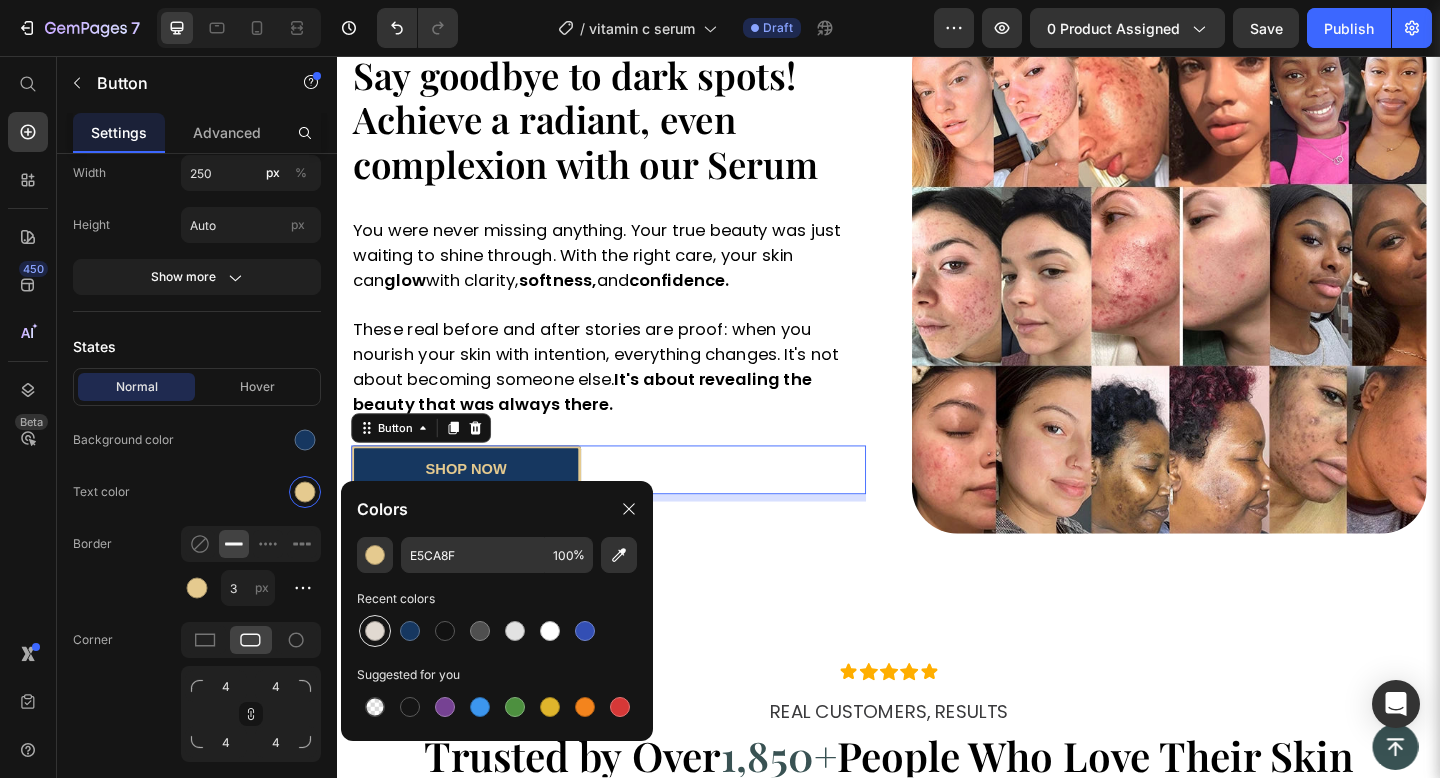 type on "E1D9D1" 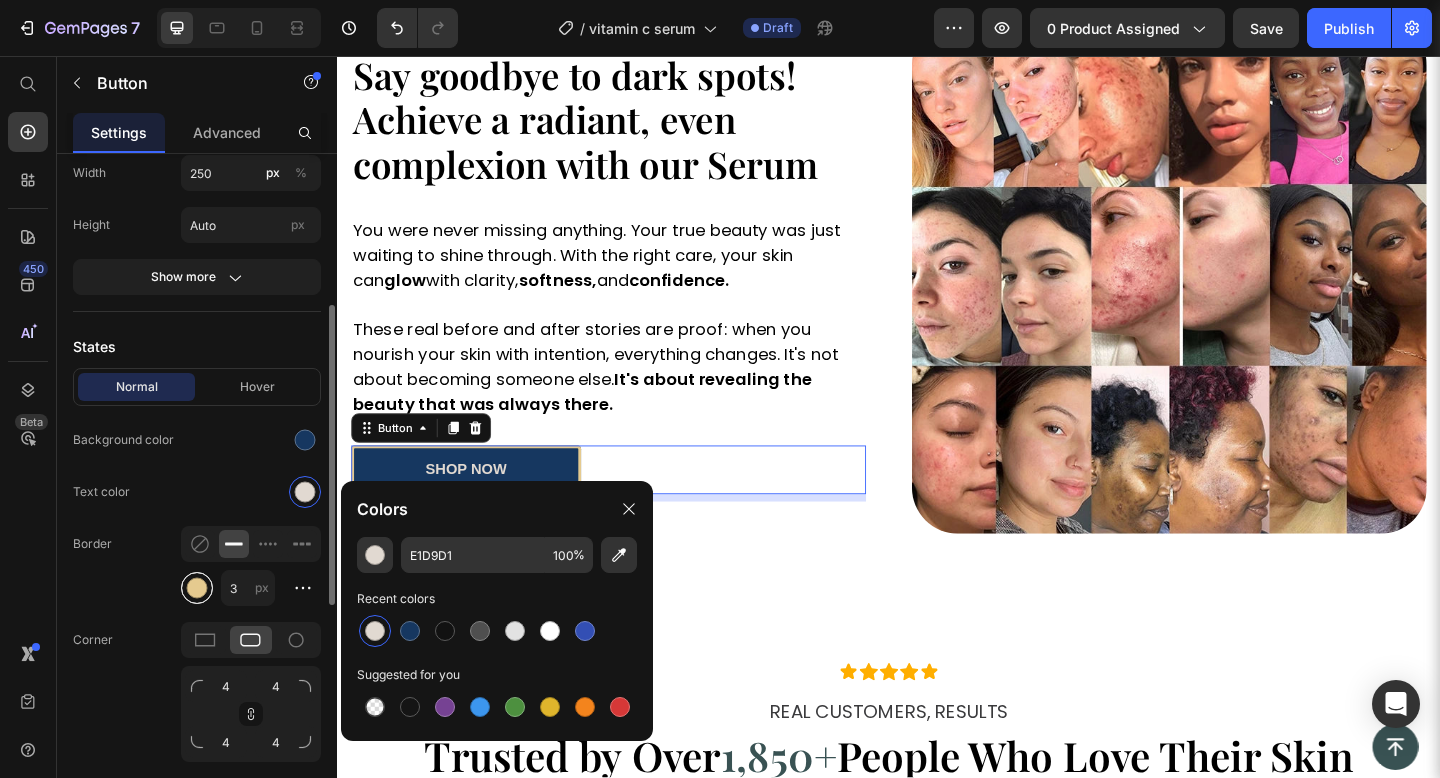 click at bounding box center (197, 588) 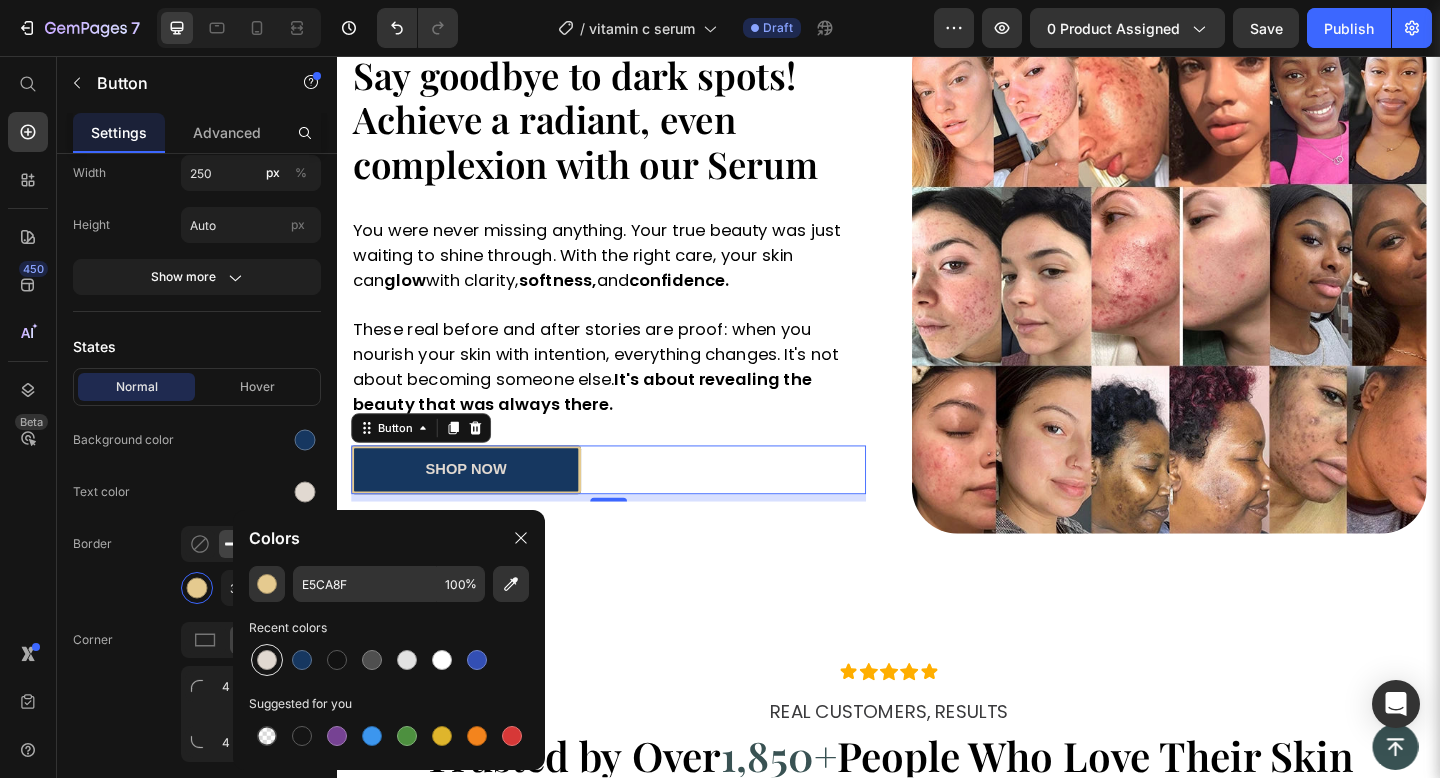 click at bounding box center [267, 660] 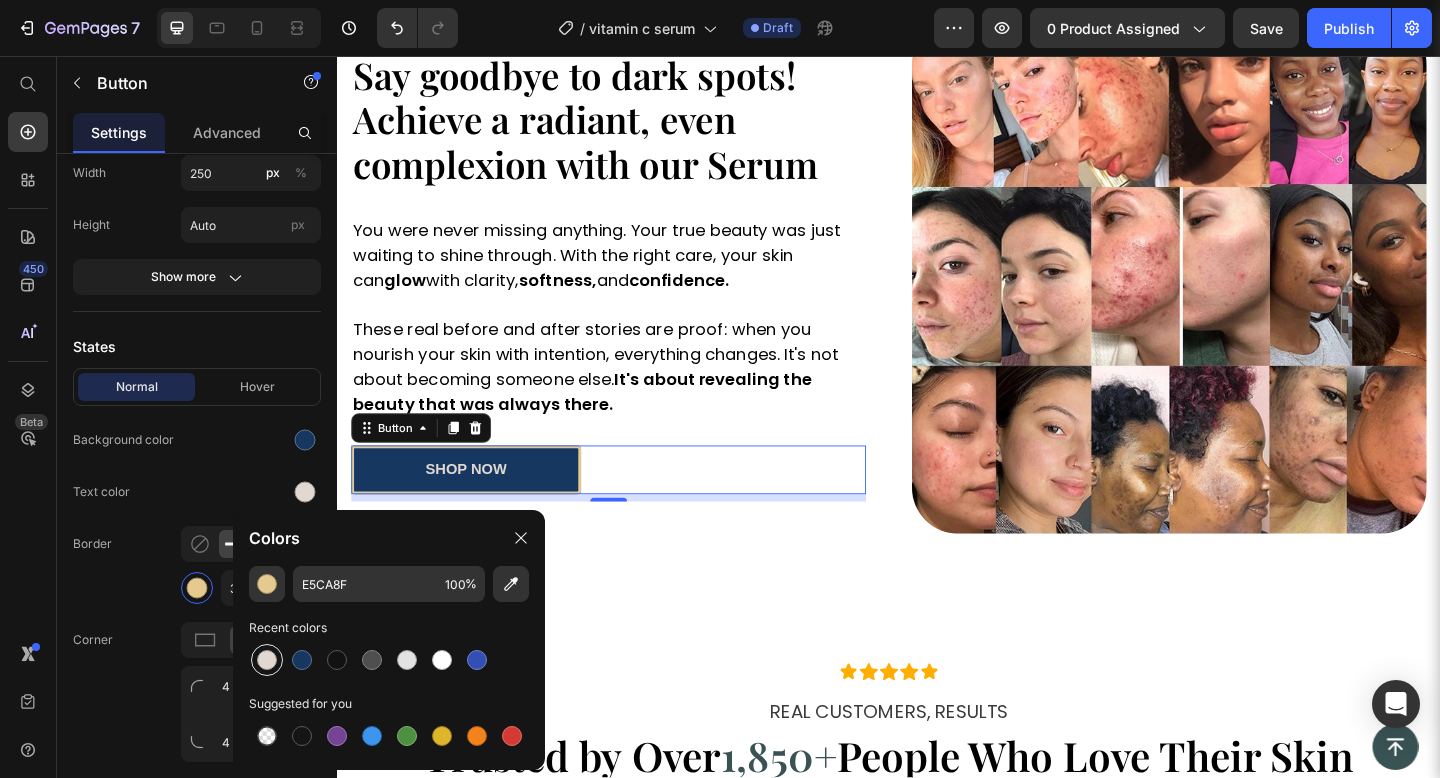 type on "E1D9D1" 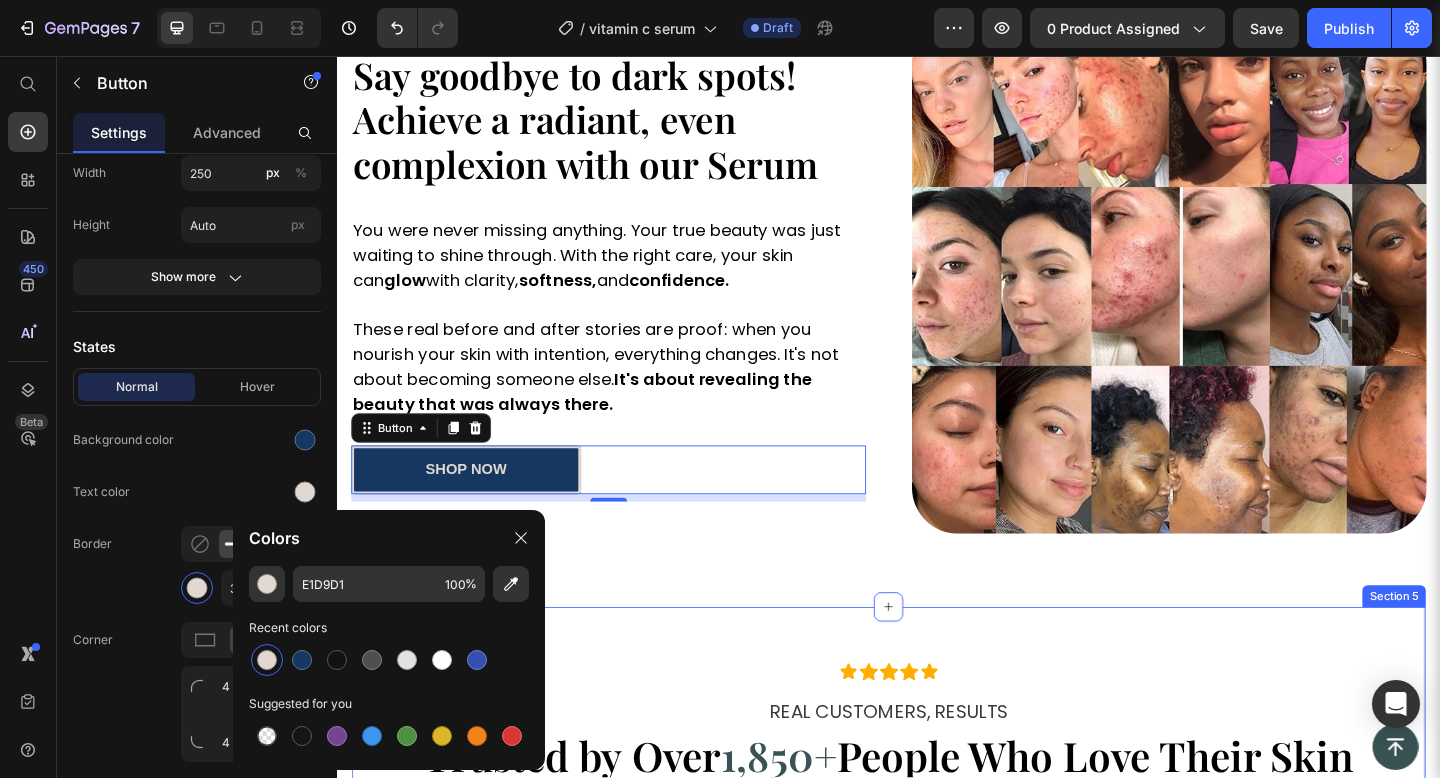 click on "Icon Icon Icon Icon
Icon Icon List REAL CUSTOMERS, RESULTS Heading Trusted by Over  1,850+  People Who Love Their Skin Heading Row
Image Vanessa  Text Block Icon Icon Icon Icon Icon Icon List 4.9/5 rating Text Block Row “This serum gave me an instant glow. After a few days, my skin looked brighter and my dark spots started to fade.” Text Block Row Image Jeff Text Block Icon Icon Icon Icon Icon Icon List 4.9/5 rating Text Block Row his Vitamin C Serum helped clear my acne and even out my skin tone My face feels healthier and less irritated every day I finally feel confident without worrying about breakouts or redness Text Block Row Image Dann Text Block Icon Icon Icon Icon Icon Icon List 4.9/5 rating Text Block Row “I’ve tried other vitamin C products but this one is the real deal. My skin looks smooth, clear, and way more radiant.” Text Block Row Image Yanechi Text Block Icon Icon Icon Icon Icon Icon List 4.9/5 rating Text Block Row Text Block Row Row" at bounding box center [937, 1066] 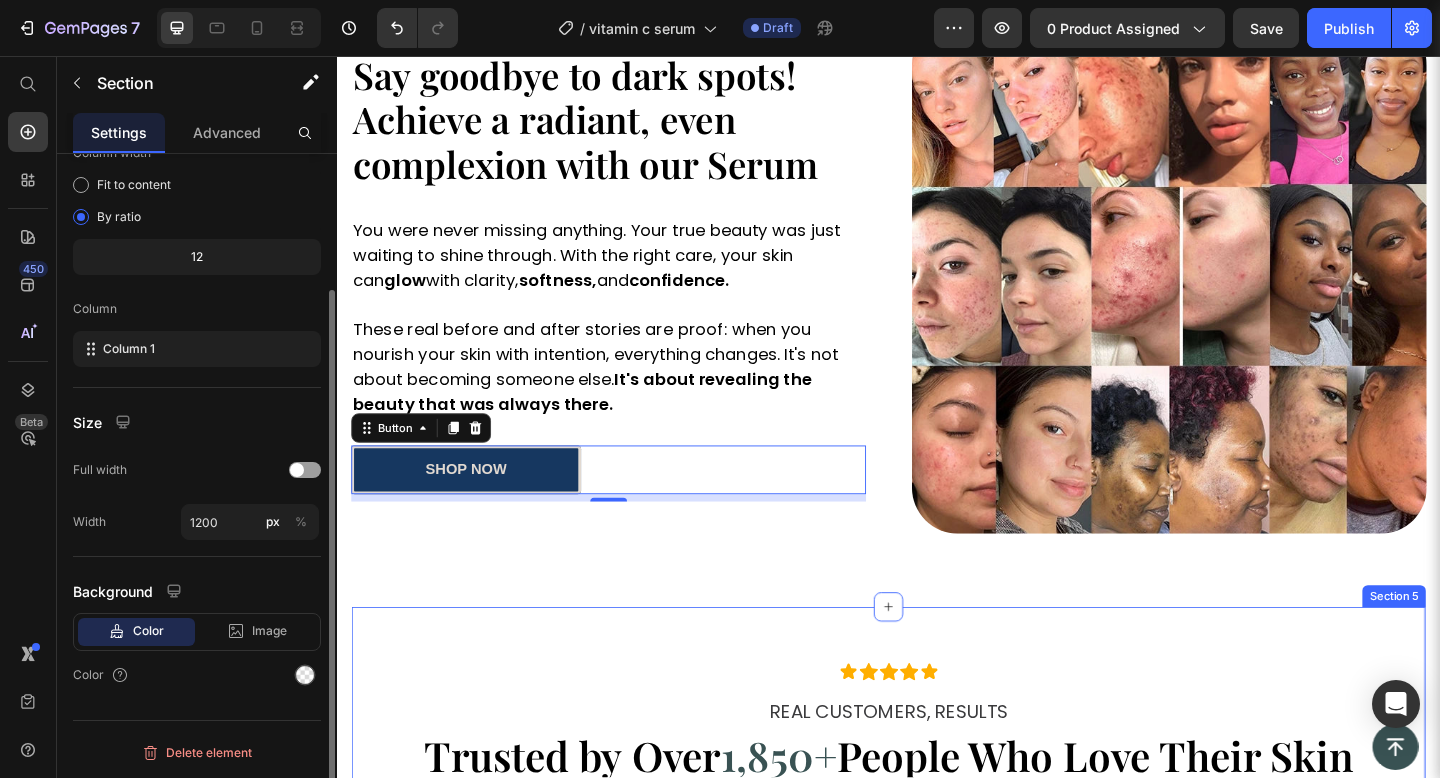 scroll, scrollTop: 0, scrollLeft: 0, axis: both 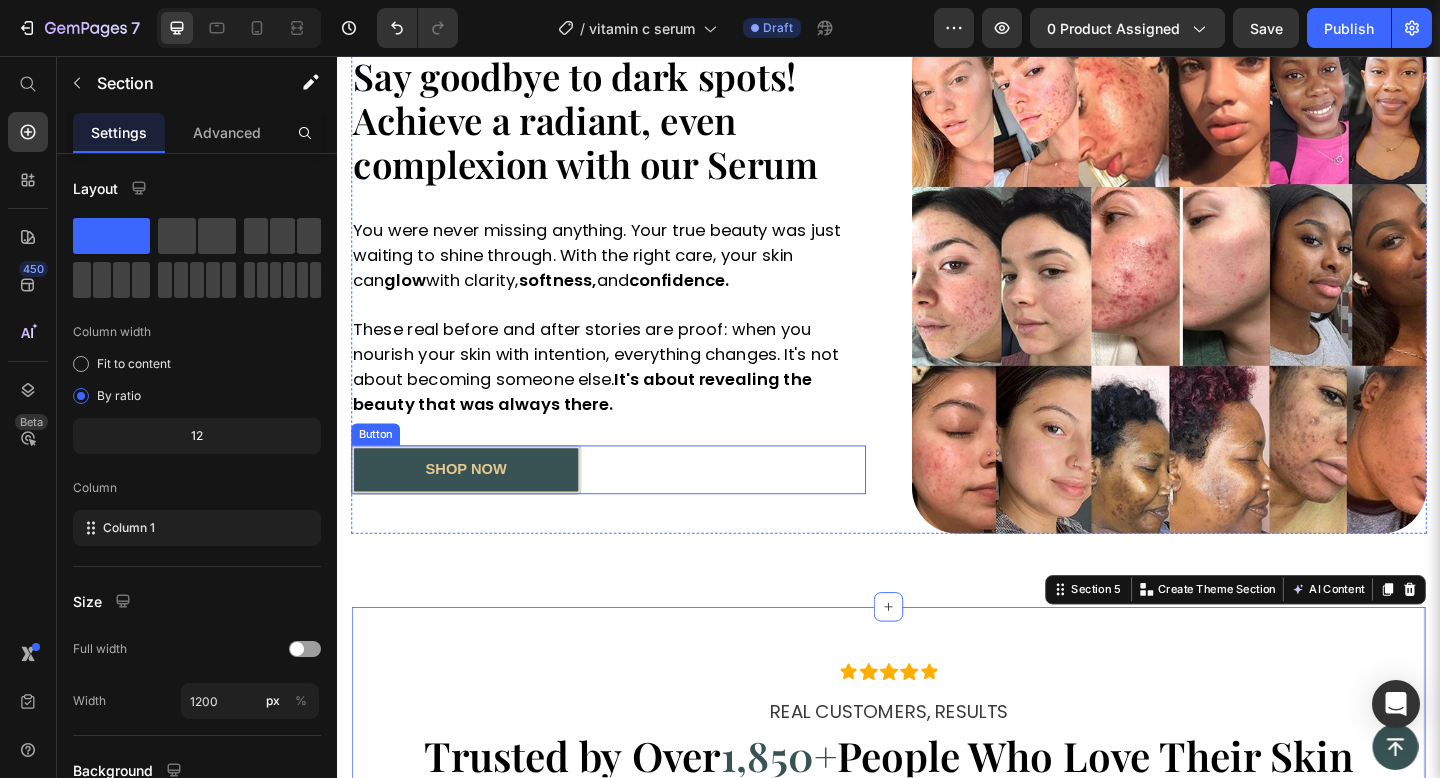 click on "shop now" at bounding box center [477, 506] 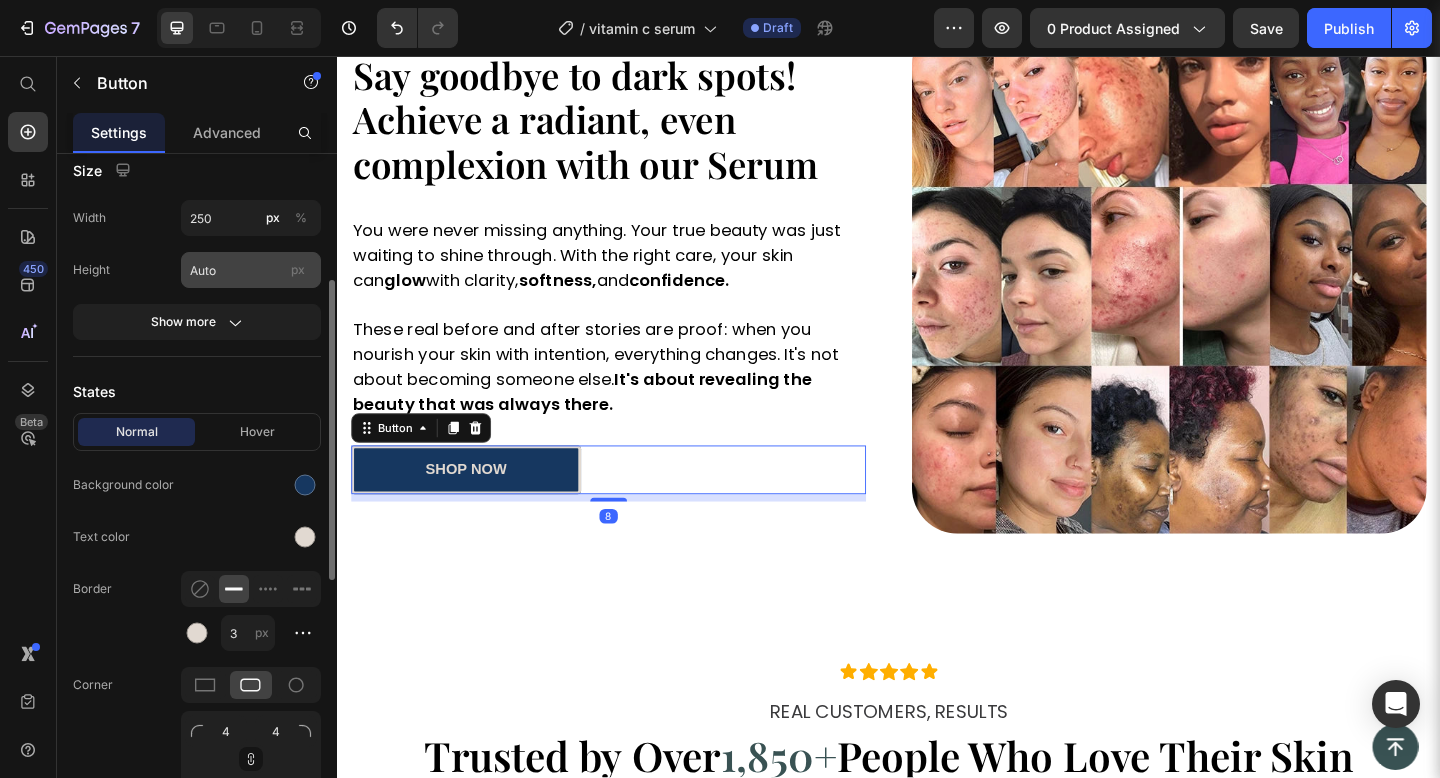 scroll, scrollTop: 297, scrollLeft: 0, axis: vertical 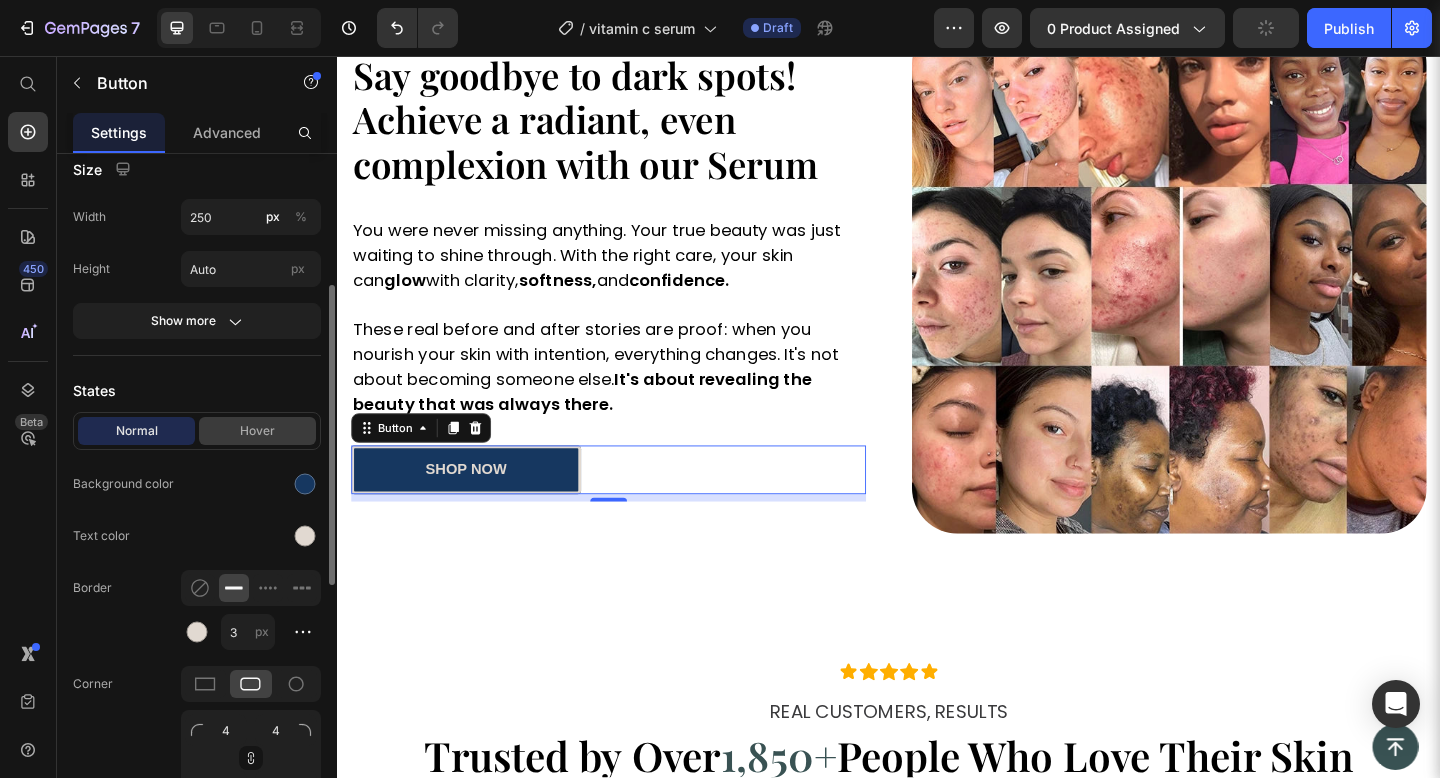 click on "Hover" at bounding box center [257, 431] 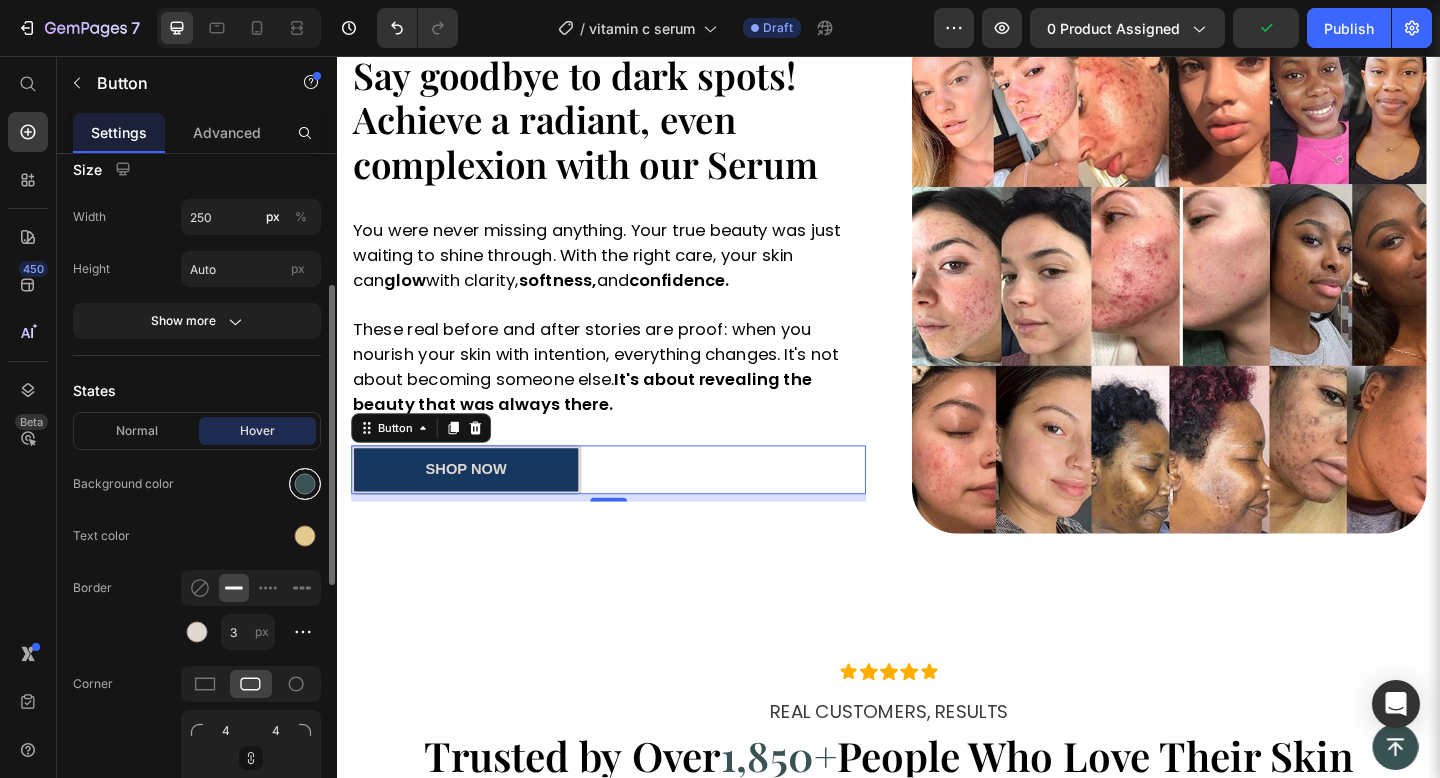 click at bounding box center [305, 484] 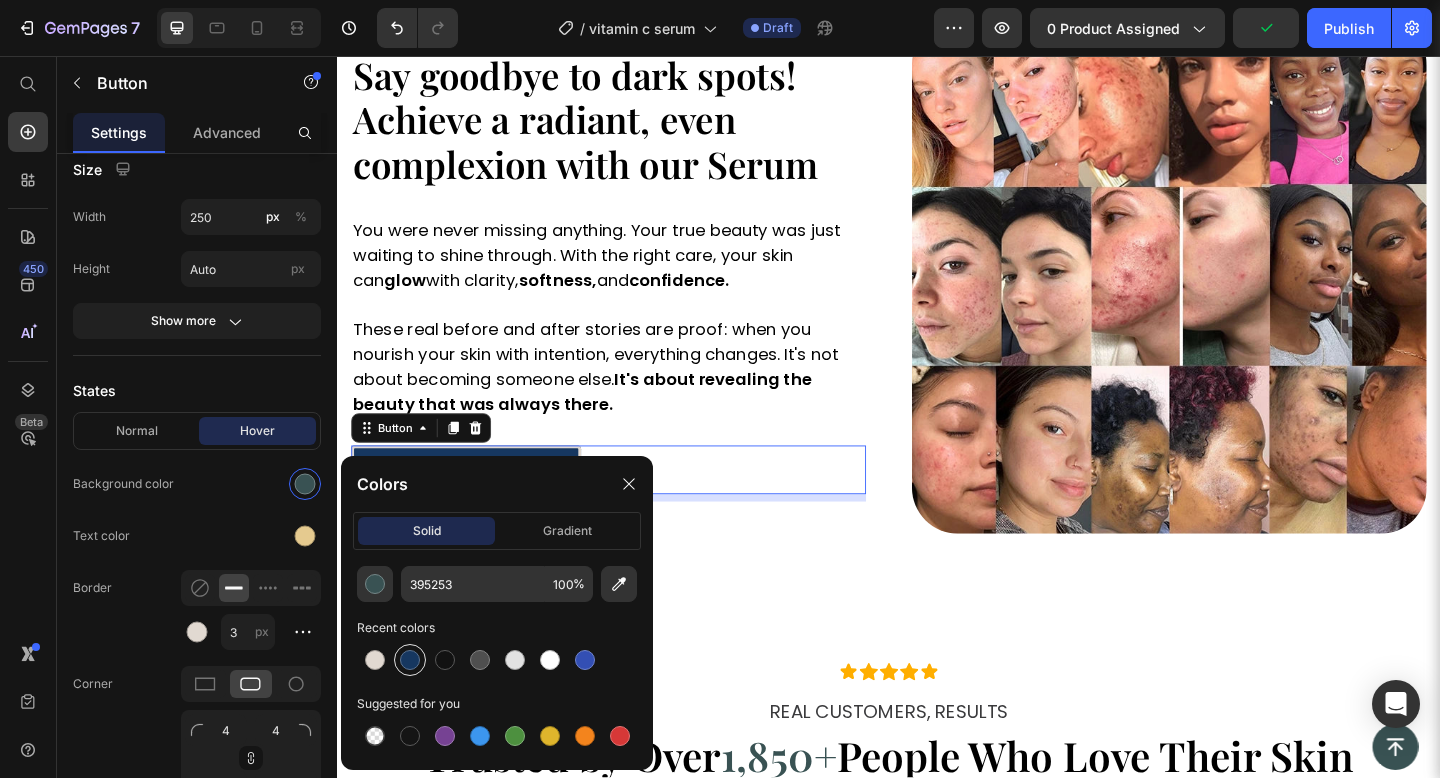click at bounding box center [410, 660] 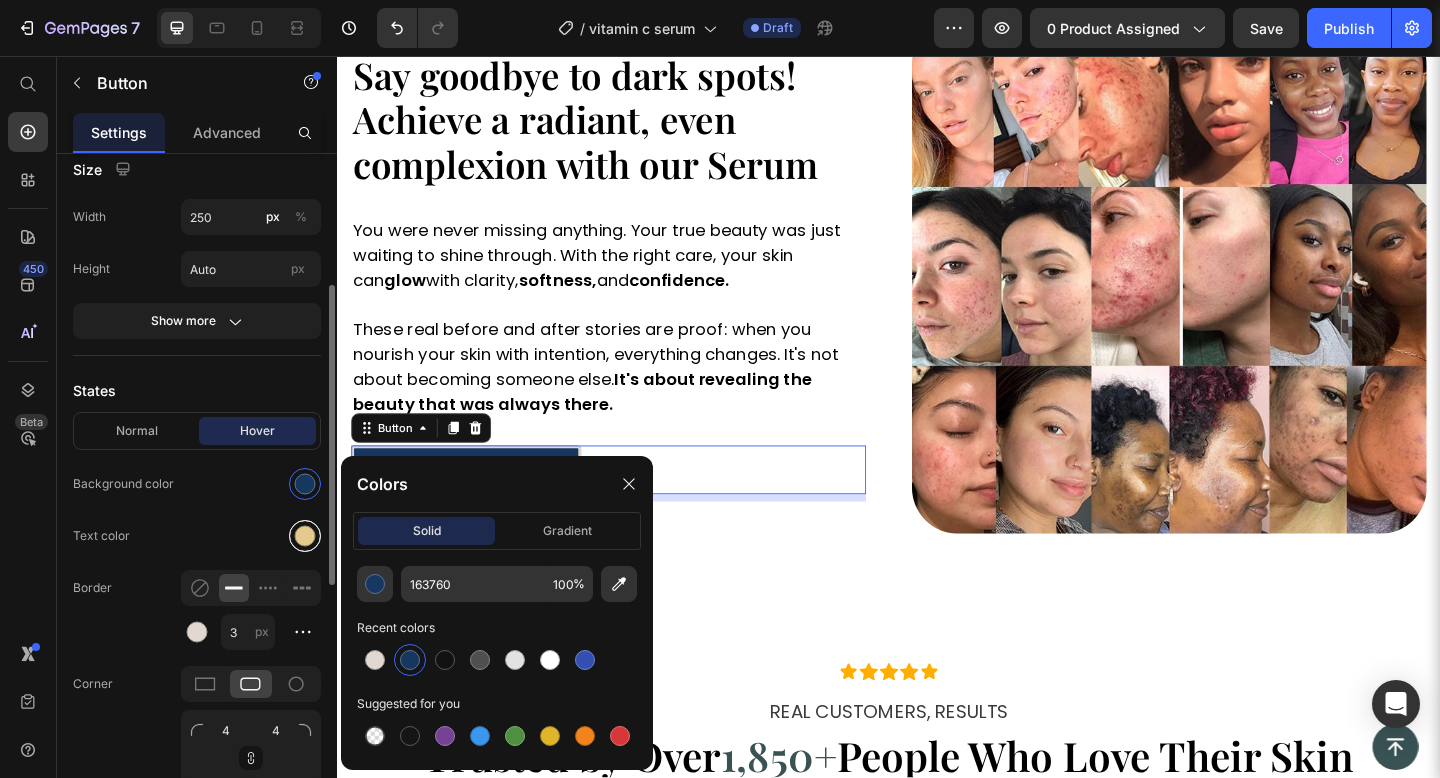 click at bounding box center (305, 536) 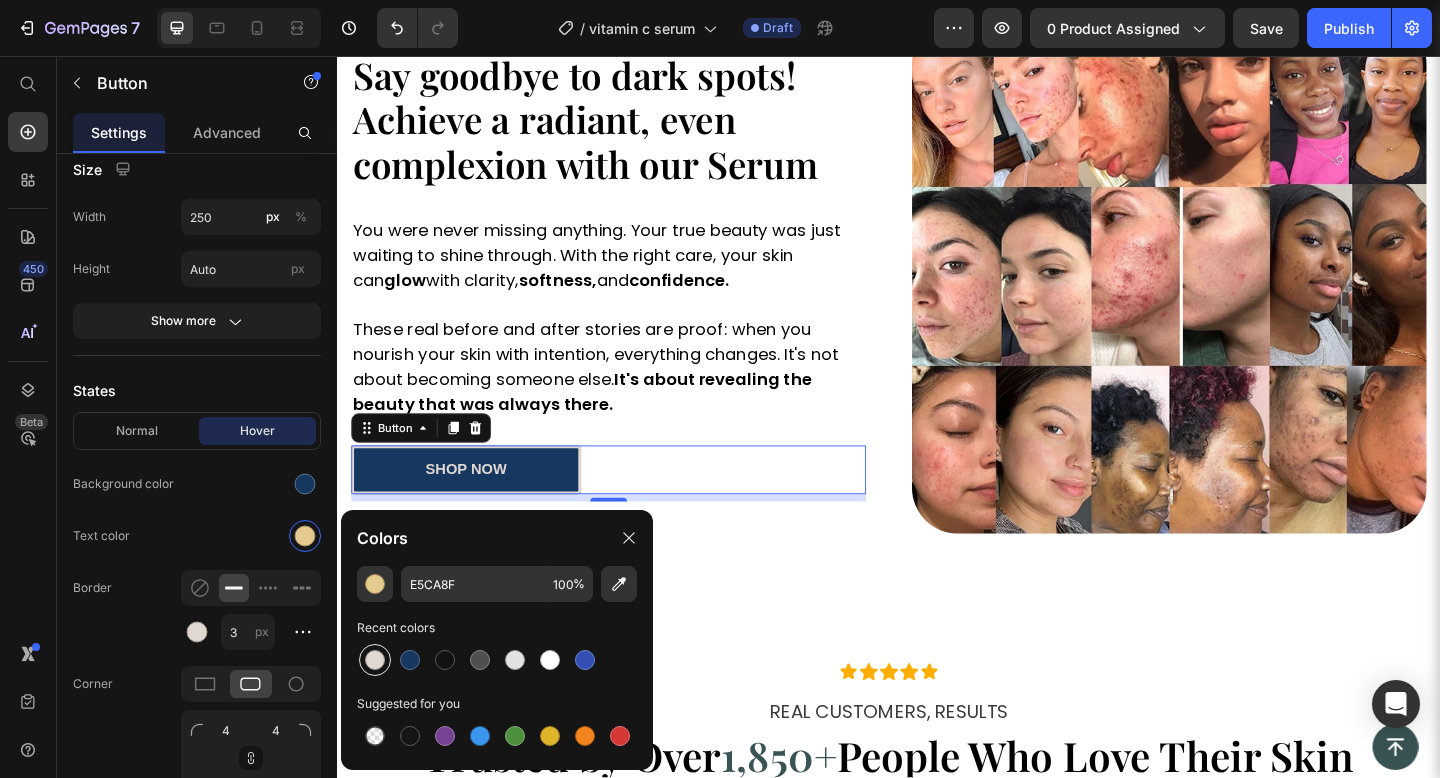 click at bounding box center [375, 660] 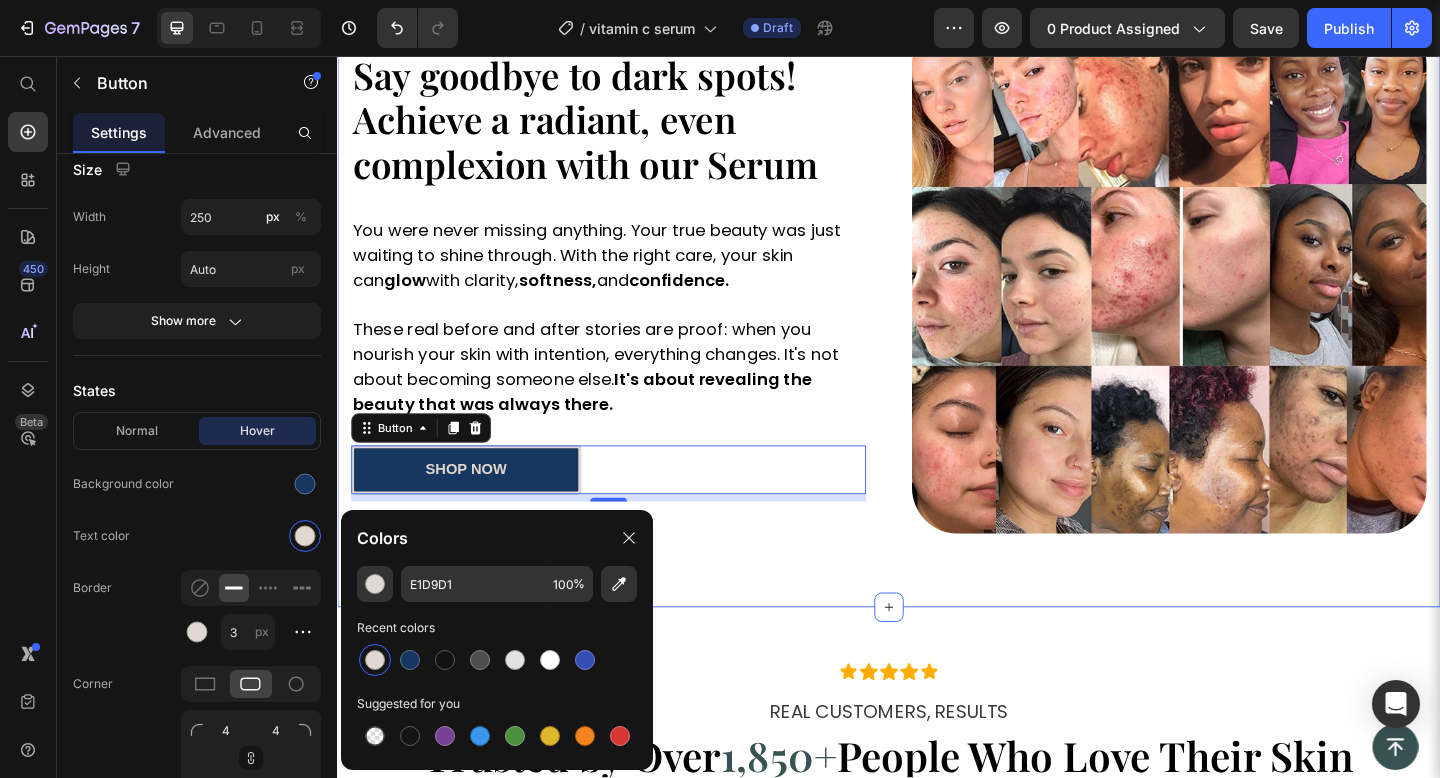 click on "Image Say goodbye to dark spots! Achieve a radiant, even complexion with our Serum Heading You were never missing anything. Your true beauty was just waiting to shine through. With the right care, your skin can  glow  with clarity,  softness,  and  confidence.     These real before and after stories are proof: when you nourish your skin with intention, everything changes. It's not about becoming someone else.  It's about revealing the beauty that was always there. Text block Row shop now Button   8 Image Row Row Section 4" at bounding box center (937, 296) 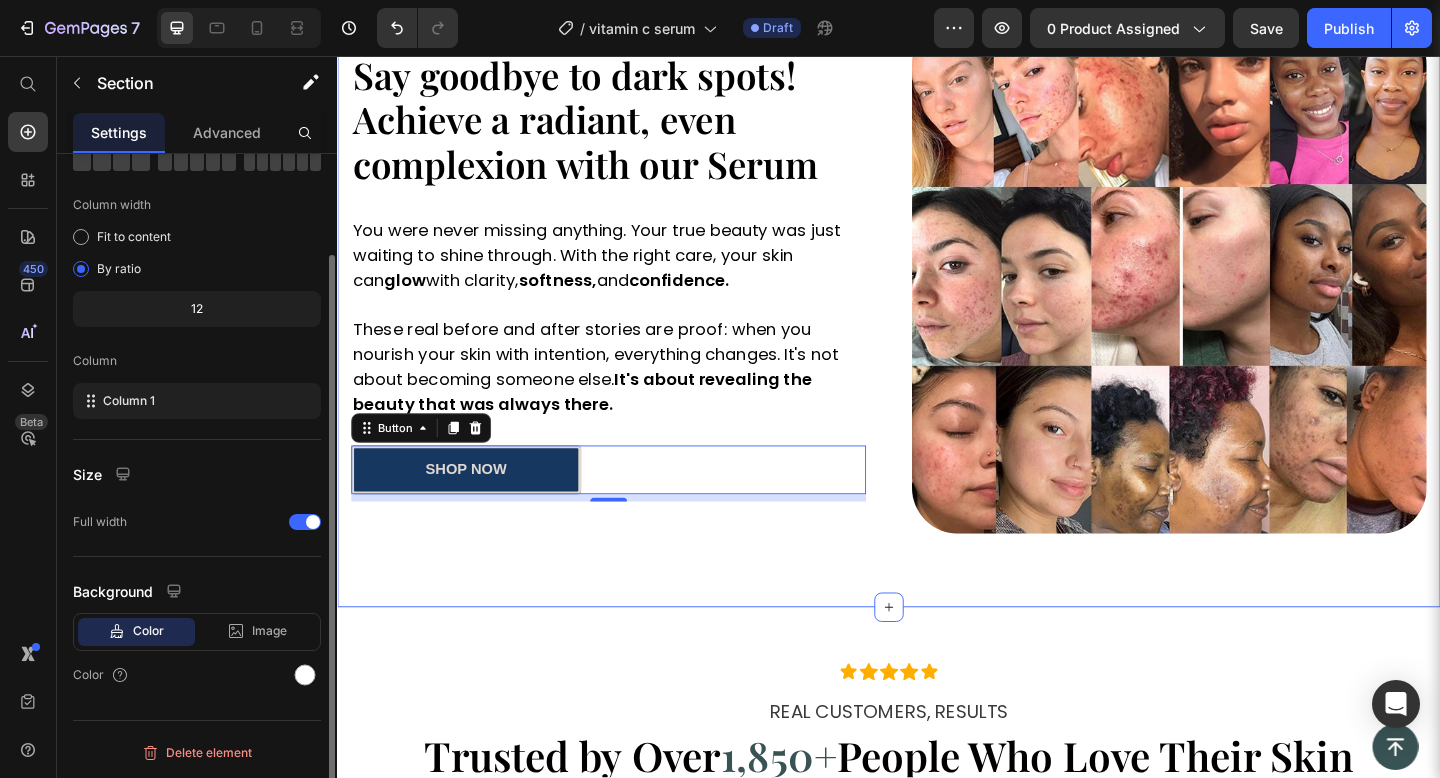 scroll, scrollTop: 0, scrollLeft: 0, axis: both 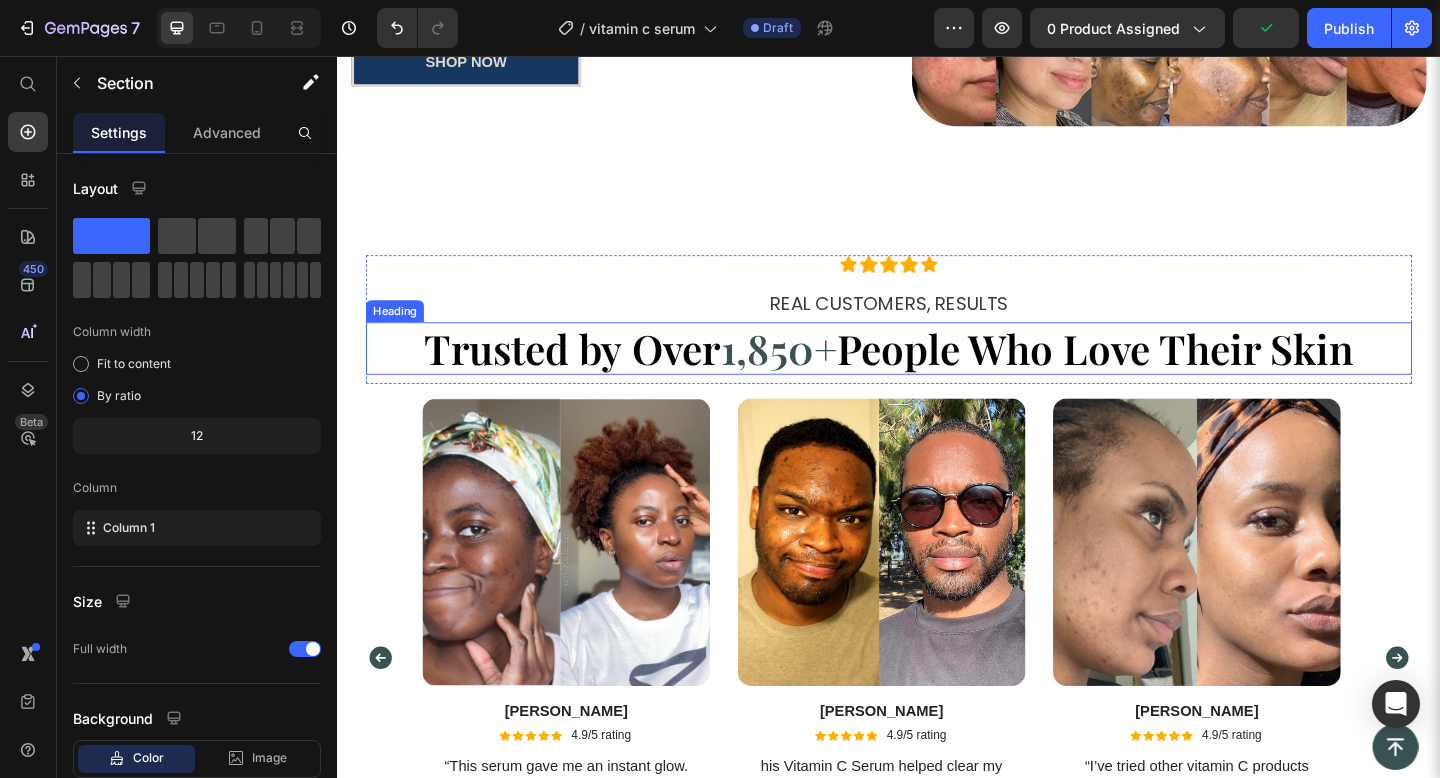 click on "1,850+" at bounding box center [817, 373] 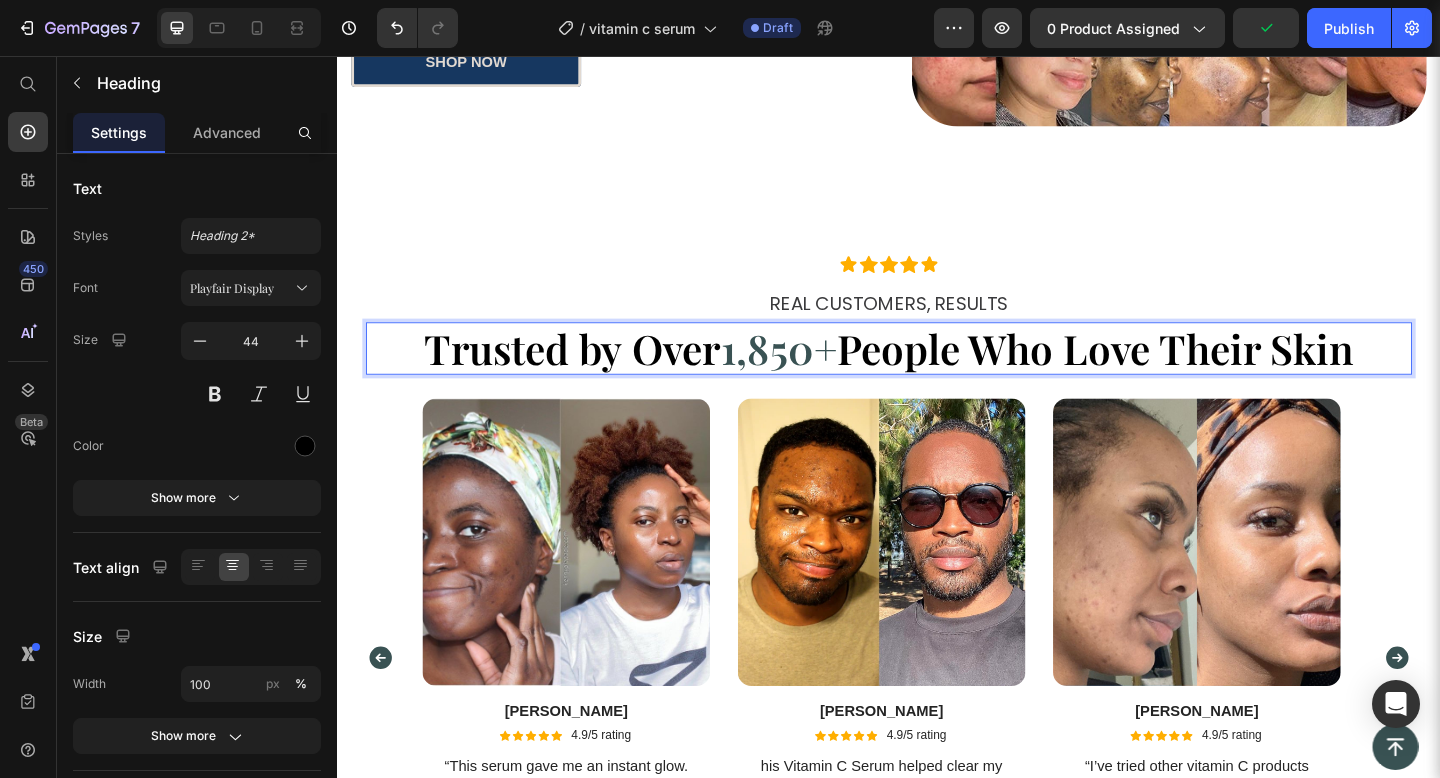 click on "1,850+" at bounding box center (817, 373) 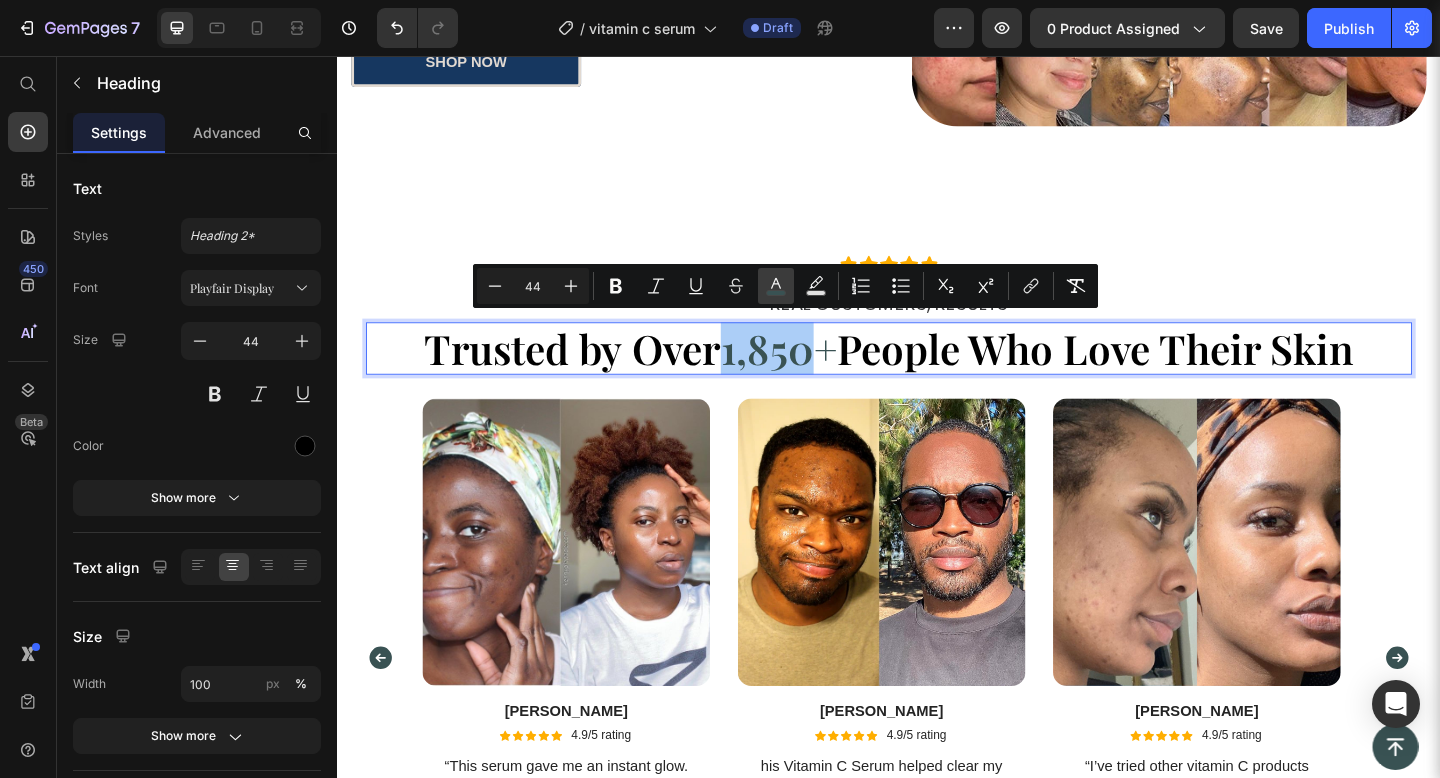 click 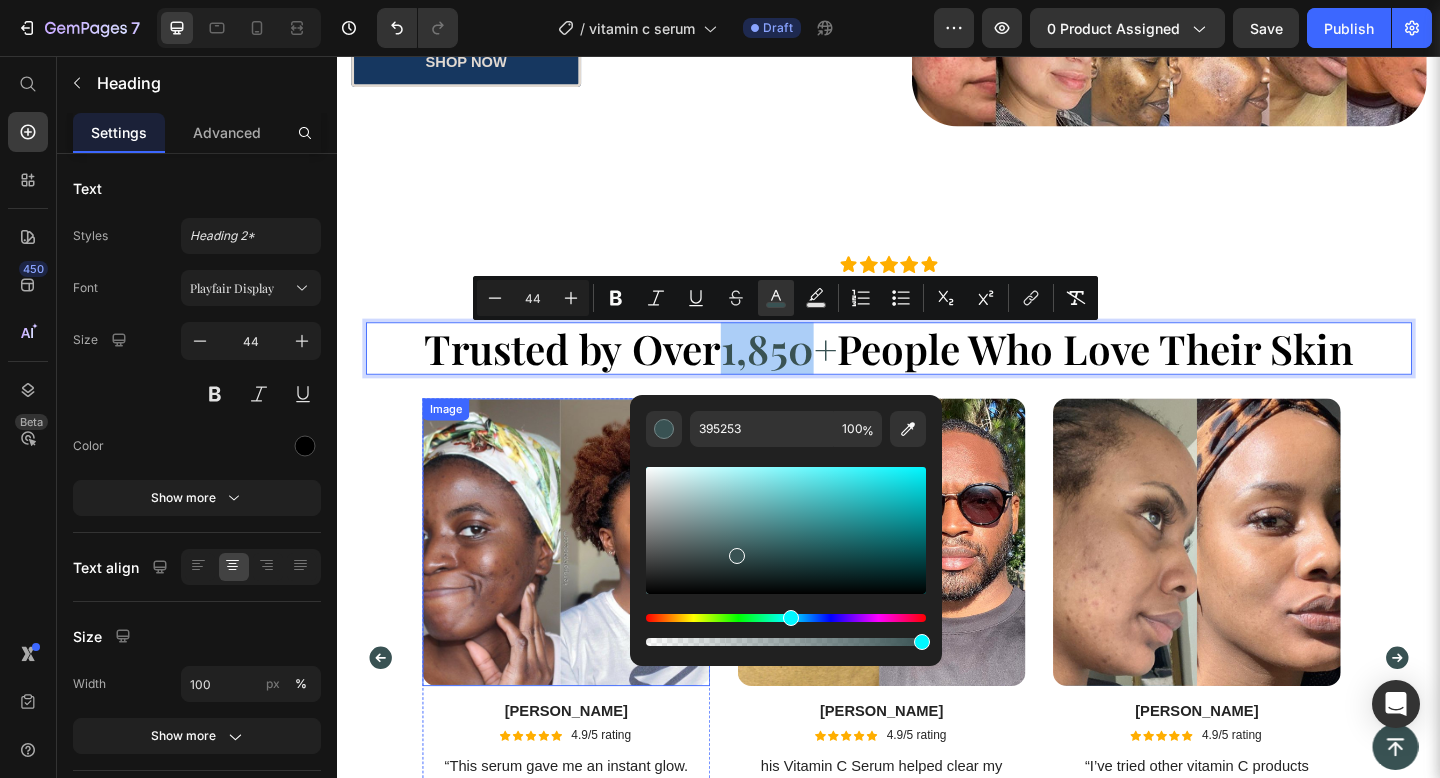 scroll, scrollTop: 2004, scrollLeft: 0, axis: vertical 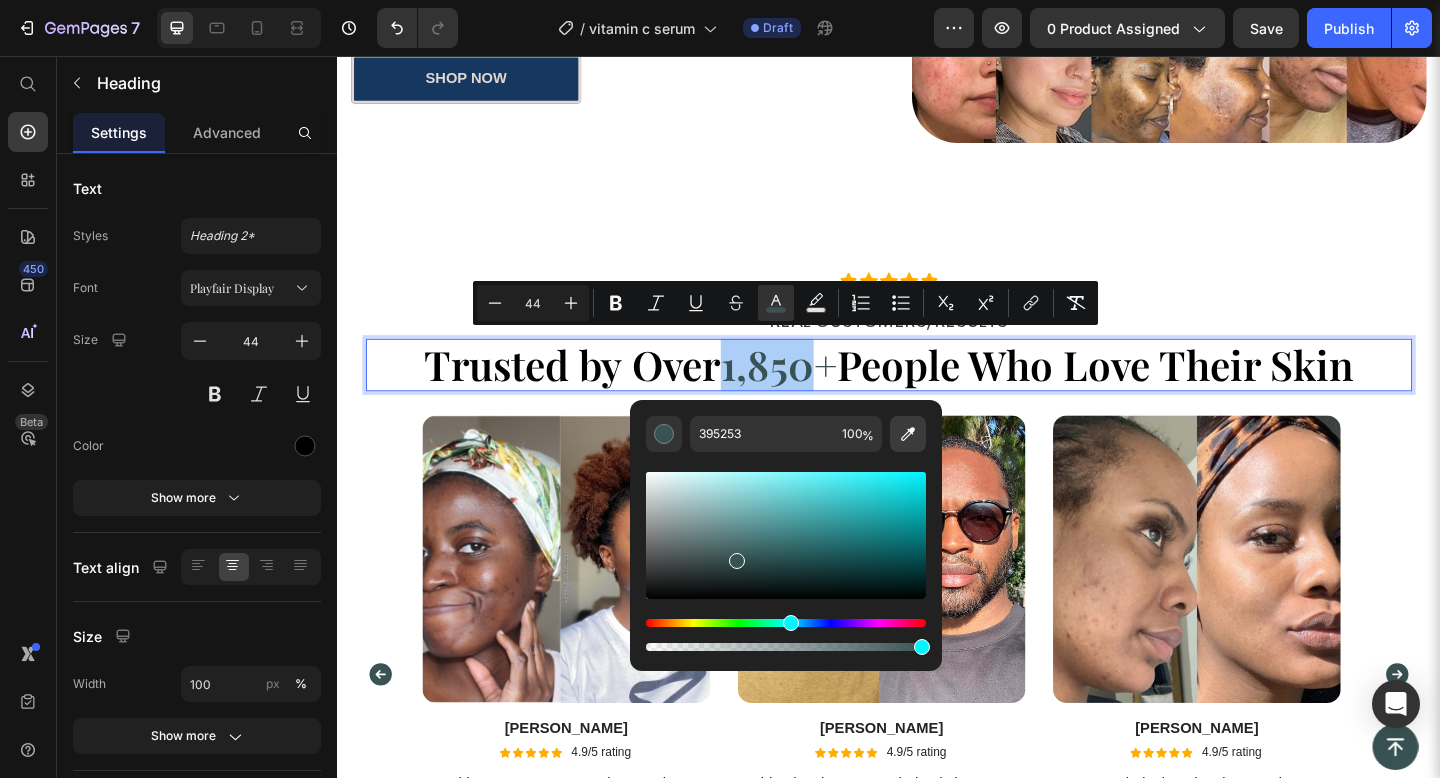 click 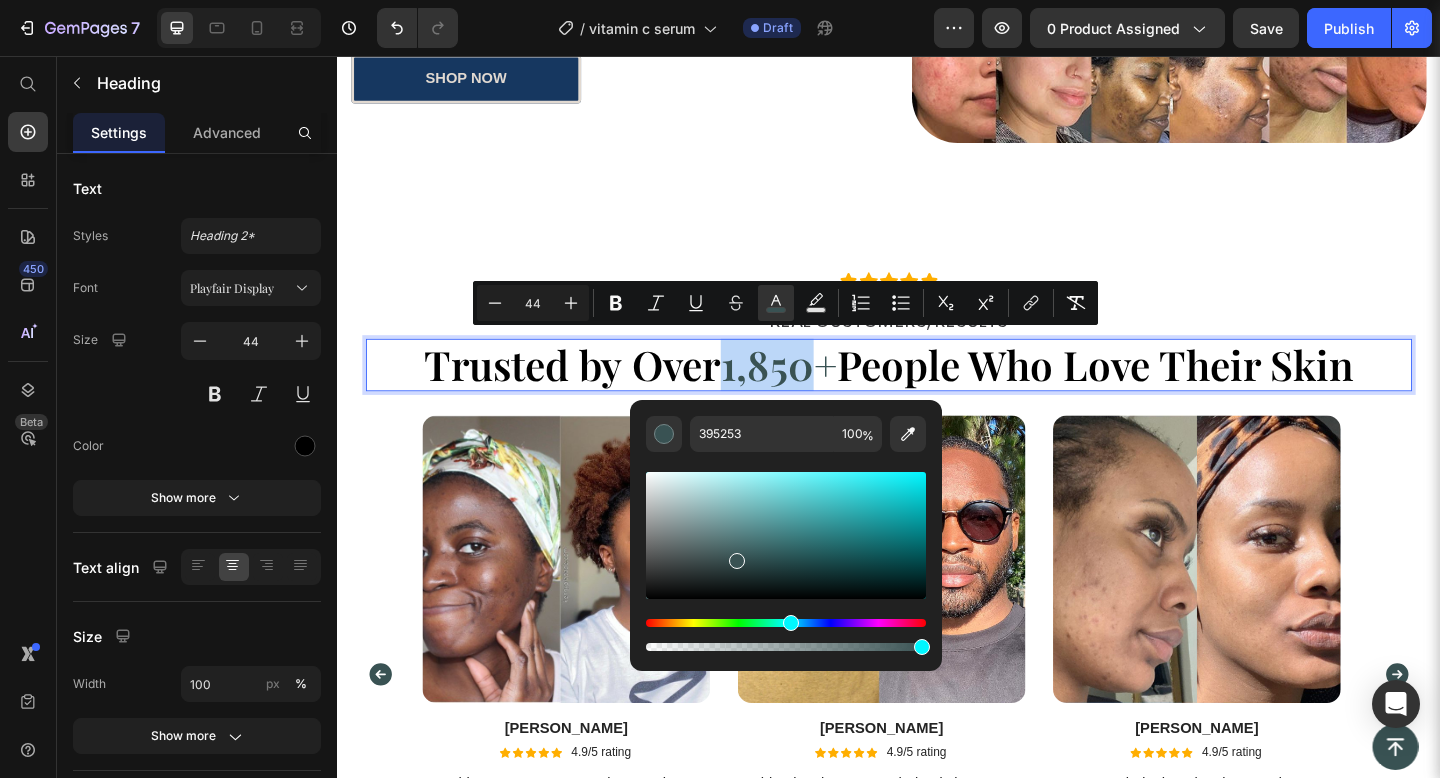 type on "163760" 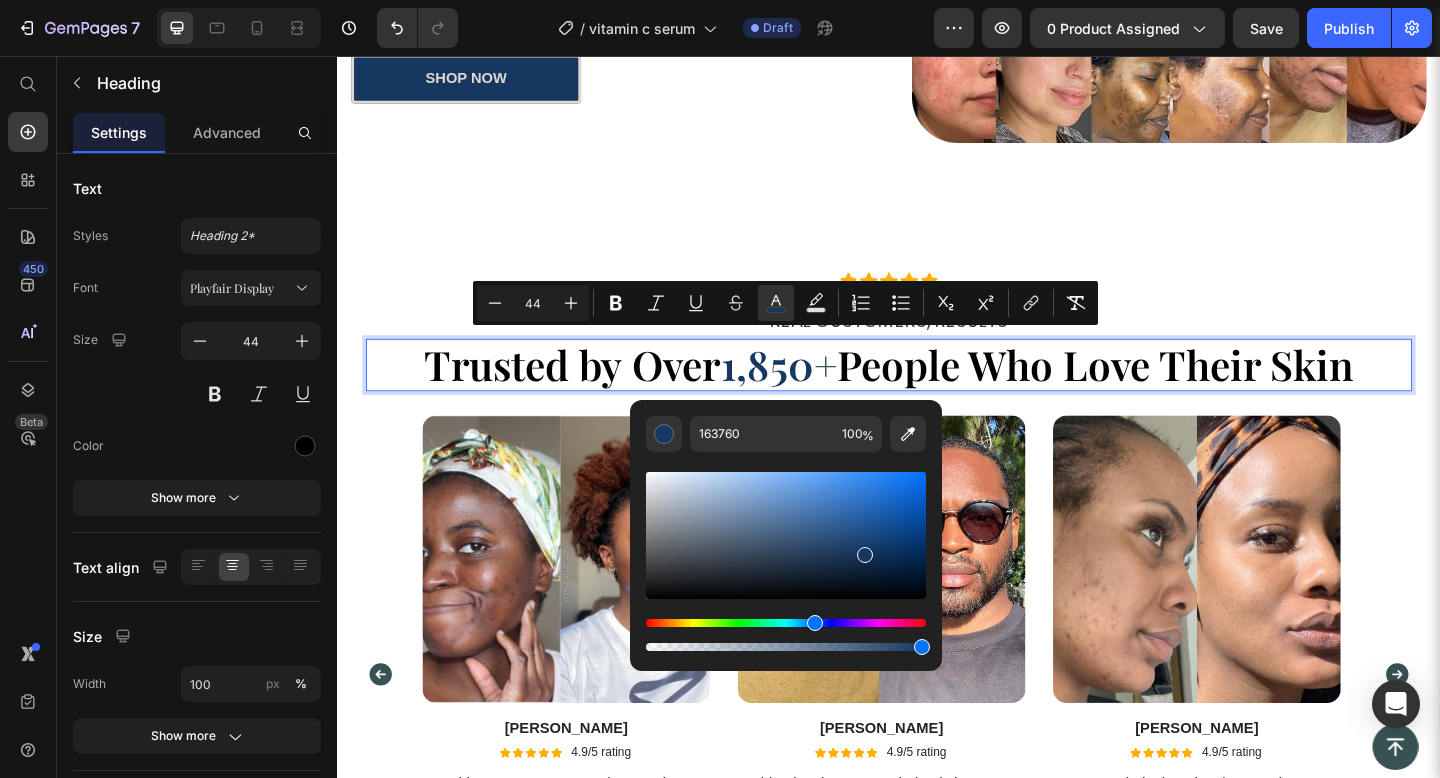 click on "+" at bounding box center [867, 391] 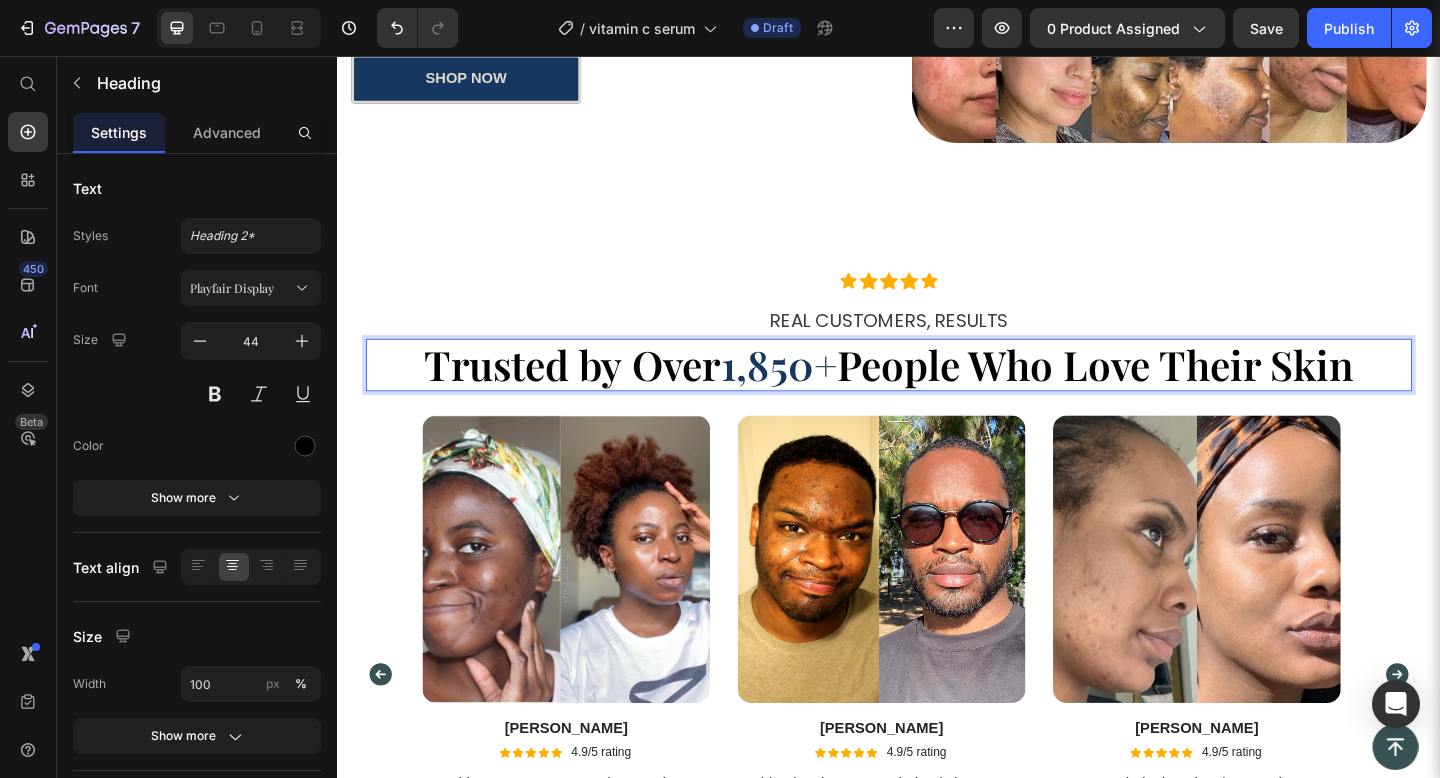 click on "+" at bounding box center [867, 391] 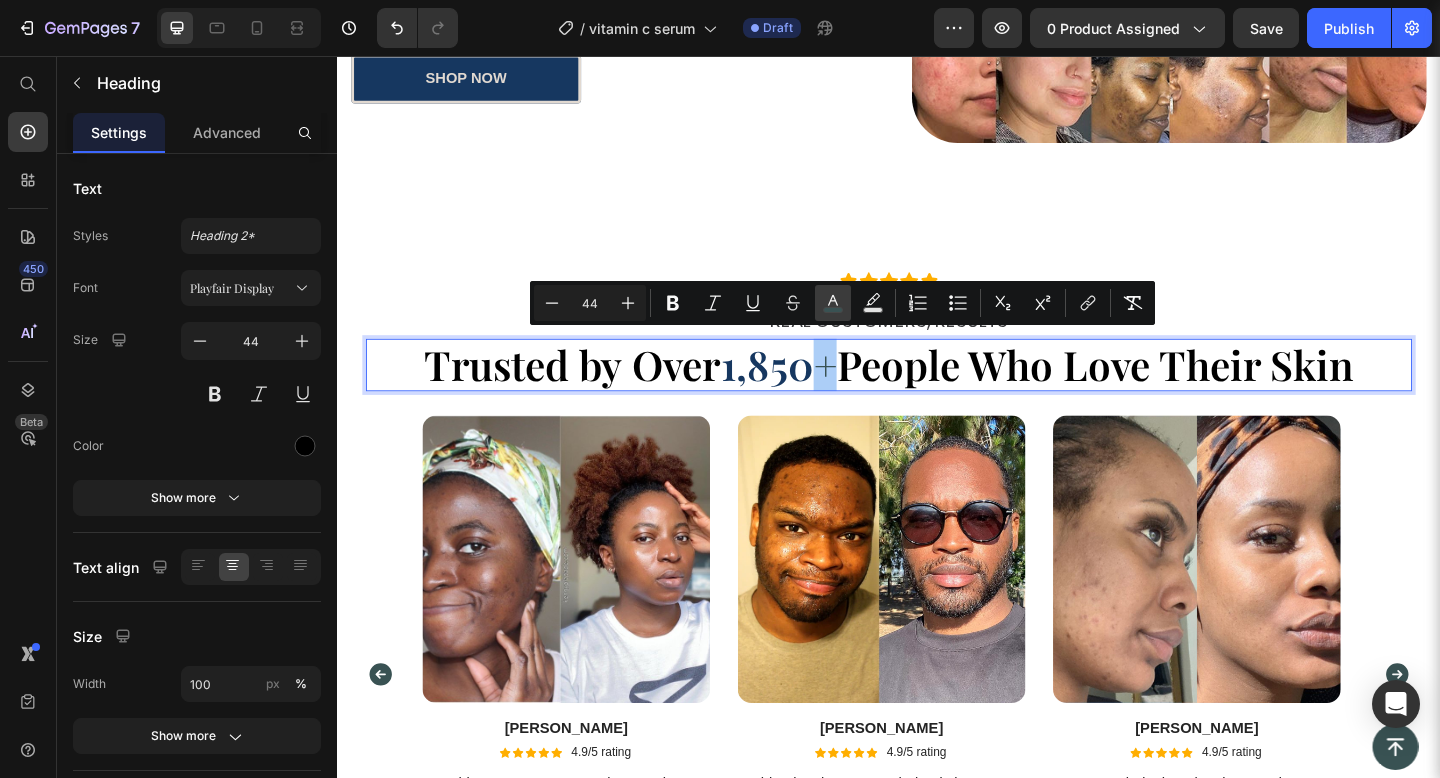 click 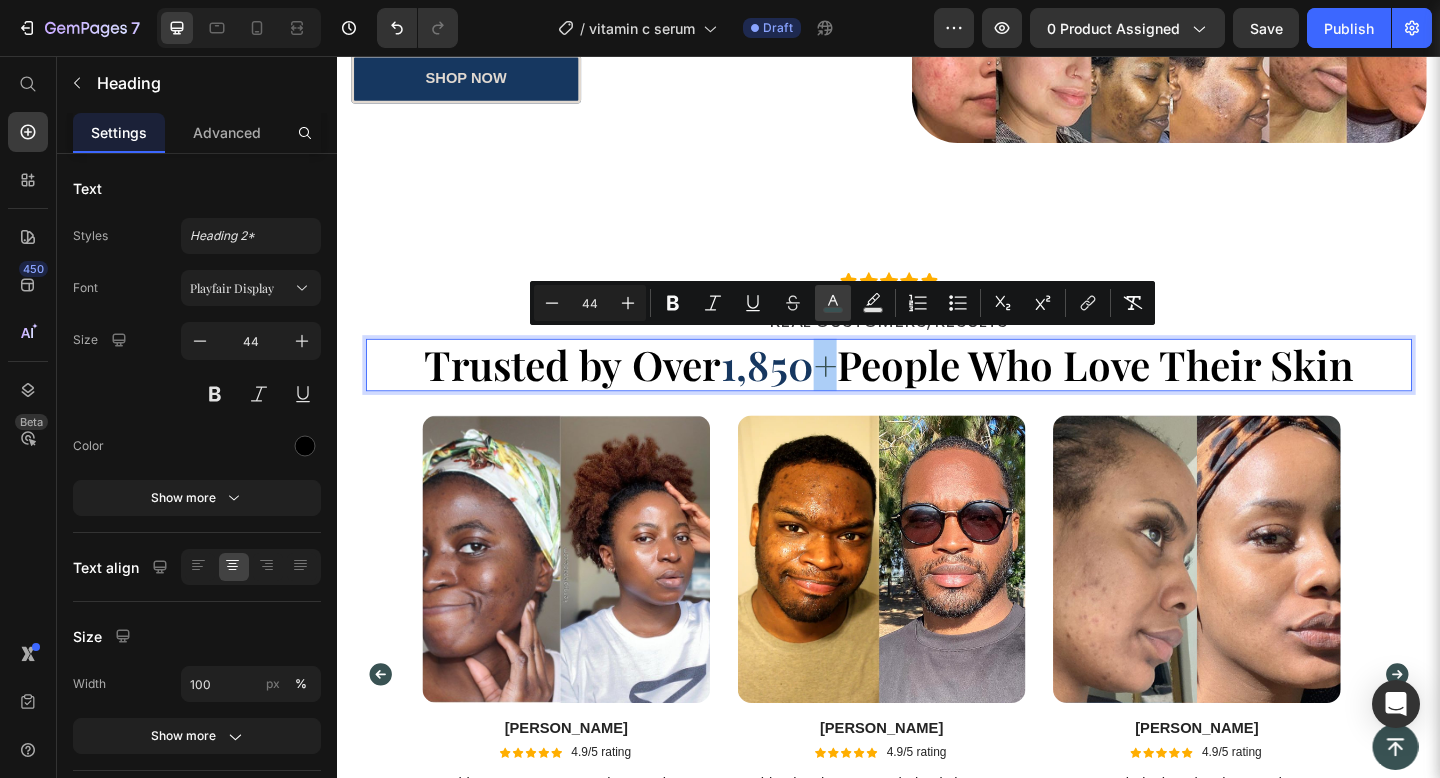 type on "395253" 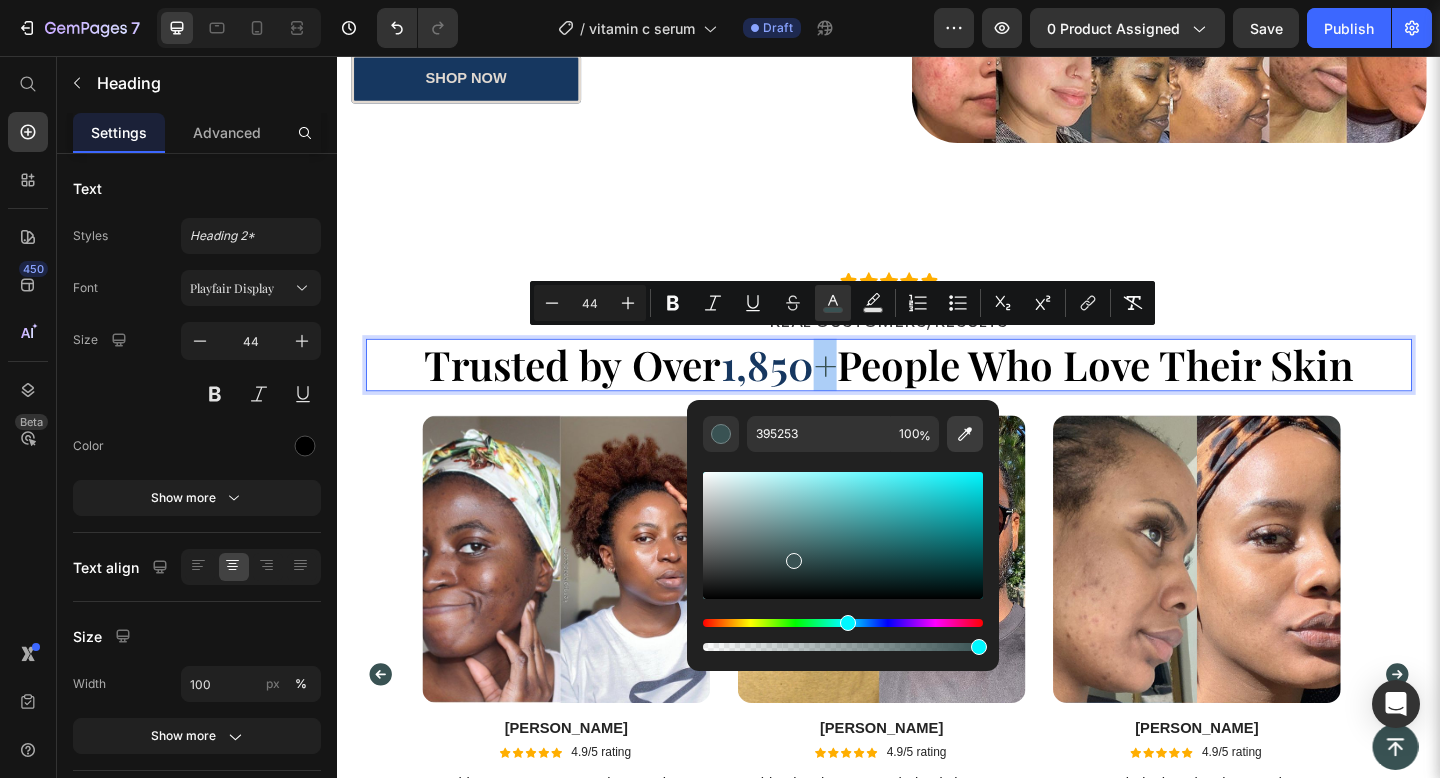 click 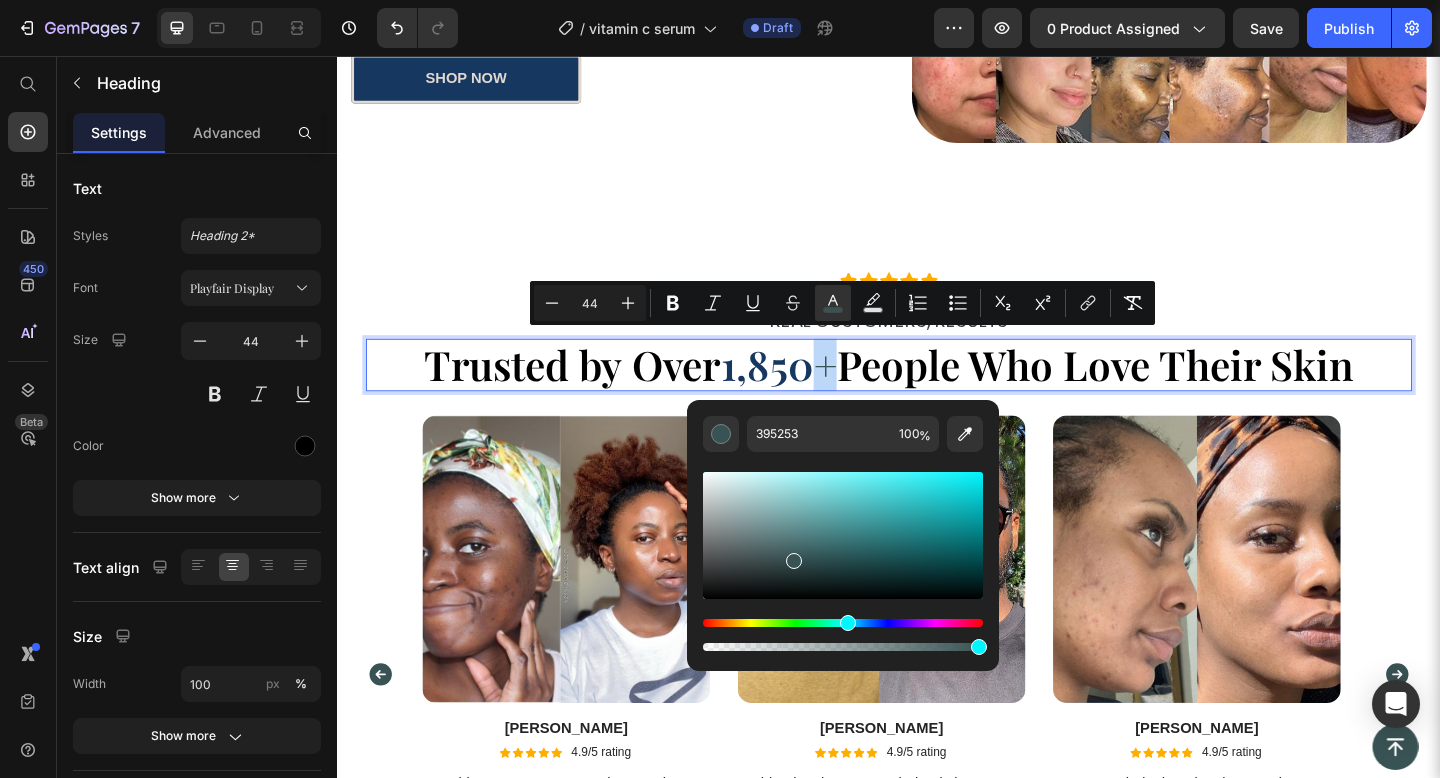 type on "163760" 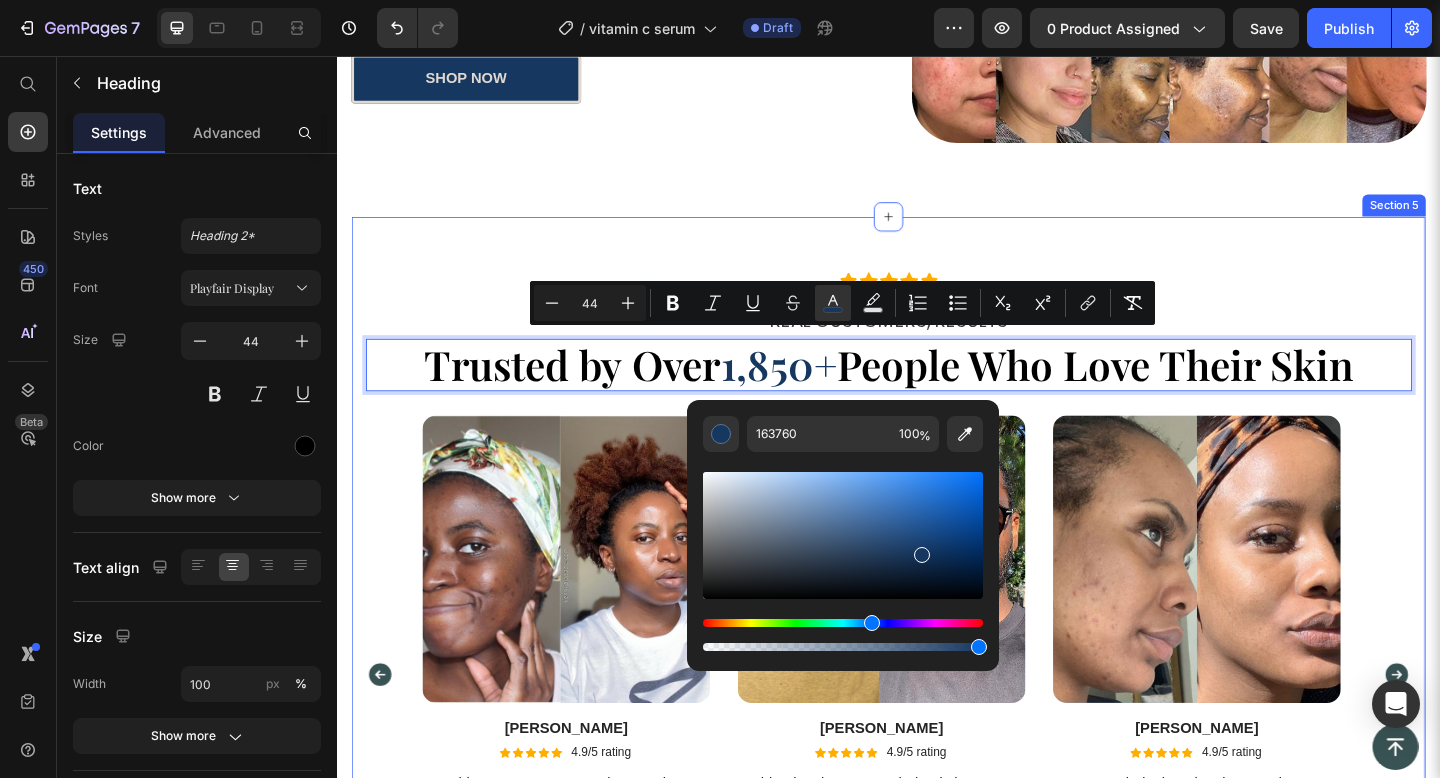 click on "Icon Icon Icon Icon
Icon Icon List REAL CUSTOMERS, RESULTS Heading Trusted by Over  1,850+  People Who Love Their Skin Heading   10 Row
Image Vanessa  Text Block Icon Icon Icon Icon Icon Icon List 4.9/5 rating Text Block Row “This serum gave me an instant glow. After a few days, my skin looked brighter and my dark spots started to fade.” Text Block Row Image Jeff Text Block Icon Icon Icon Icon Icon Icon List 4.9/5 rating Text Block Row his Vitamin C Serum helped clear my acne and even out my skin tone My face feels healthier and less irritated every day I finally feel confident without worrying about breakouts or redness Text Block Row Image Dann Text Block Icon Icon Icon Icon Icon Icon List 4.9/5 rating Text Block Row “I’ve tried other vitamin C products but this one is the real deal. My skin looks smooth, clear, and way more radiant.” Text Block Row Image Yanechi Text Block Icon Icon Icon Icon Icon Icon List 4.9/5 rating Text Block Row Text Block" at bounding box center [937, 641] 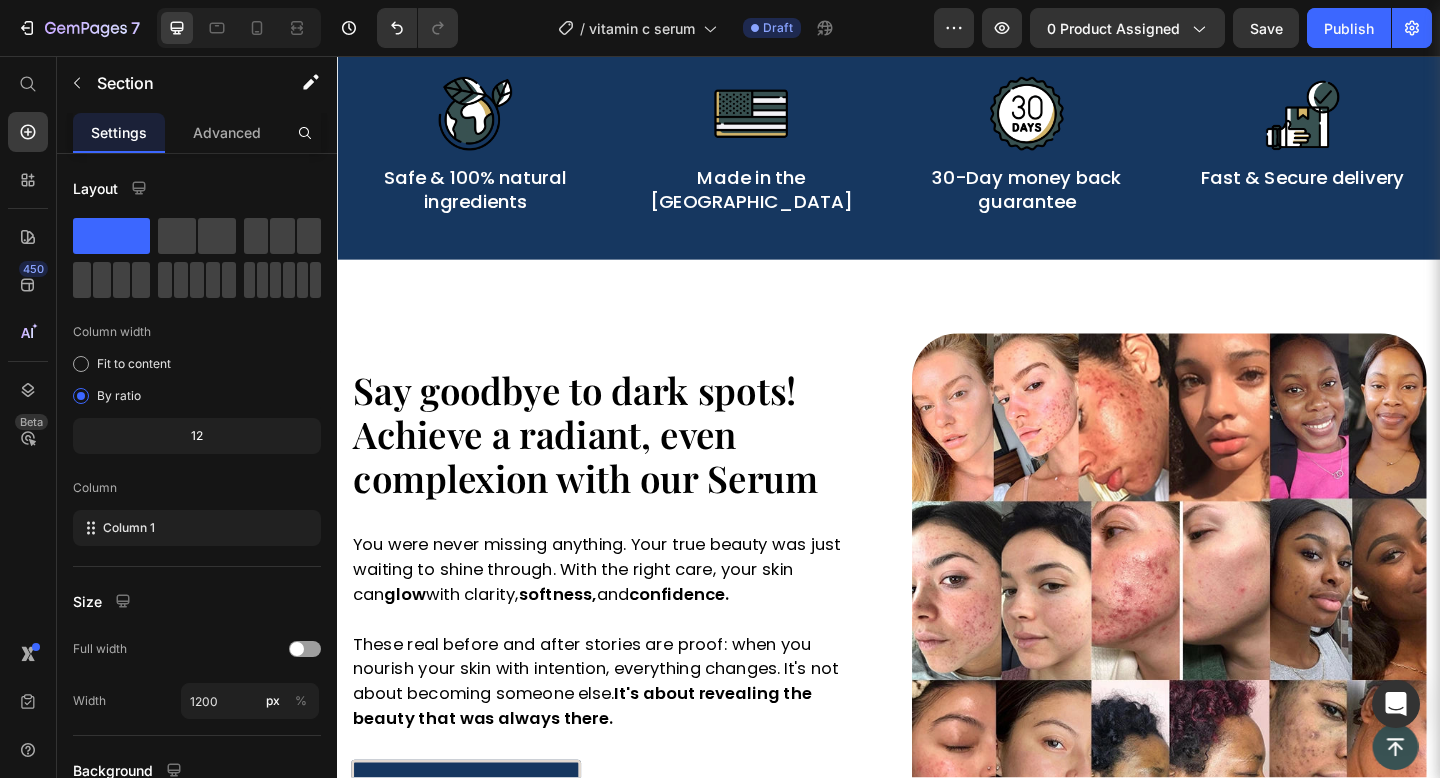 scroll, scrollTop: 1651, scrollLeft: 0, axis: vertical 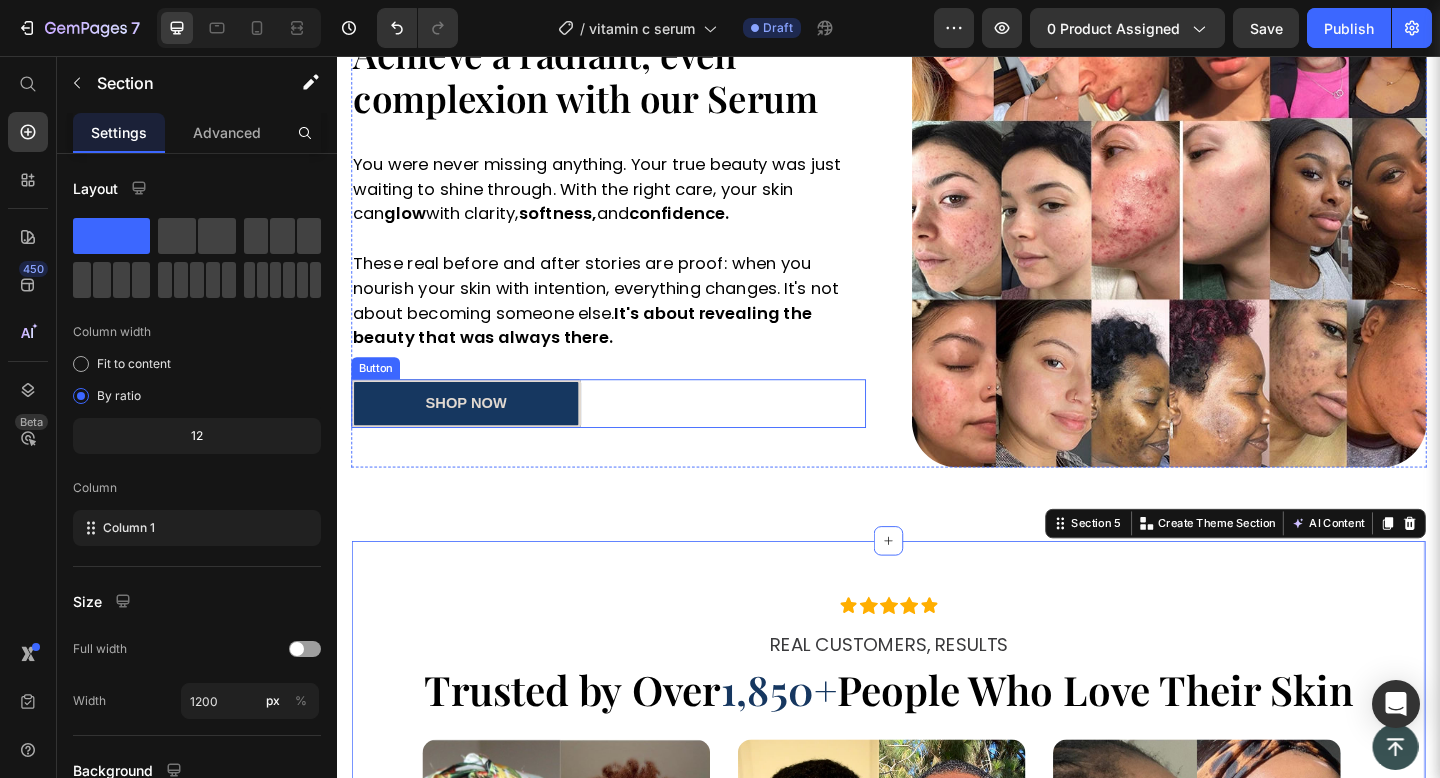 click on "shop now Button" at bounding box center (632, 434) 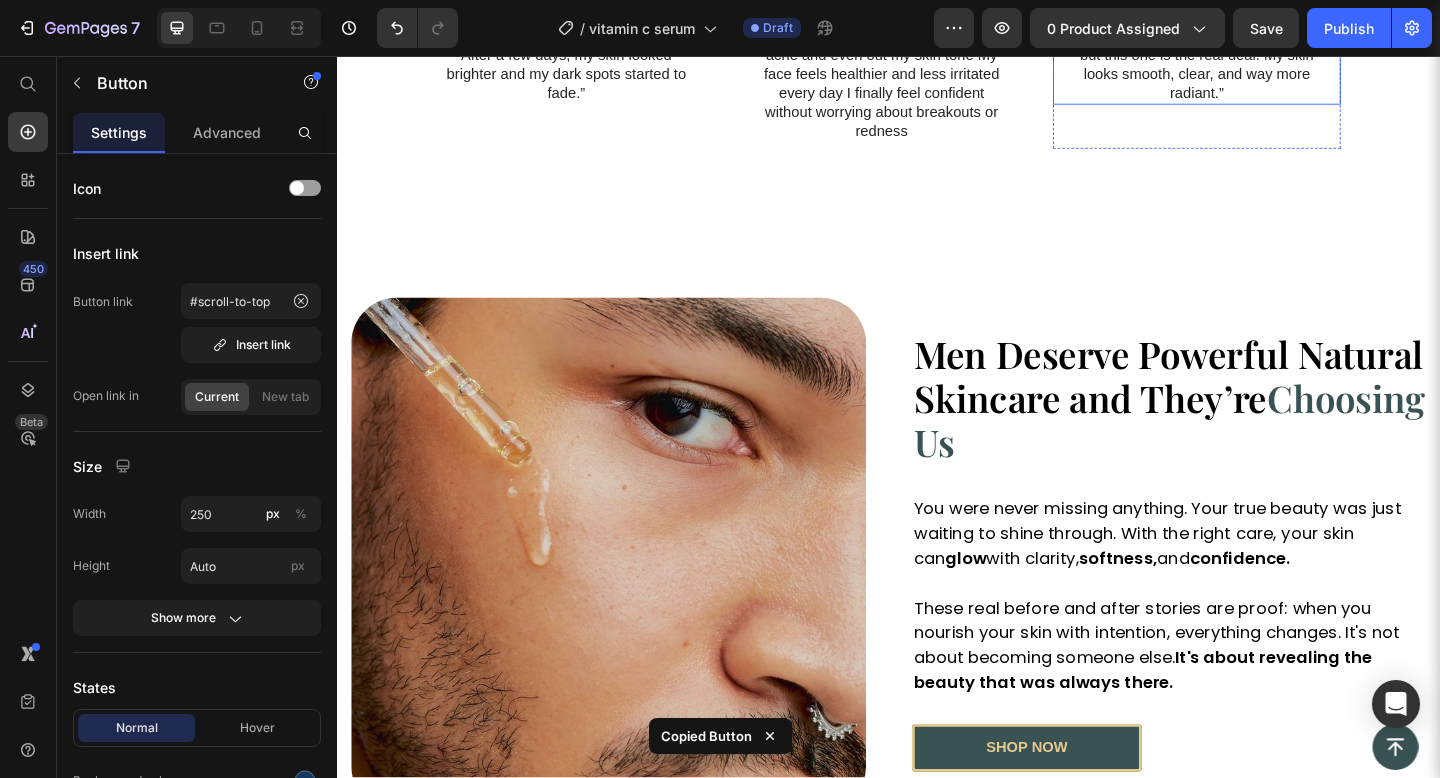 scroll, scrollTop: 3148, scrollLeft: 0, axis: vertical 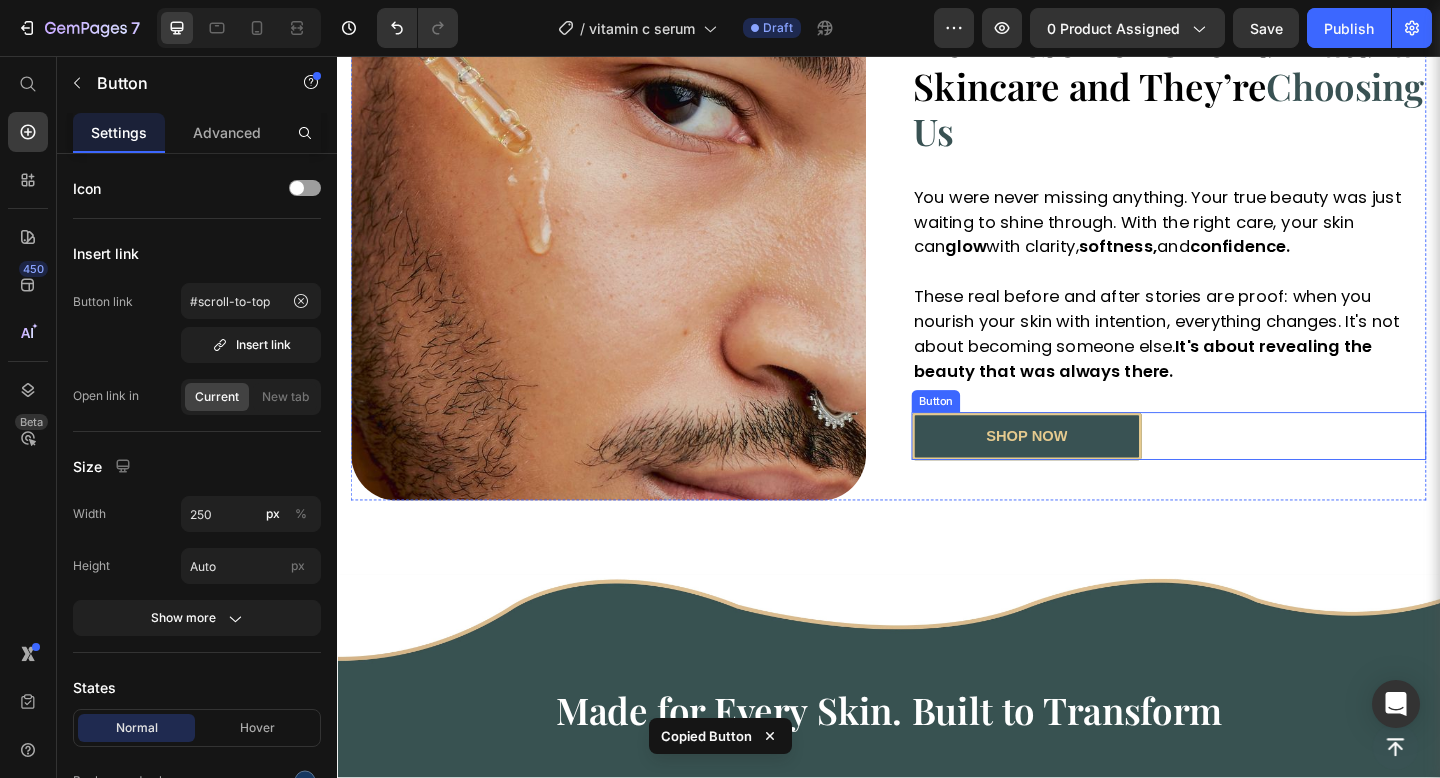 click on "shop now Button" at bounding box center [1242, 470] 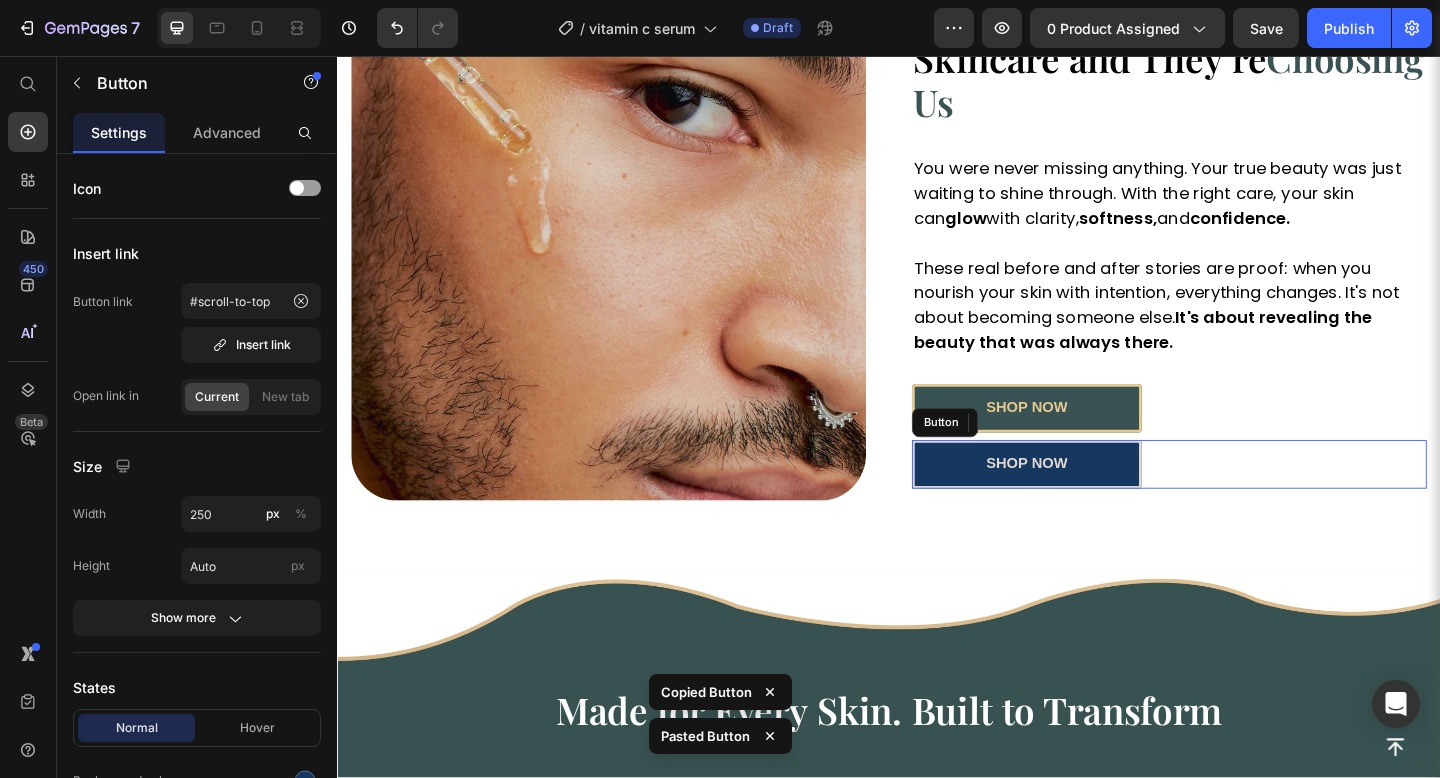 scroll, scrollTop: 3117, scrollLeft: 0, axis: vertical 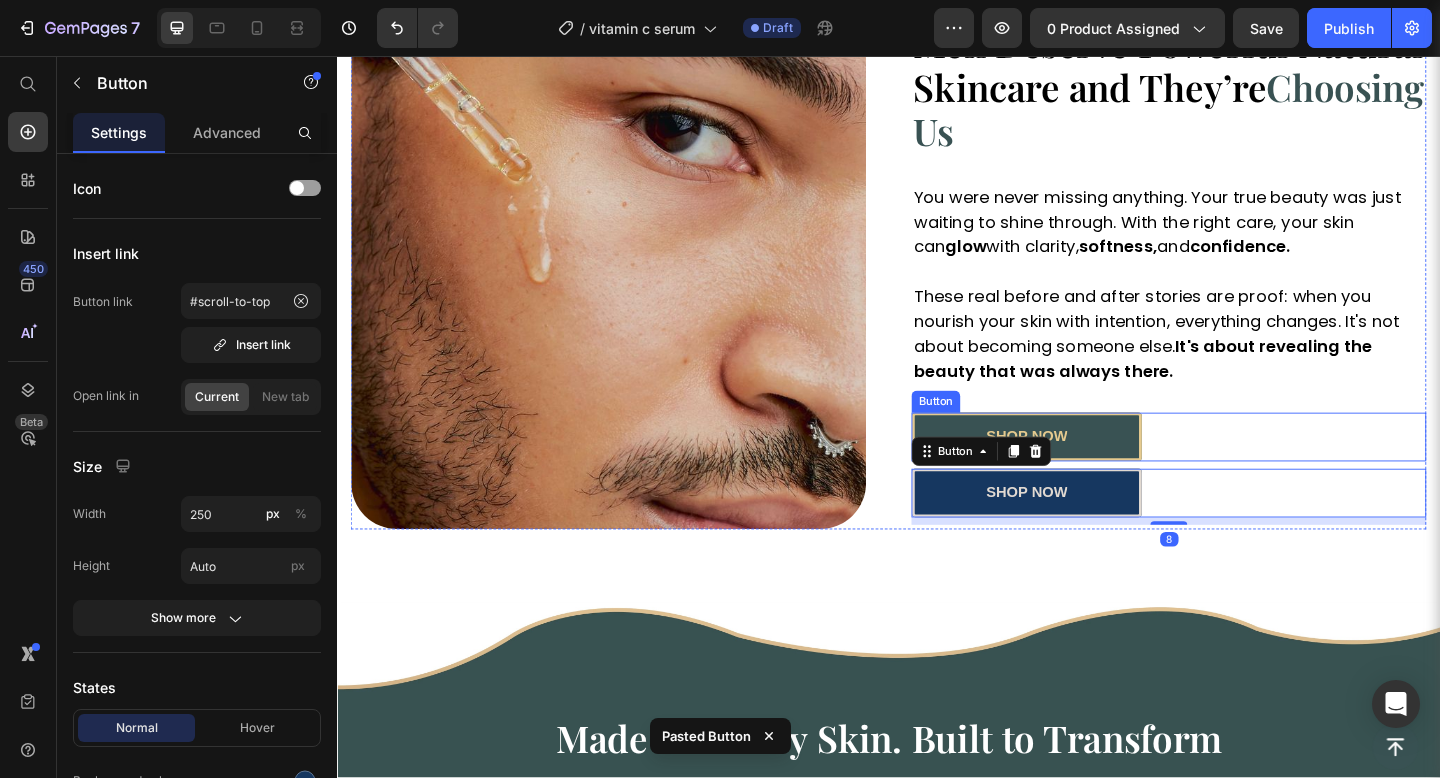 click on "shop now Button" at bounding box center [1242, 470] 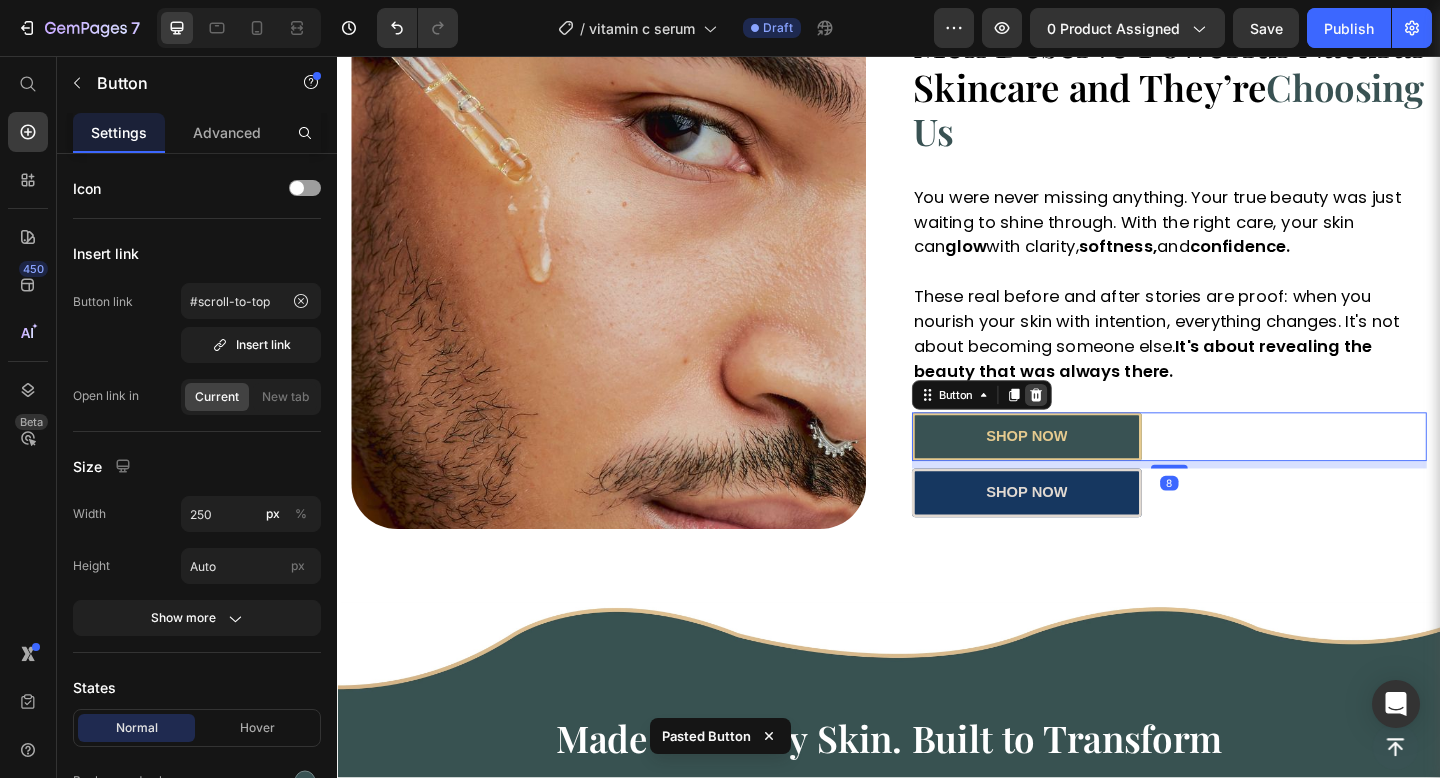 click 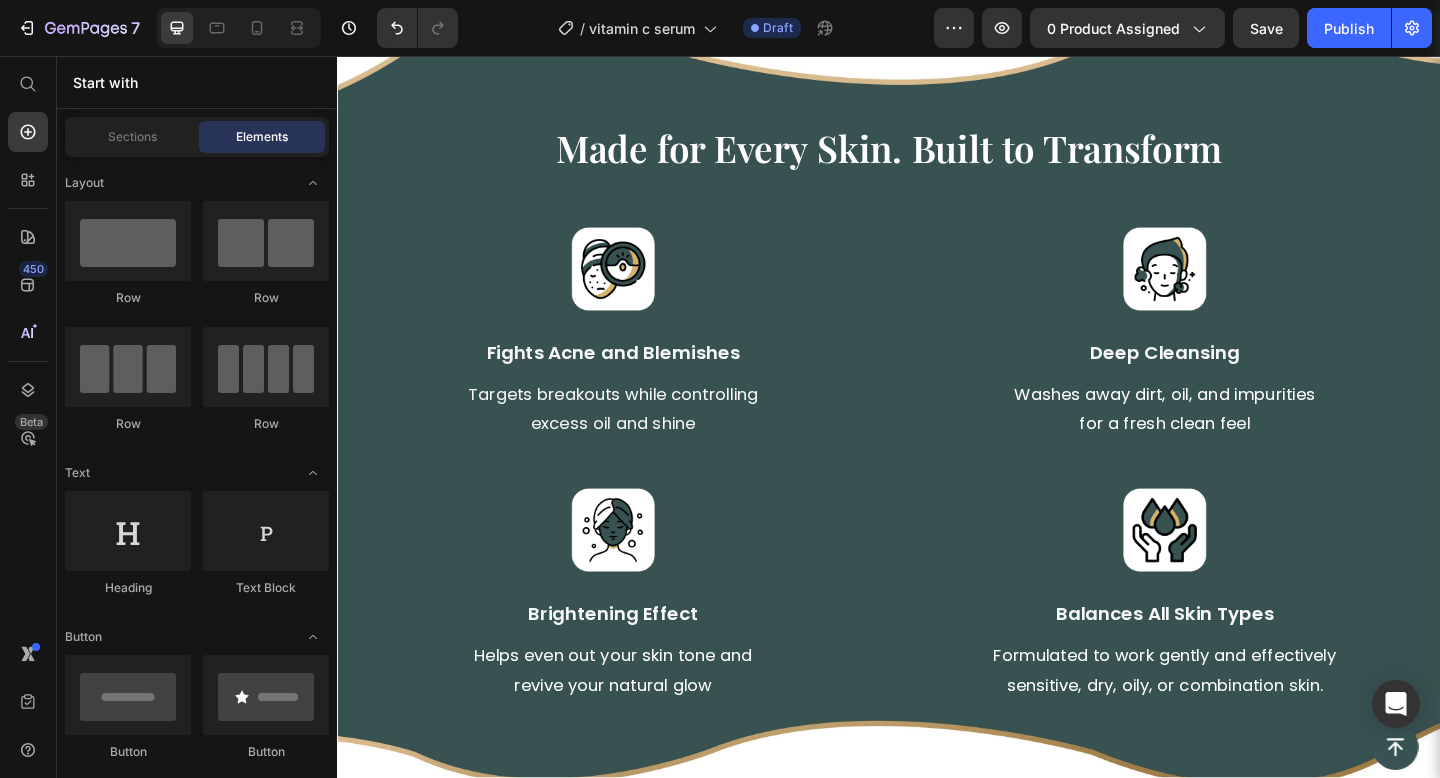 scroll, scrollTop: 3686, scrollLeft: 0, axis: vertical 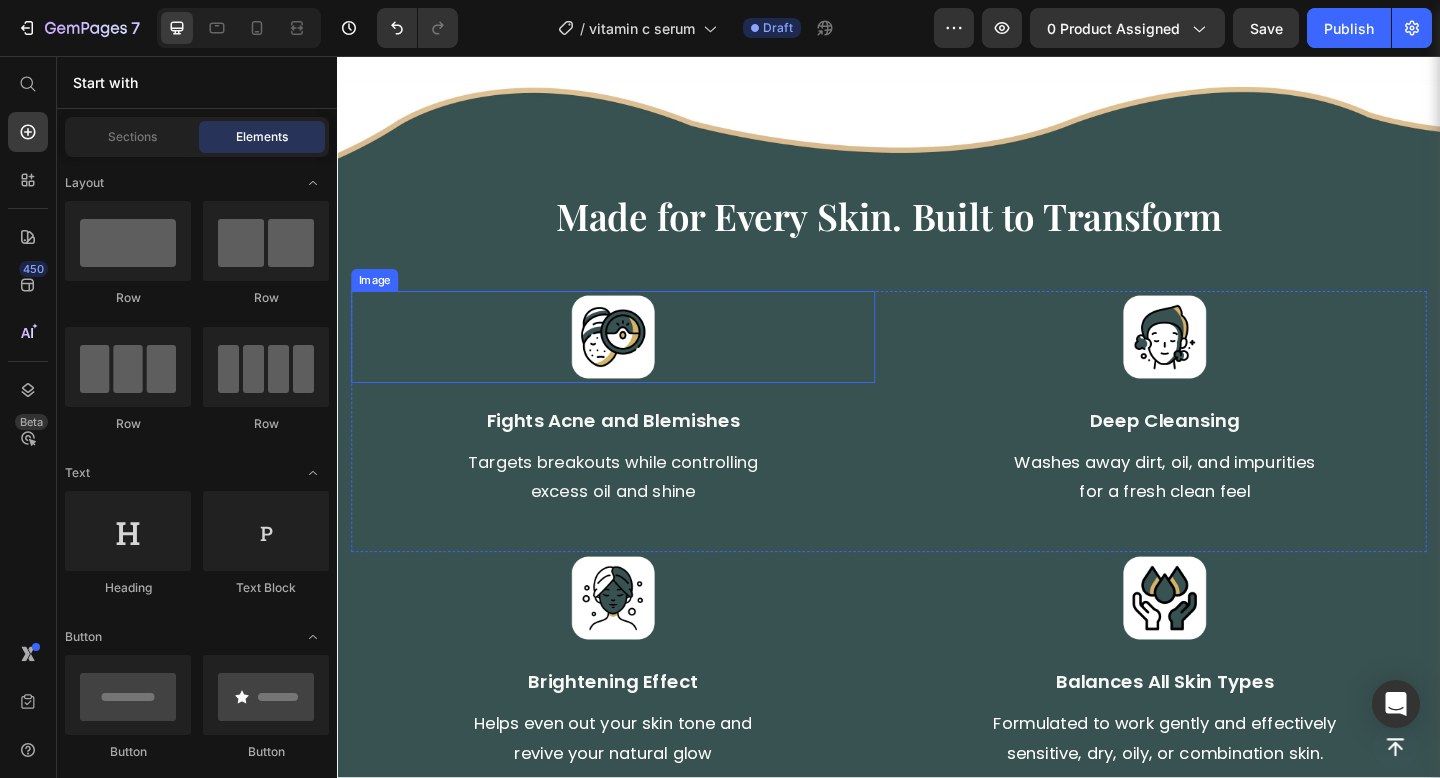 click at bounding box center (637, 362) 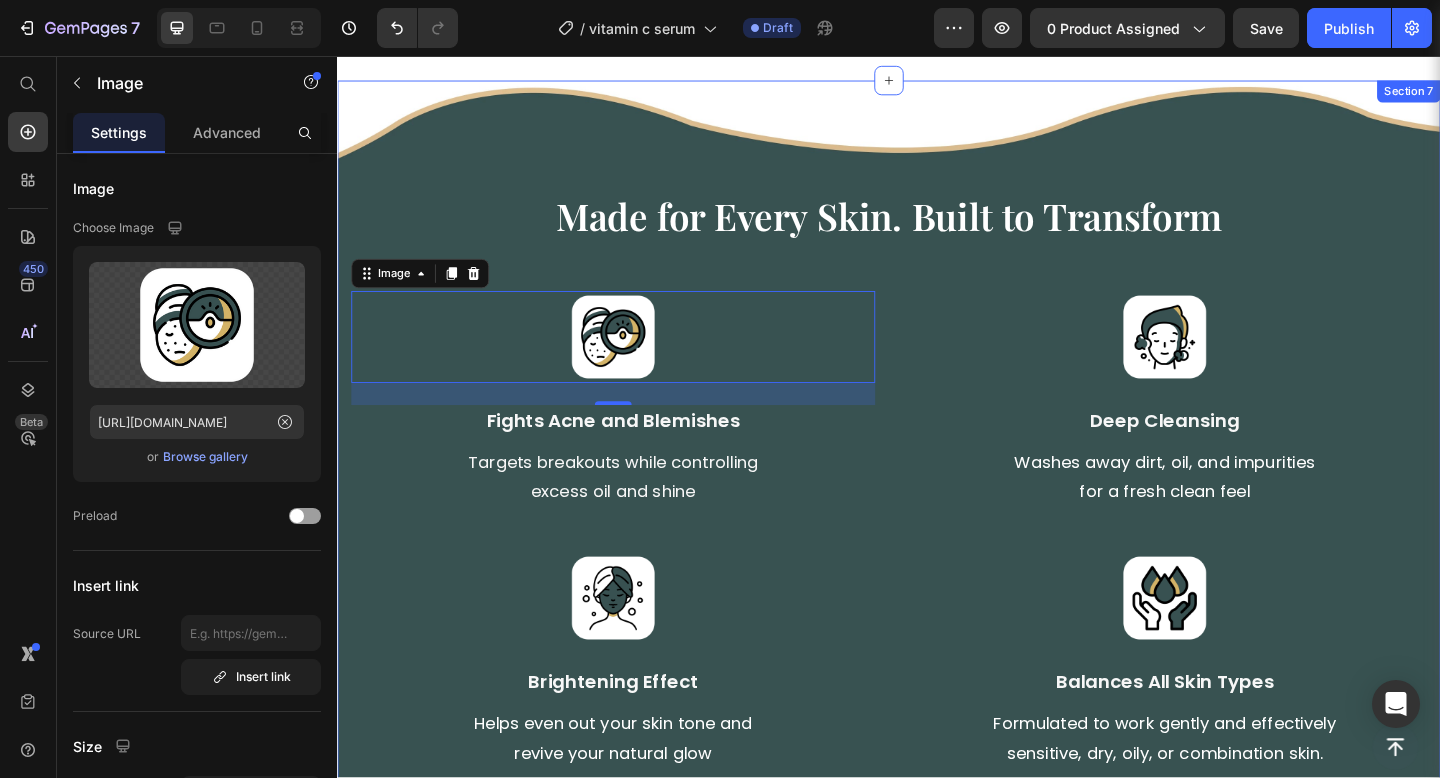 click on "Made for Every Skin. Built to Transform Heading Image   24  Fights Acne and Blemishes Text Block Targets breakouts while controlling  excess oil and shine Text block Image Deep Cleansing Text Block Washes away dirt, oil, and impurities  for a fresh clean feel Text block Row Image Brightening Effect Text Block Helps even out your skin tone and  revive your natural glow Text block Image Balances All Skin Types Text Block Formulated to work gently and effectively  sensitive, dry, oily, or combination skin. Text block Row Row Section 7" at bounding box center (937, 508) 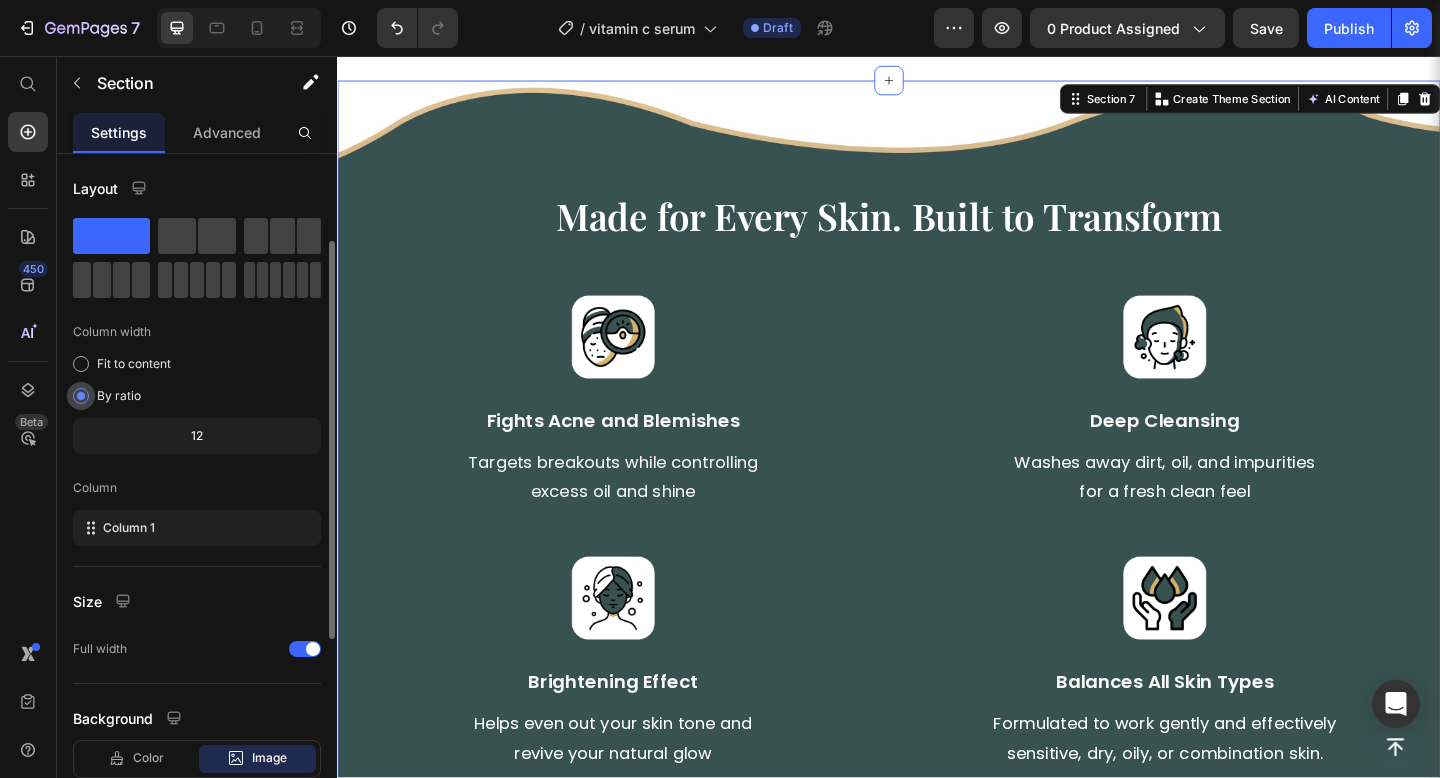 scroll, scrollTop: 483, scrollLeft: 0, axis: vertical 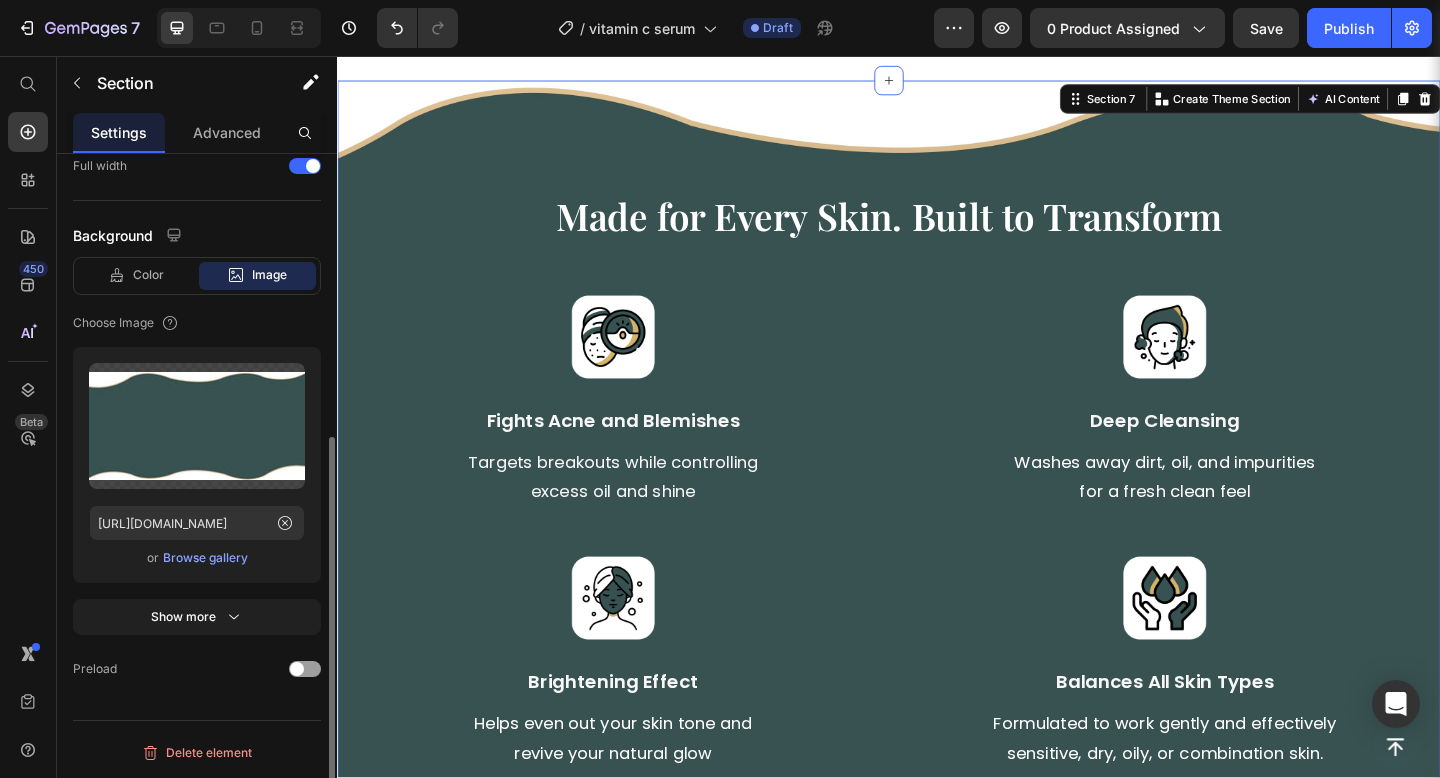 click on "Browse gallery" at bounding box center (205, 558) 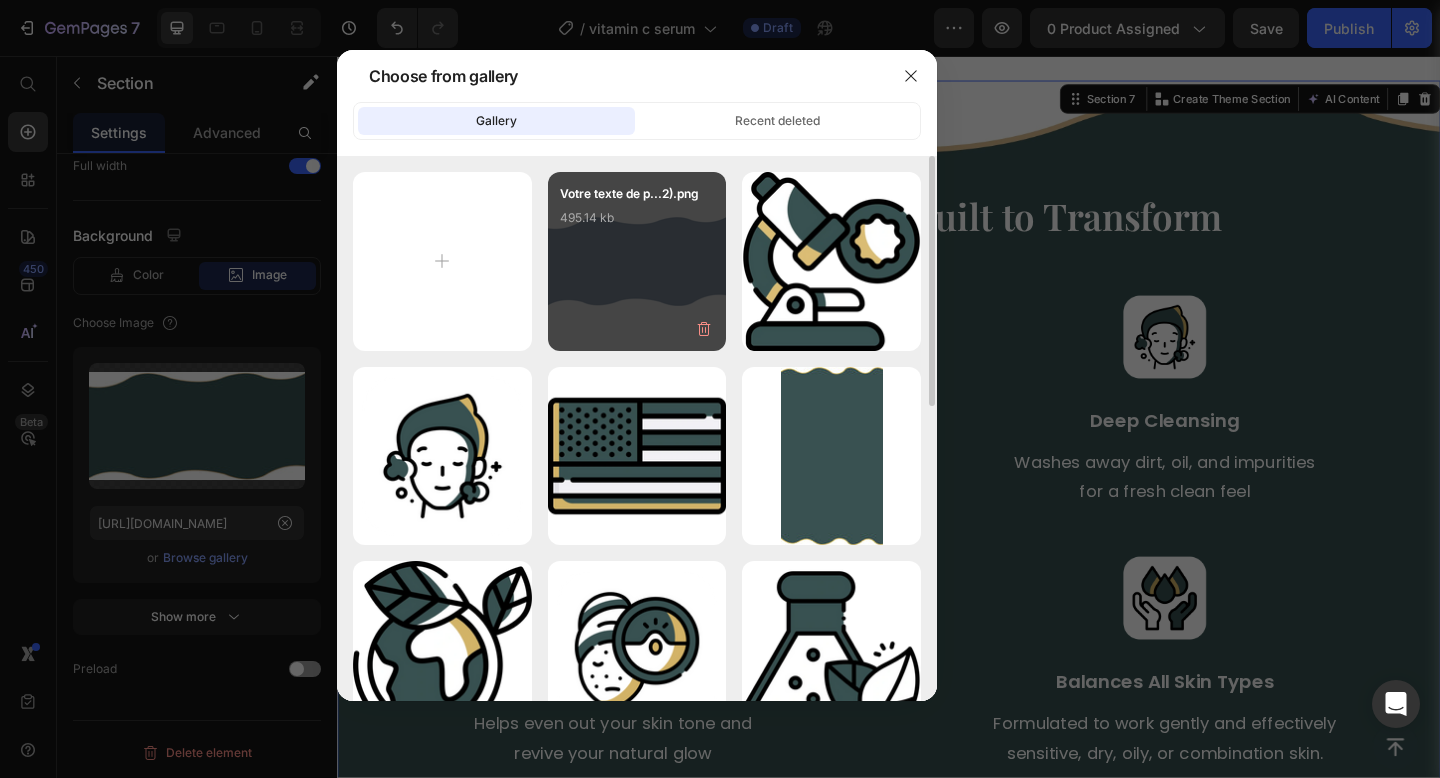 click on "Votre texte de p...2).png 495.14 kb" at bounding box center (637, 261) 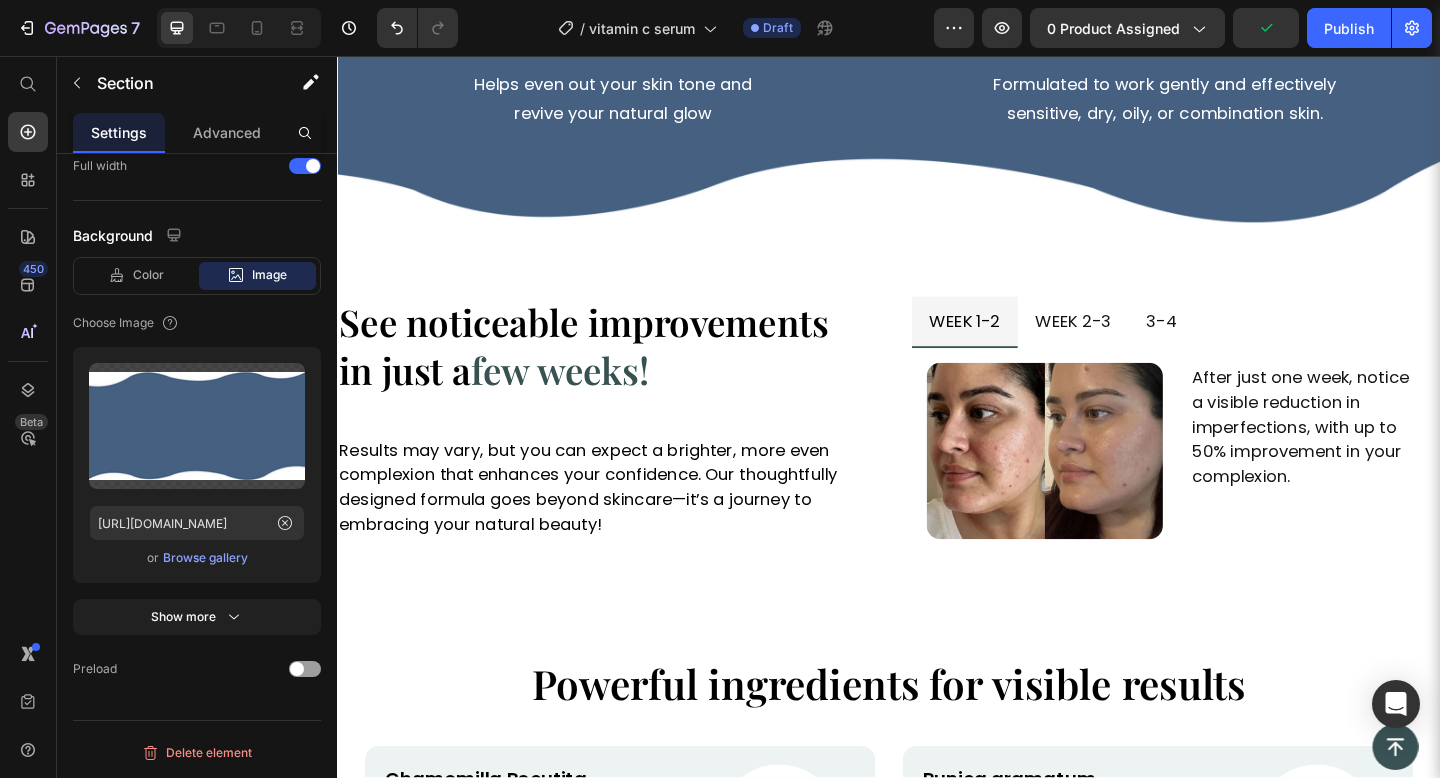 scroll, scrollTop: 4414, scrollLeft: 0, axis: vertical 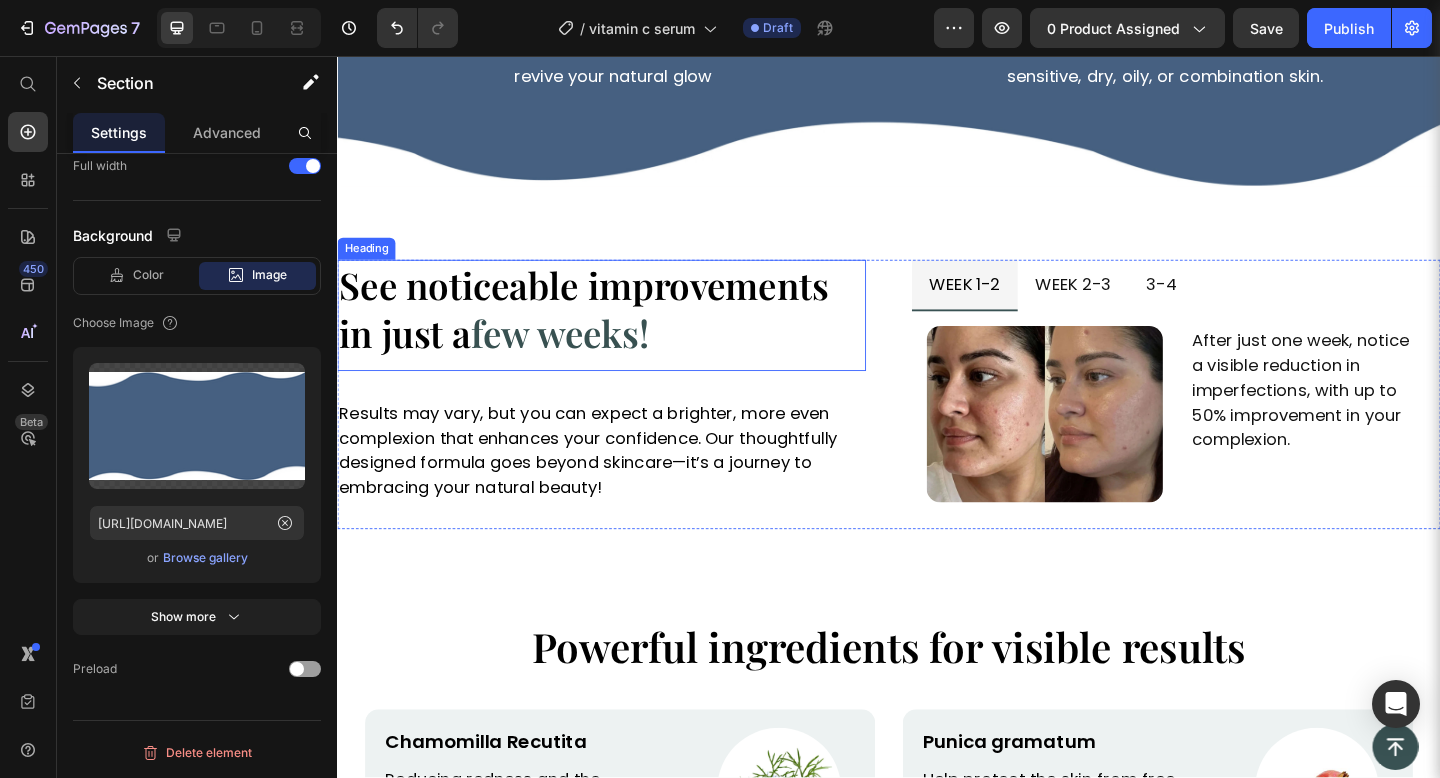 click on "few weeks!" at bounding box center (579, 357) 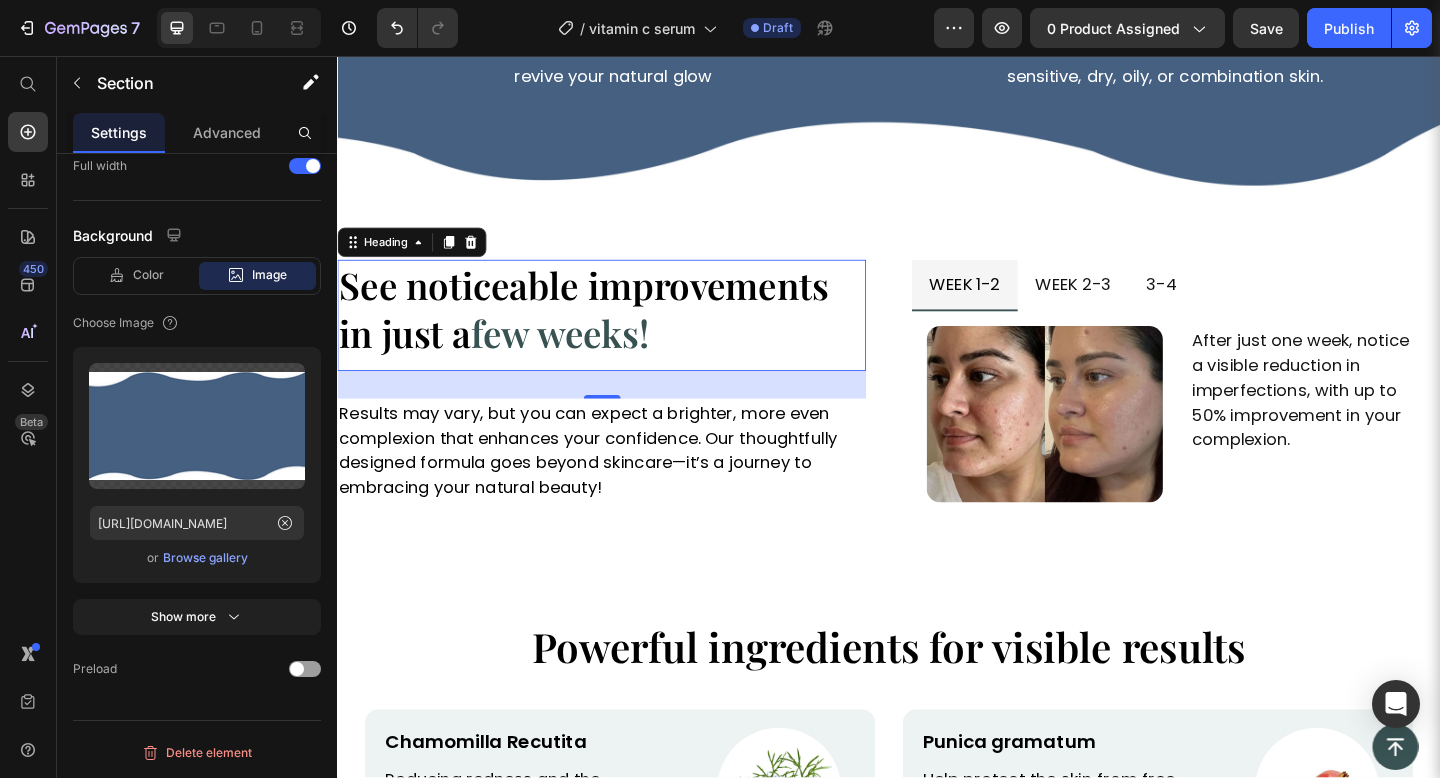 scroll, scrollTop: 0, scrollLeft: 0, axis: both 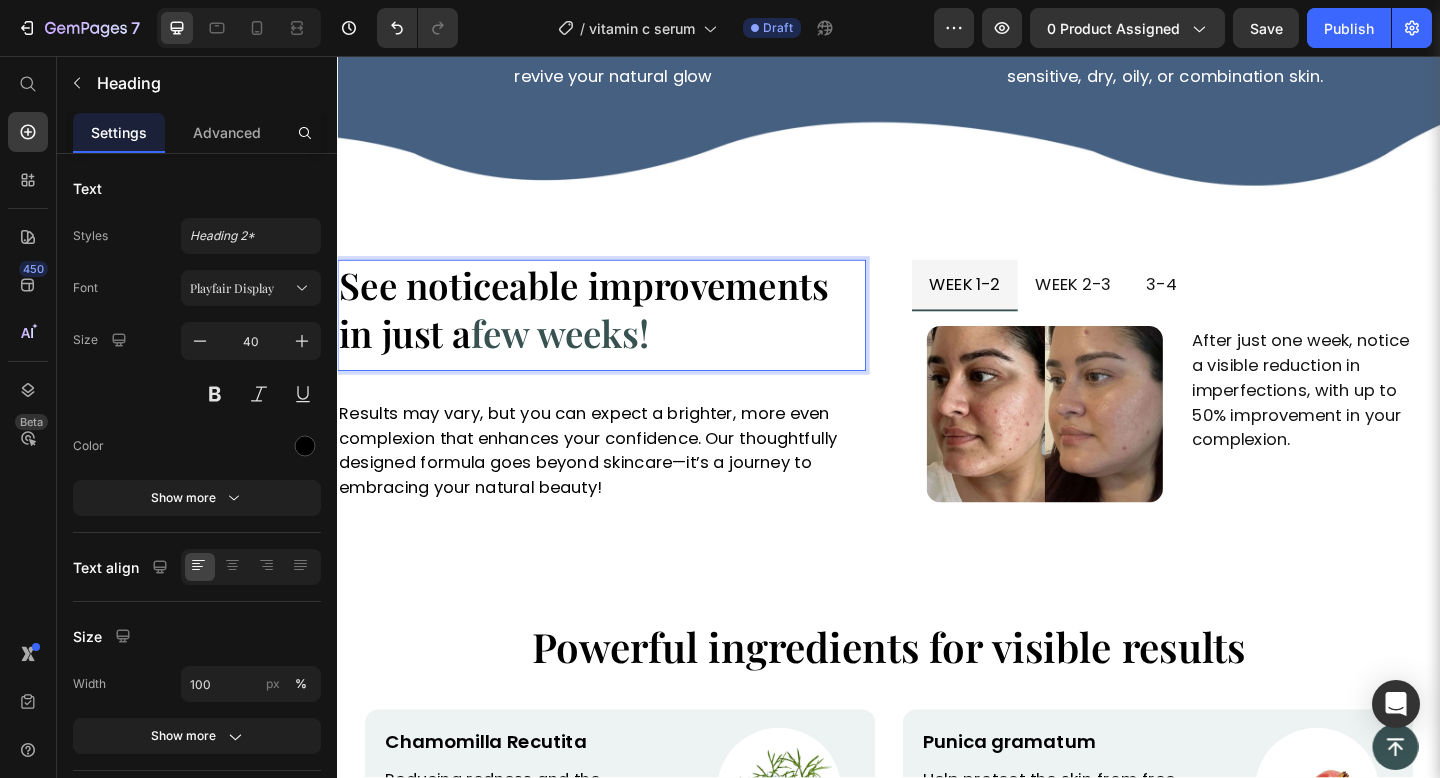 click on "few weeks!" at bounding box center (579, 357) 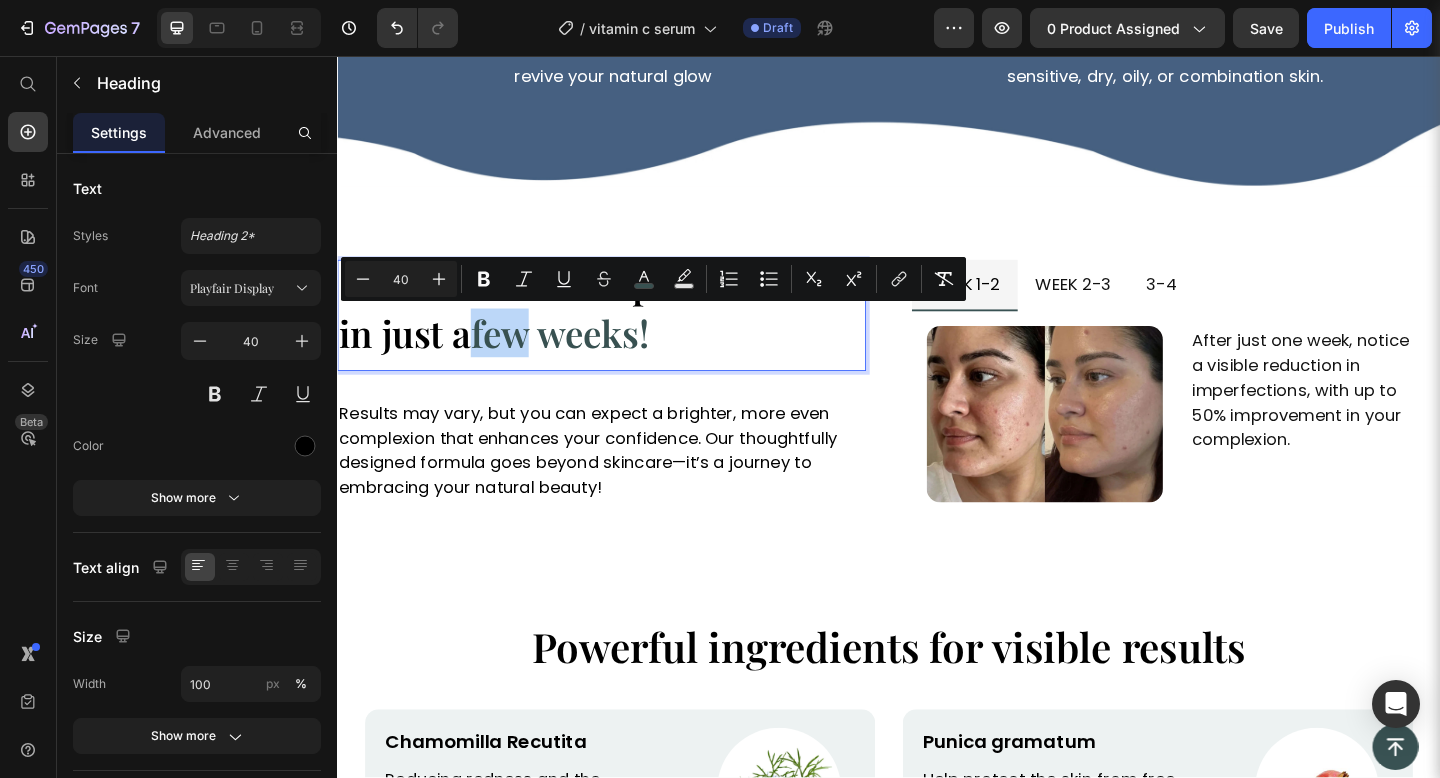 click on "few weeks!" at bounding box center (579, 357) 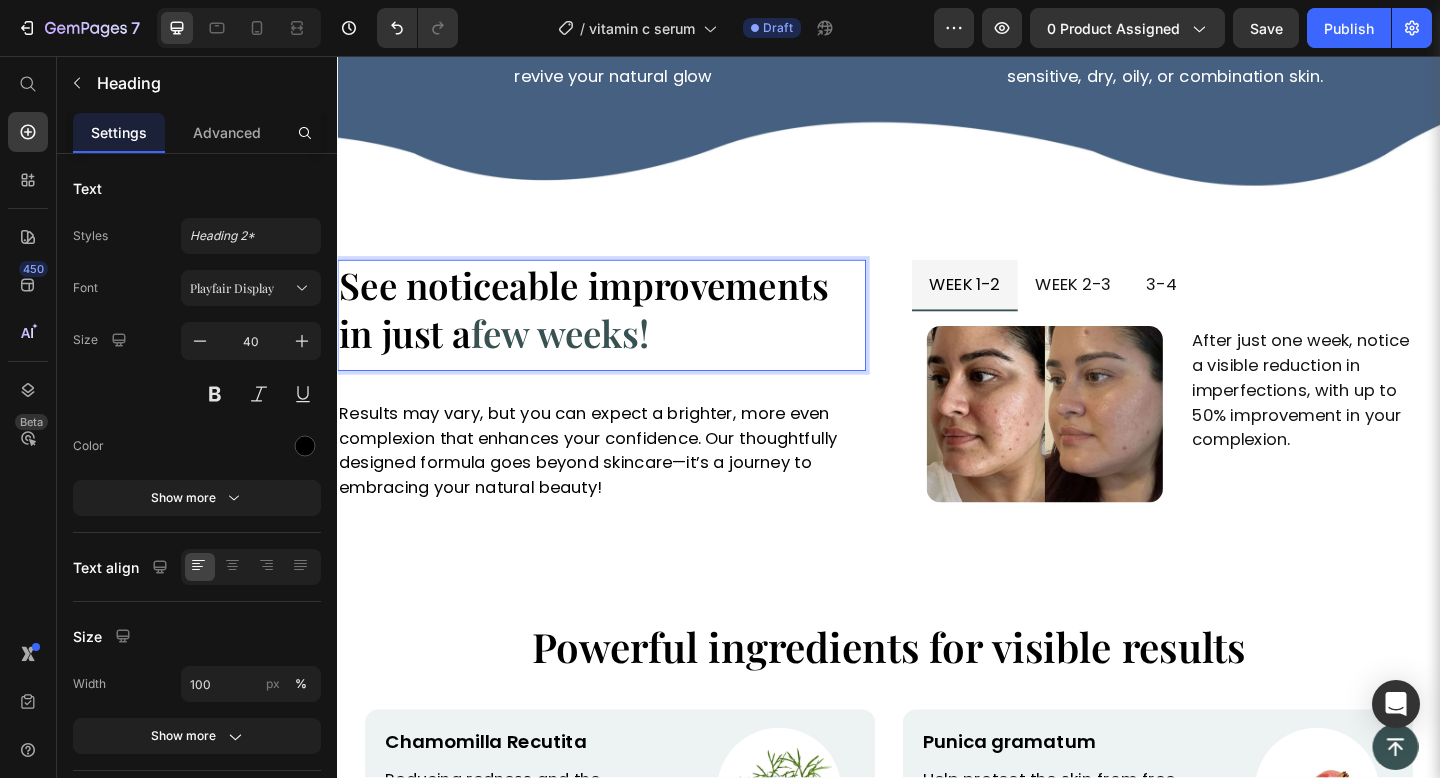 click on "few weeks!" at bounding box center [579, 357] 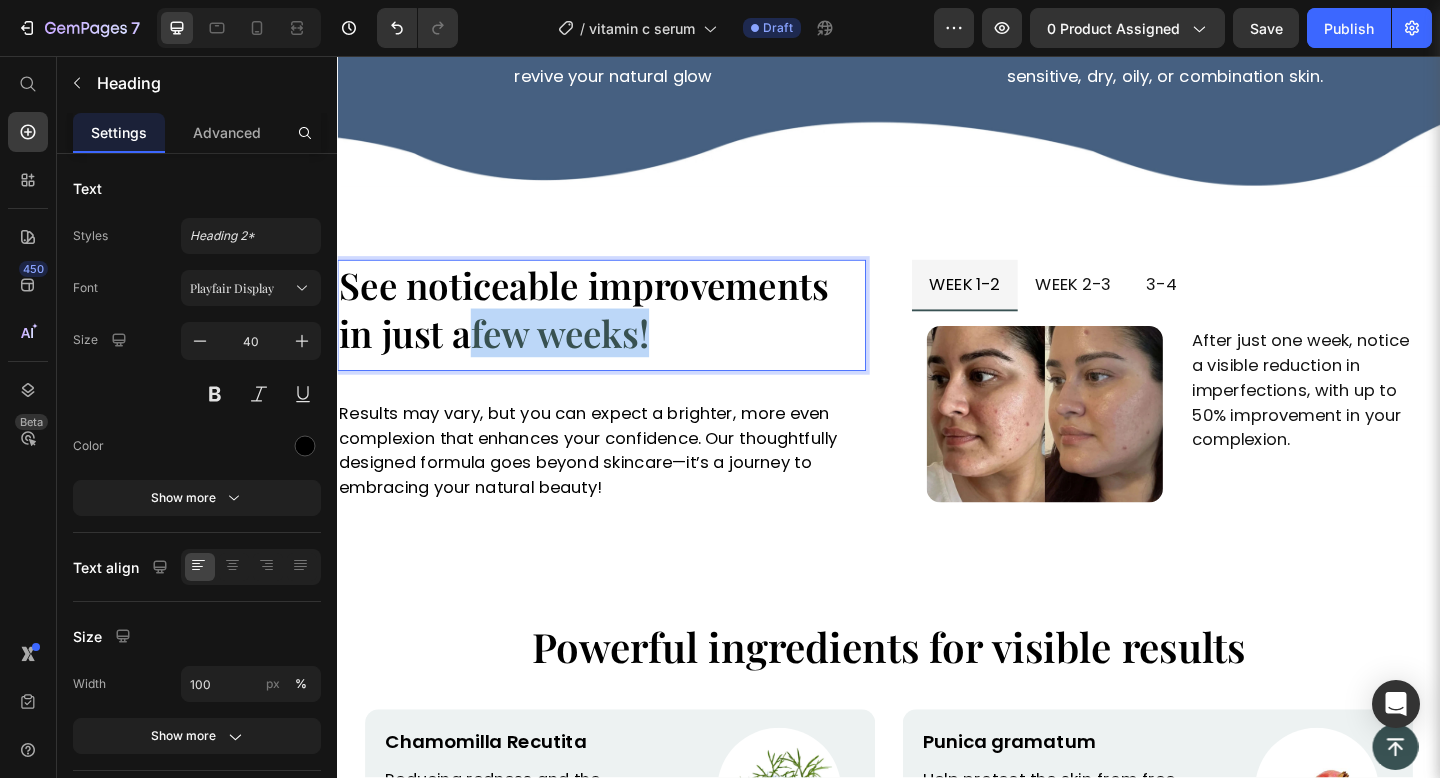 drag, startPoint x: 492, startPoint y: 365, endPoint x: 690, endPoint y: 371, distance: 198.09088 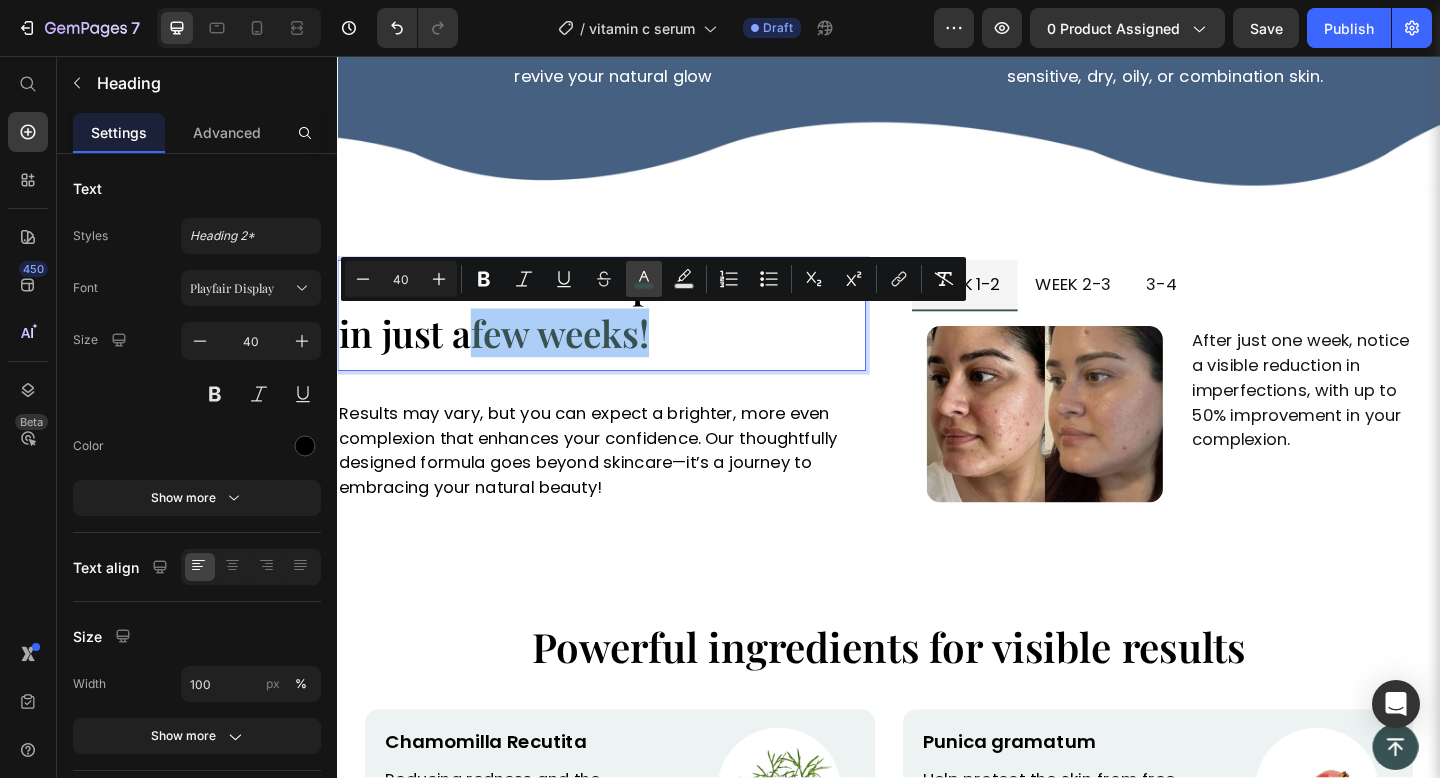click 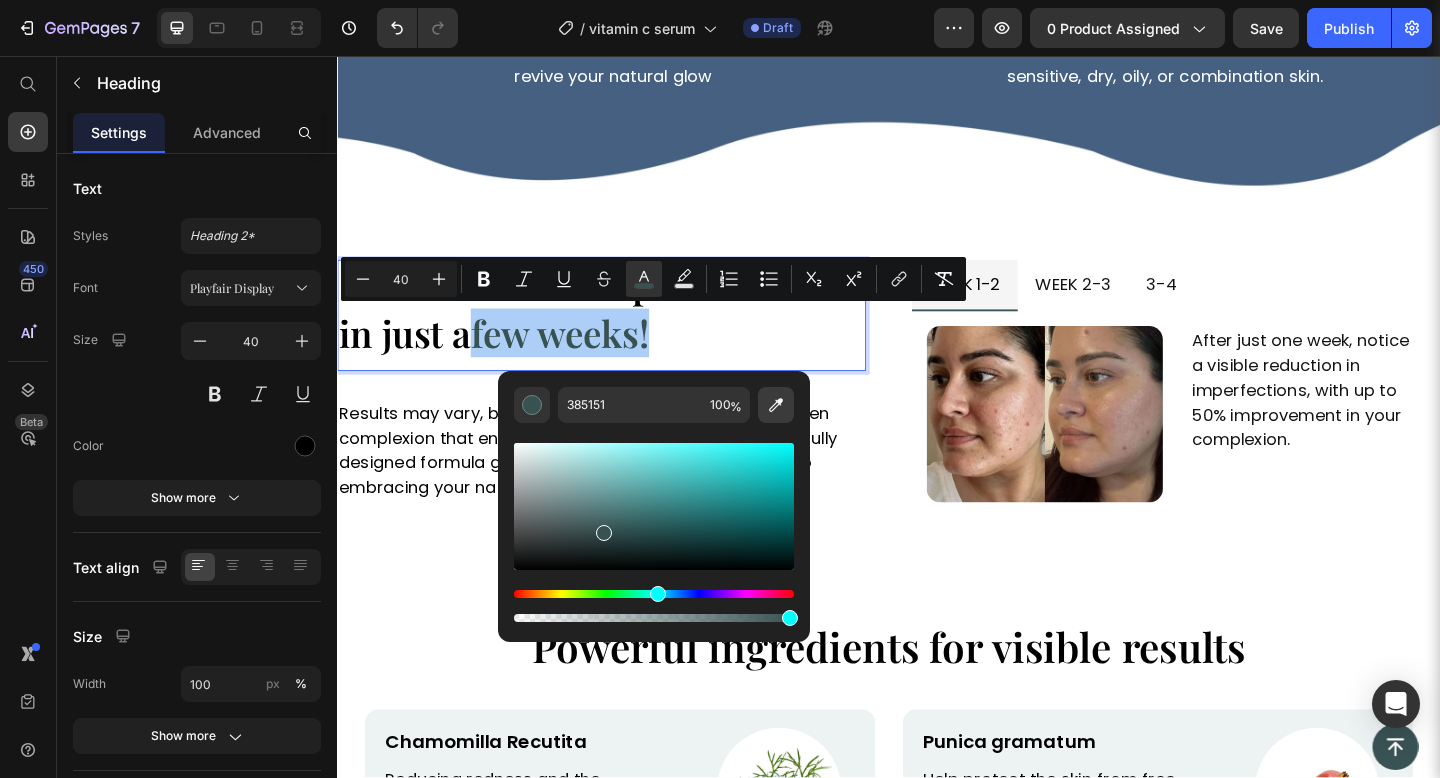 click at bounding box center (776, 405) 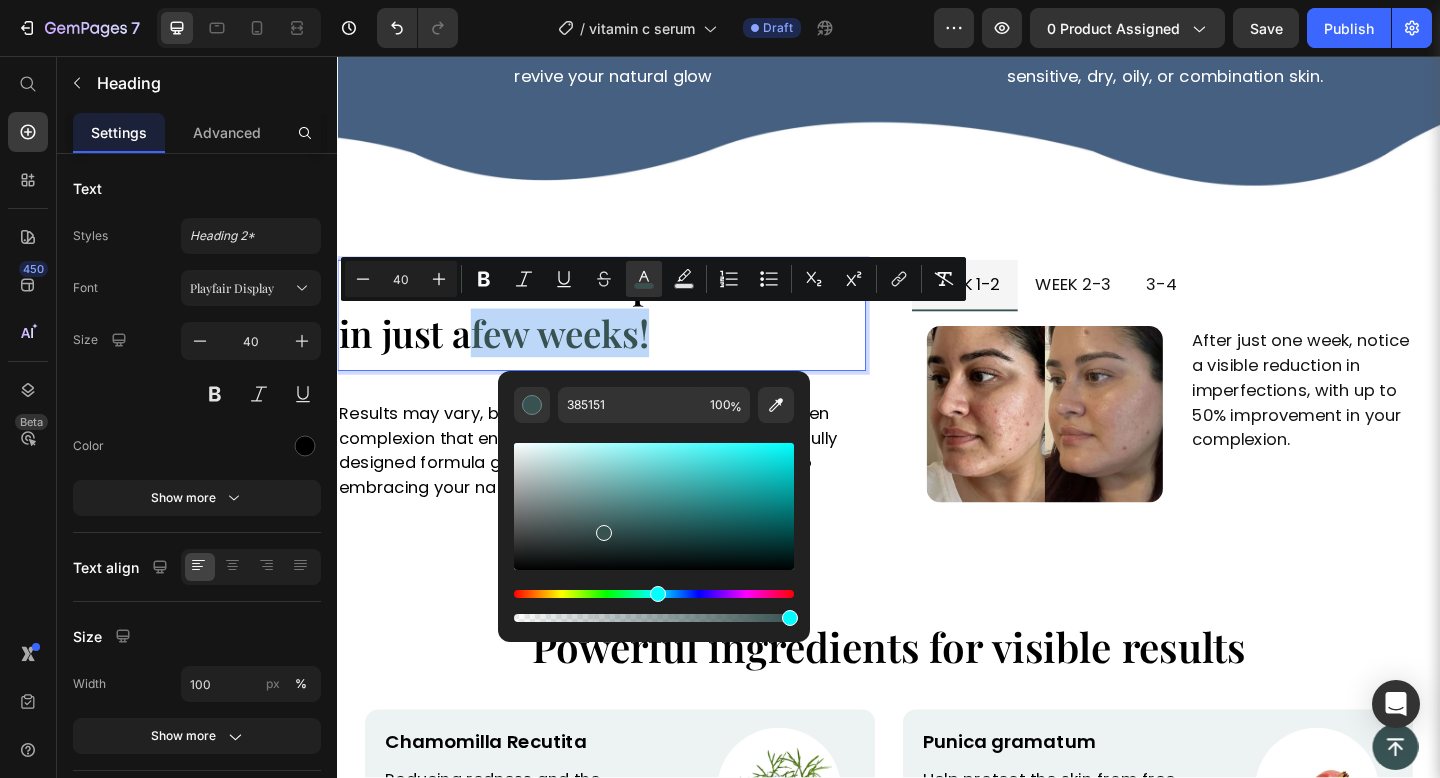 type on "466081" 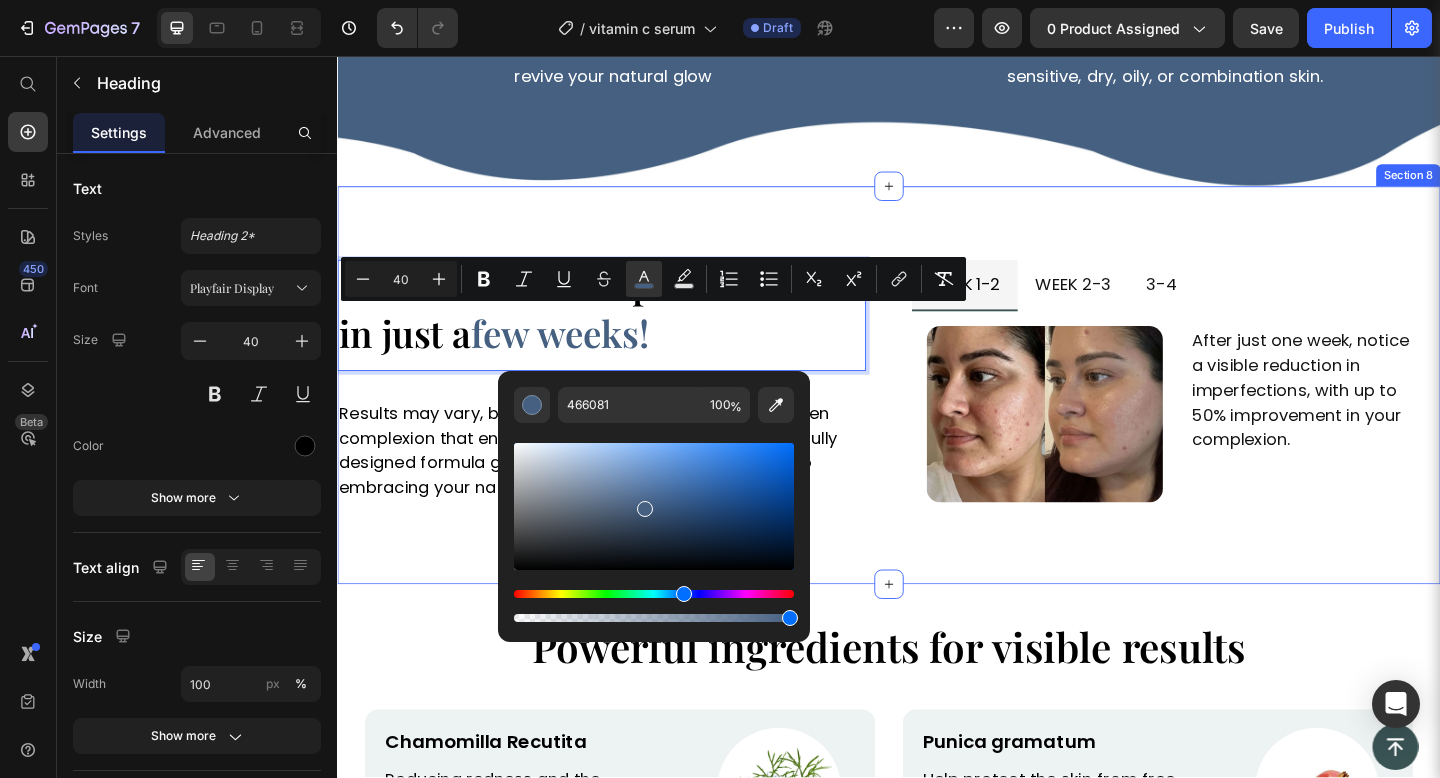 click on "See noticeable improvements in just a  few weeks! Heading   30 Results may vary, but you can expect a brighter, more even complexion that enhances your confidence. Our thoughtfully designed formula goes beyond skincare—it’s a journey to embracing your natural beauty! Text Block week 1-2  week 2-3 3-4 Image After just one week, notice a visible reduction in imperfections, with up to 50% improvement in your complexion. Text Block Row Image By the 3rd week, expect to see up to 70% improvement in imperfections, and you'll feel a real difference in the radiance of your skin. Text Block Row Image By the 4th week, expect up to 96% reduction in imperfections. Please note that results may vary according to skin type. Text Block Row Tab Row Section 8" at bounding box center [937, 414] 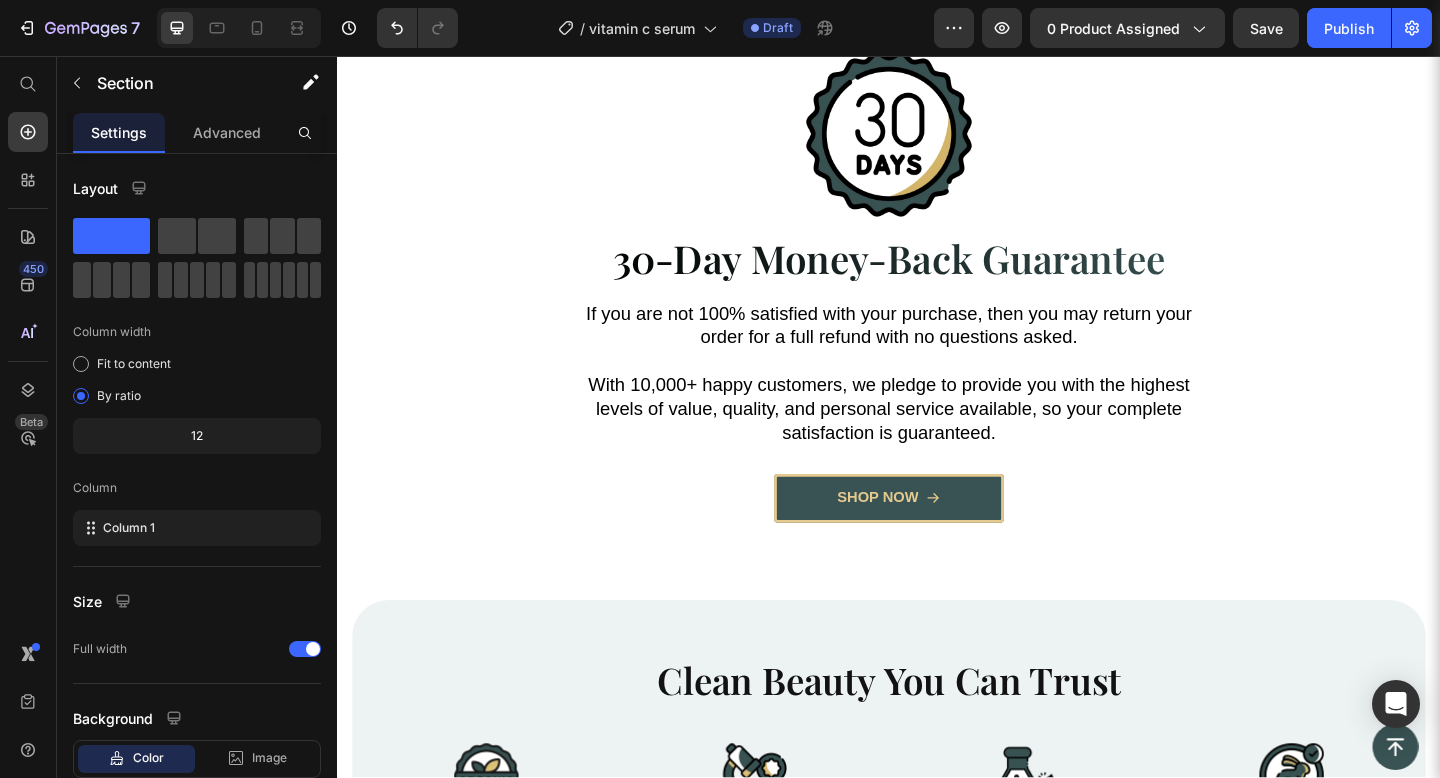 scroll, scrollTop: 6087, scrollLeft: 0, axis: vertical 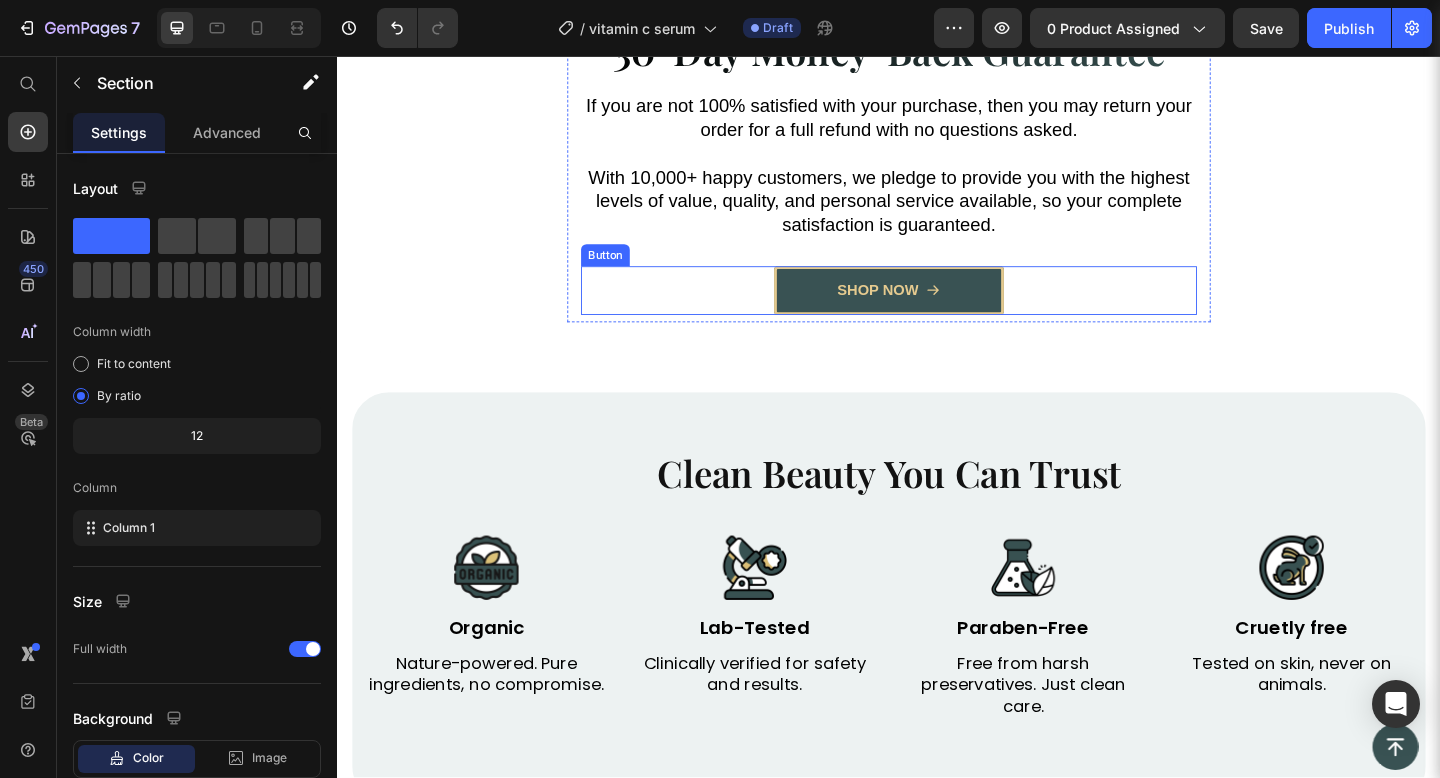click on "shop now Button" at bounding box center [937, 311] 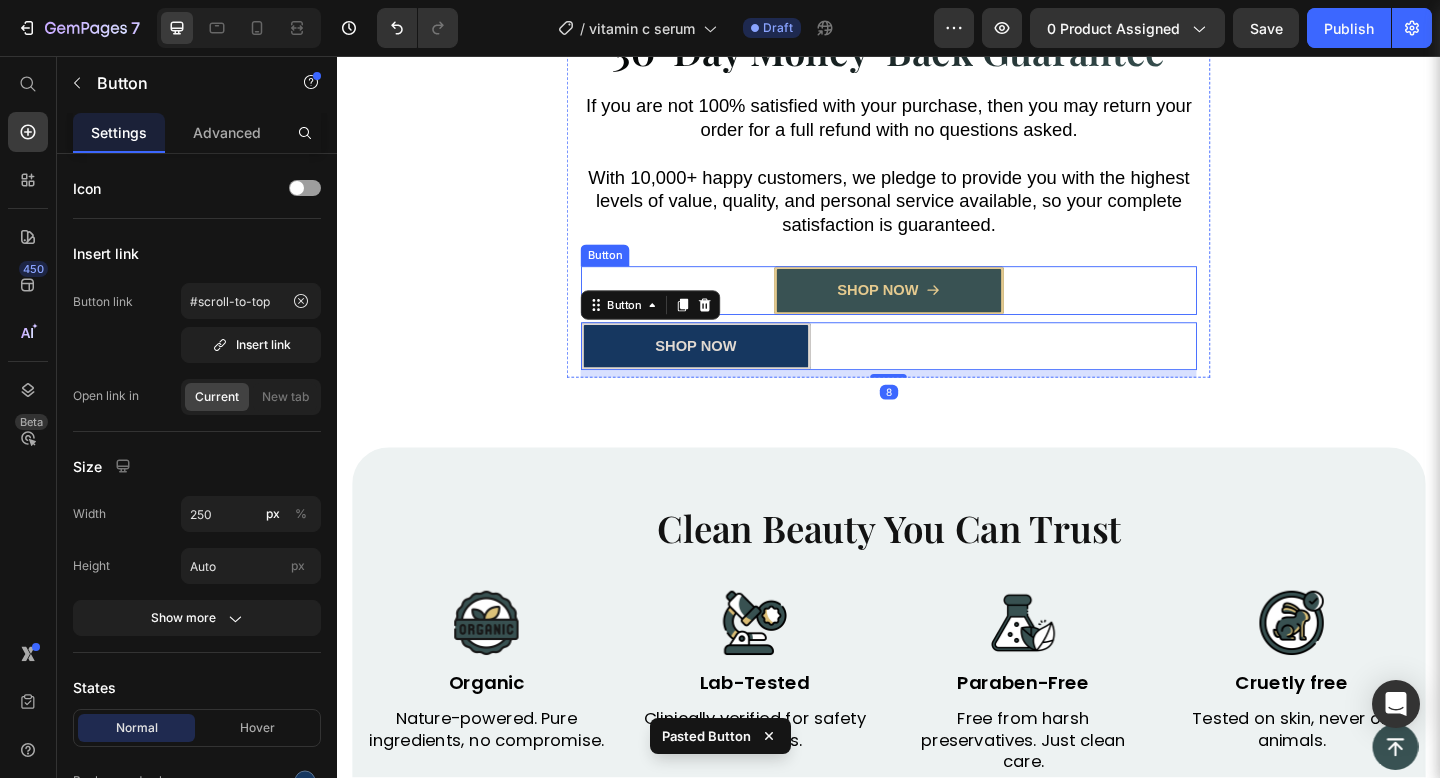click on "shop now Button" at bounding box center (937, 311) 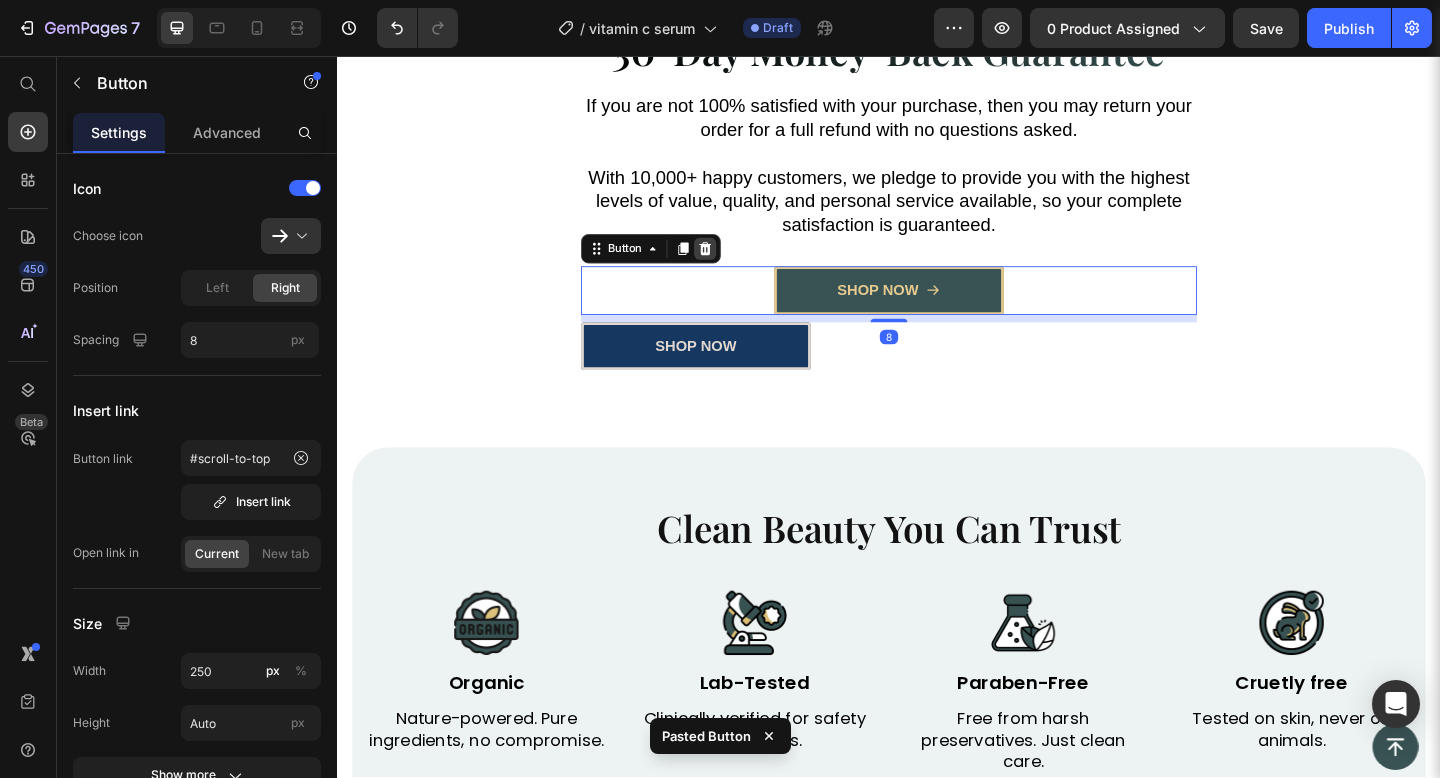 click 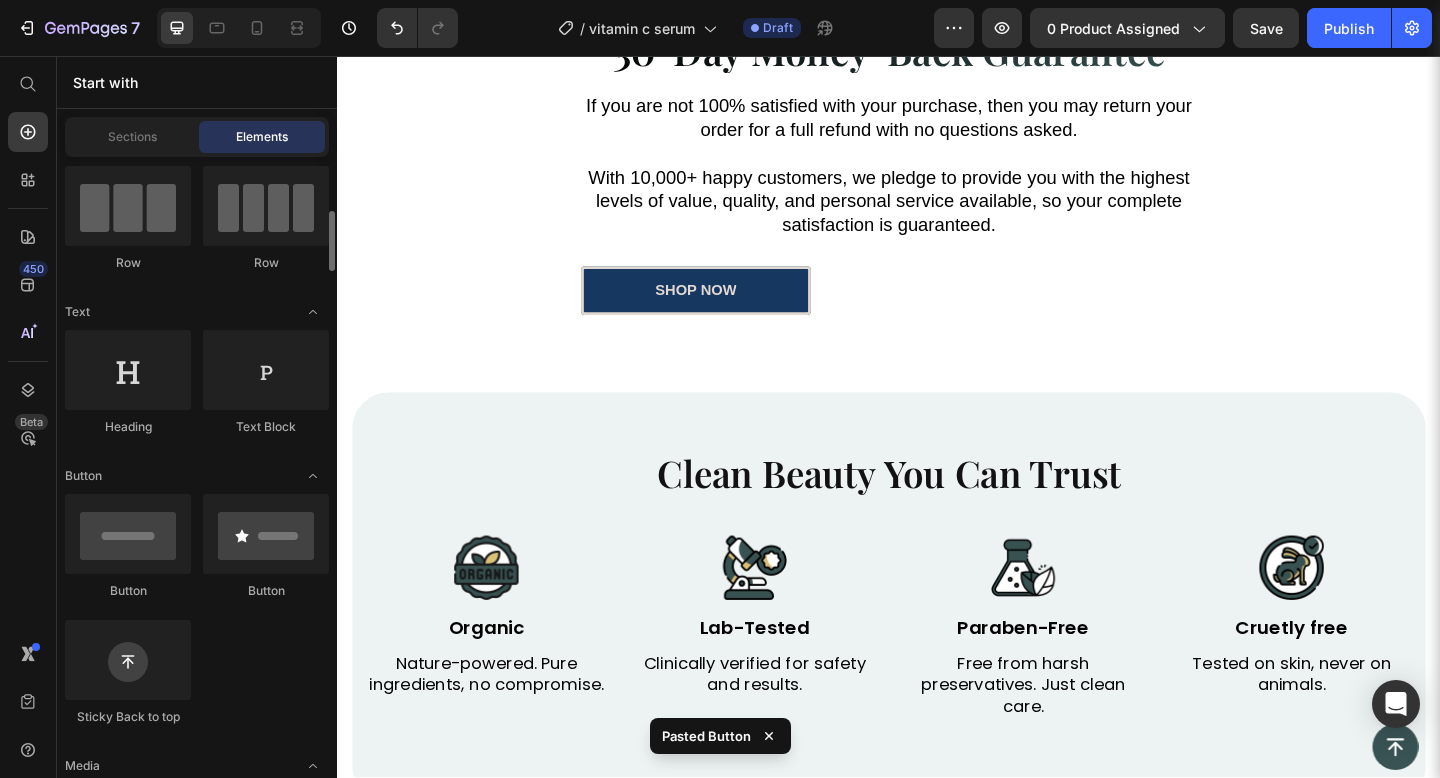 scroll, scrollTop: 281, scrollLeft: 0, axis: vertical 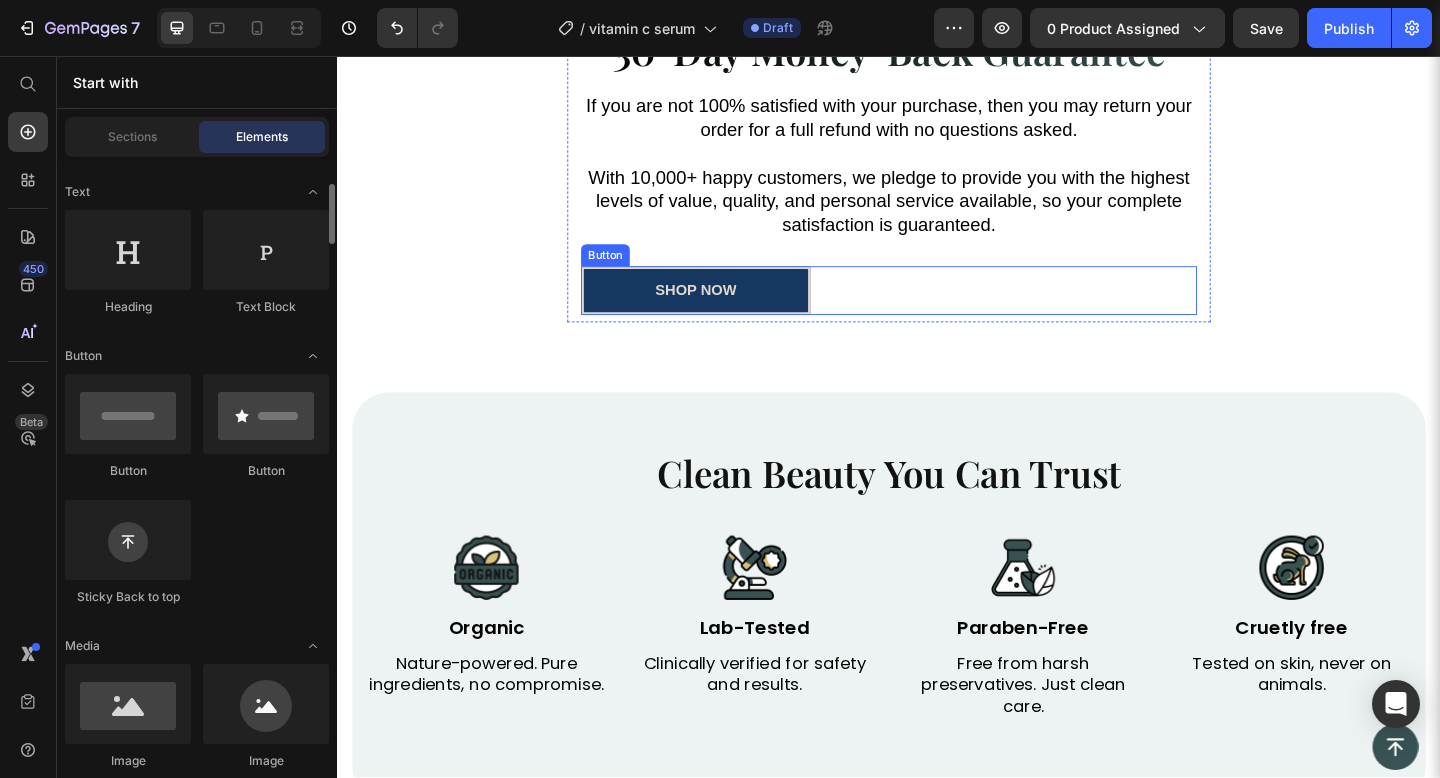 click on "shop now Button" at bounding box center [937, 311] 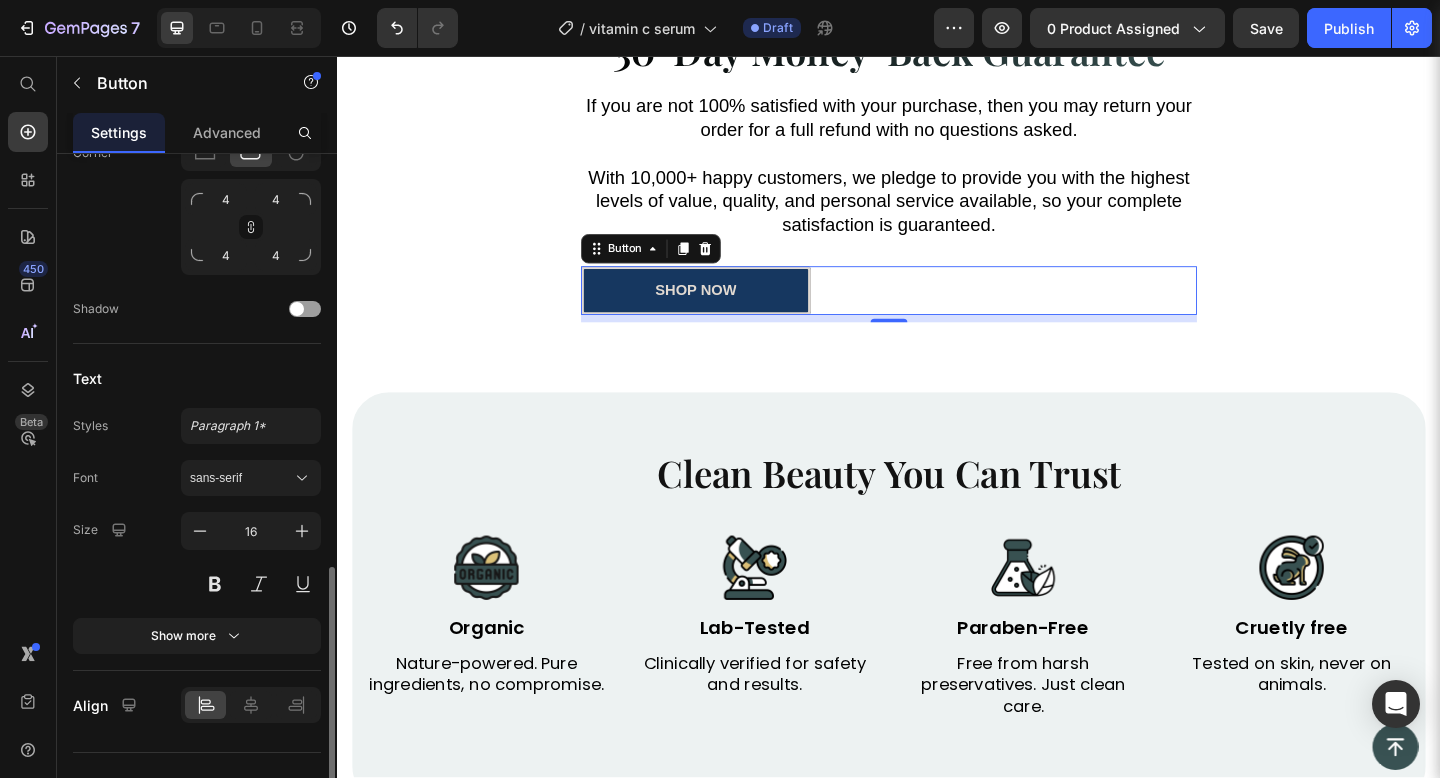 scroll, scrollTop: 860, scrollLeft: 0, axis: vertical 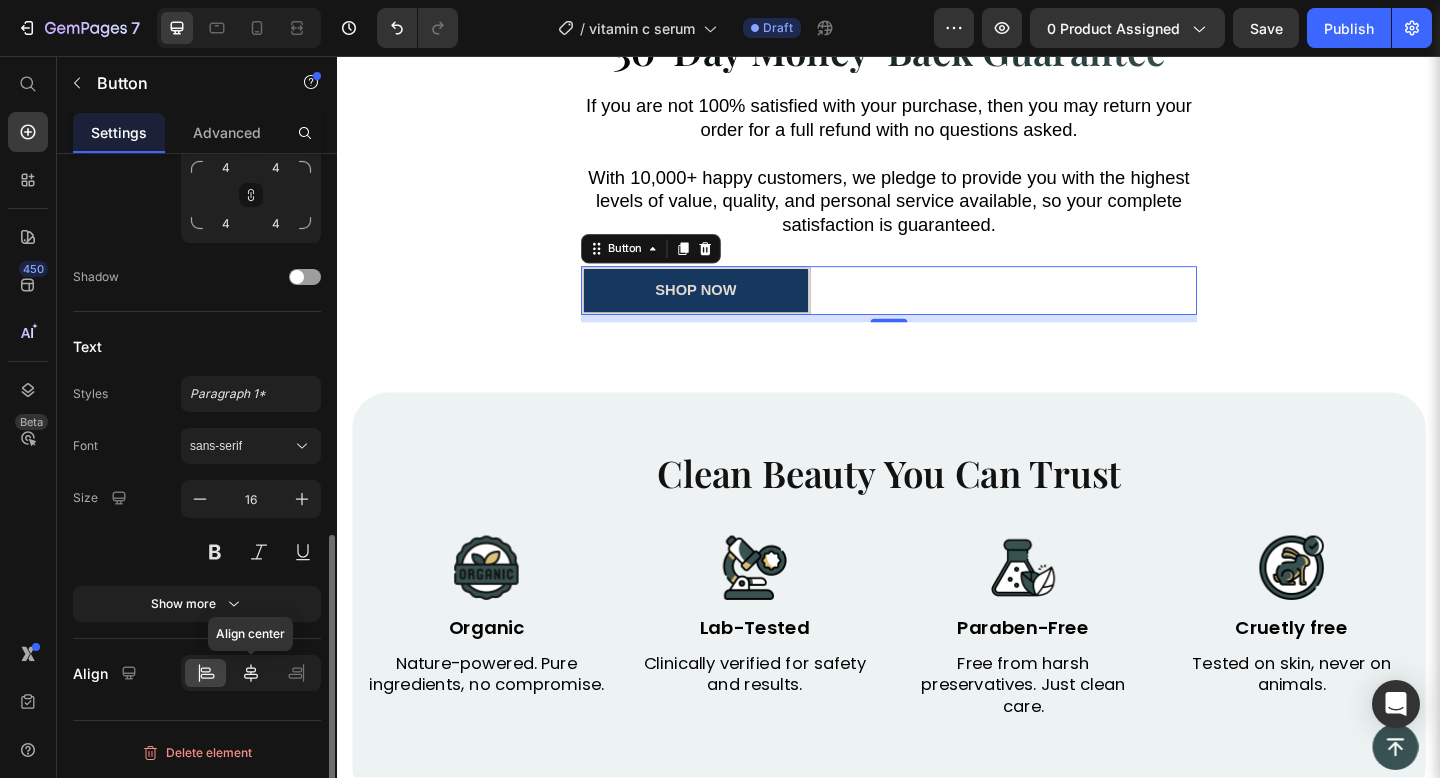 click 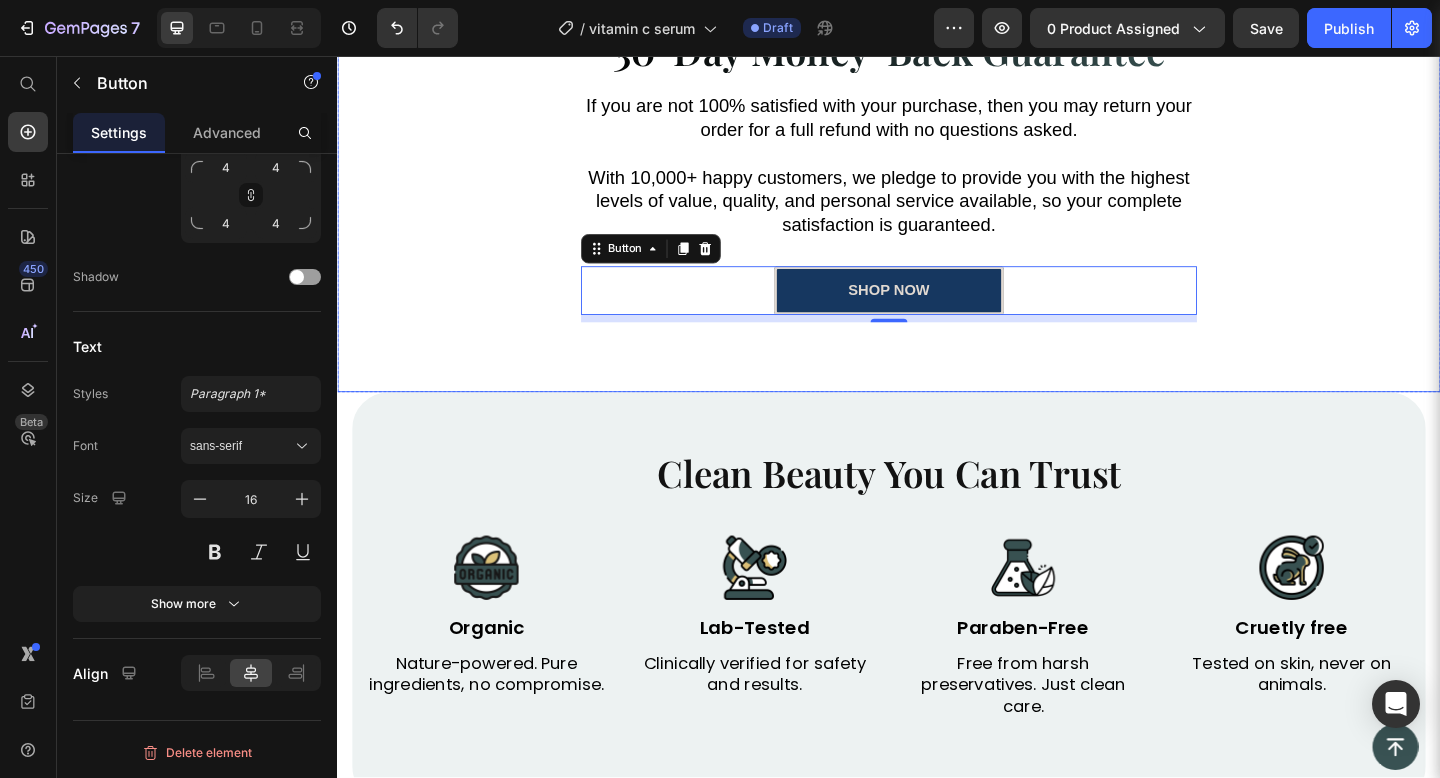 click on "Image 30-Day Money-Back Guarantee Heading Row If you are not 100% satisfied with your purchase, then you may return your order for a full refund with no questions asked.   With 10,000+ happy customers, we pledge to provide you with the highest levels of value, quality, and personal service available, so your complete satisfaction is guaranteed. Text Block shop now Button   8 Row Row" at bounding box center (937, 123) 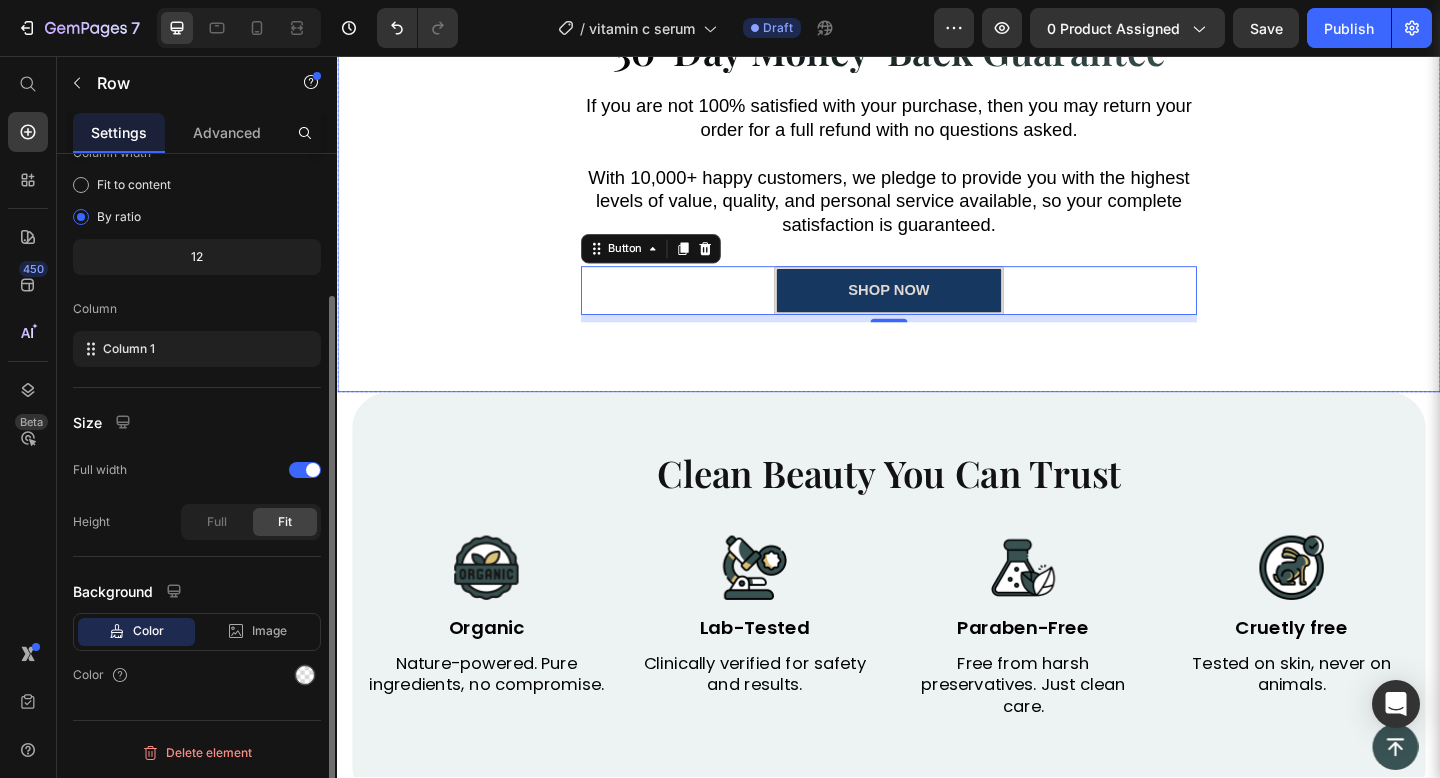 scroll, scrollTop: 0, scrollLeft: 0, axis: both 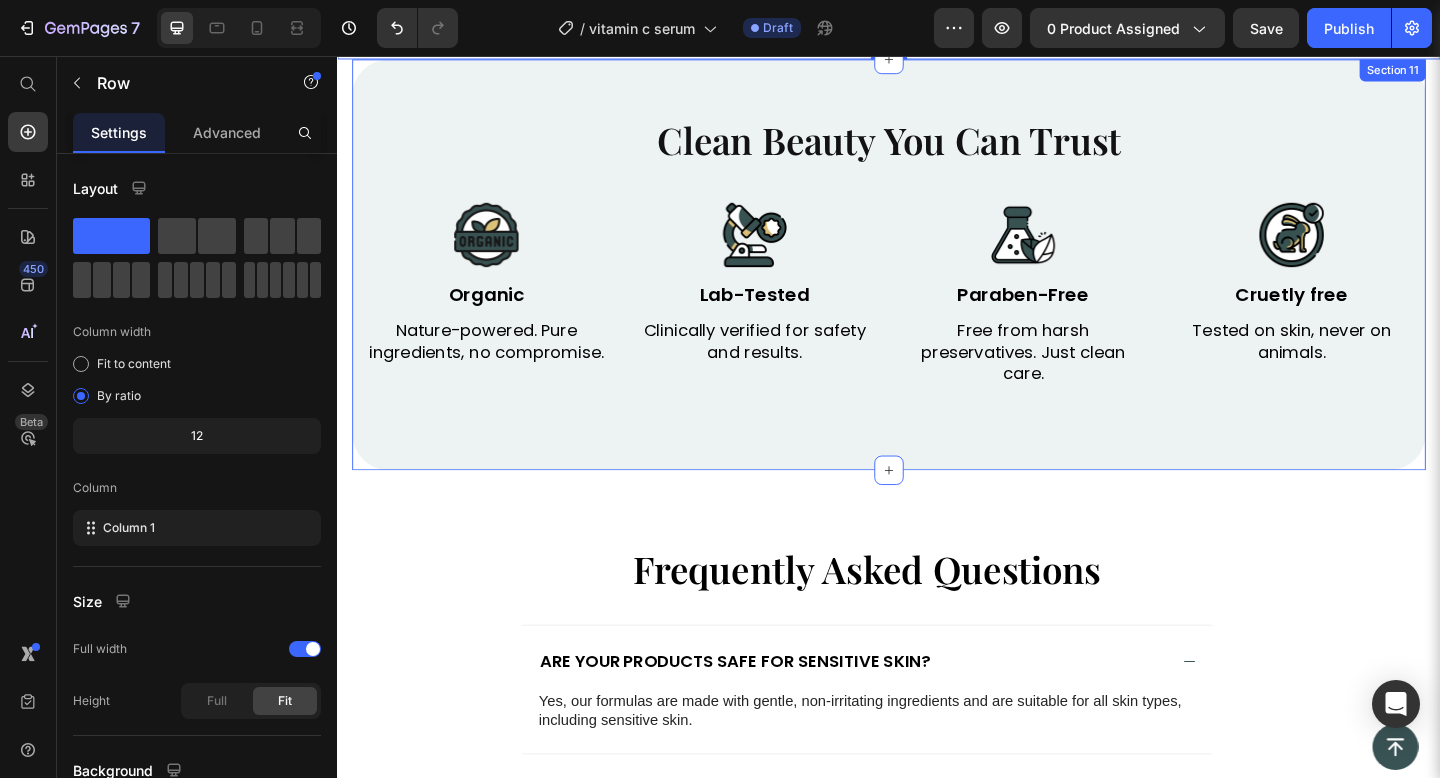 click on "Clean Beauty You Can Trust Heading Image Organic Text Block Nature-powered. Pure ingredients, no compromise. Text Block Image Lab-Tested Text Block Clinically verified for safety and results. Text Block Row Image Paraben-Free Text Block Free from harsh preservatives. Just clean care. Text Block Image Cruetly free Text Block Tested on skin, never on animals. Text Block Row Row Section 11" at bounding box center [937, 283] 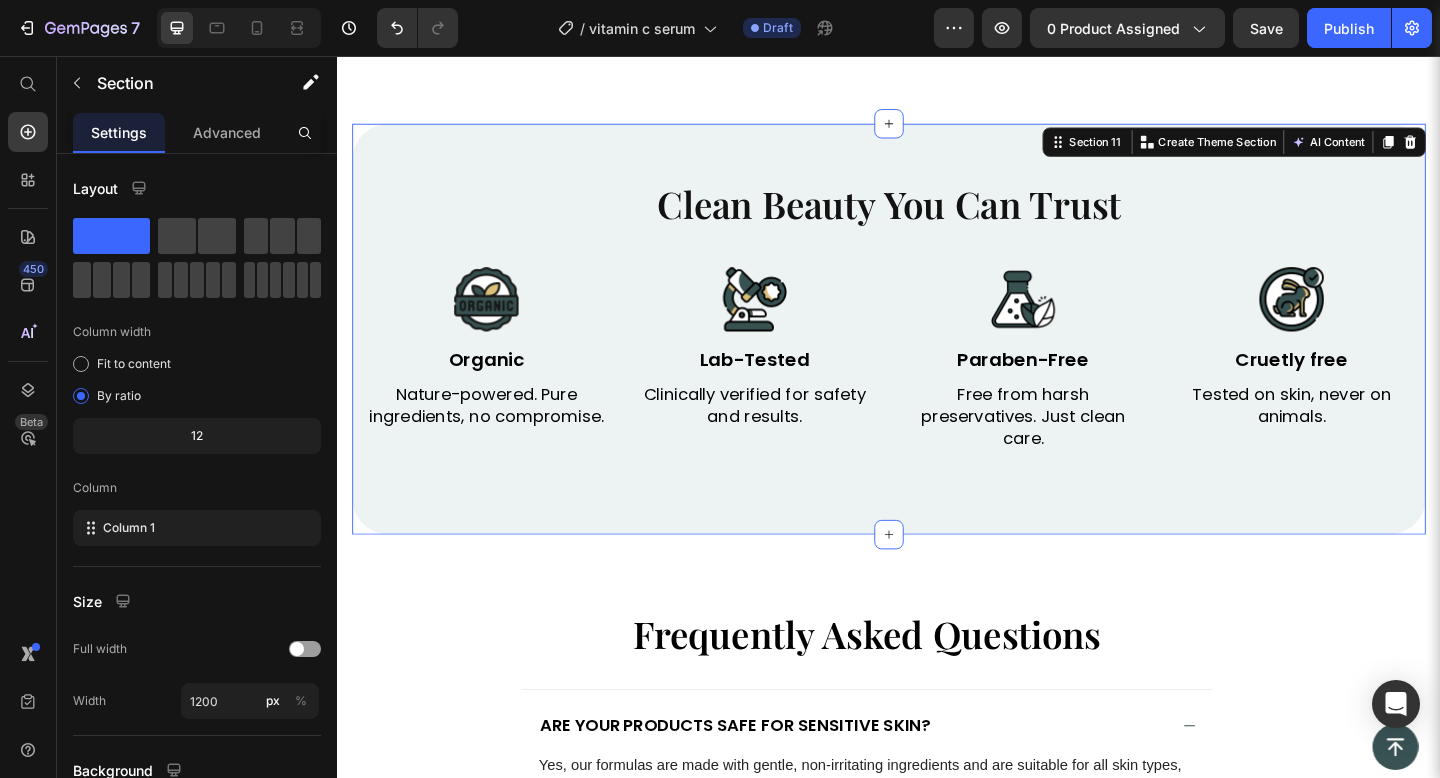scroll, scrollTop: 6361, scrollLeft: 0, axis: vertical 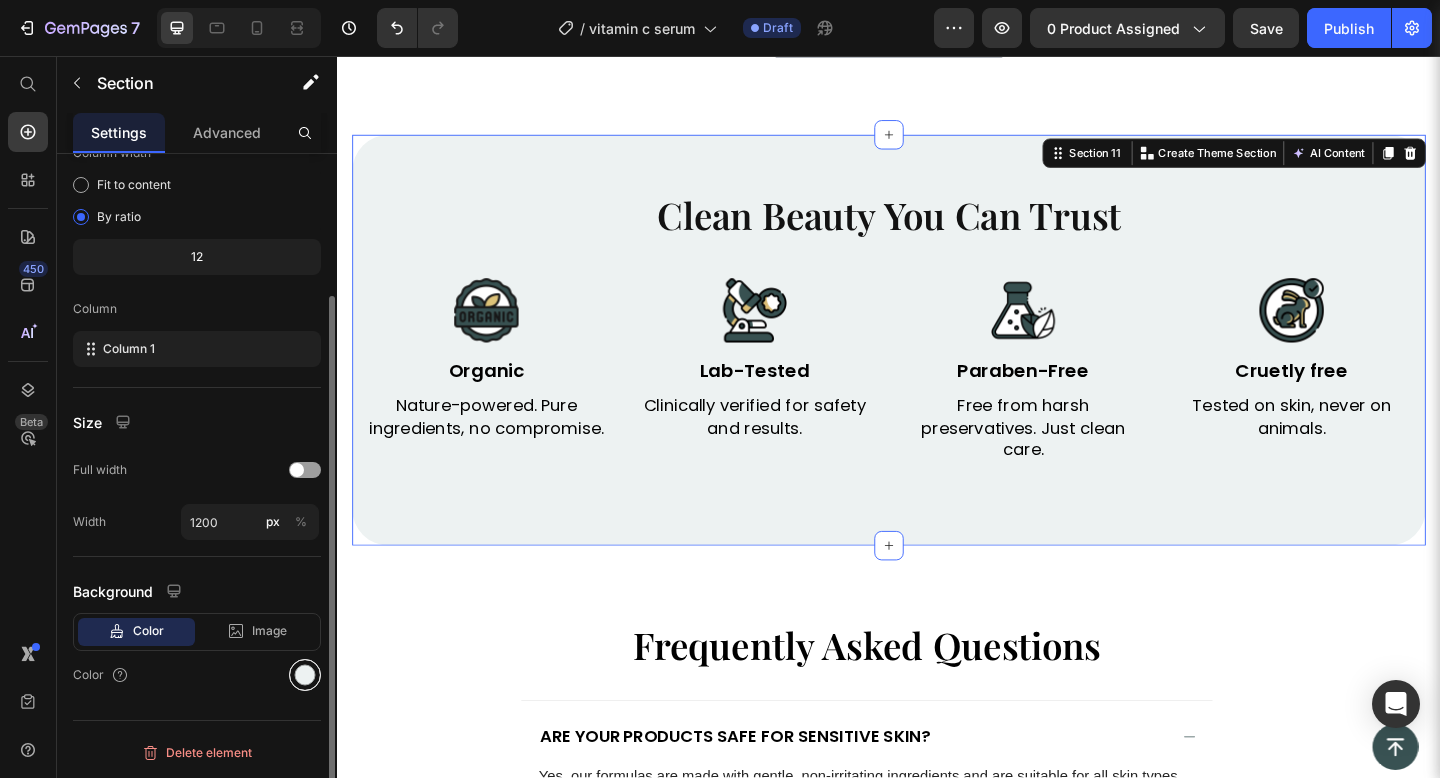 click at bounding box center [305, 675] 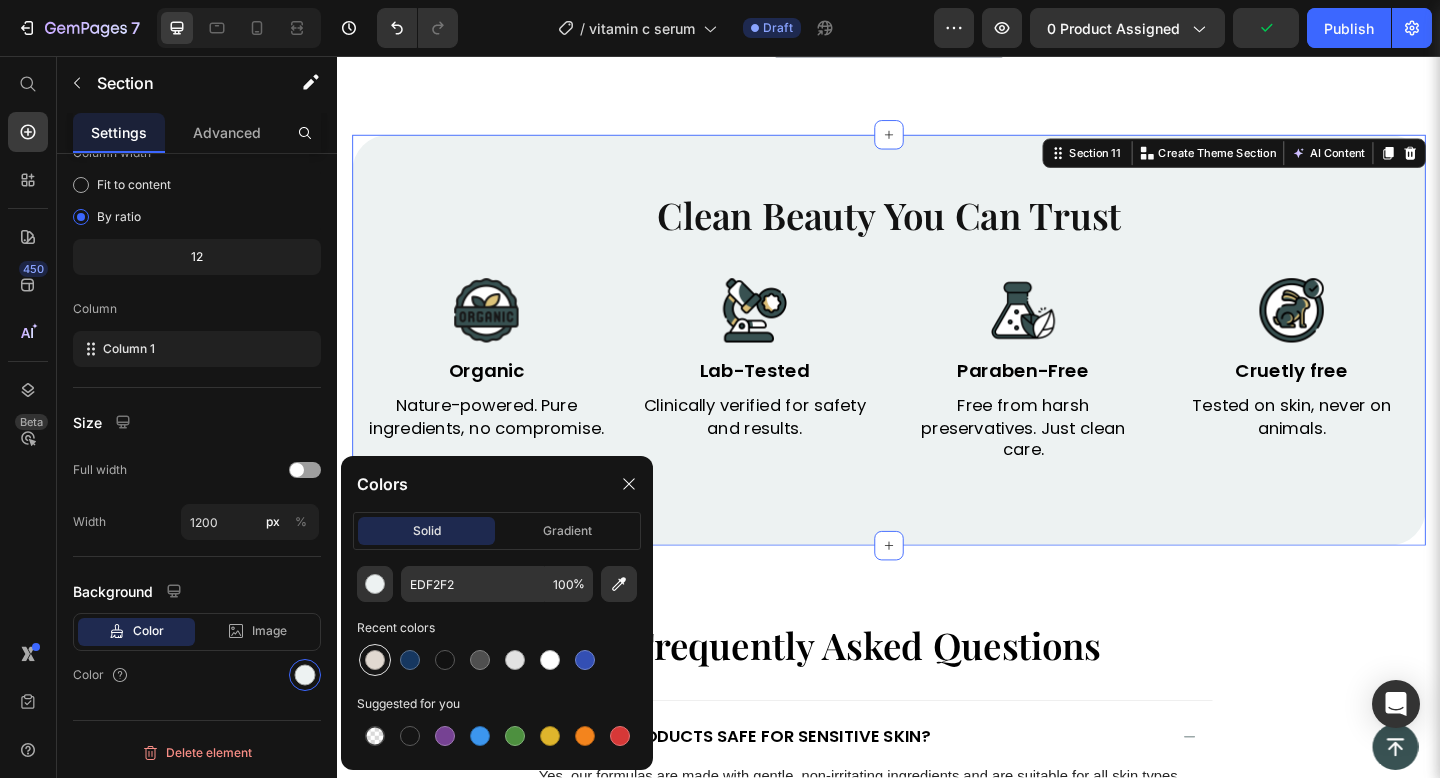 click at bounding box center (375, 660) 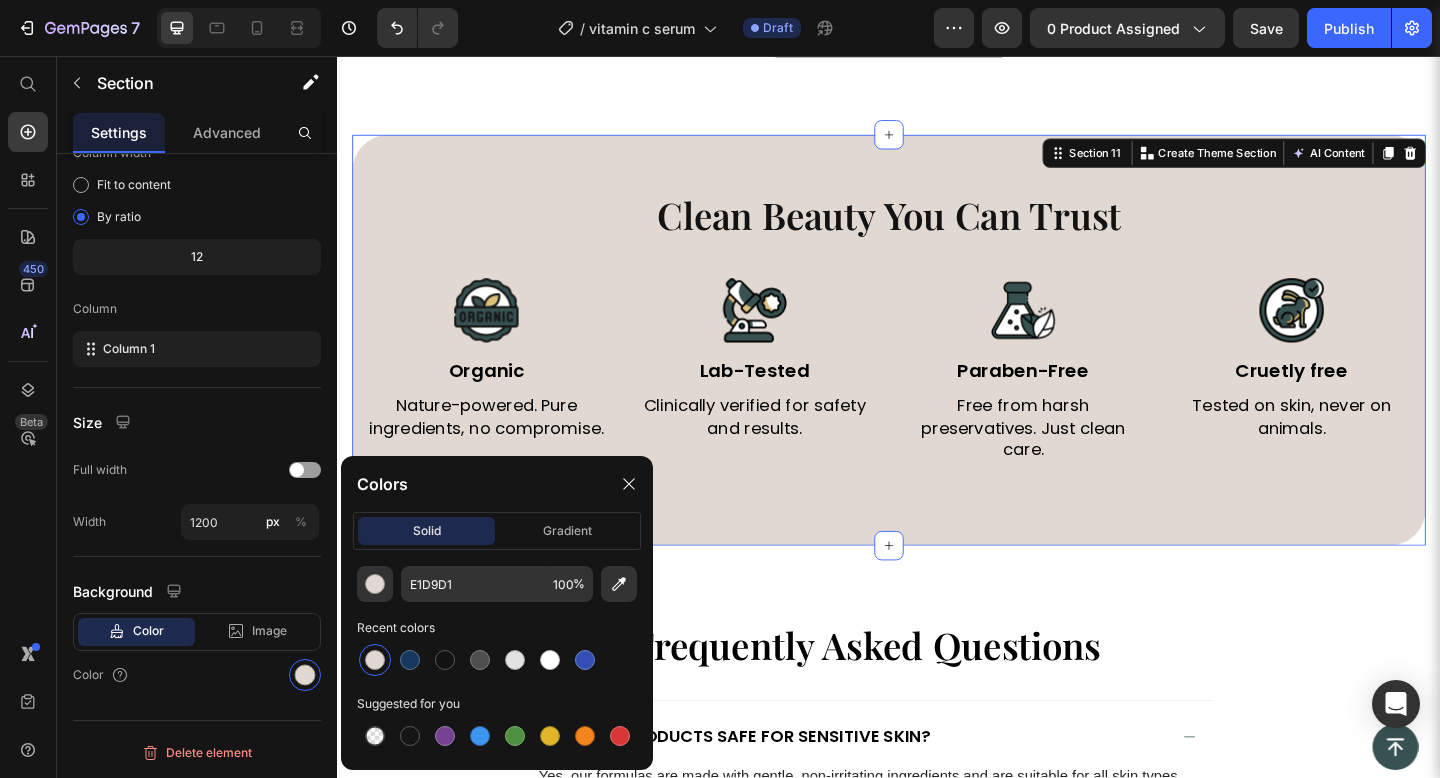 click on "Clean Beauty You Can Trust Heading Image Organic Text Block Nature-powered. Pure ingredients, no compromise. Text Block Image Lab-Tested Text Block Clinically verified for safety and results. Text Block Row Image Paraben-Free Text Block Free from harsh preservatives. Just clean care. Text Block Image Cruetly free Text Block Tested on skin, never on animals. Text Block Row Row Section 11   You can create reusable sections Create Theme Section AI Content Write with GemAI What would you like to describe here? Tone and Voice Persuasive Product Peppermint Coffee Scrub Show more Generate" at bounding box center [937, 365] 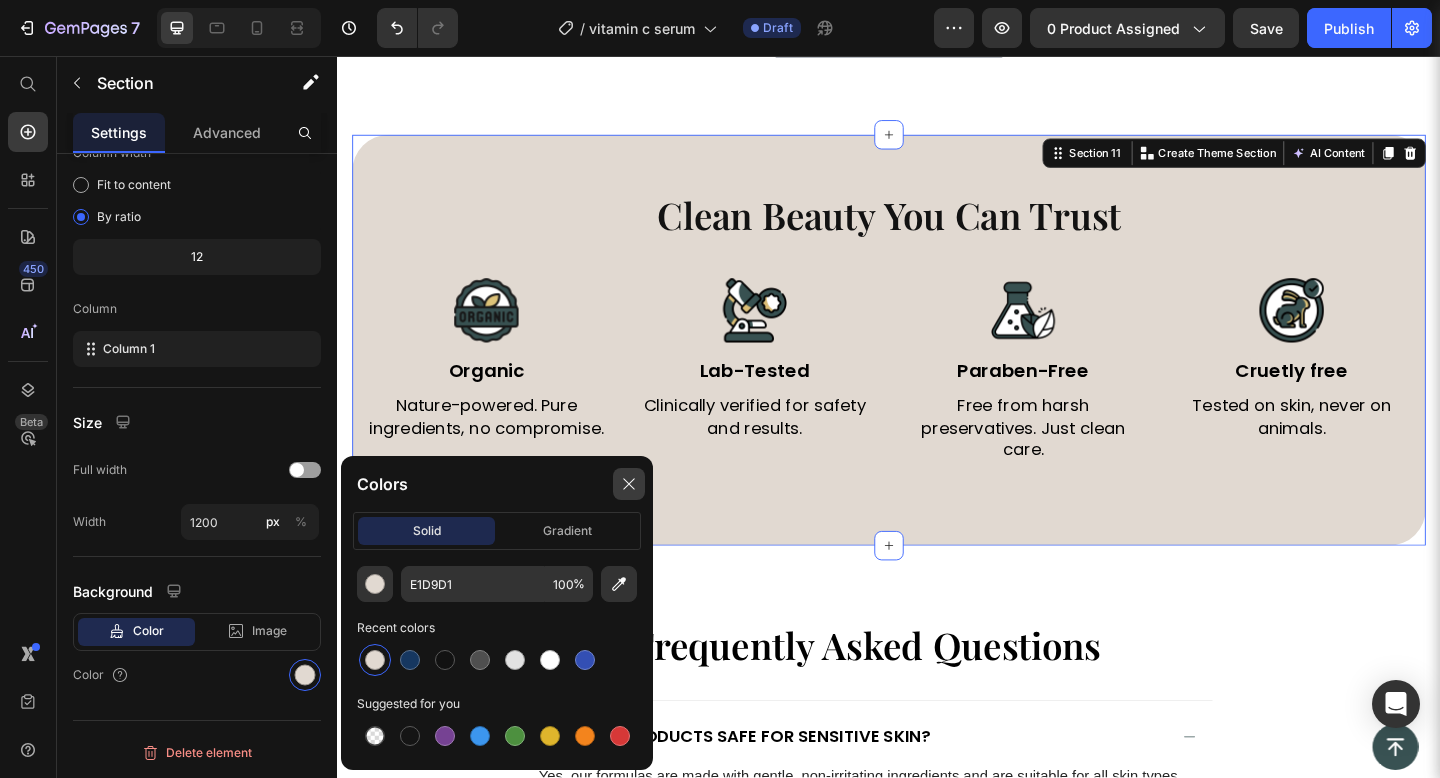 click 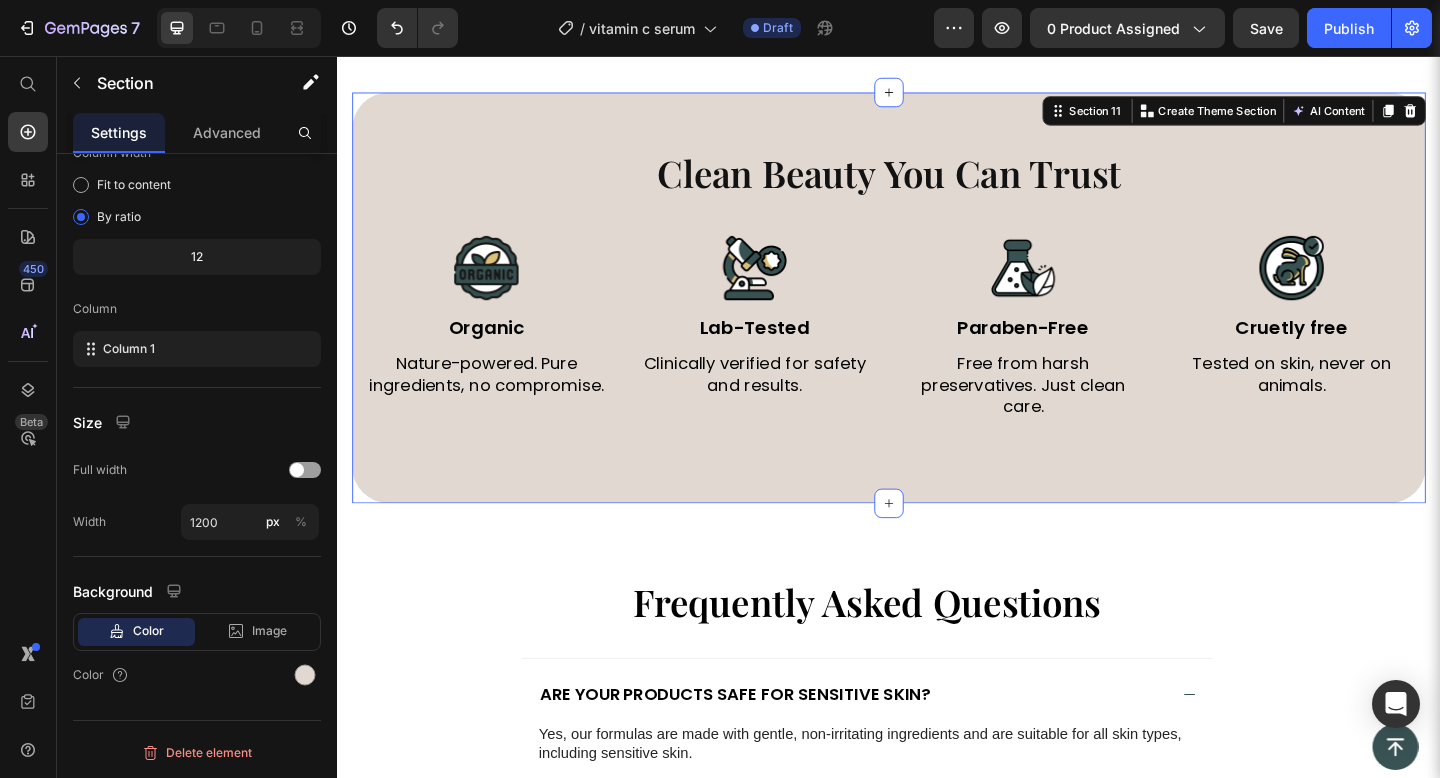 scroll, scrollTop: 6390, scrollLeft: 0, axis: vertical 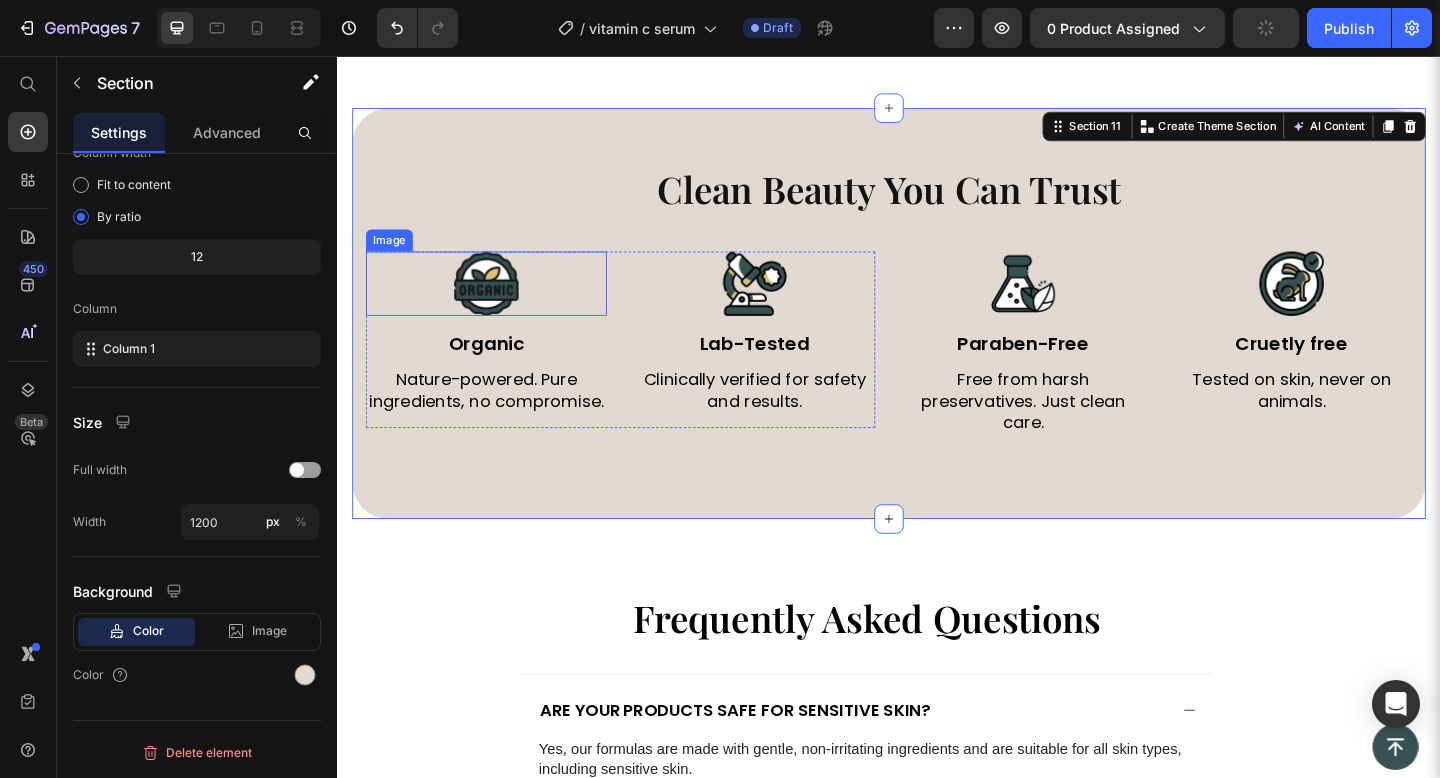click at bounding box center (499, 304) 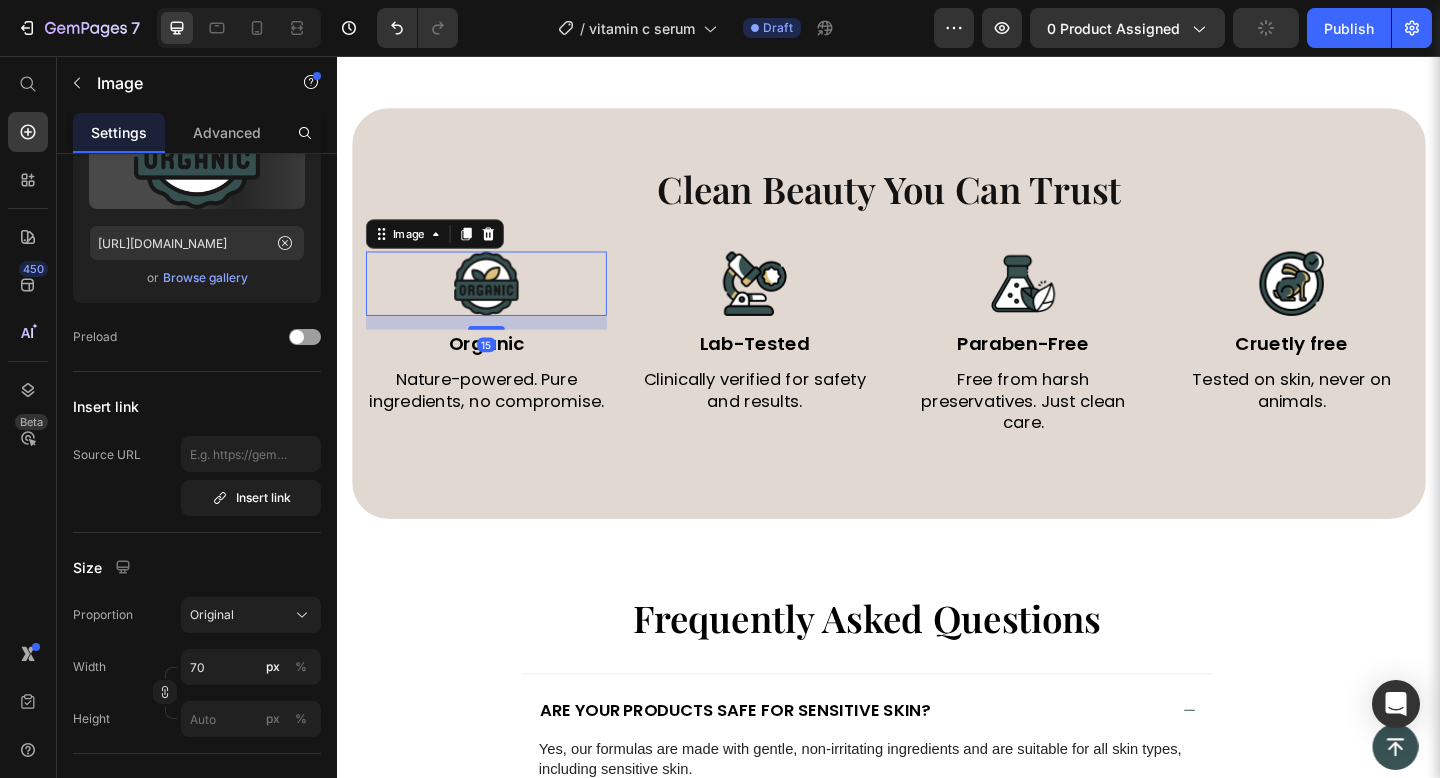 scroll, scrollTop: 0, scrollLeft: 0, axis: both 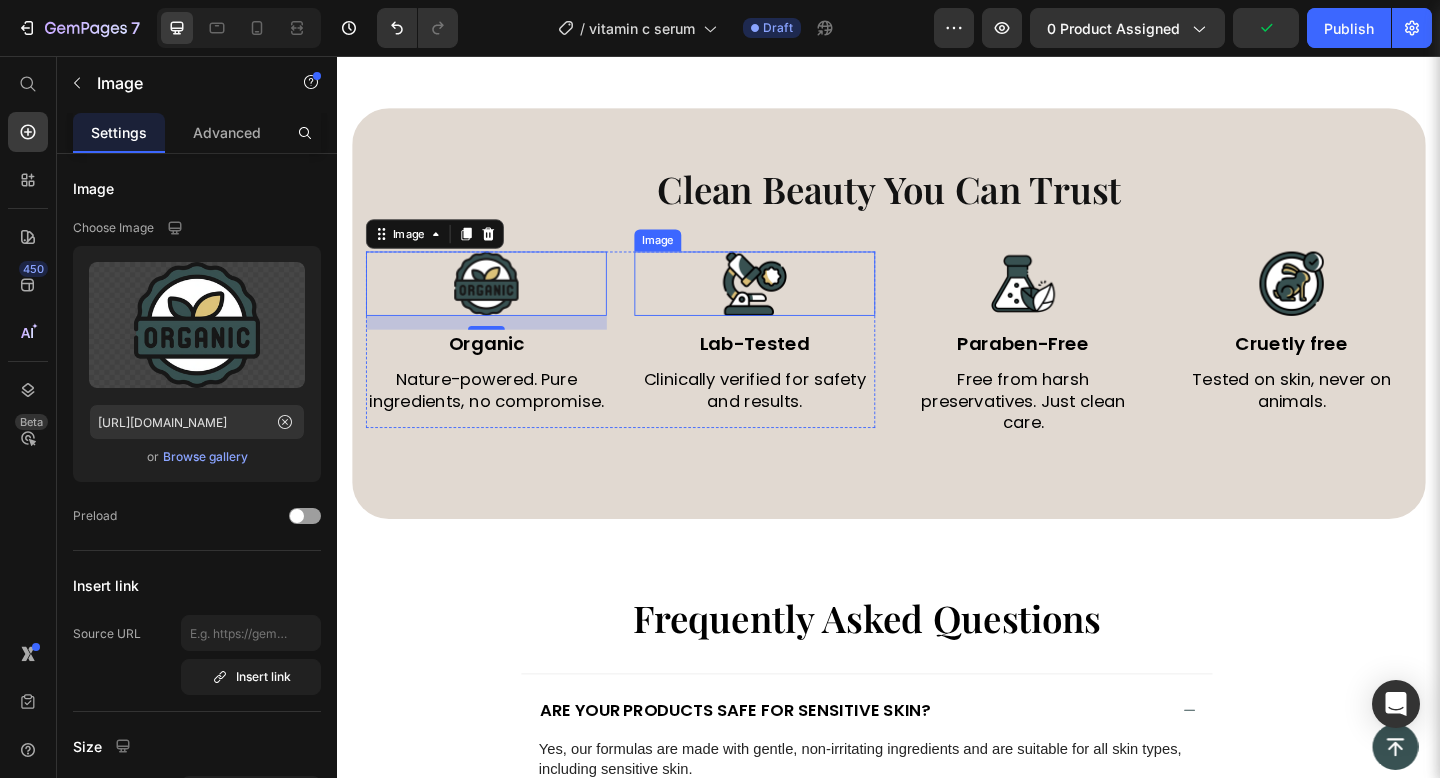 click at bounding box center (791, 304) 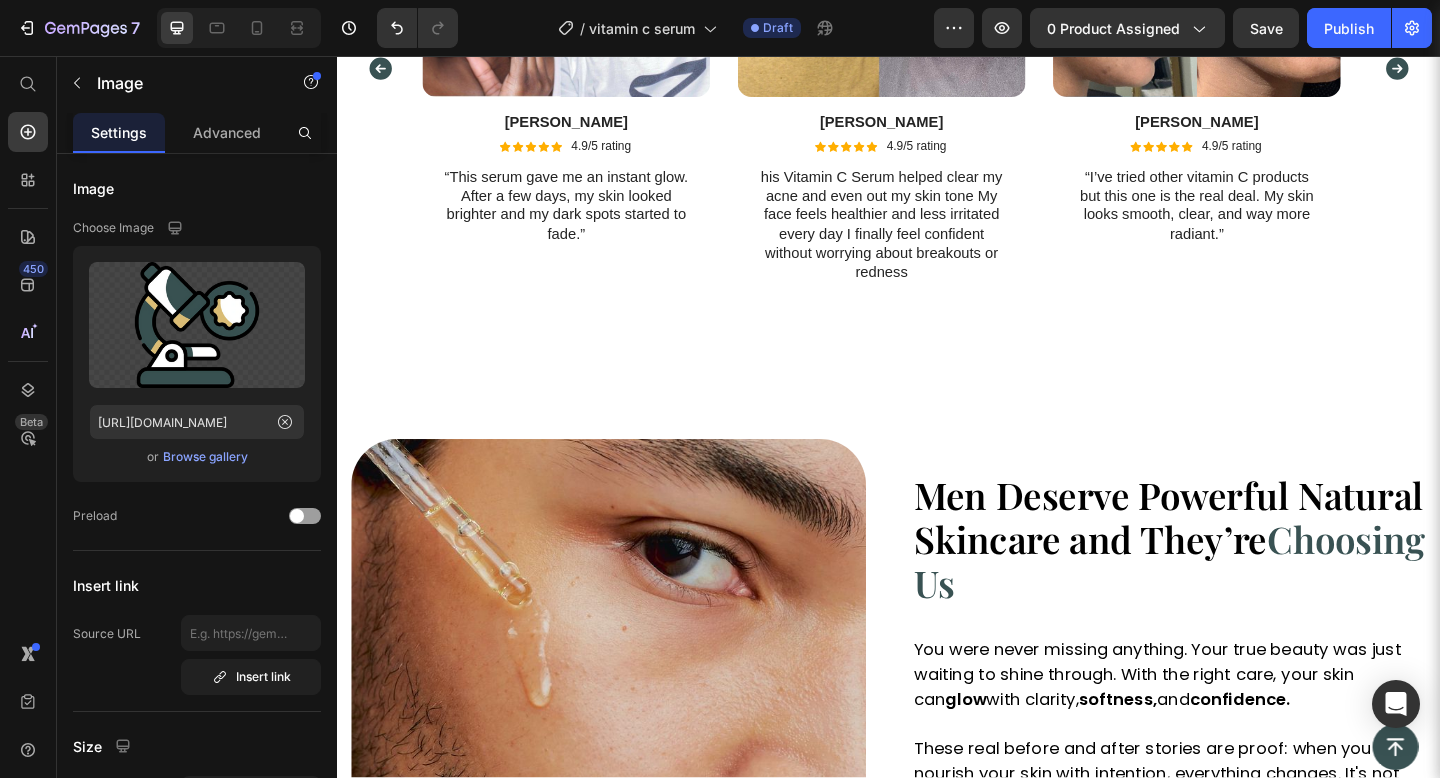 scroll, scrollTop: 2659, scrollLeft: 0, axis: vertical 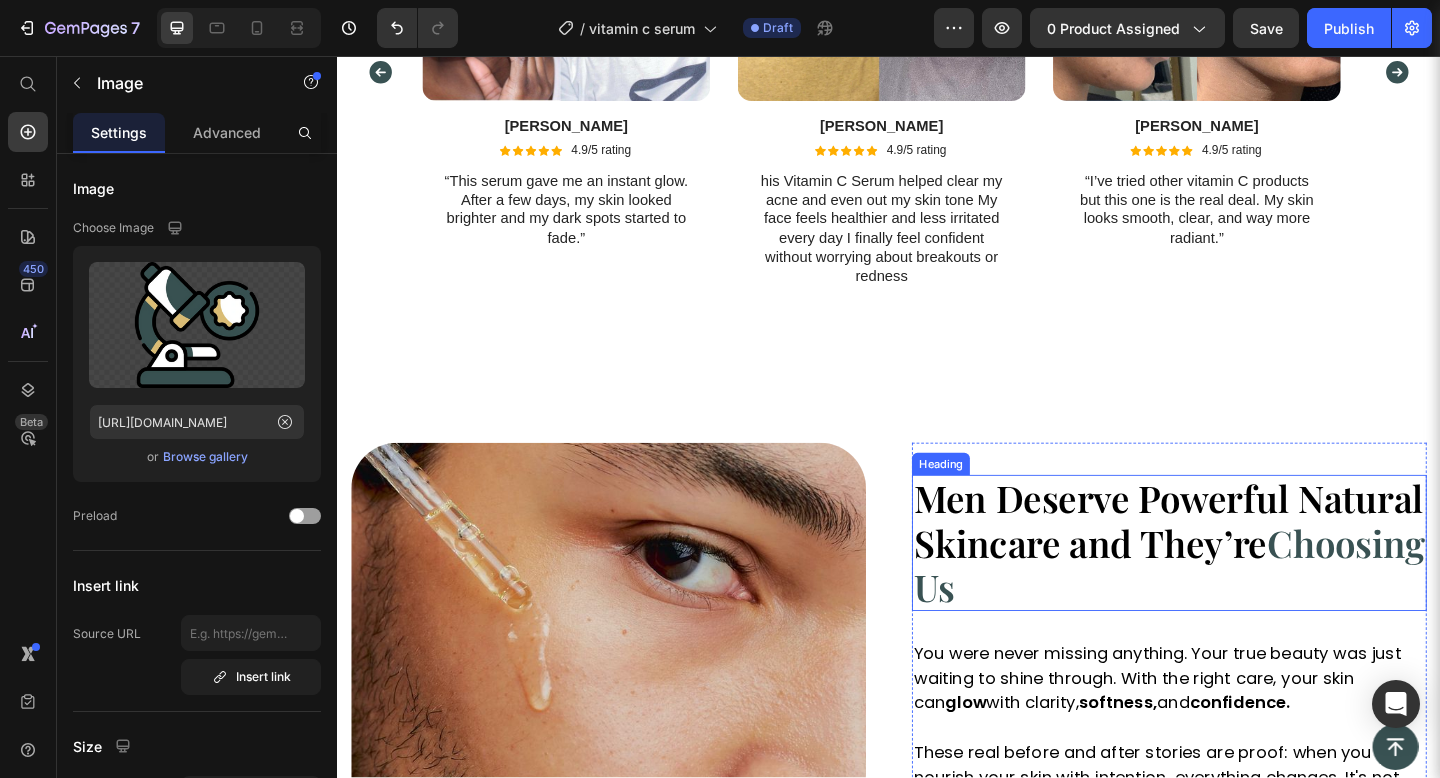 click on "Choosing Us" at bounding box center (1242, 609) 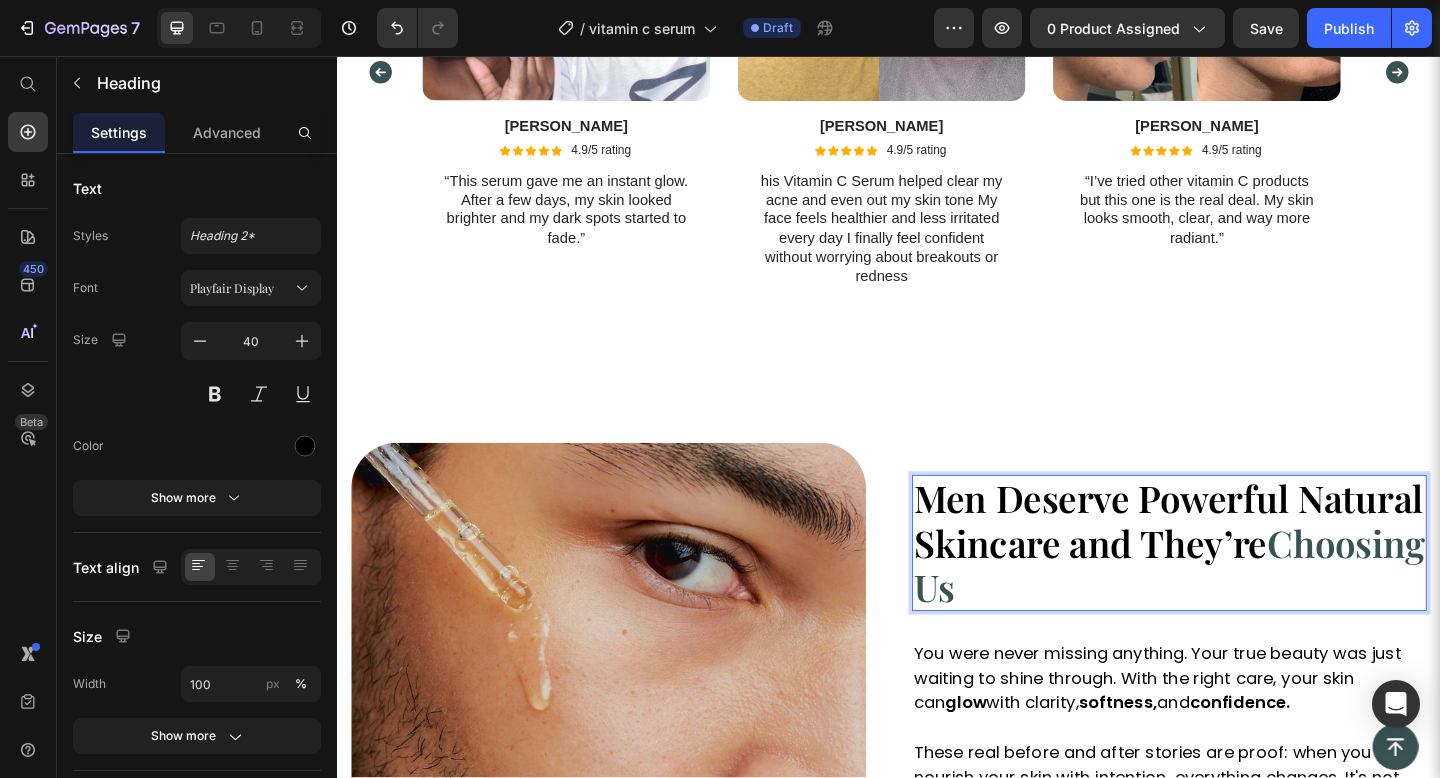 click on "Choosing Us" at bounding box center (1242, 609) 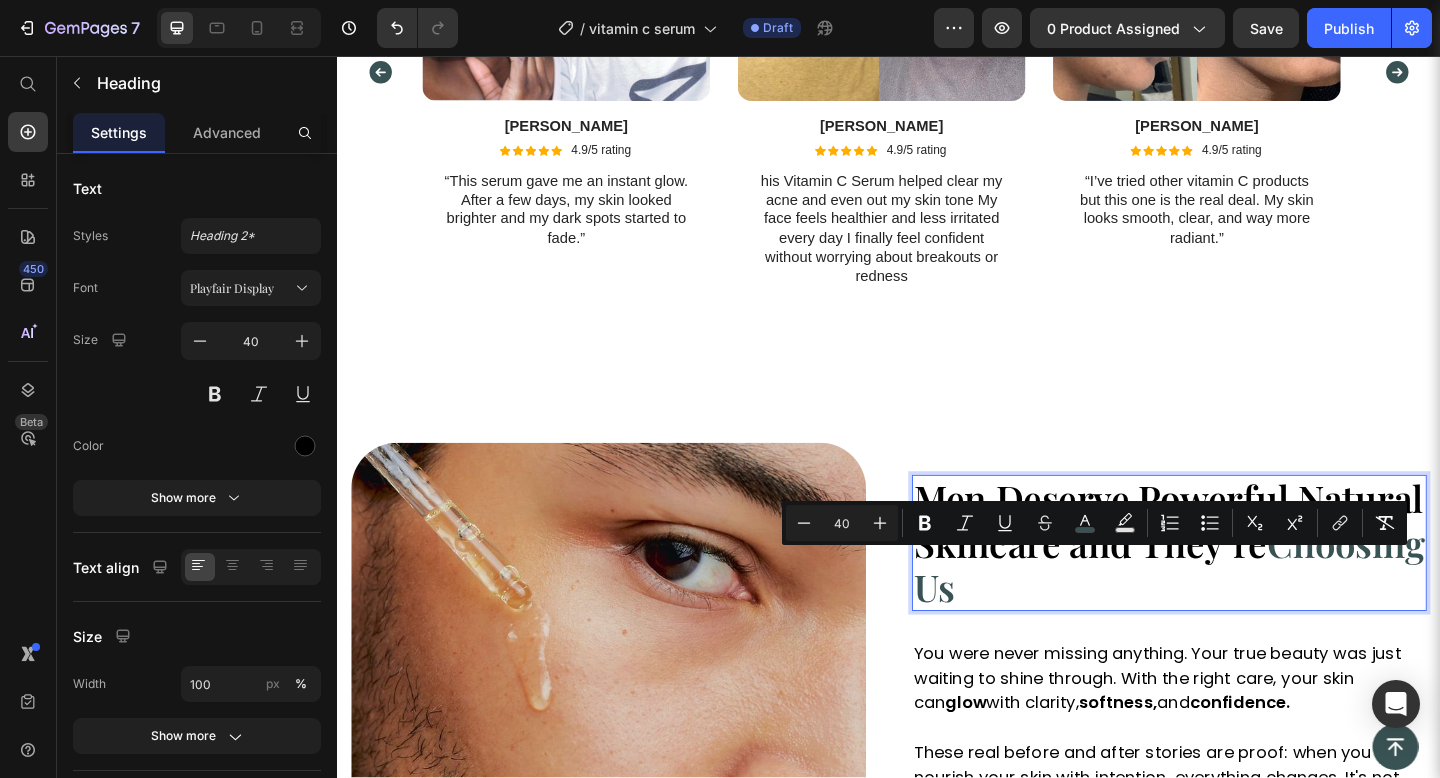click on "Choosing Us" at bounding box center (1242, 609) 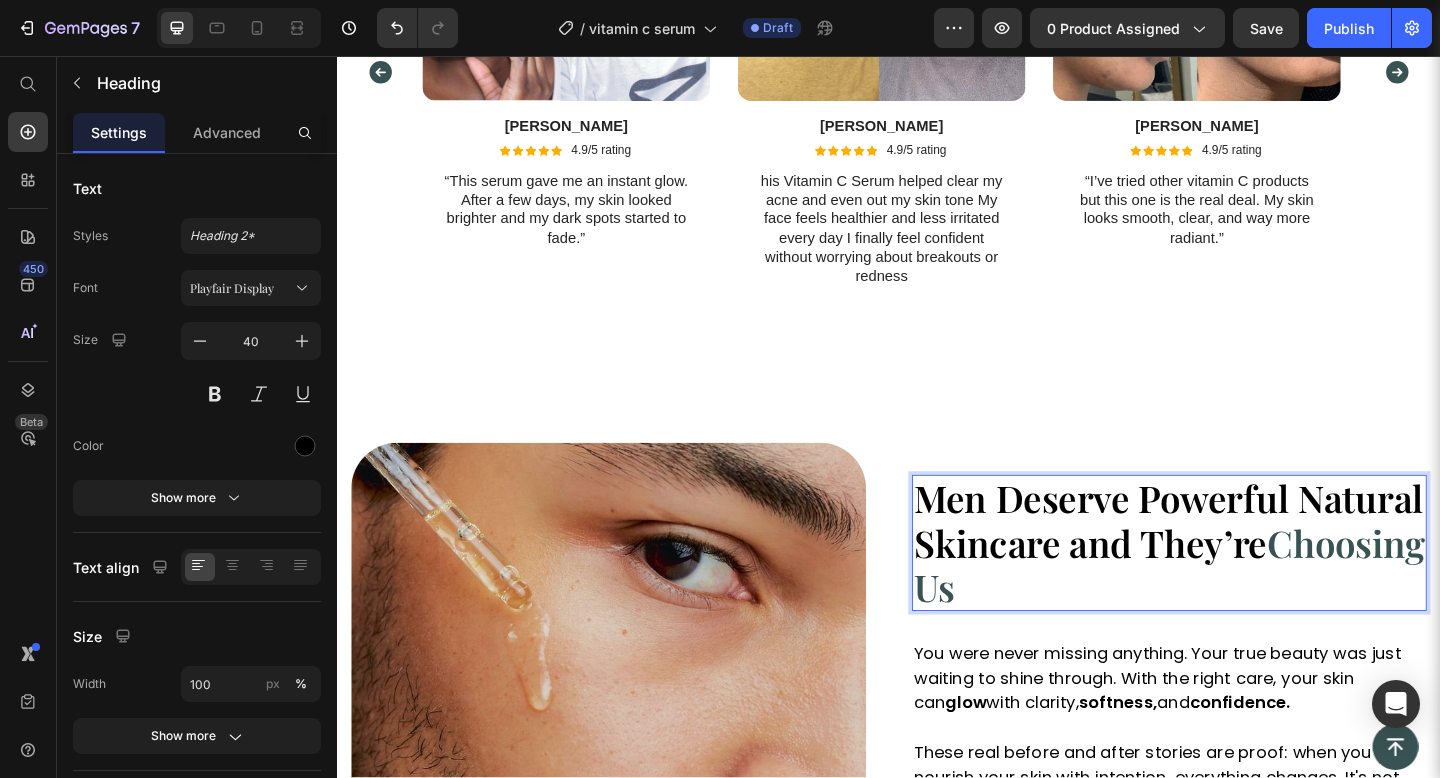 click on "Choosing Us" at bounding box center (1242, 609) 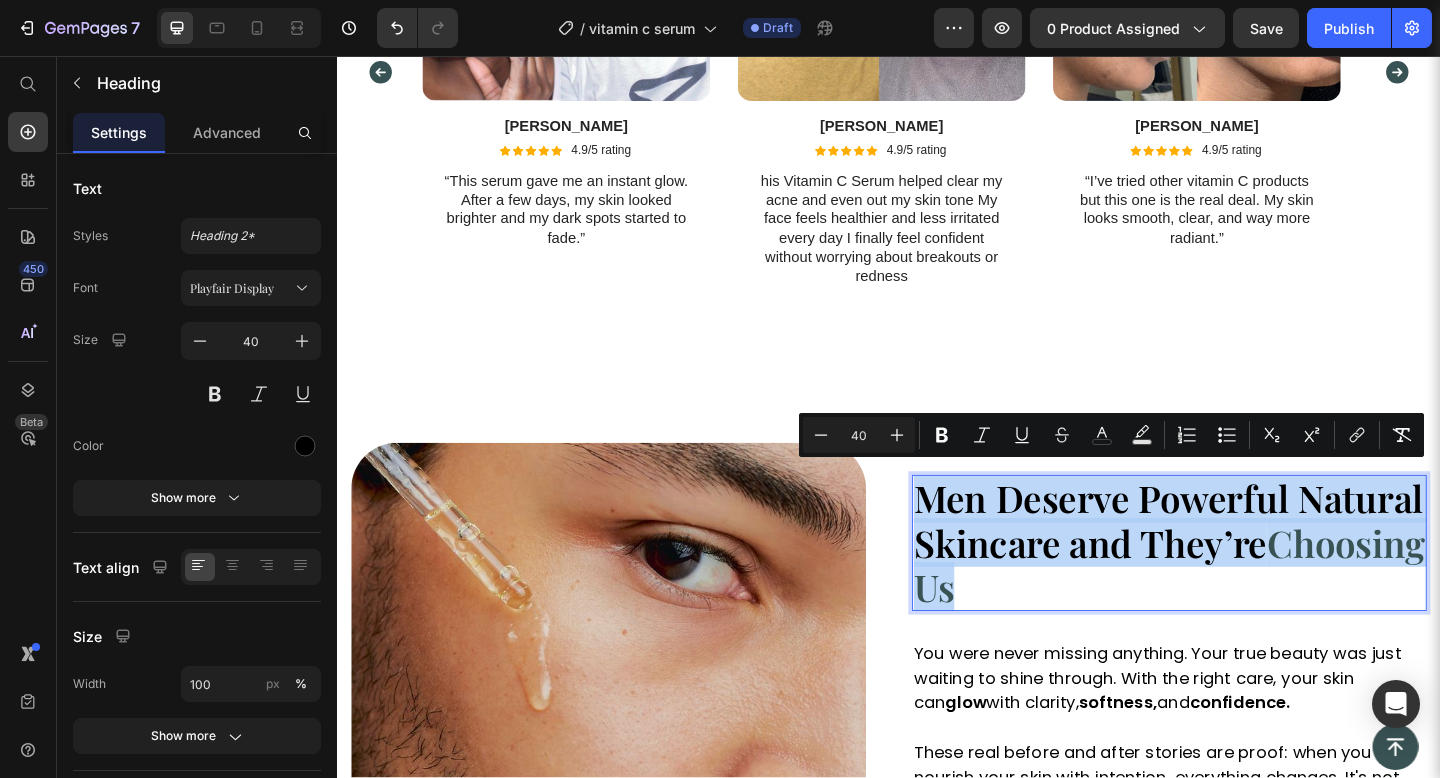 click on "Men Deserve Powerful Natural Skincare and They’re  Choosing Us" at bounding box center (1242, 586) 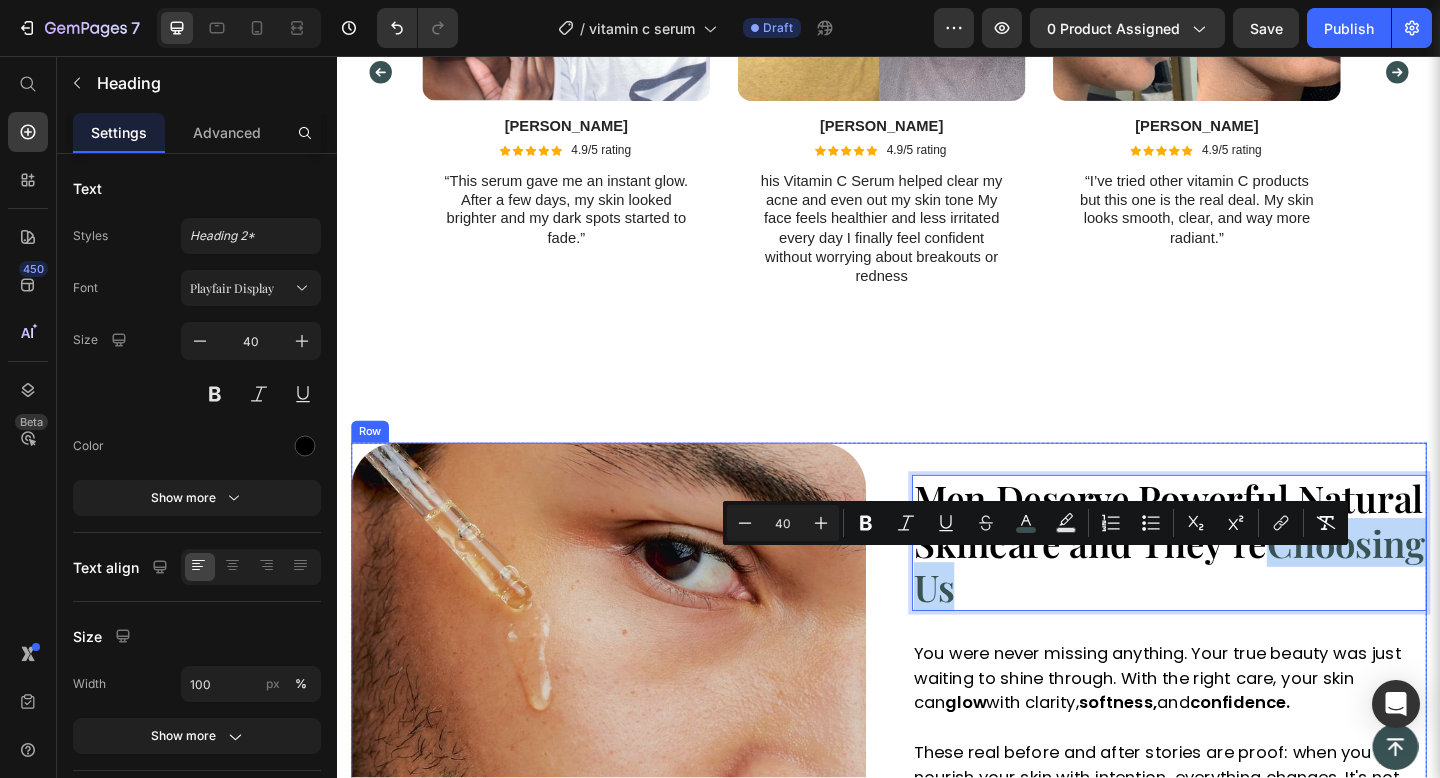 drag, startPoint x: 1194, startPoint y: 626, endPoint x: 953, endPoint y: 610, distance: 241.53053 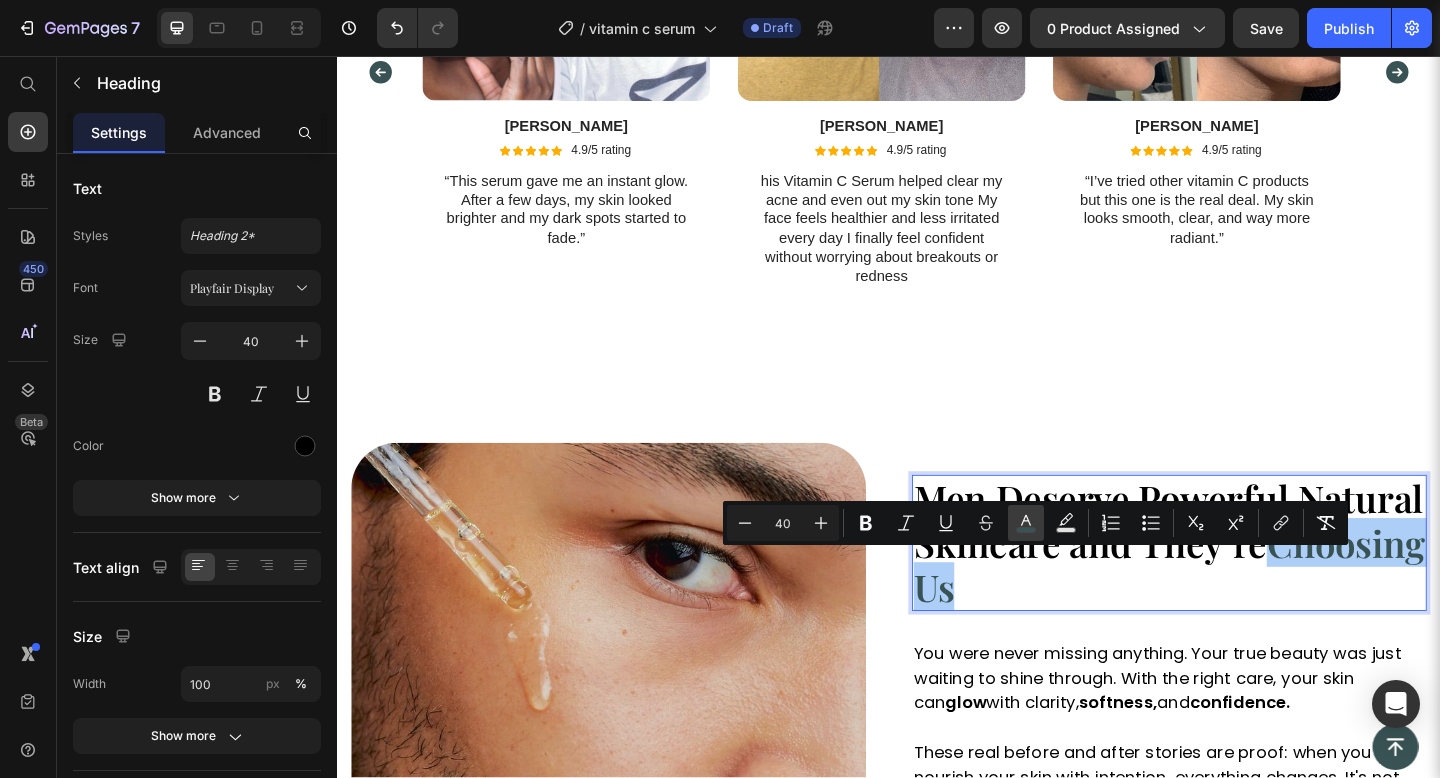 click 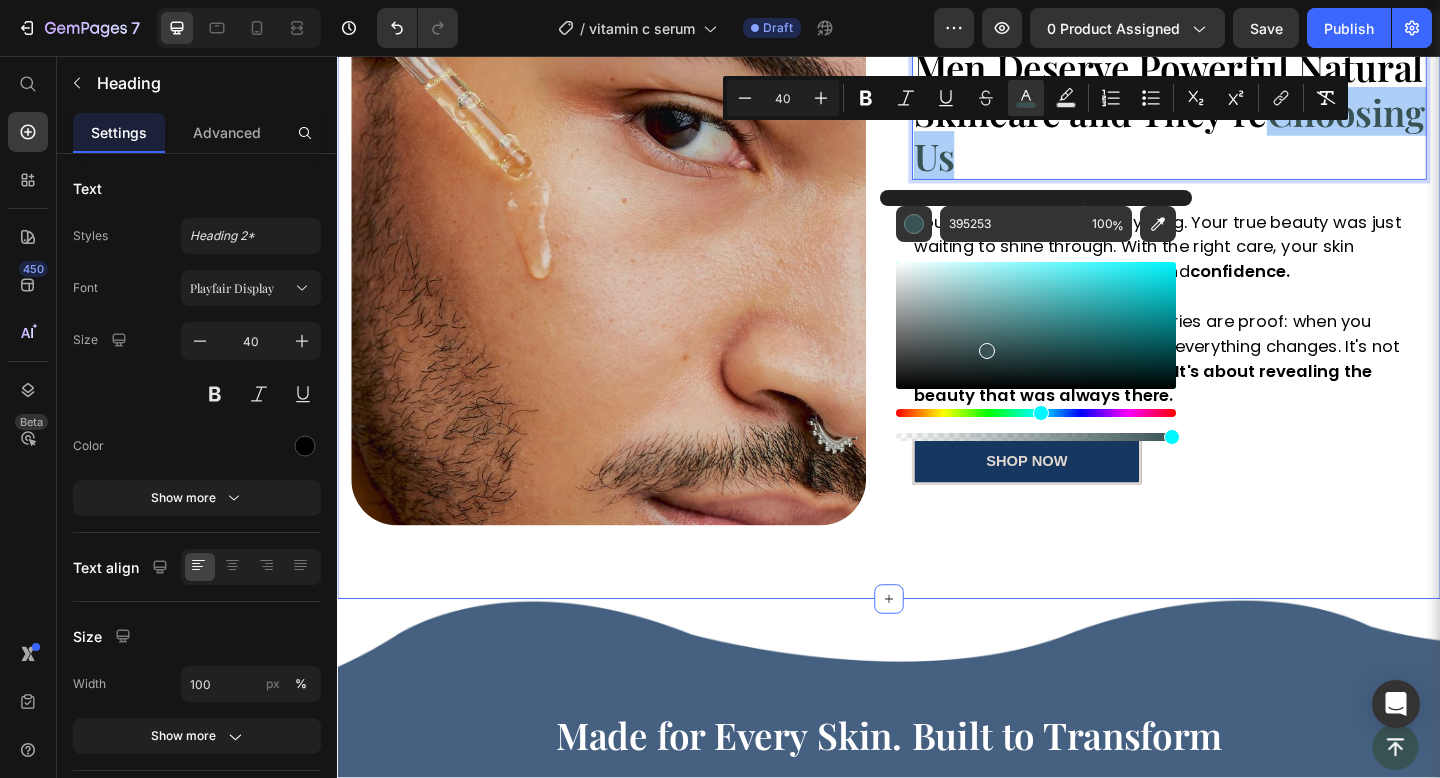 scroll, scrollTop: 3132, scrollLeft: 0, axis: vertical 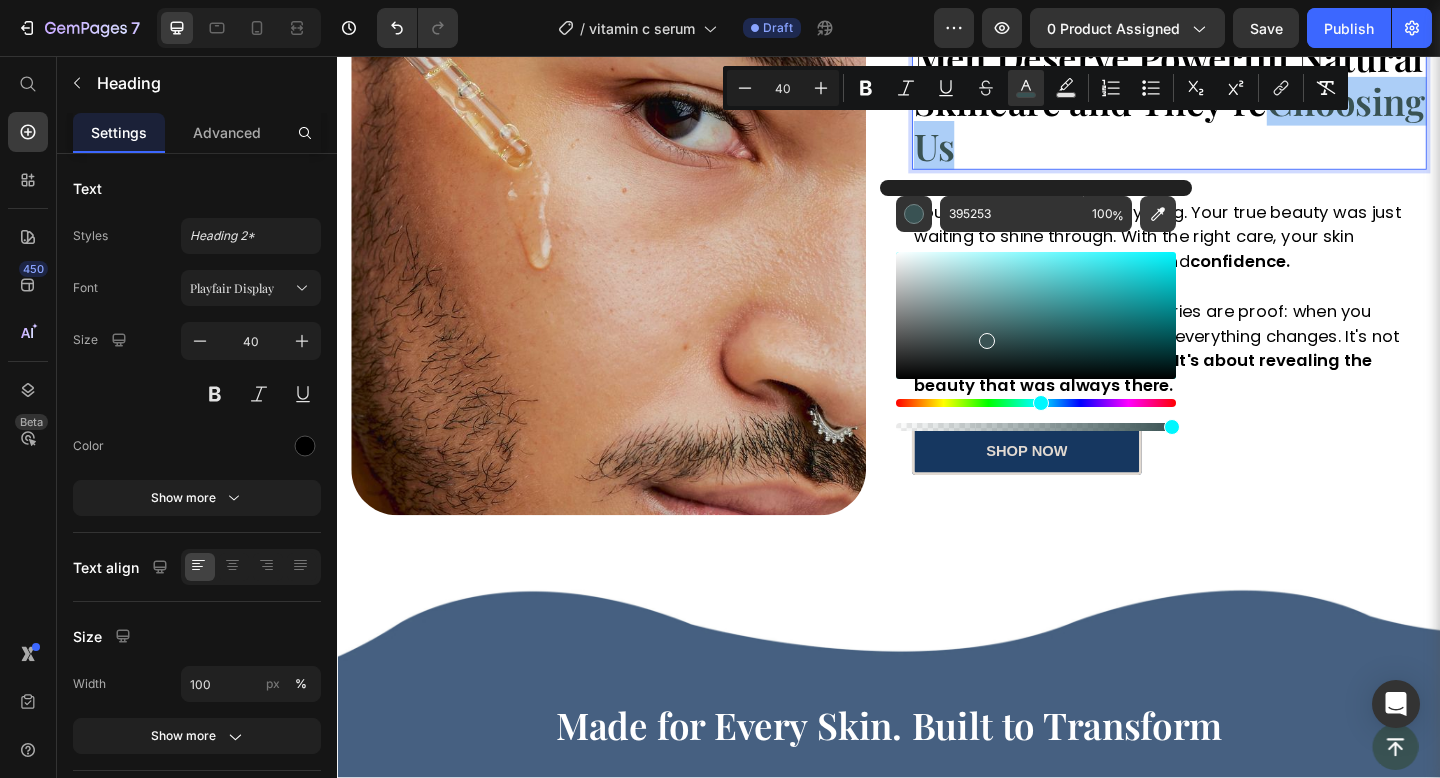 click at bounding box center [1158, 214] 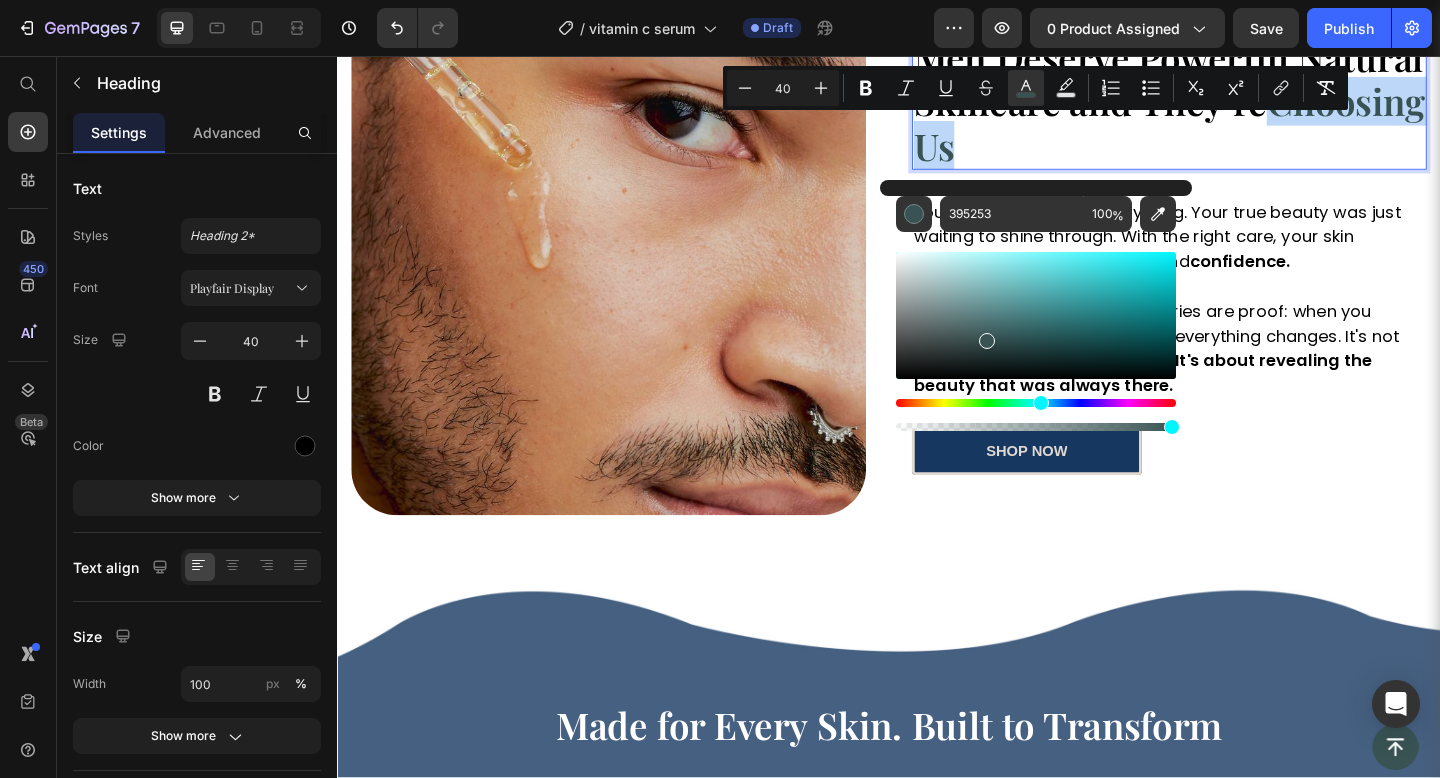 type on "466081" 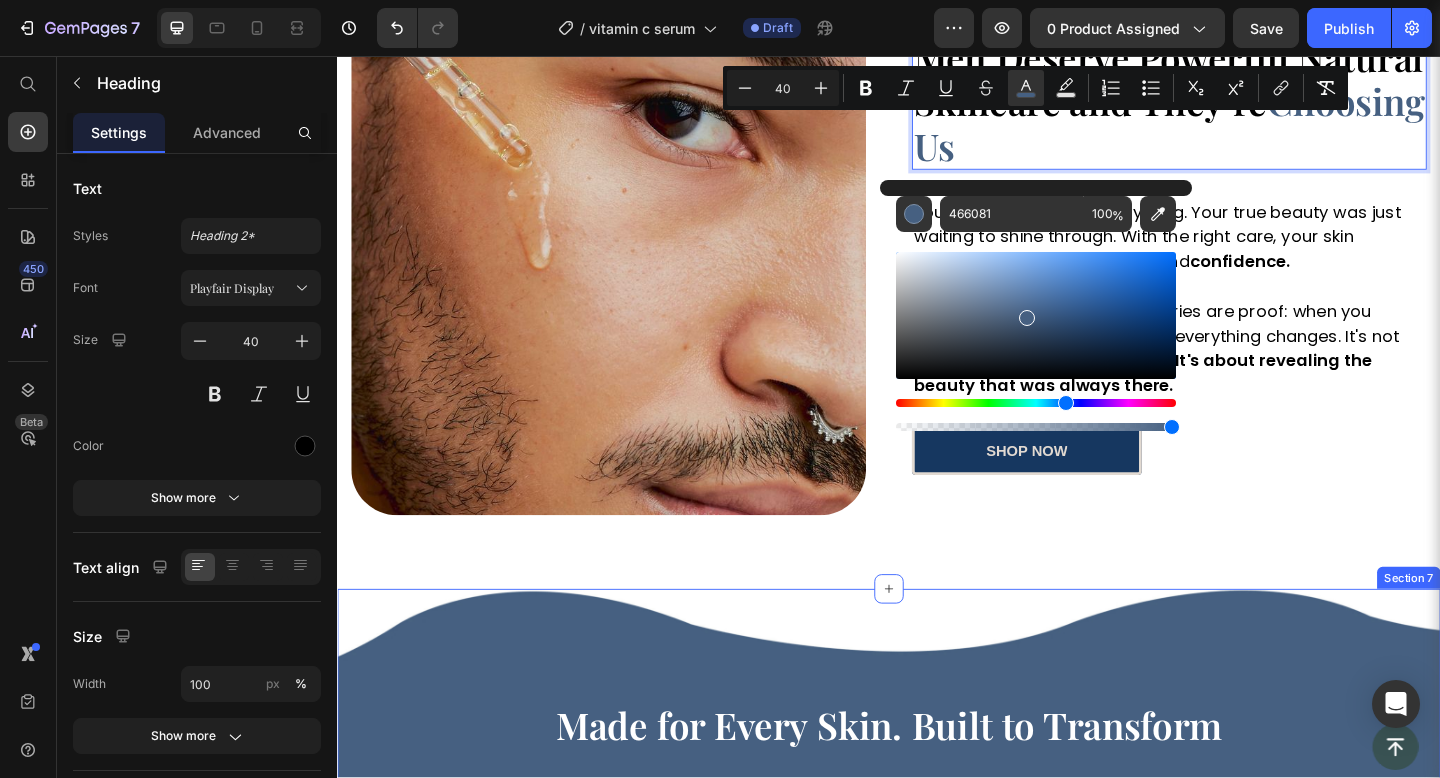 click on "Made for Every Skin. Built to Transform Heading Image  Fights Acne and Blemishes Text Block Targets breakouts while controlling  excess oil and shine Text block Image Deep Cleansing Text Block Washes away dirt, oil, and impurities  for a fresh clean feel Text block Row Image Brightening Effect Text Block Helps even out your skin tone and  revive your natural glow Text block Image Balances All Skin Types Text Block Formulated to work gently and effectively  sensitive, dry, oily, or combination skin. Text block Row Row Section 7" at bounding box center [937, 1061] 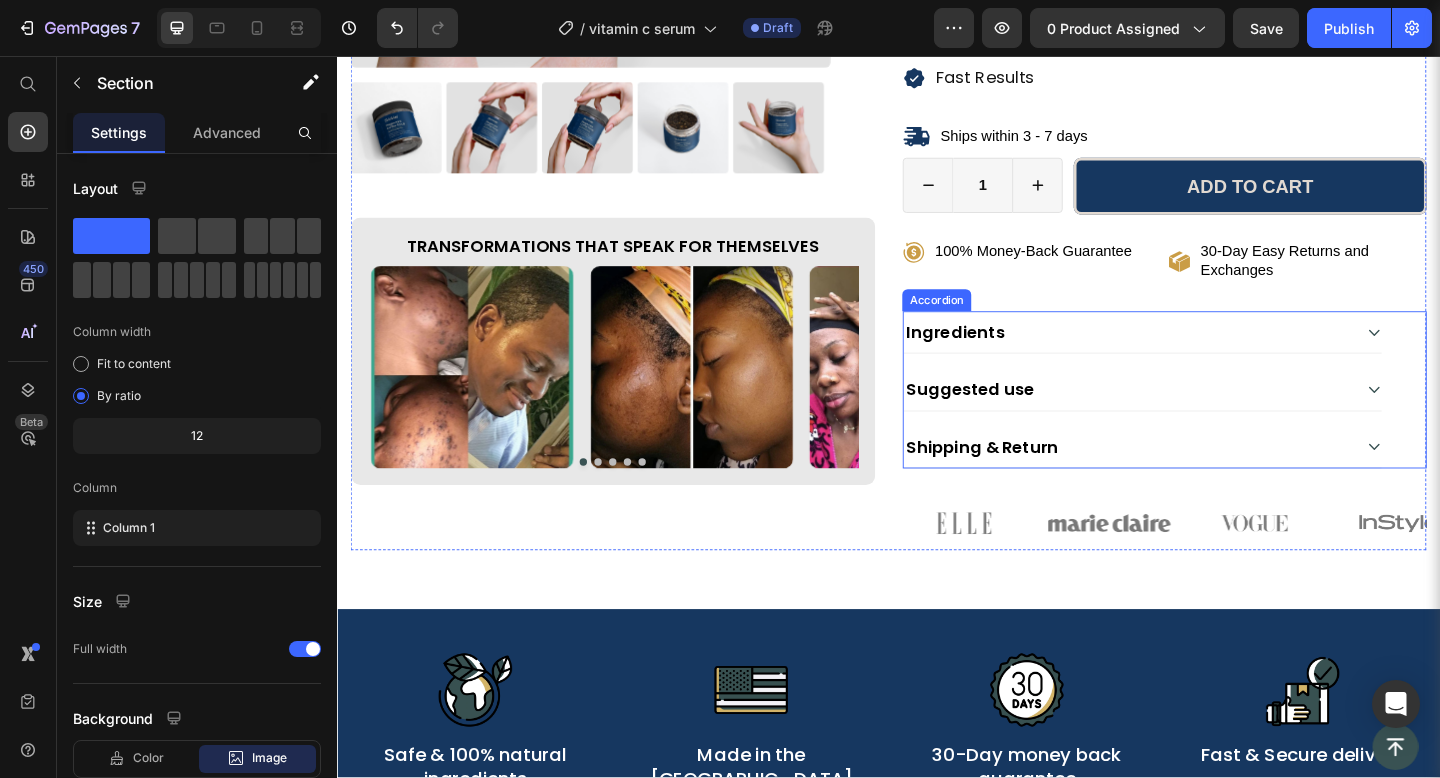 scroll, scrollTop: 0, scrollLeft: 0, axis: both 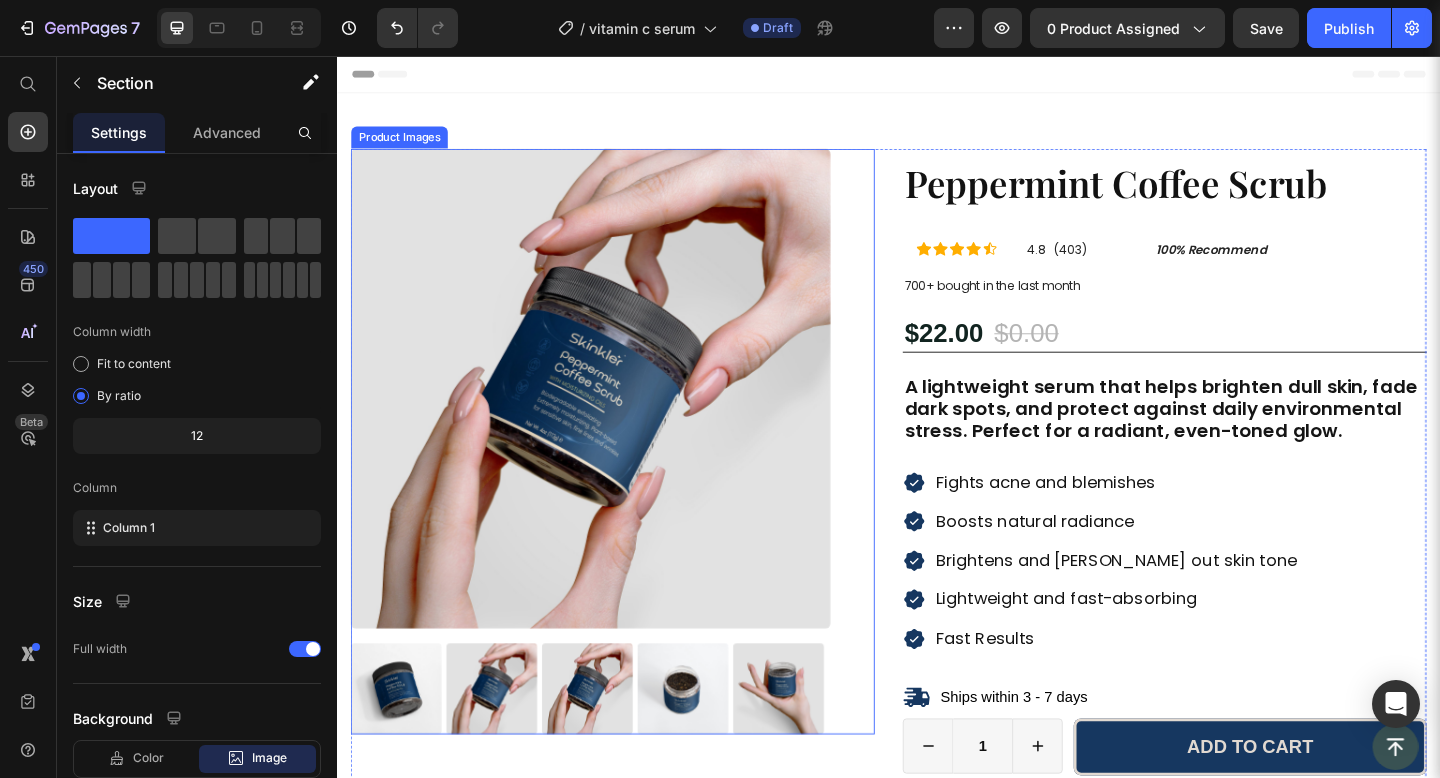 click at bounding box center (613, 418) 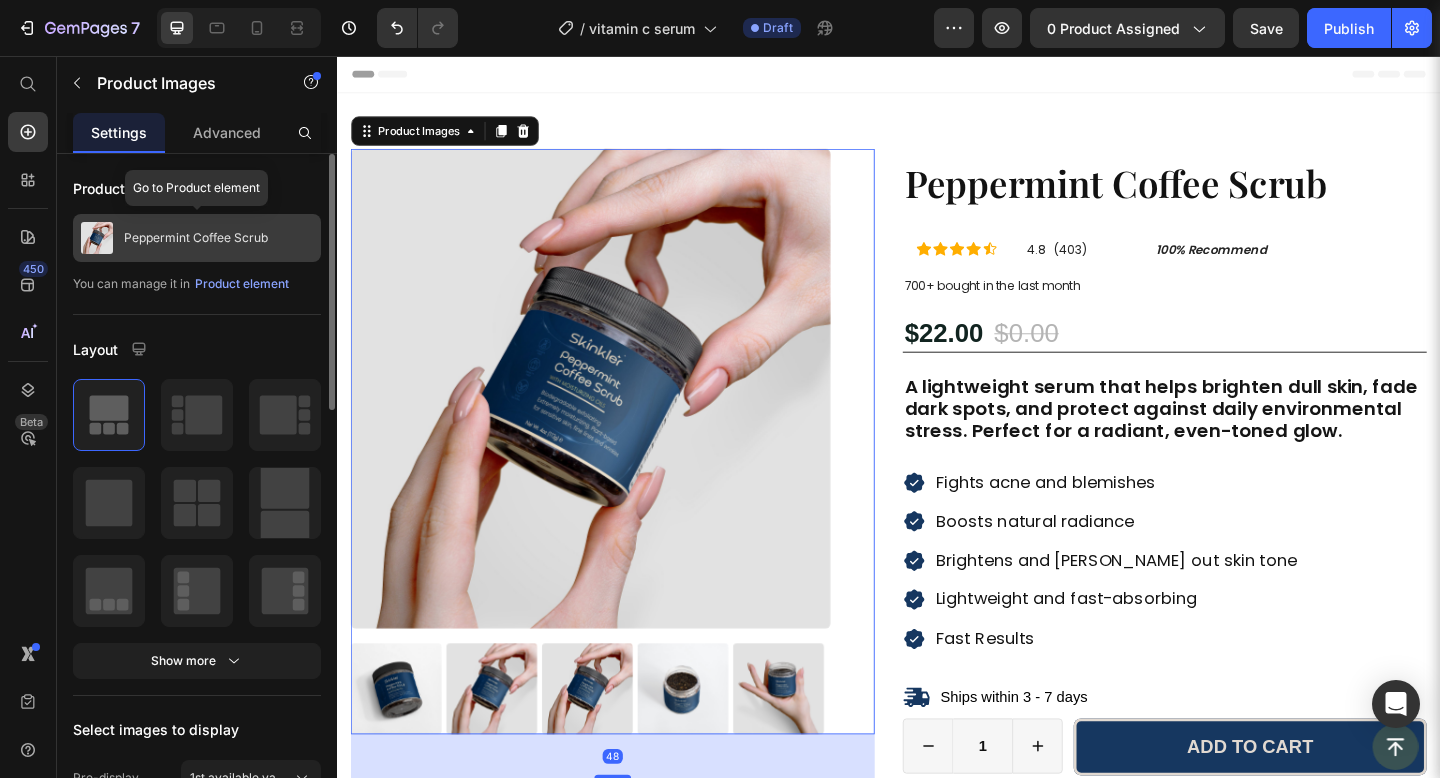 click on "Peppermint Coffee Scrub" at bounding box center (197, 238) 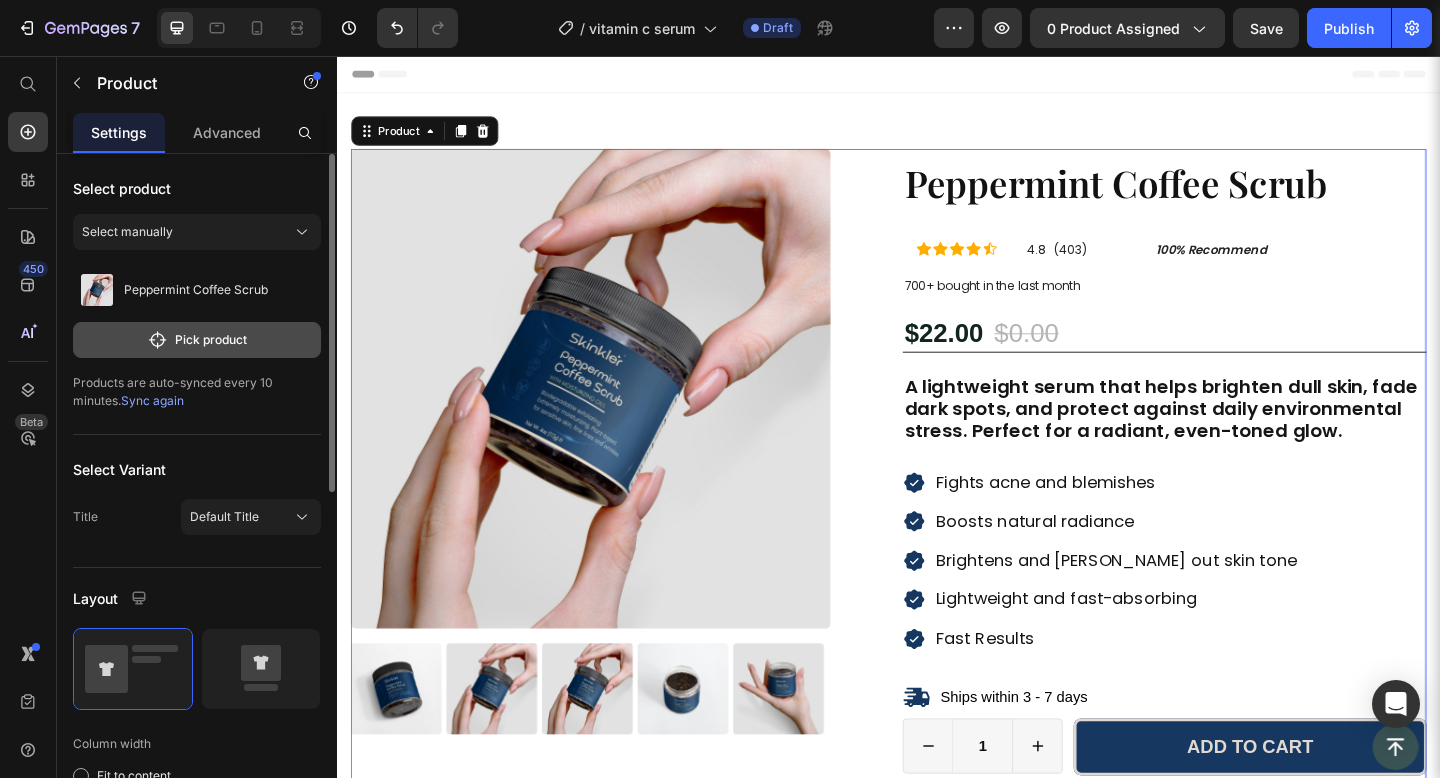 click on "Pick product" 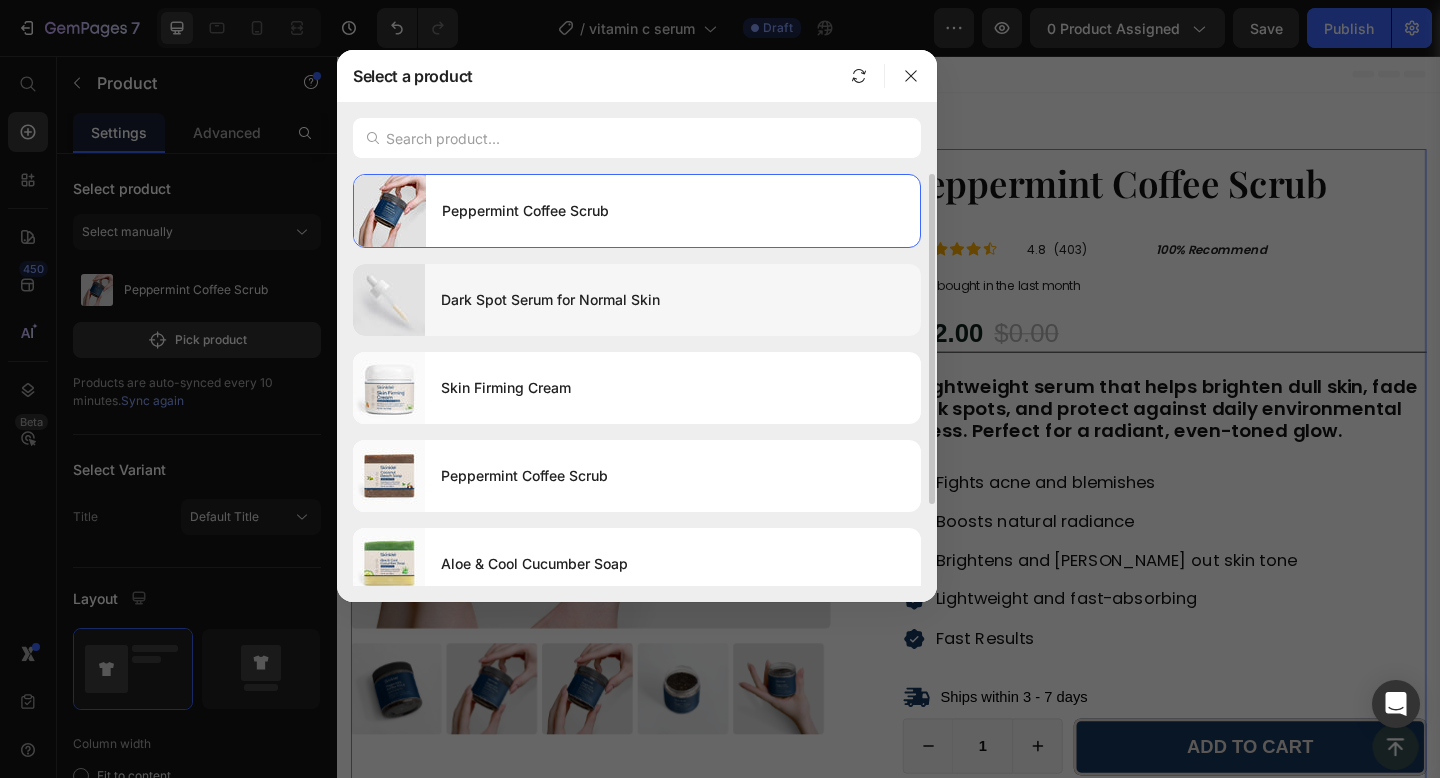 click on "Dark Spot Serum for Normal Skin" at bounding box center (673, 300) 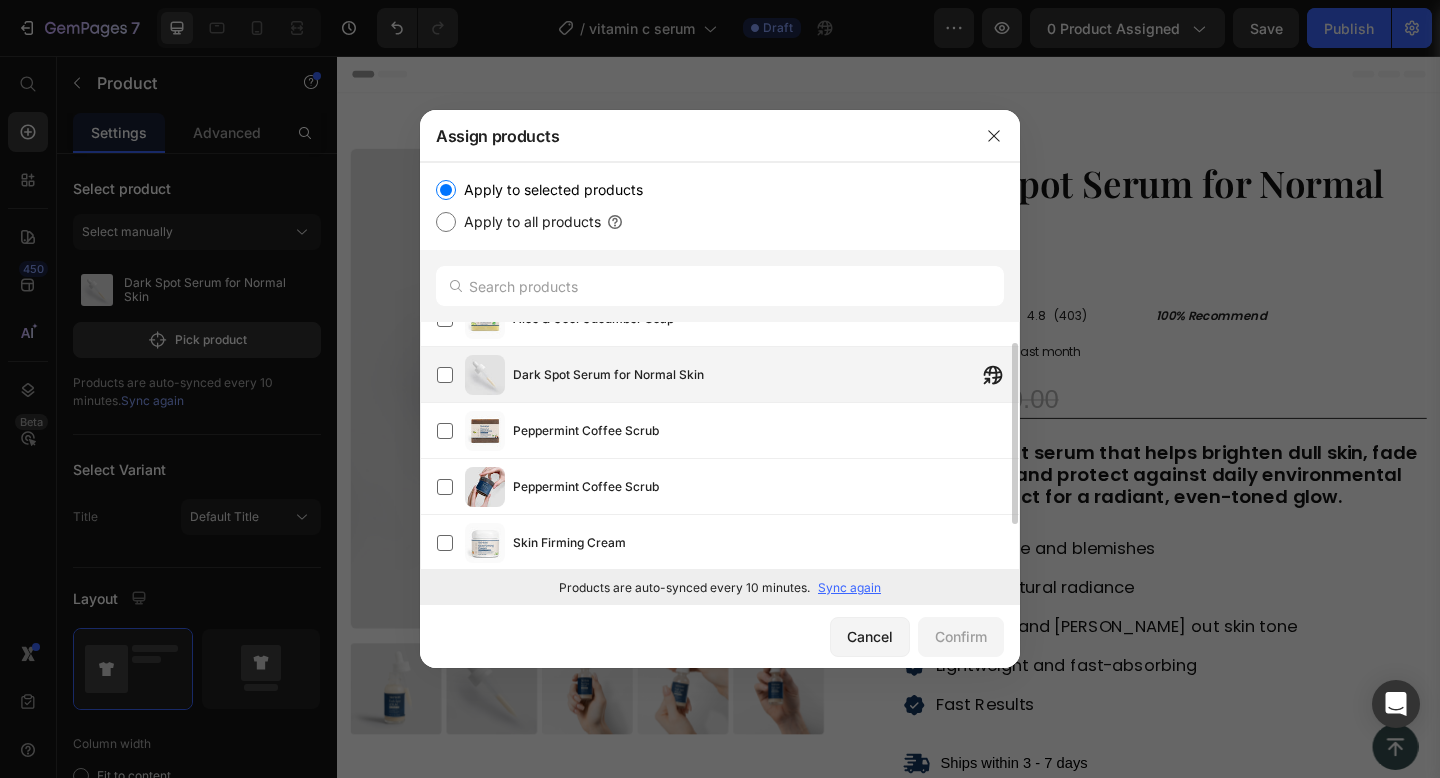 scroll, scrollTop: 30, scrollLeft: 0, axis: vertical 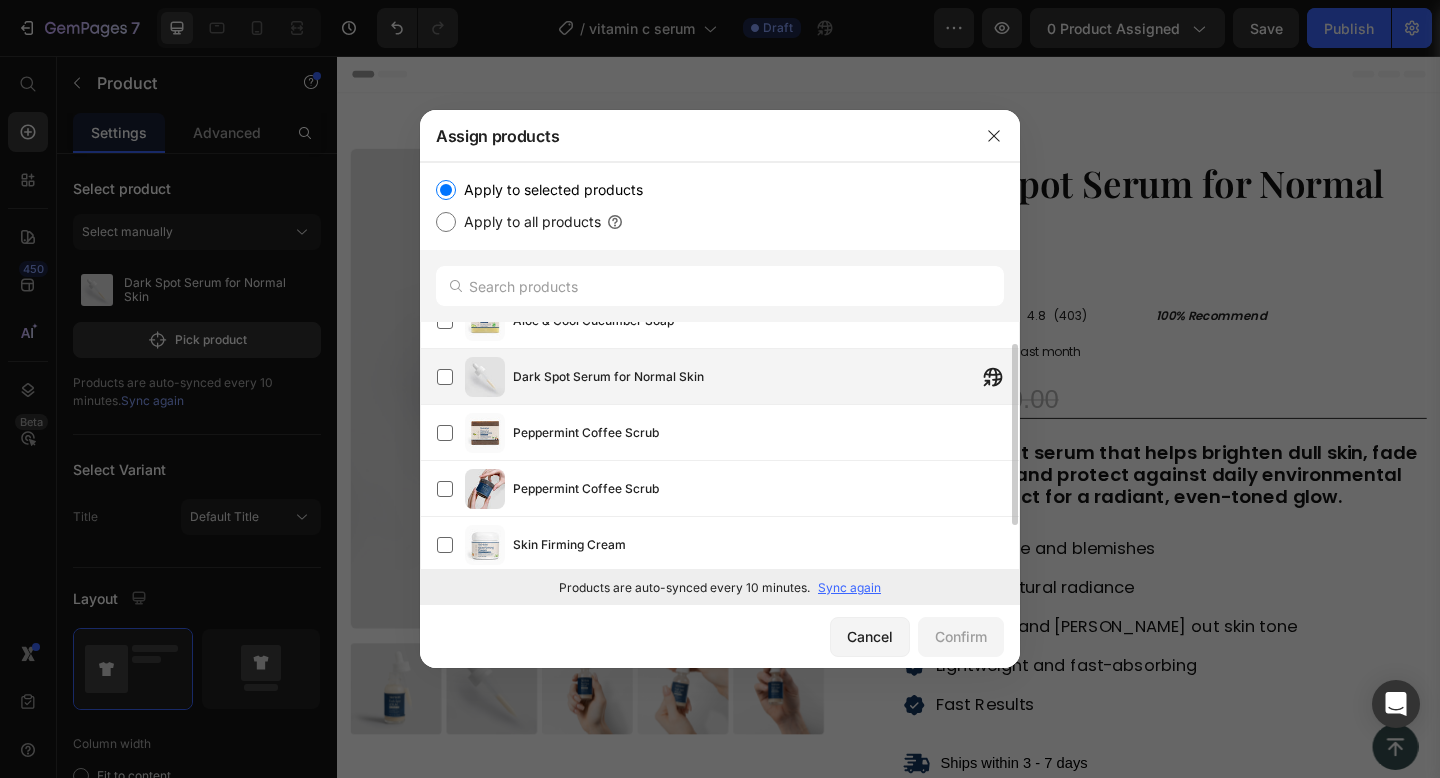 click on "Dark Spot Serum for Normal Skin" 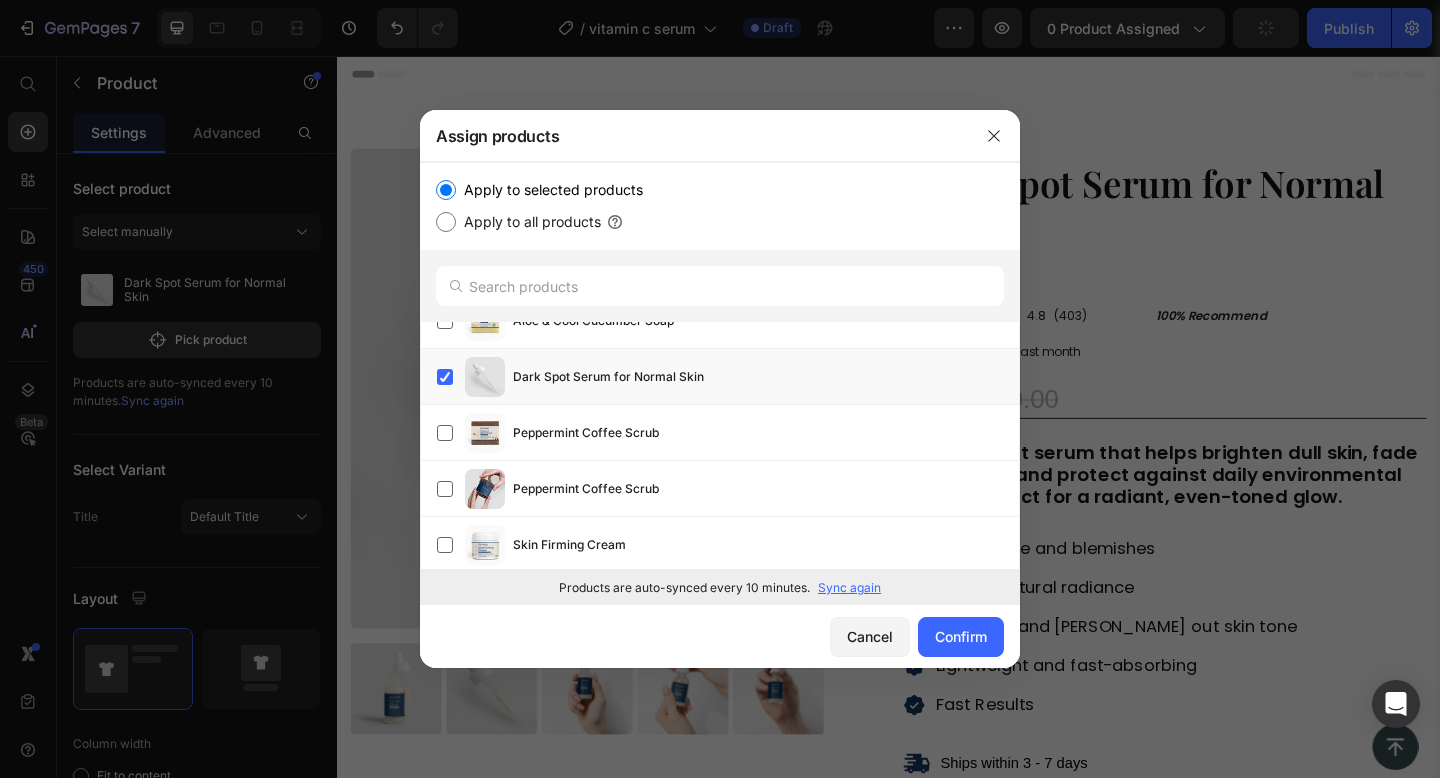 click on "Cancel Confirm" at bounding box center [720, 636] 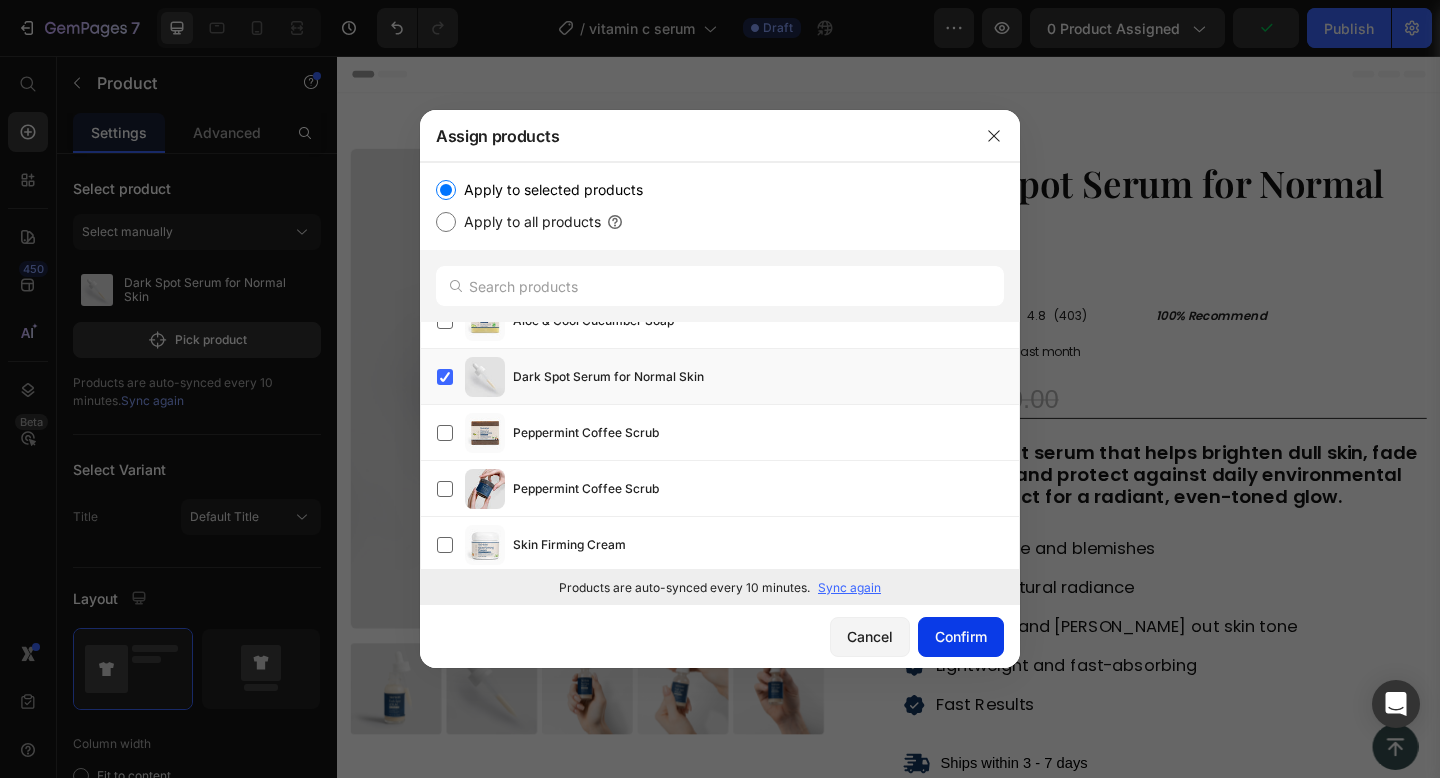 click on "Confirm" at bounding box center [961, 636] 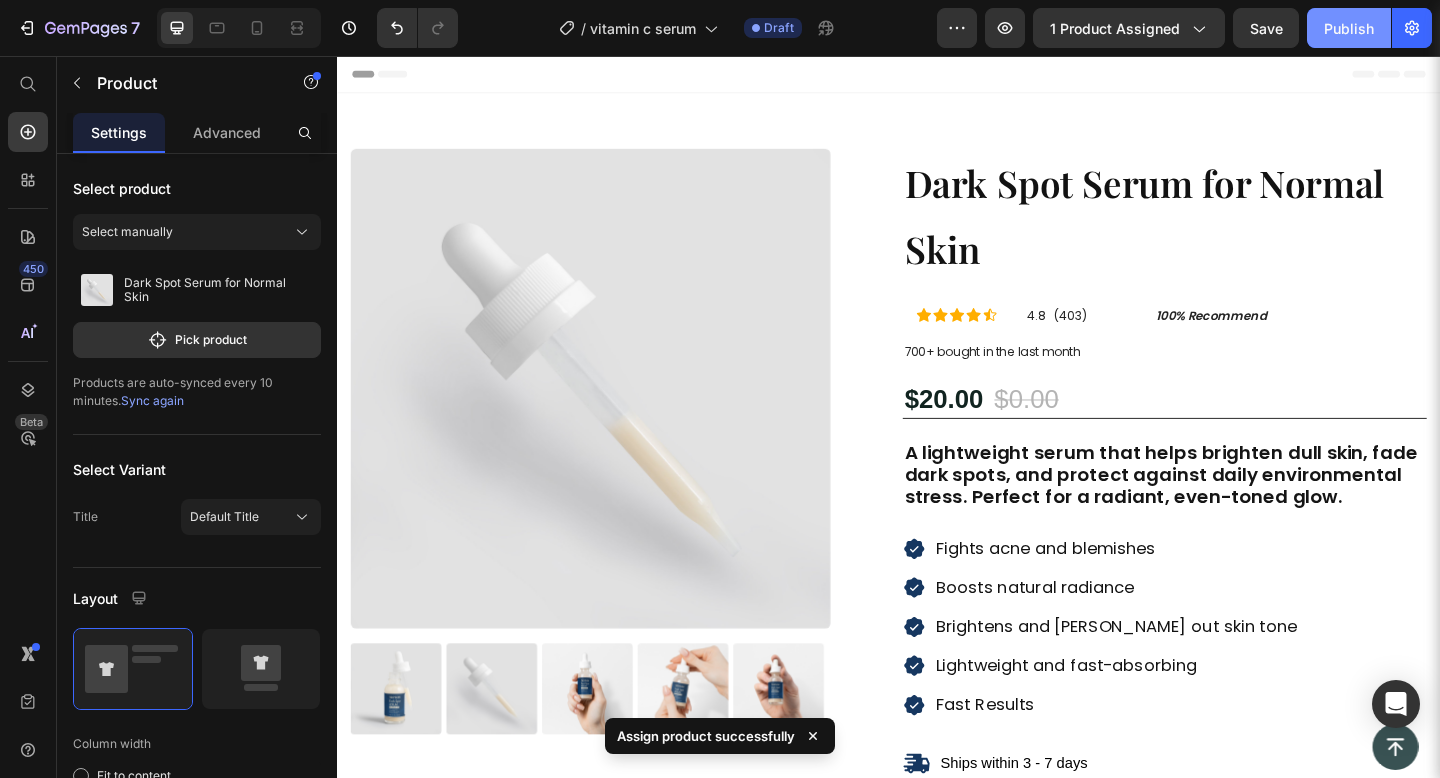 click on "Publish" at bounding box center (1349, 28) 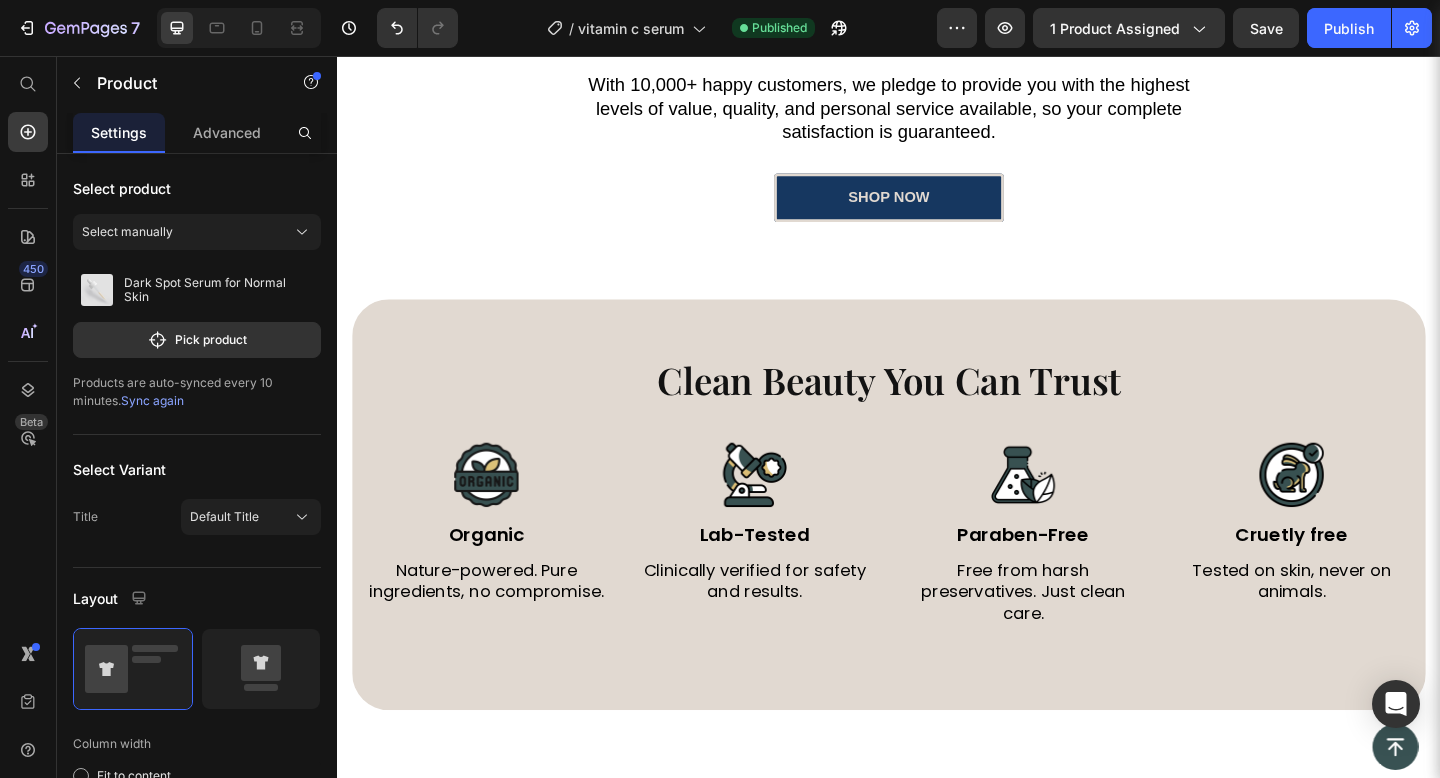 scroll, scrollTop: 6280, scrollLeft: 0, axis: vertical 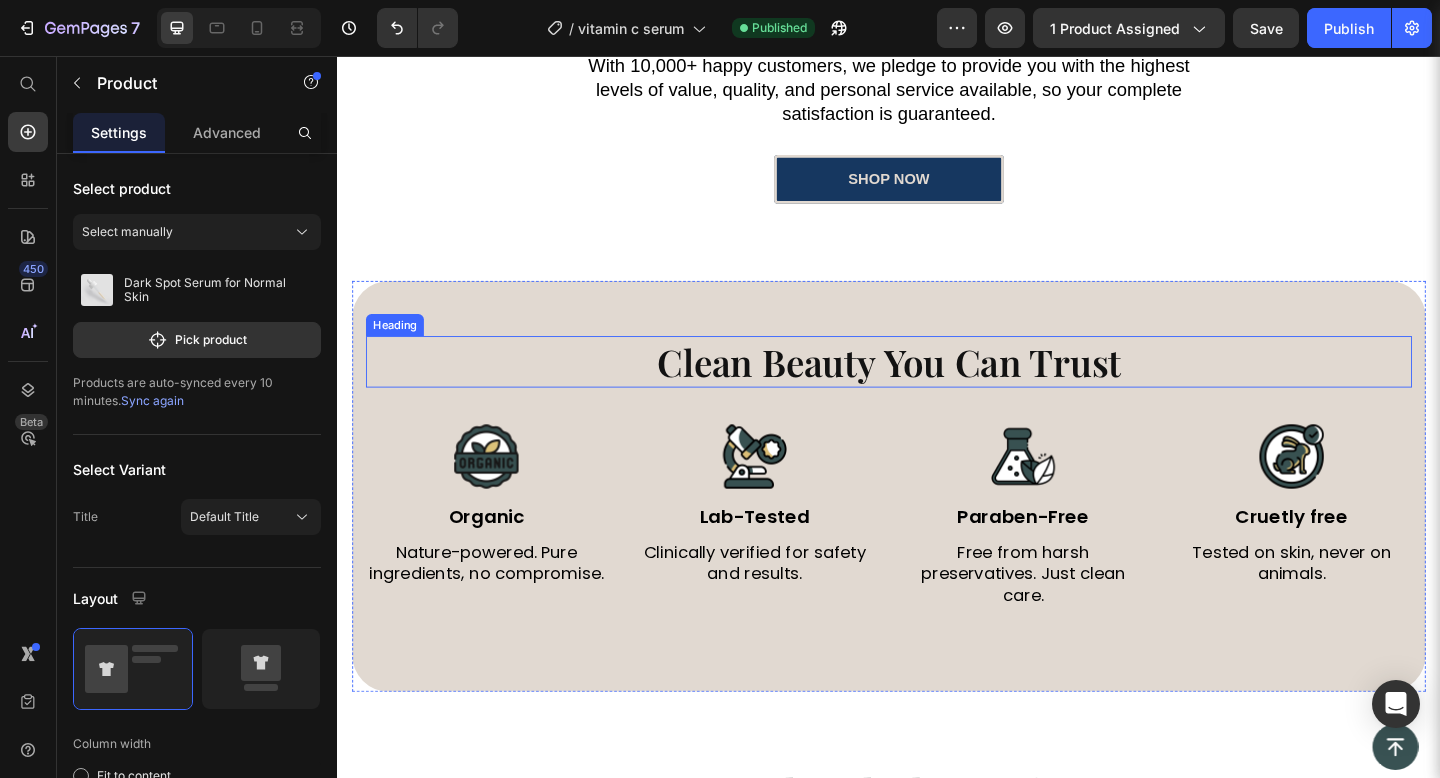 click on "Clean Beauty You Can Trust" at bounding box center [937, 389] 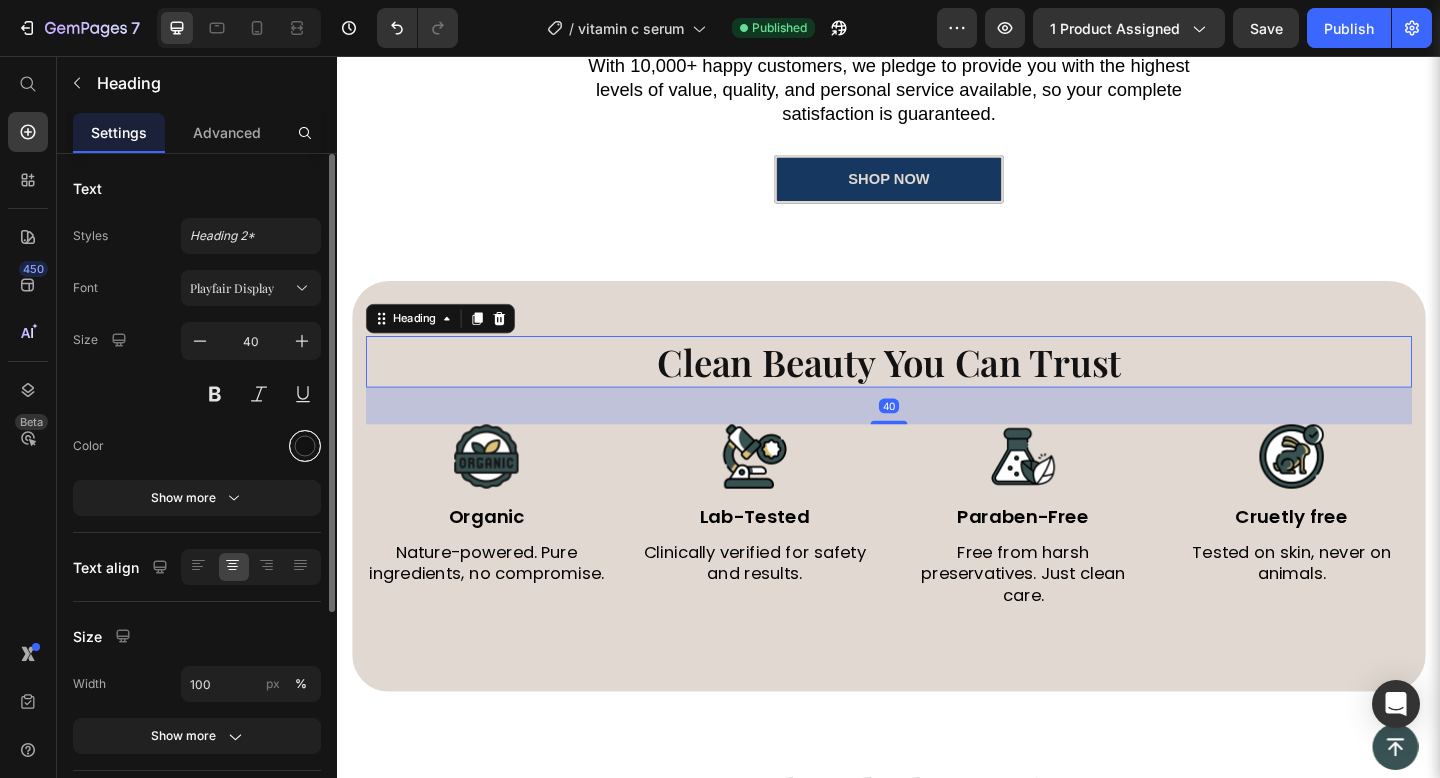 click at bounding box center (305, 446) 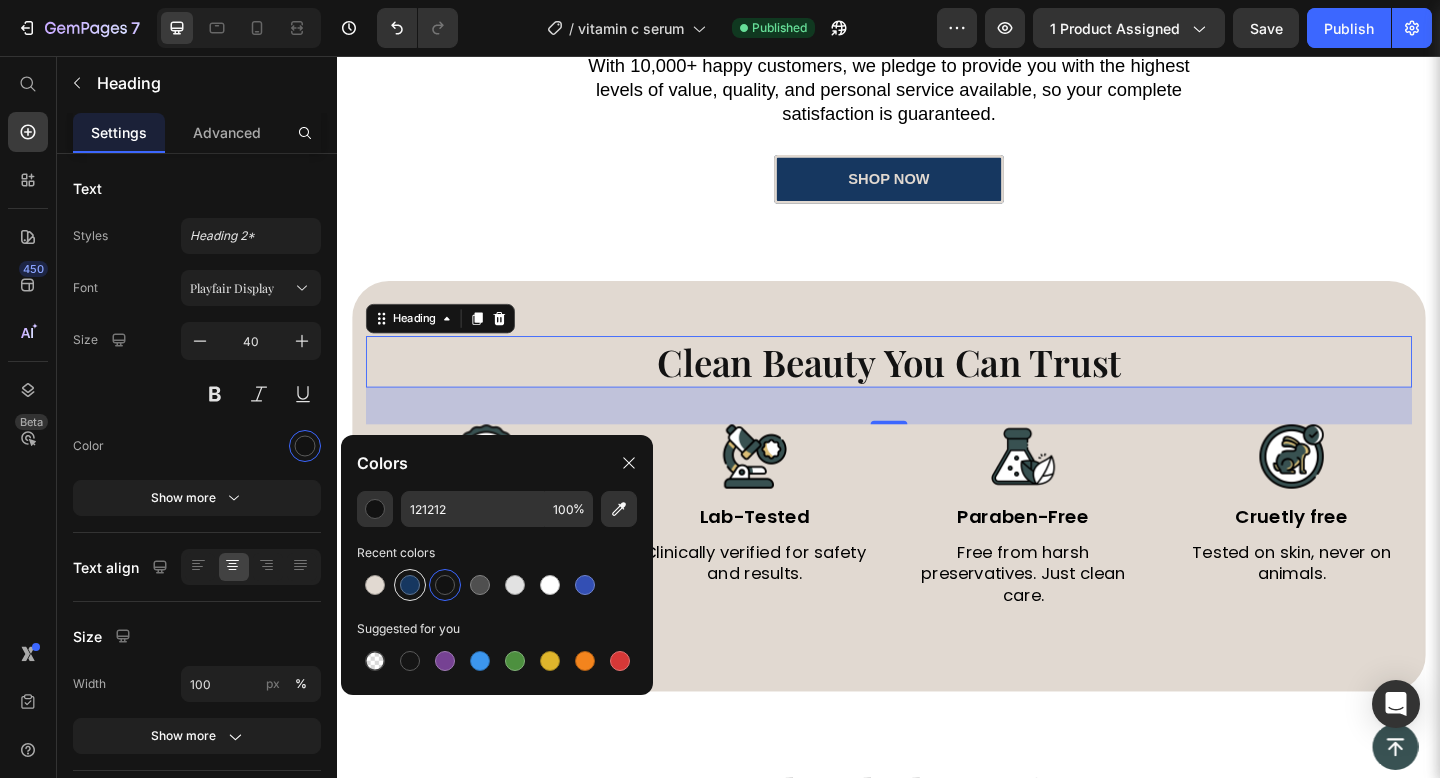 click at bounding box center [410, 585] 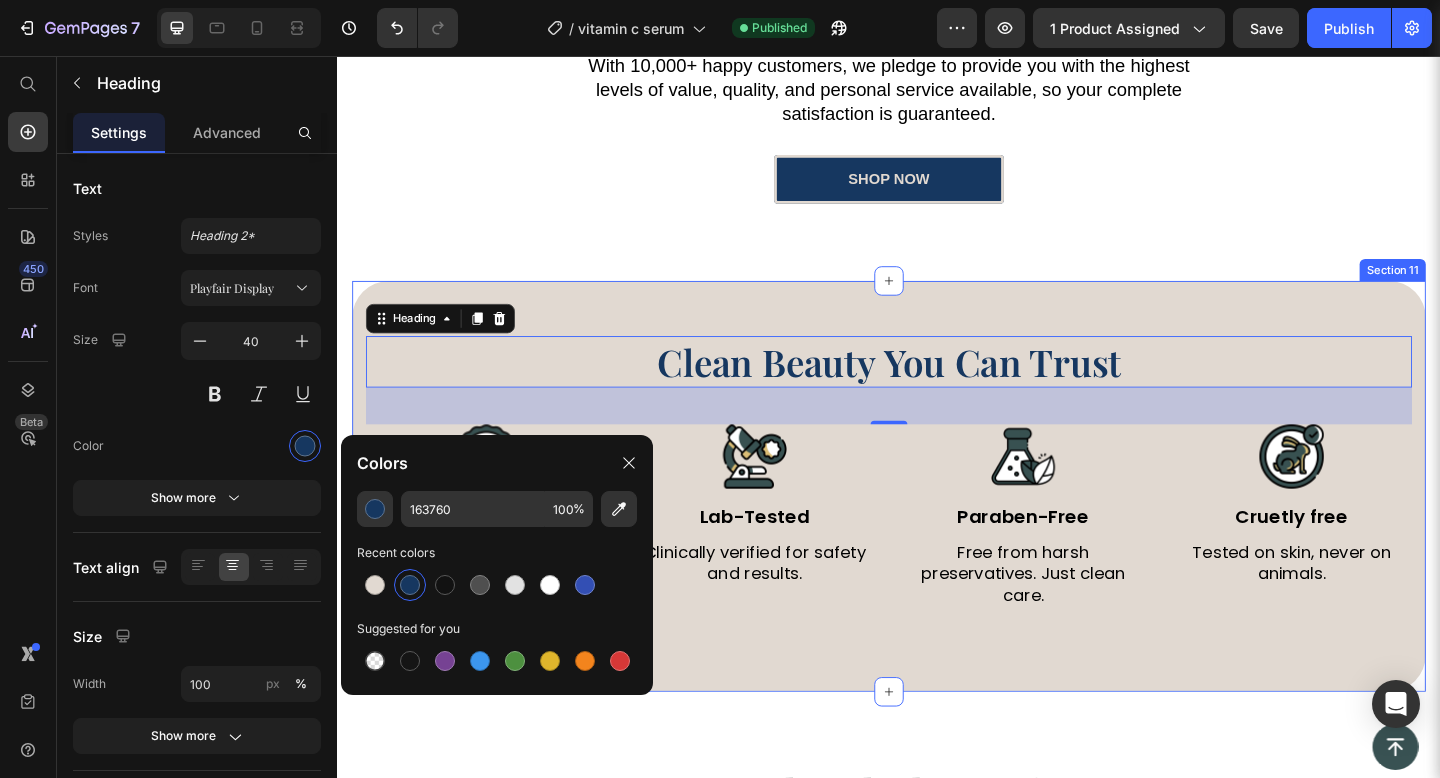 click on "Clean Beauty You Can Trust Heading   40 Image Organic Text Block Nature-powered. Pure ingredients, no compromise. Text Block Image Lab-Tested Text Block Clinically verified for safety and results. Text Block Row Image Paraben-Free Text Block Free from harsh preservatives. Just clean care. Text Block Image Cruetly free Text Block Tested on skin, never on animals. Text Block Row Row Section 11" at bounding box center [937, 524] 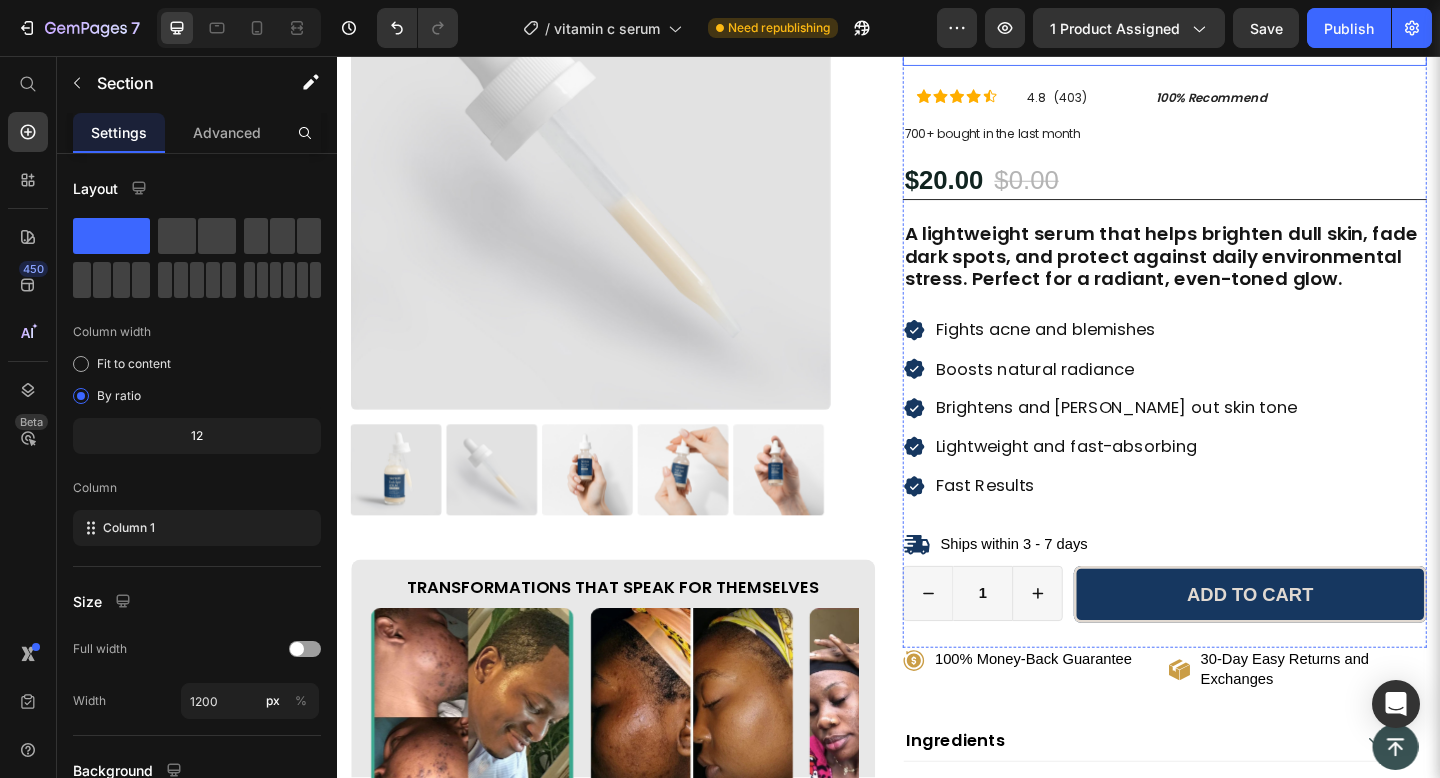 scroll, scrollTop: 0, scrollLeft: 0, axis: both 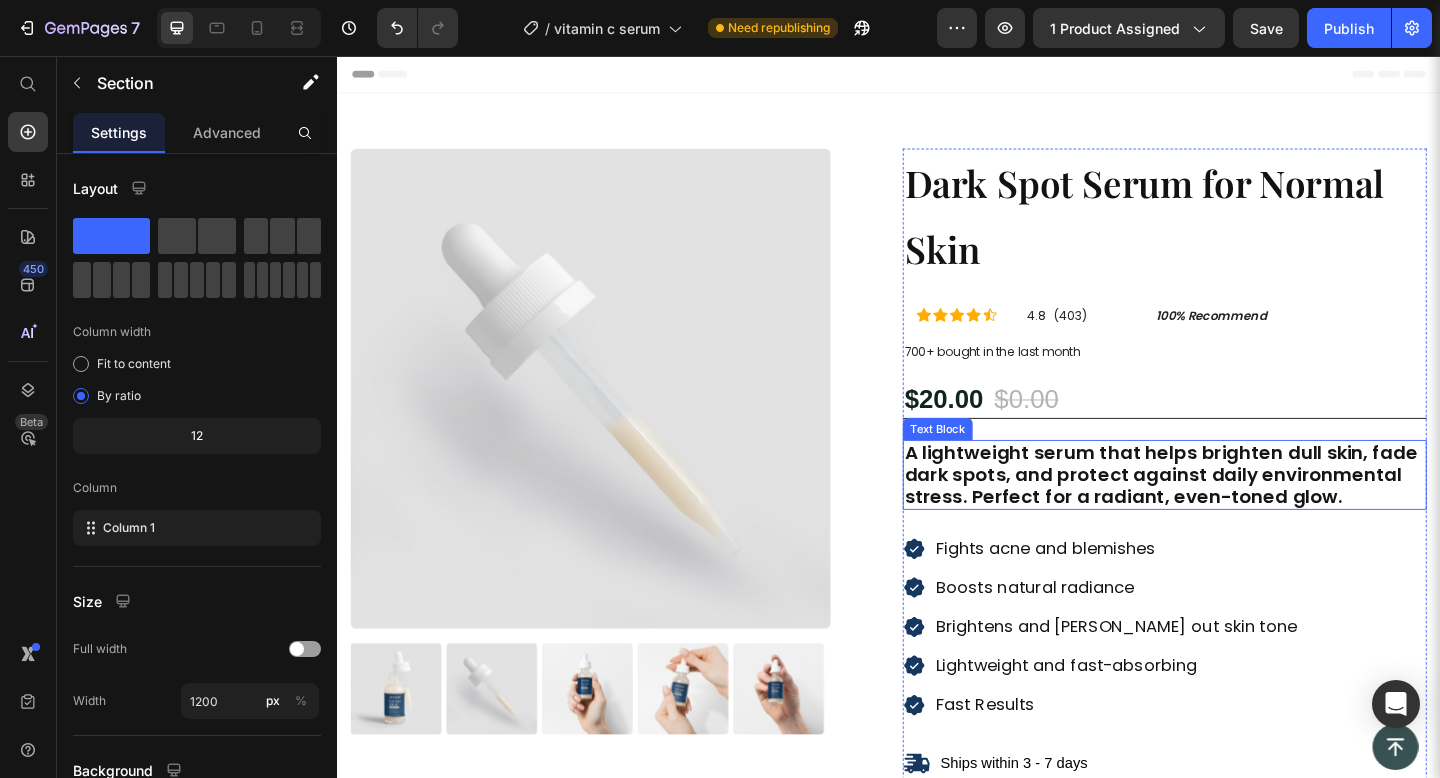 click on "A lightweight serum that helps brighten dull skin, fade dark spots, and protect against daily environmental stress. Perfect for a radiant, even-toned glow." at bounding box center [1237, 512] 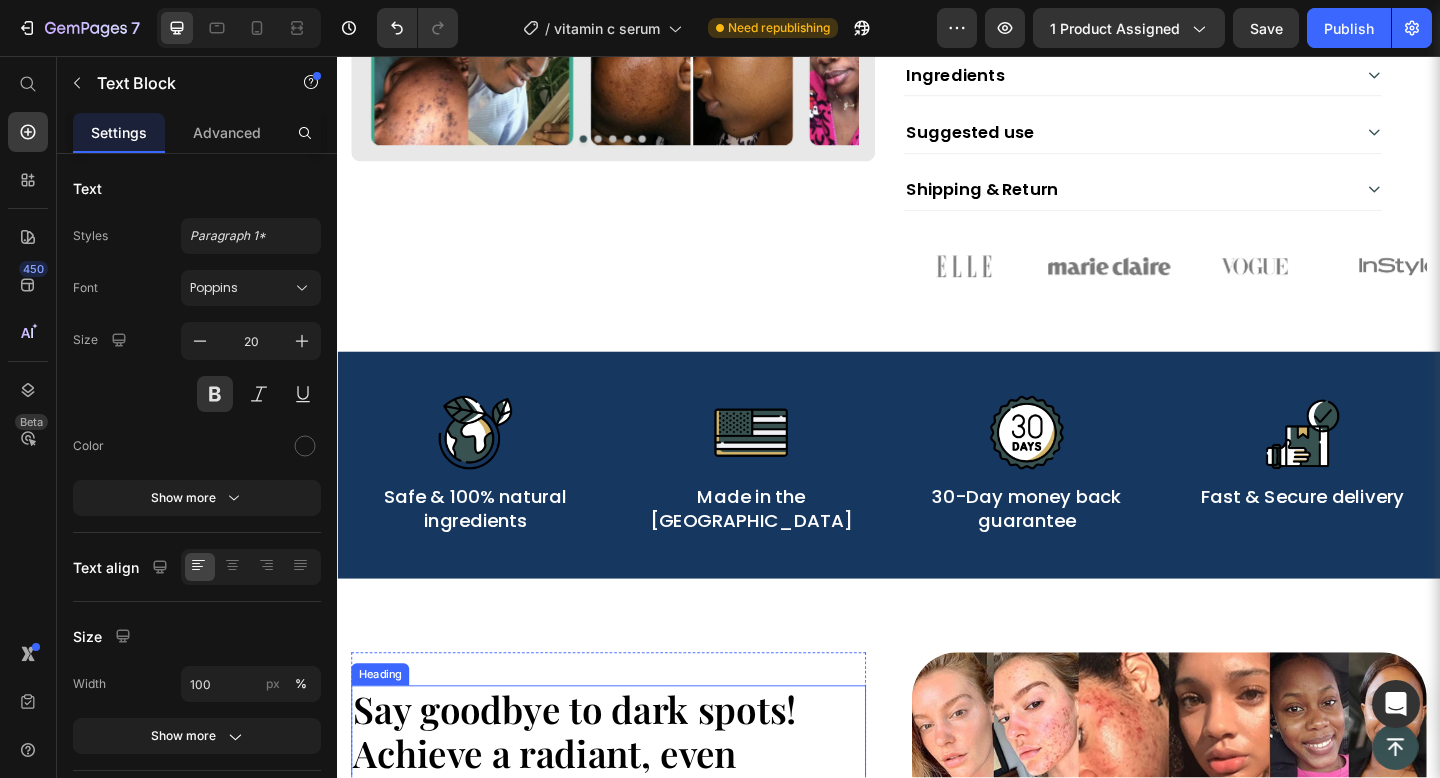 scroll, scrollTop: 1254, scrollLeft: 0, axis: vertical 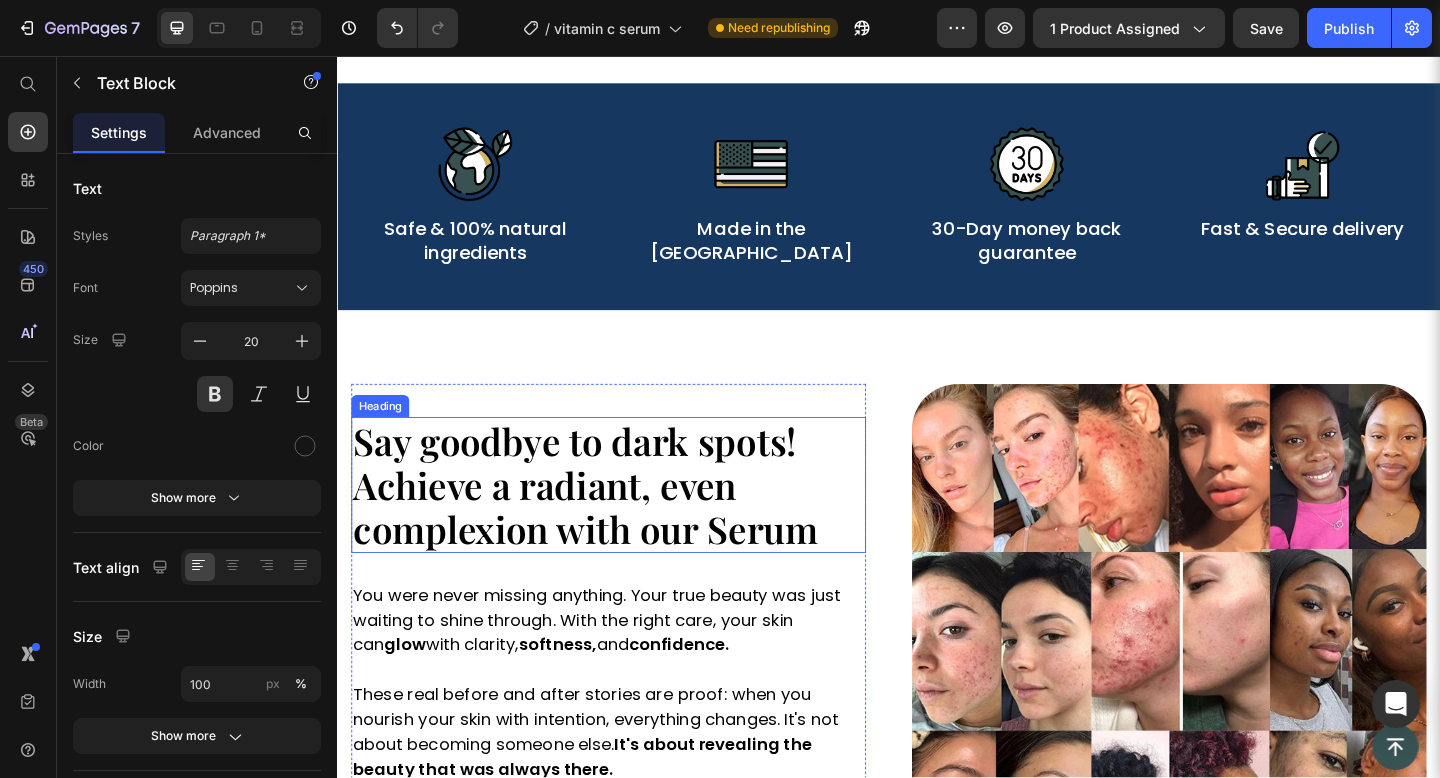 click on "Say goodbye to dark spots! Achieve a radiant, even complexion with our Serum" at bounding box center (632, 523) 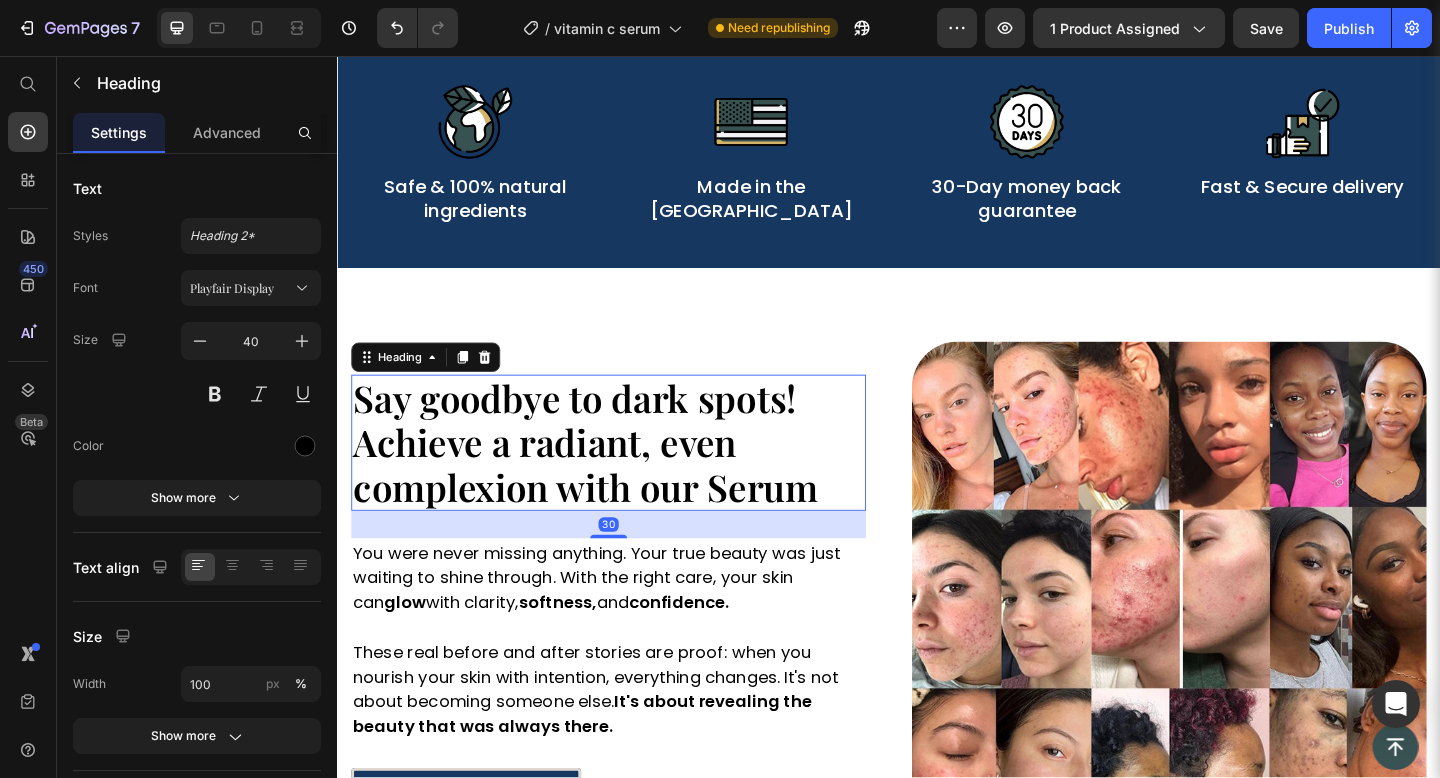 scroll, scrollTop: 1341, scrollLeft: 0, axis: vertical 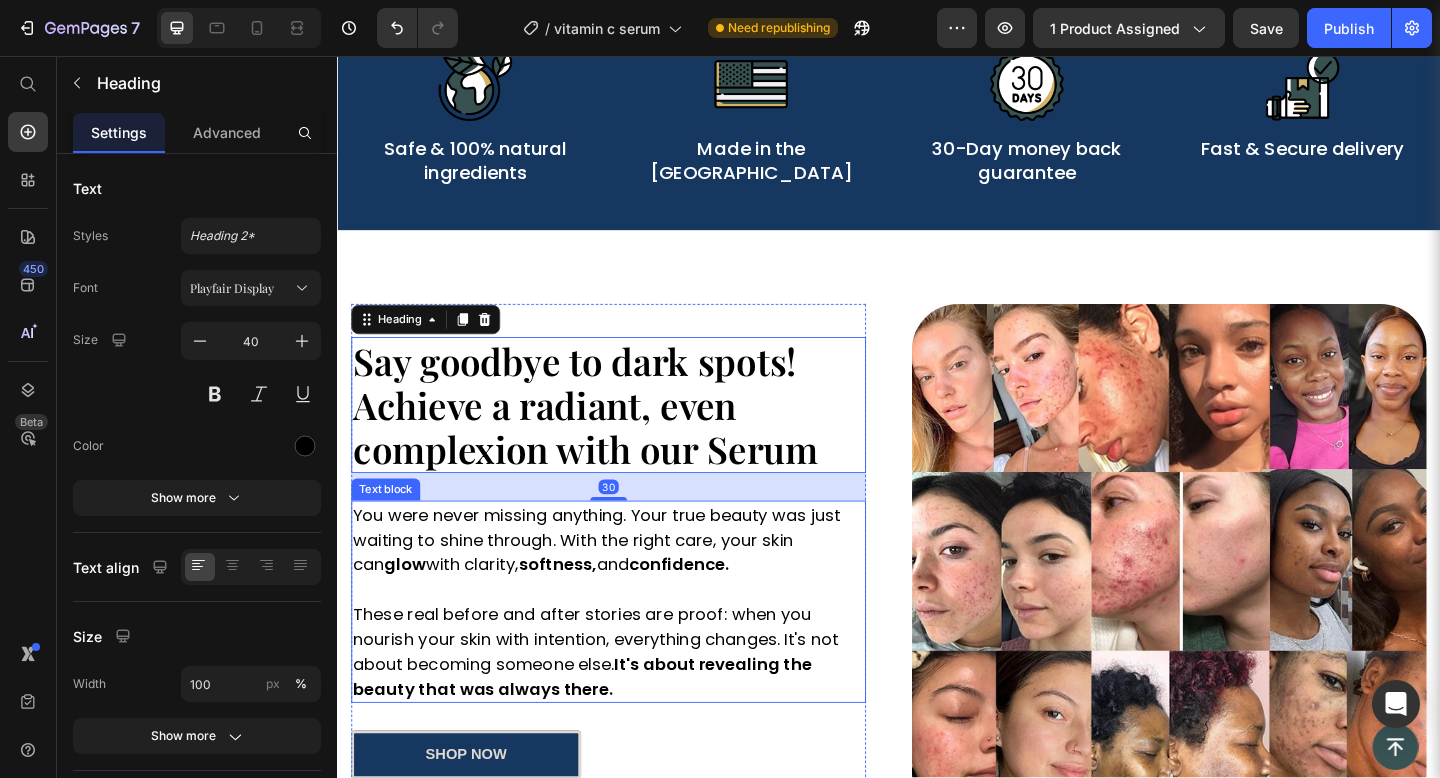 click on "You were never missing anything. Your true beauty was just waiting to shine through. With the right care, your skin can  glow  with clarity,  softness,  and  confidence." at bounding box center (632, 582) 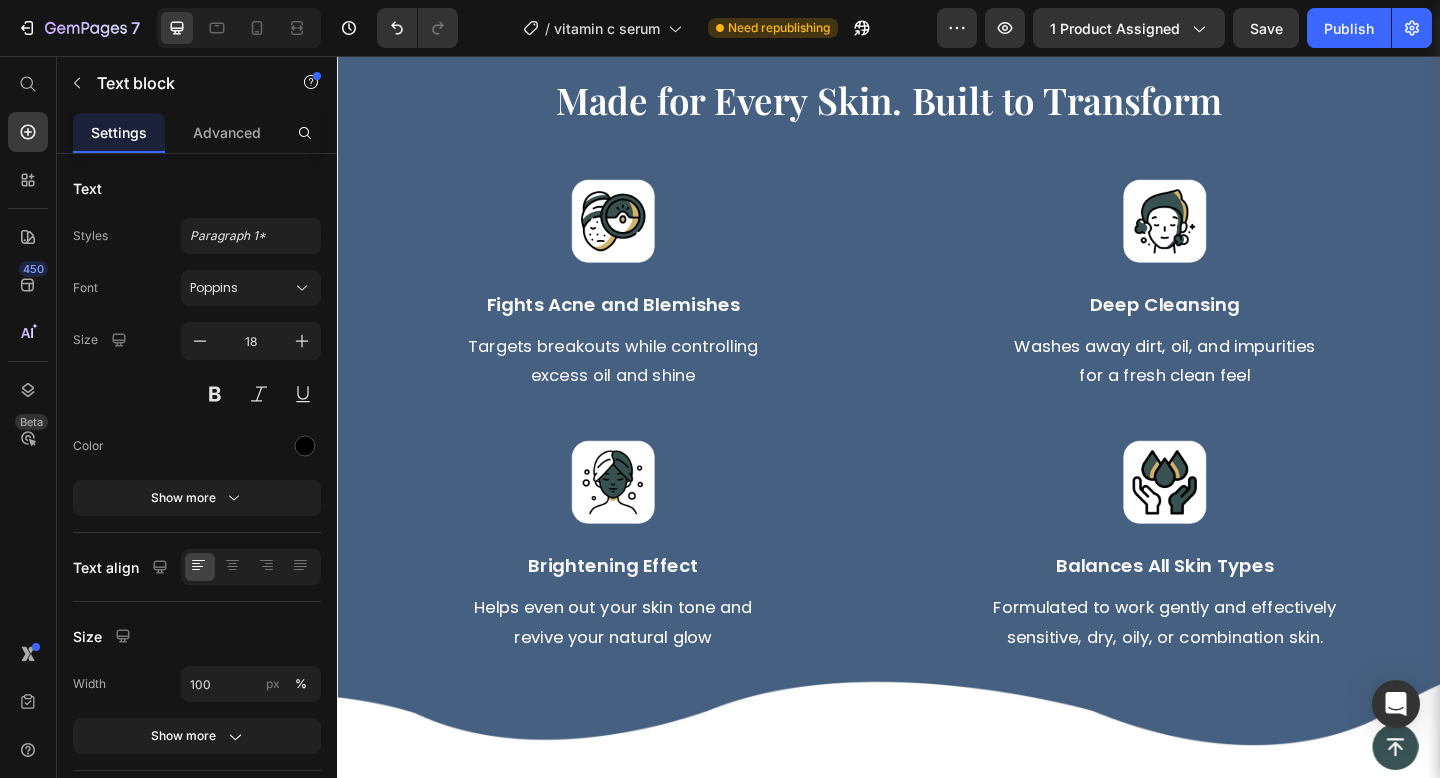 scroll, scrollTop: 3887, scrollLeft: 0, axis: vertical 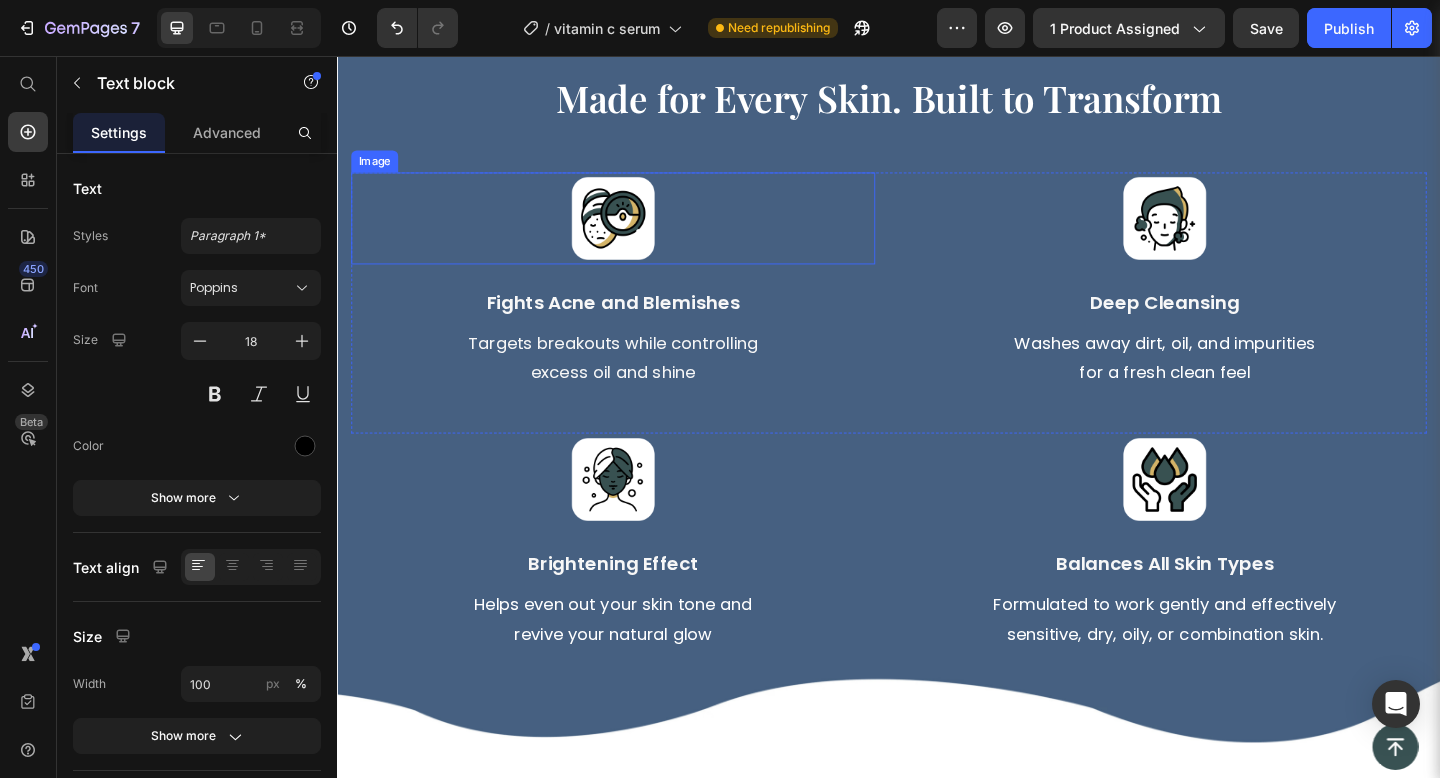 click at bounding box center [637, 233] 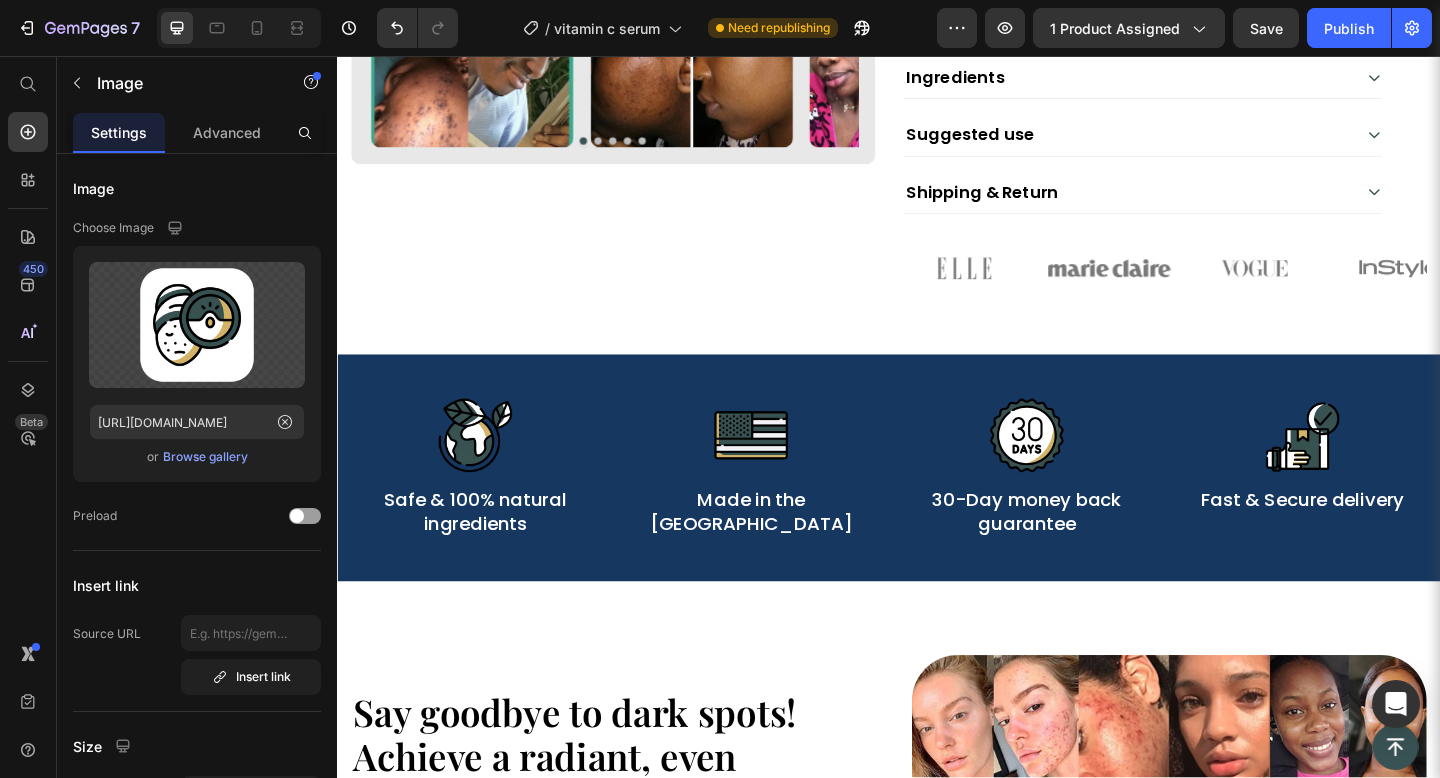scroll, scrollTop: 977, scrollLeft: 0, axis: vertical 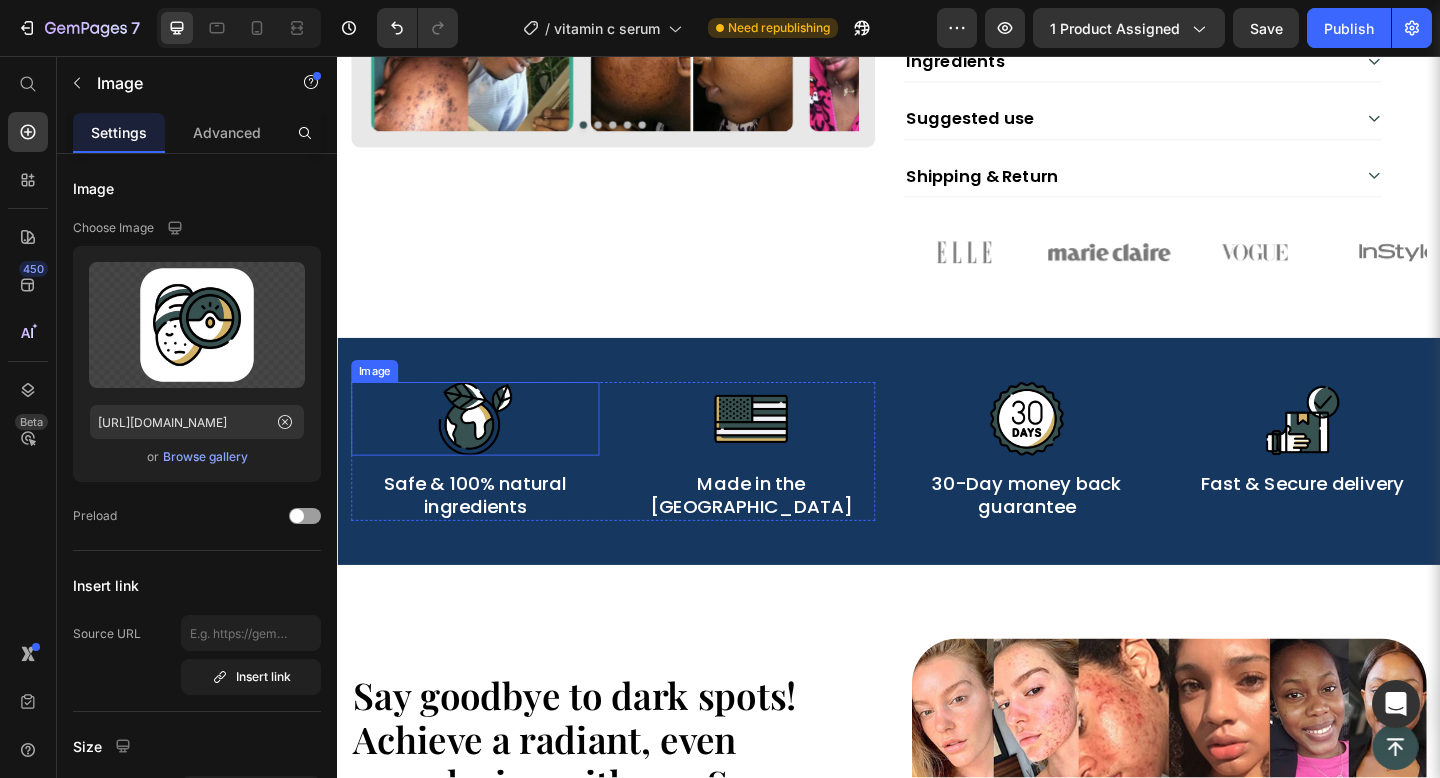 click at bounding box center [487, 451] 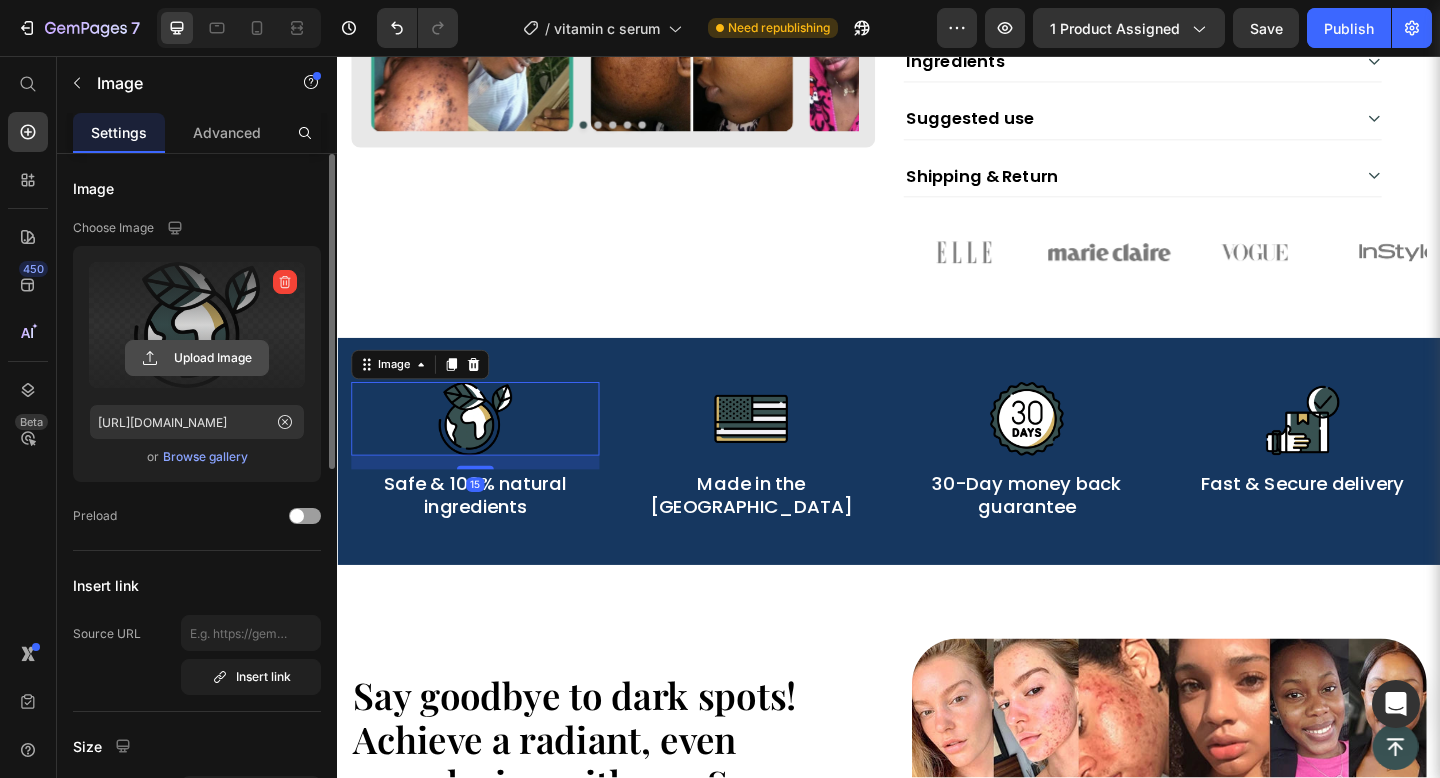 click 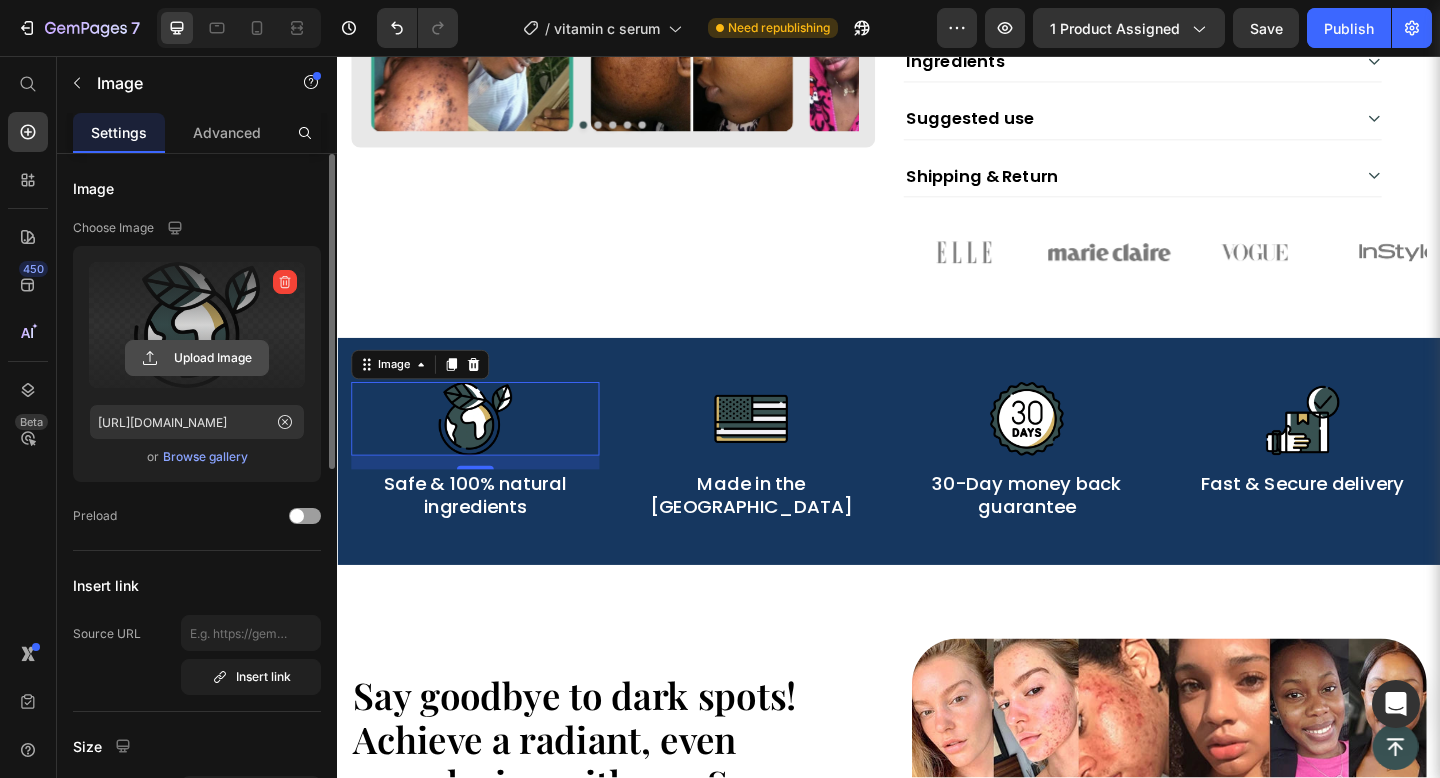click 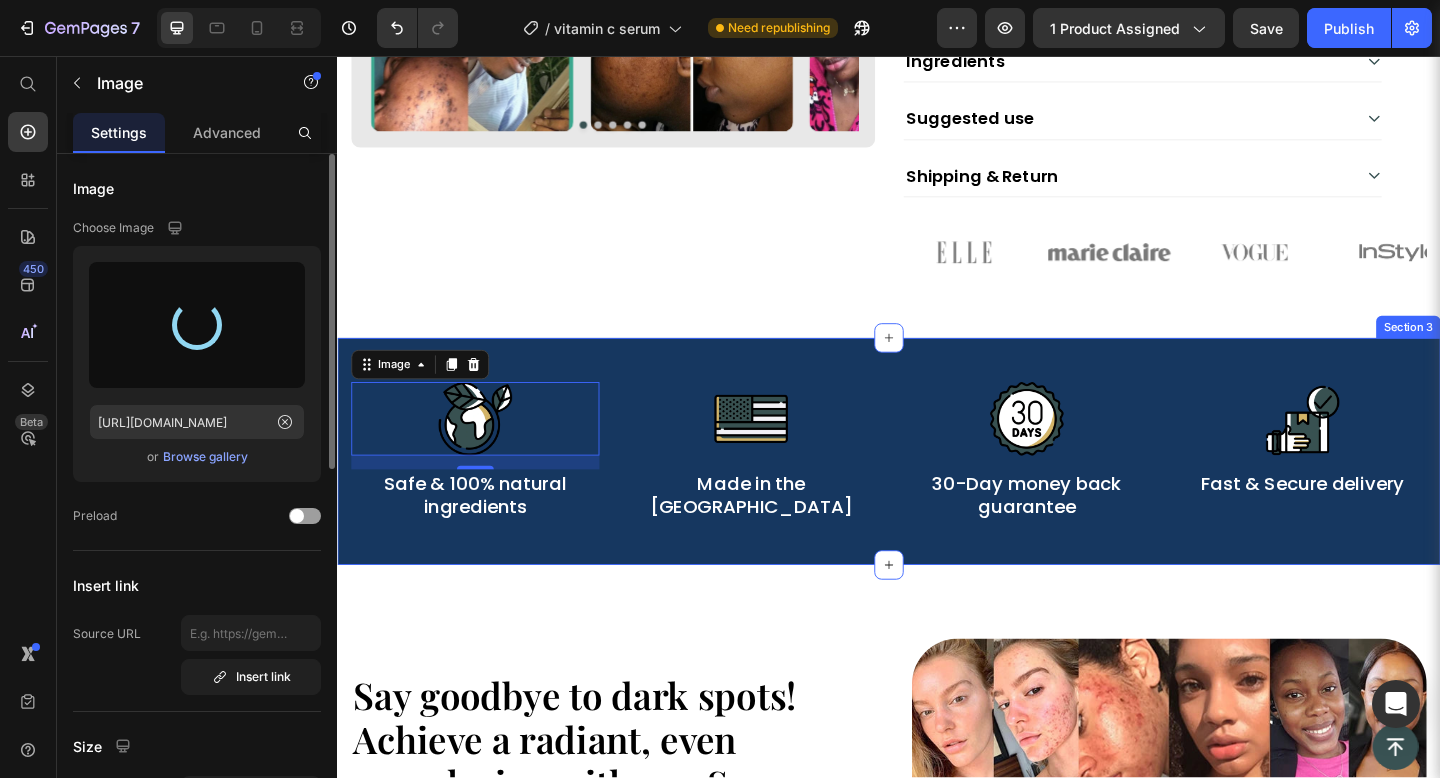 type on "https://cdn.shopify.com/s/files/1/0769/8248/5212/files/gempages_574863523826369648-be39929b-b176-4dc3-8ea6-da6086c08b19.png" 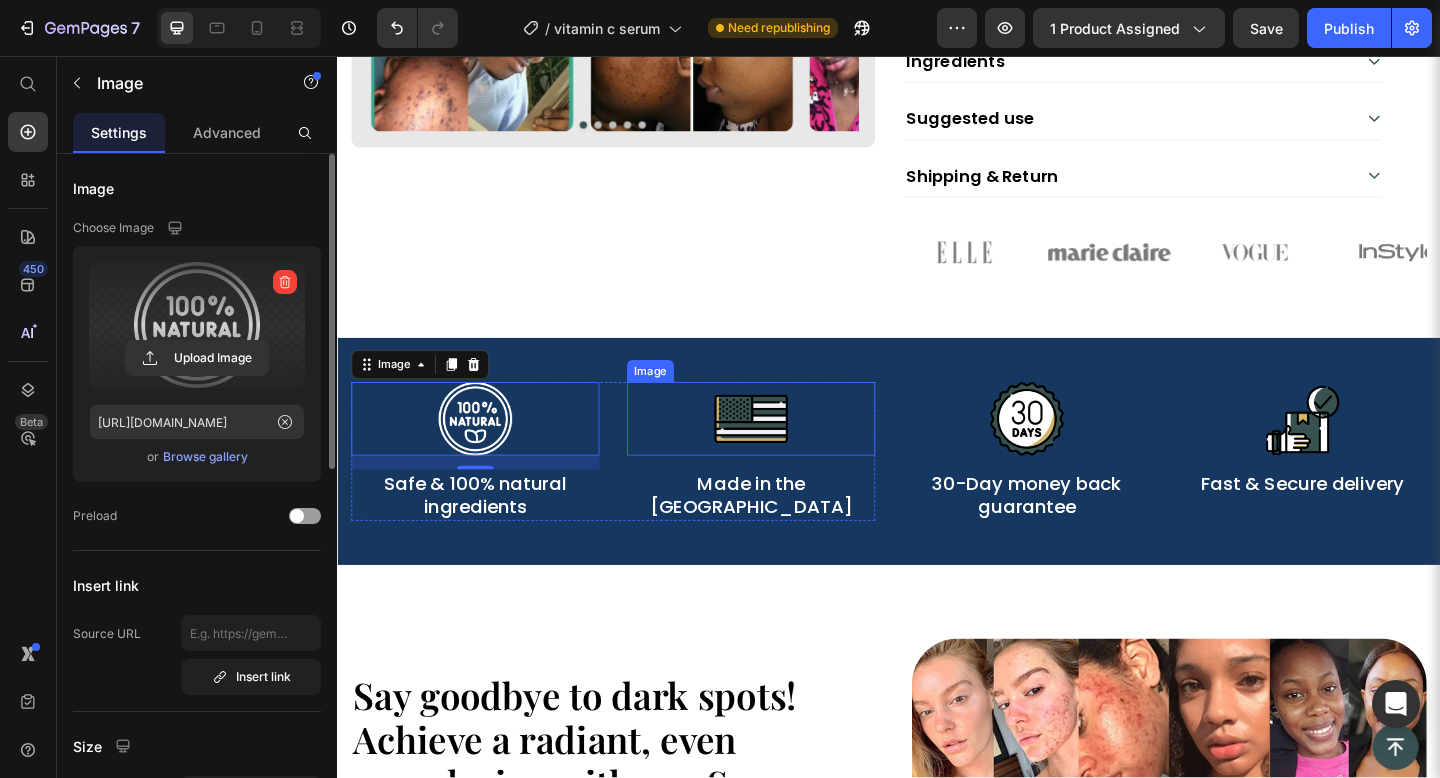 click at bounding box center (787, 451) 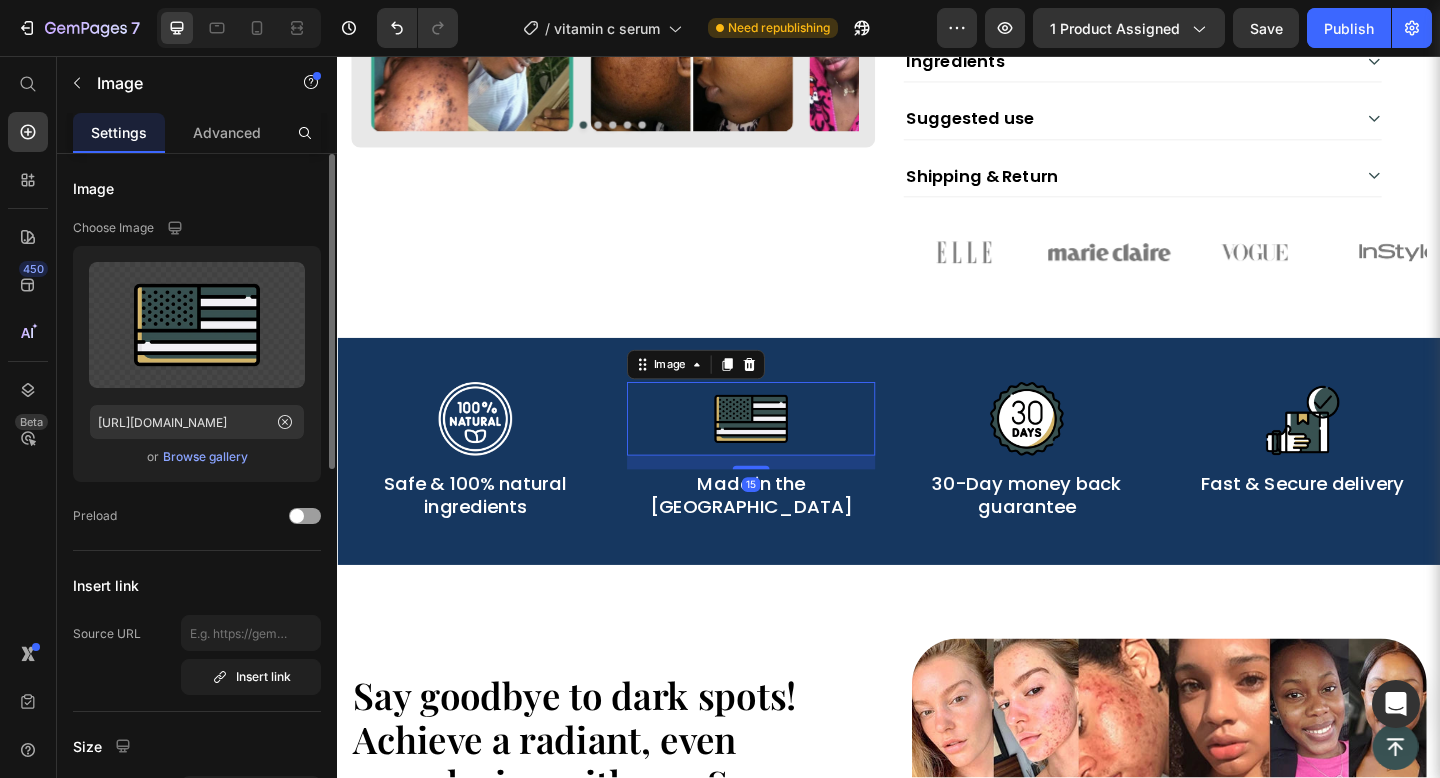 click on "Browse gallery" at bounding box center (205, 457) 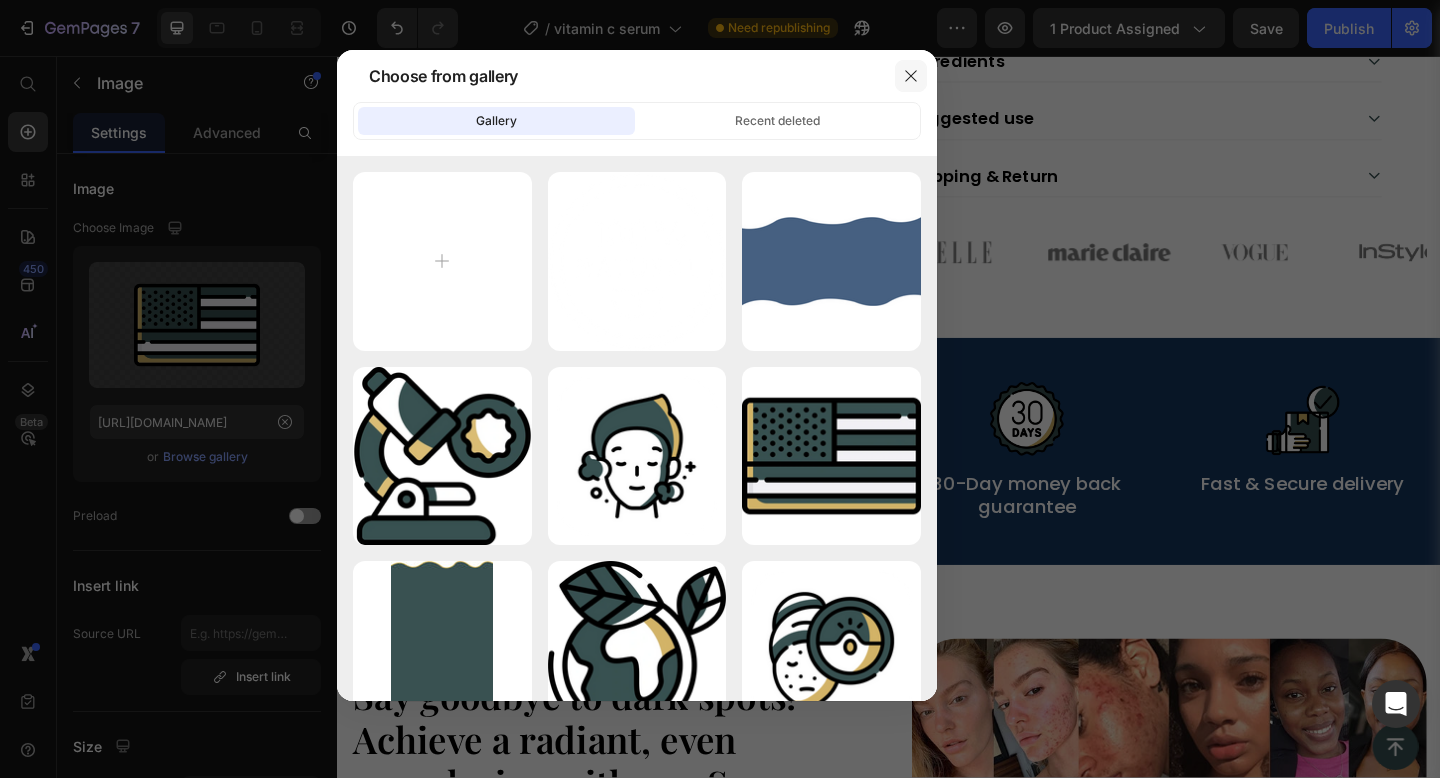 click 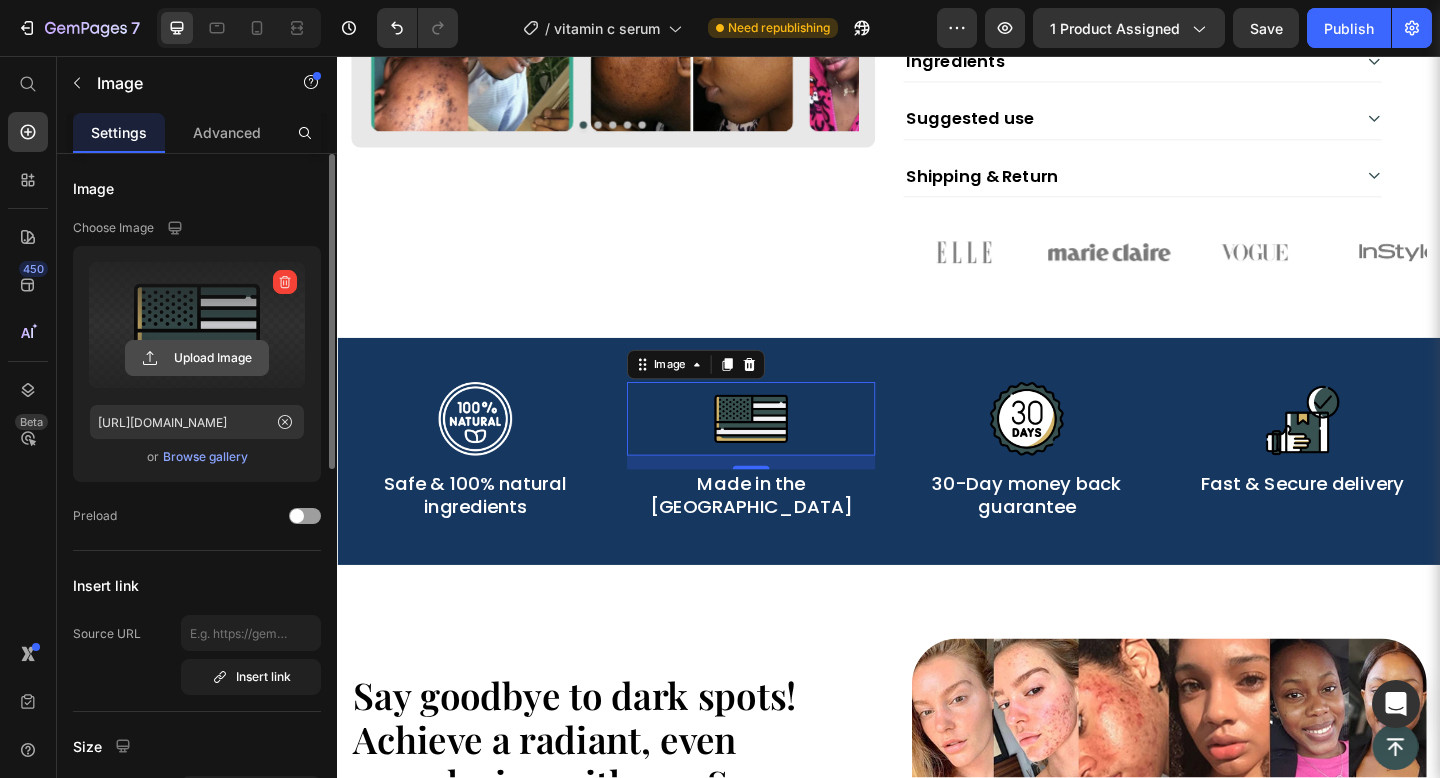 click 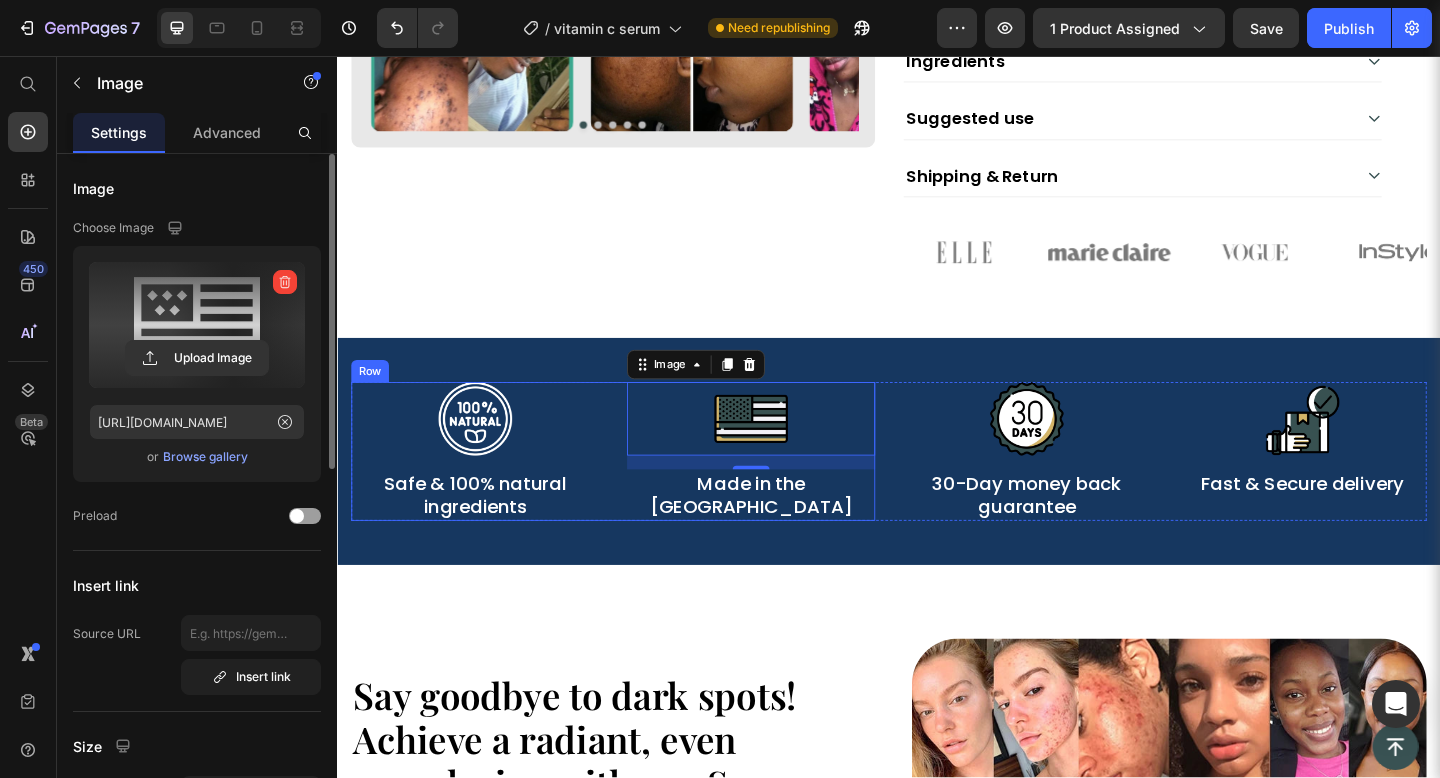 type on "https://cdn.shopify.com/s/files/1/0769/8248/5212/files/gempages_574863523826369648-9c4e6040-c8bc-46a3-9d39-681091897d46.png" 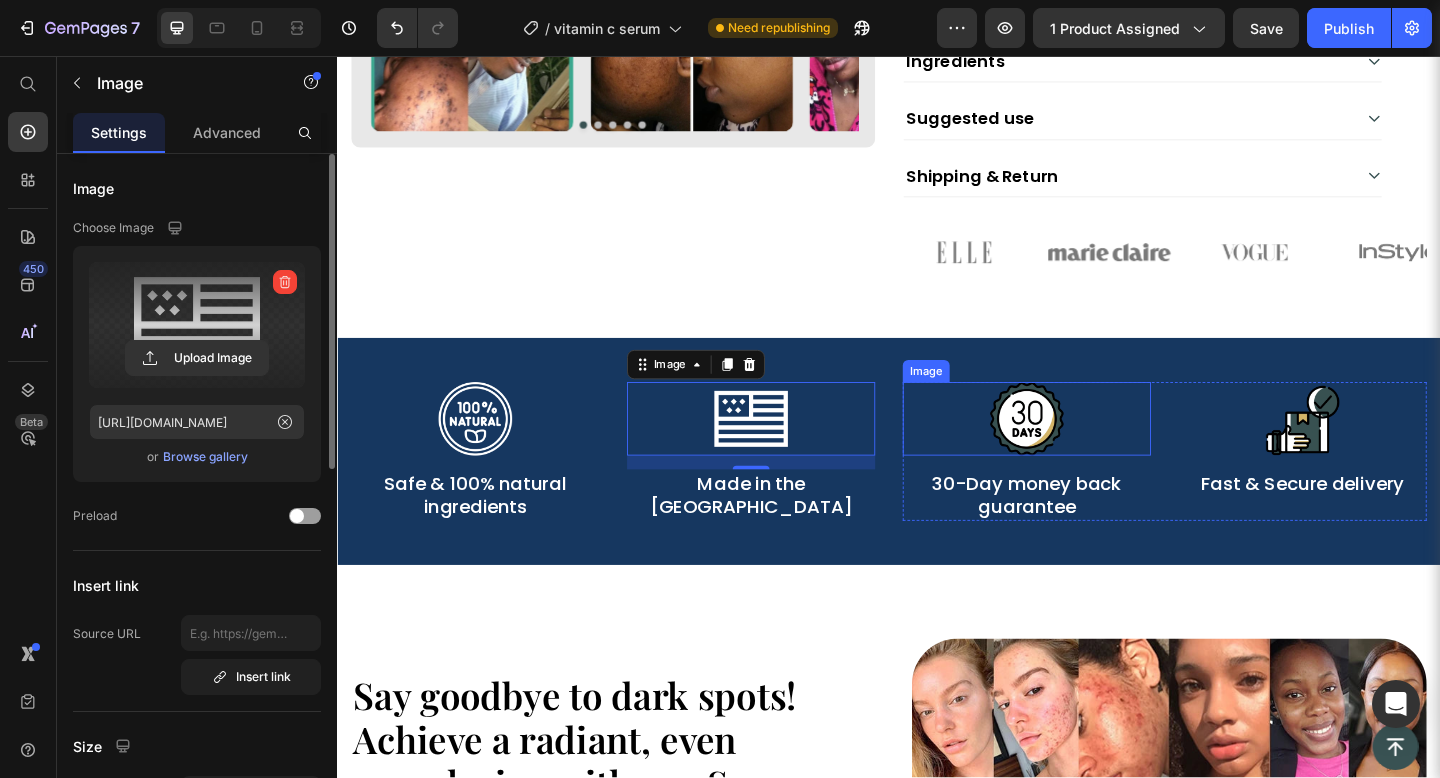 click at bounding box center (1087, 451) 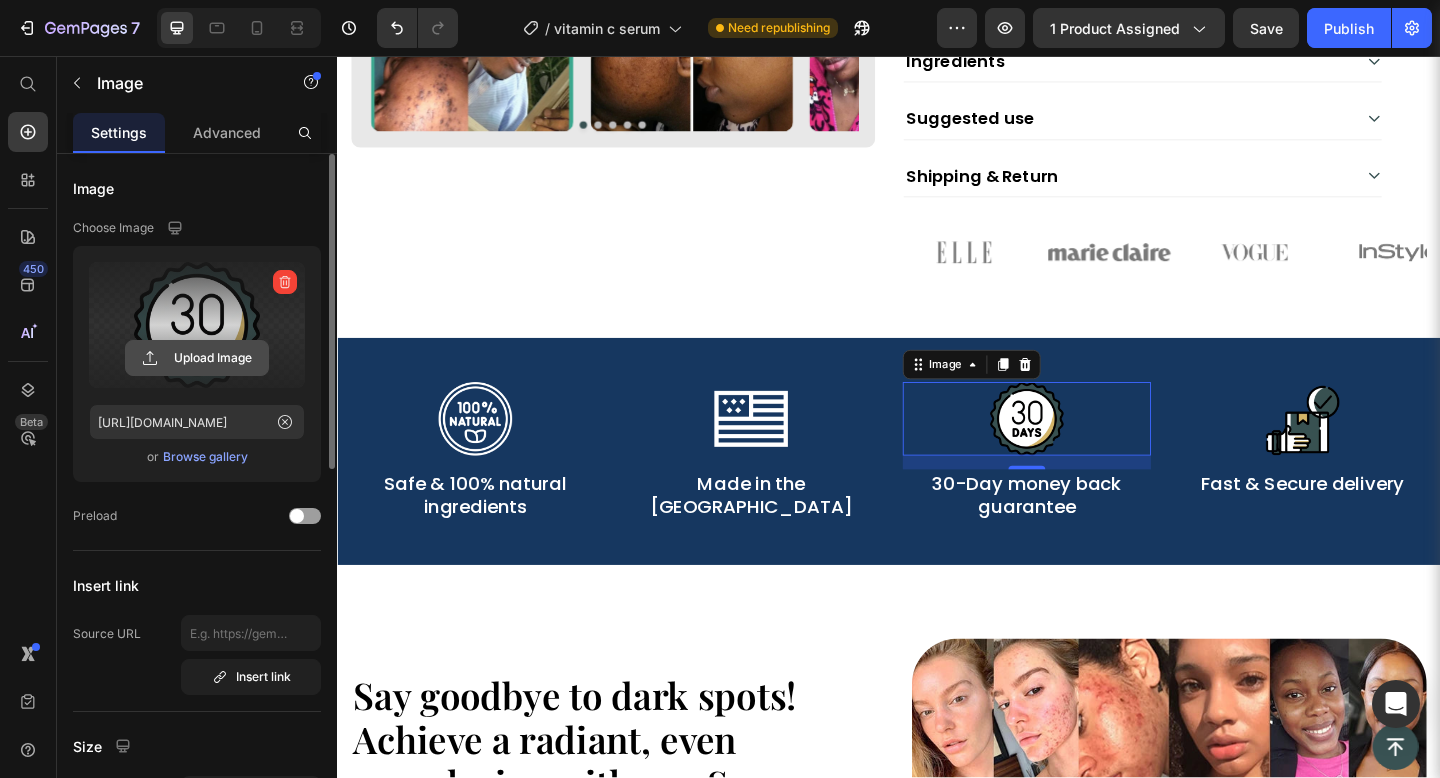 click 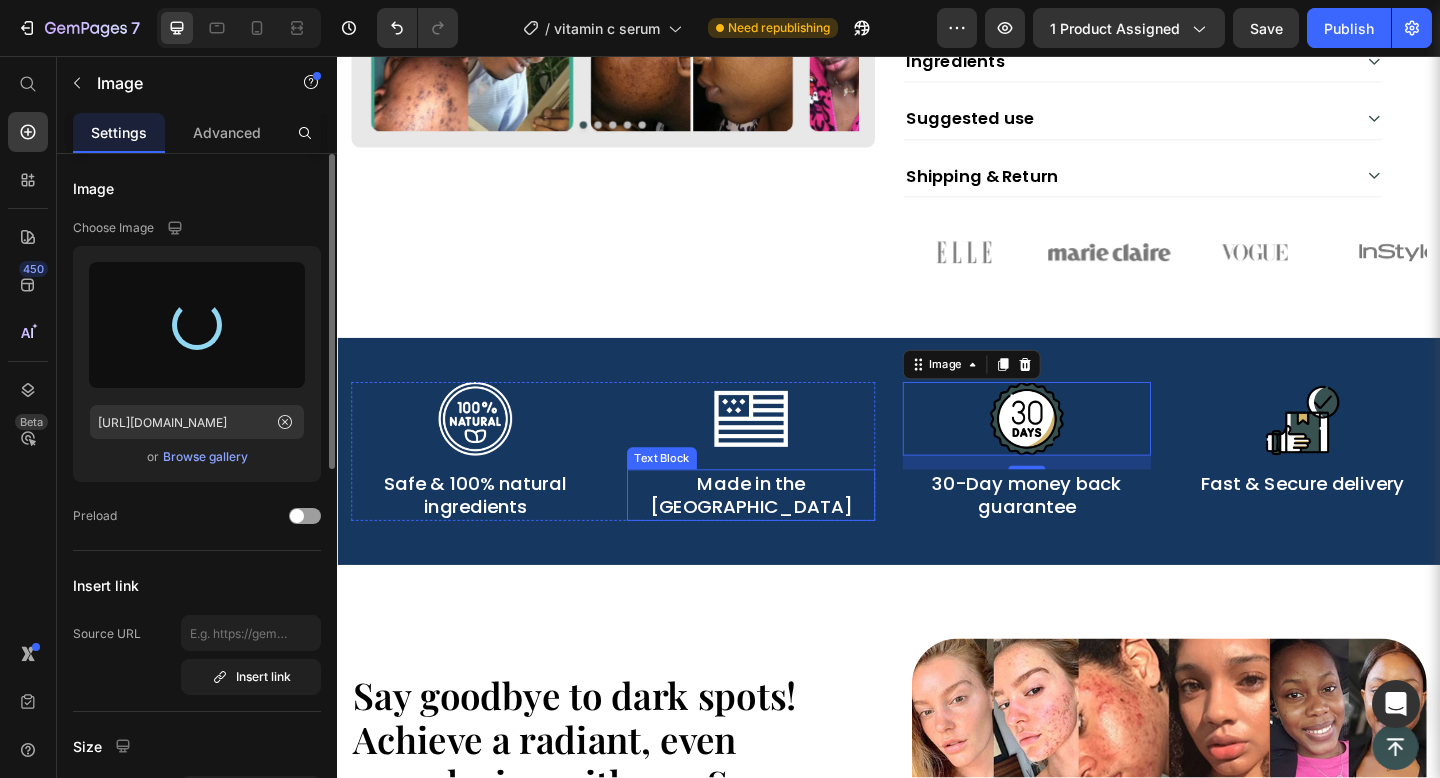type on "https://cdn.shopify.com/s/files/1/0769/8248/5212/files/gempages_574863523826369648-693a3ae4-1f99-4c3f-b292-58fafa34b156.png" 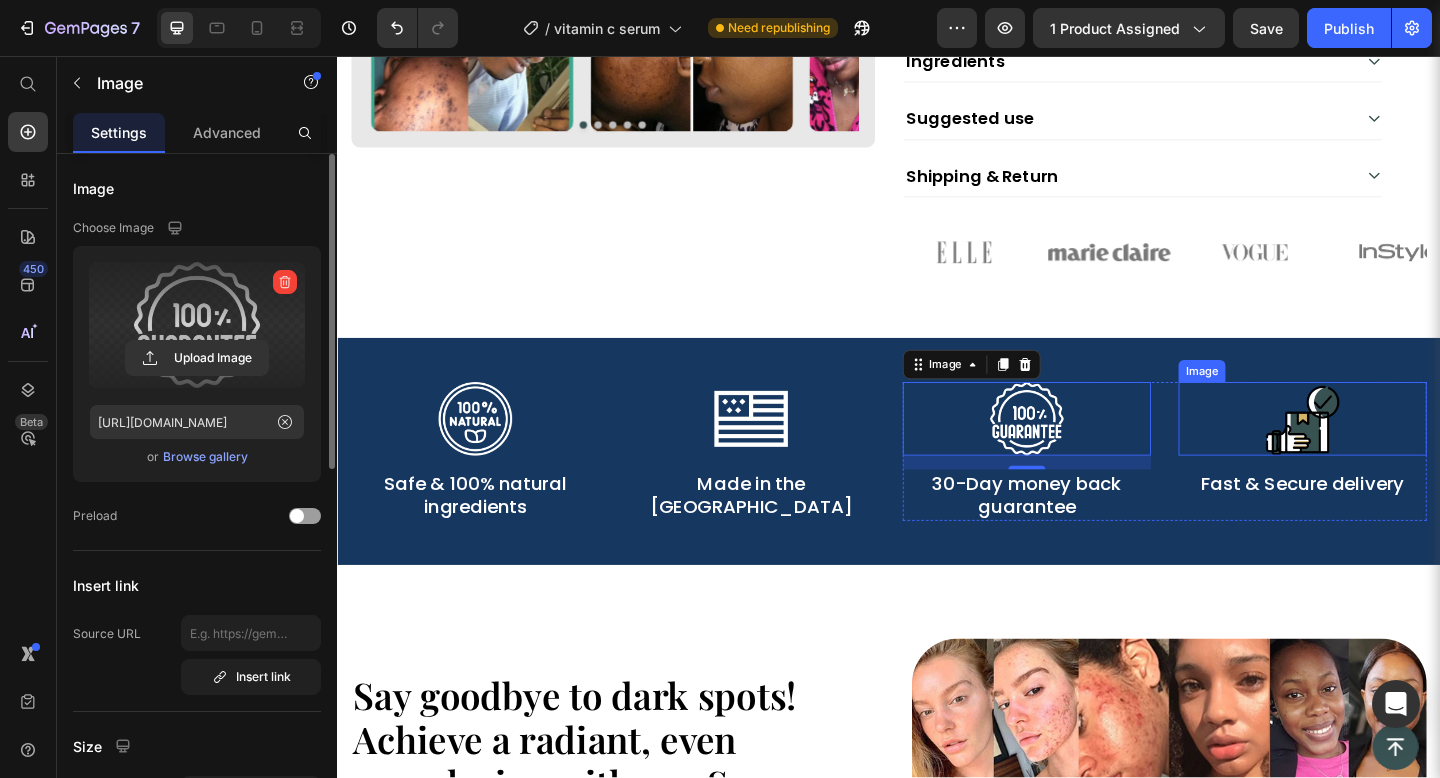 click at bounding box center (1387, 451) 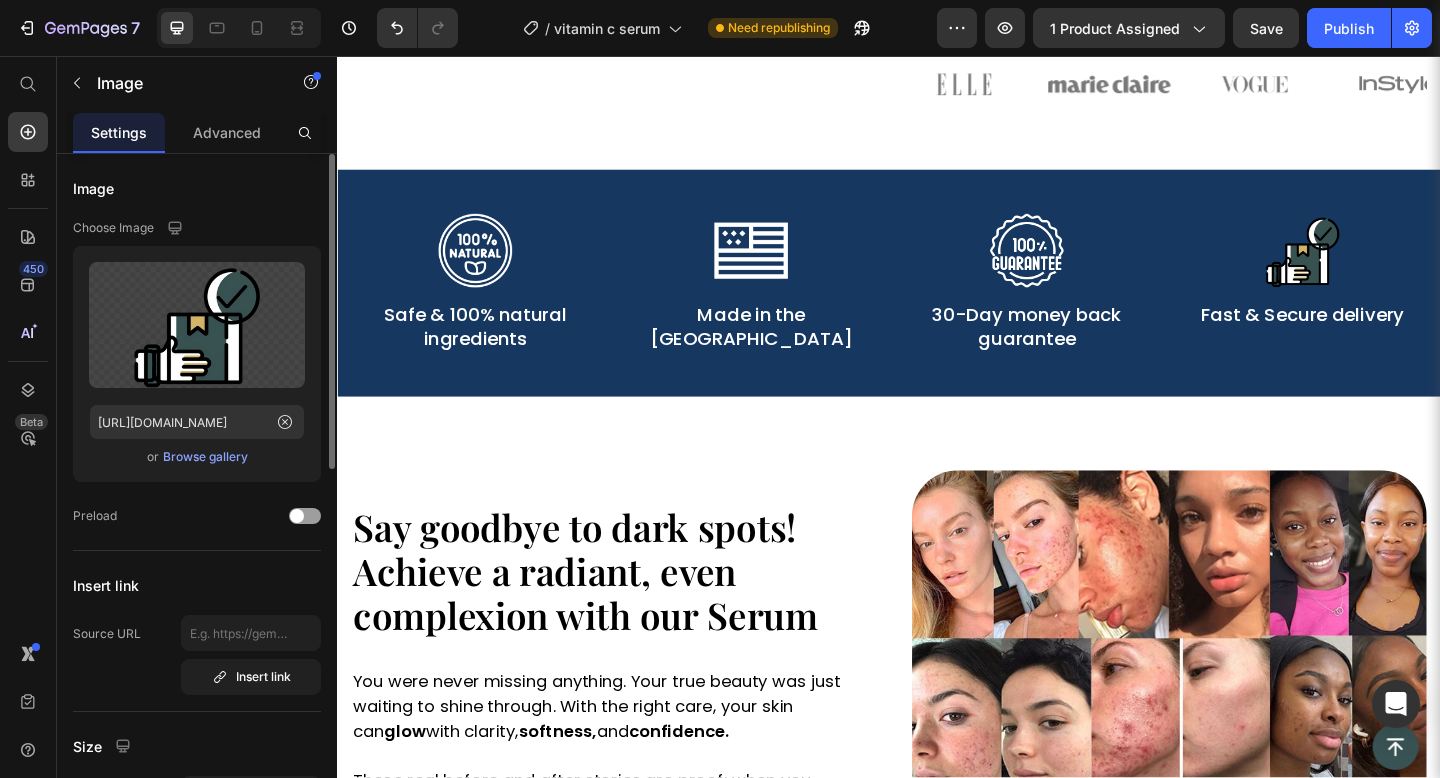 scroll, scrollTop: 1168, scrollLeft: 0, axis: vertical 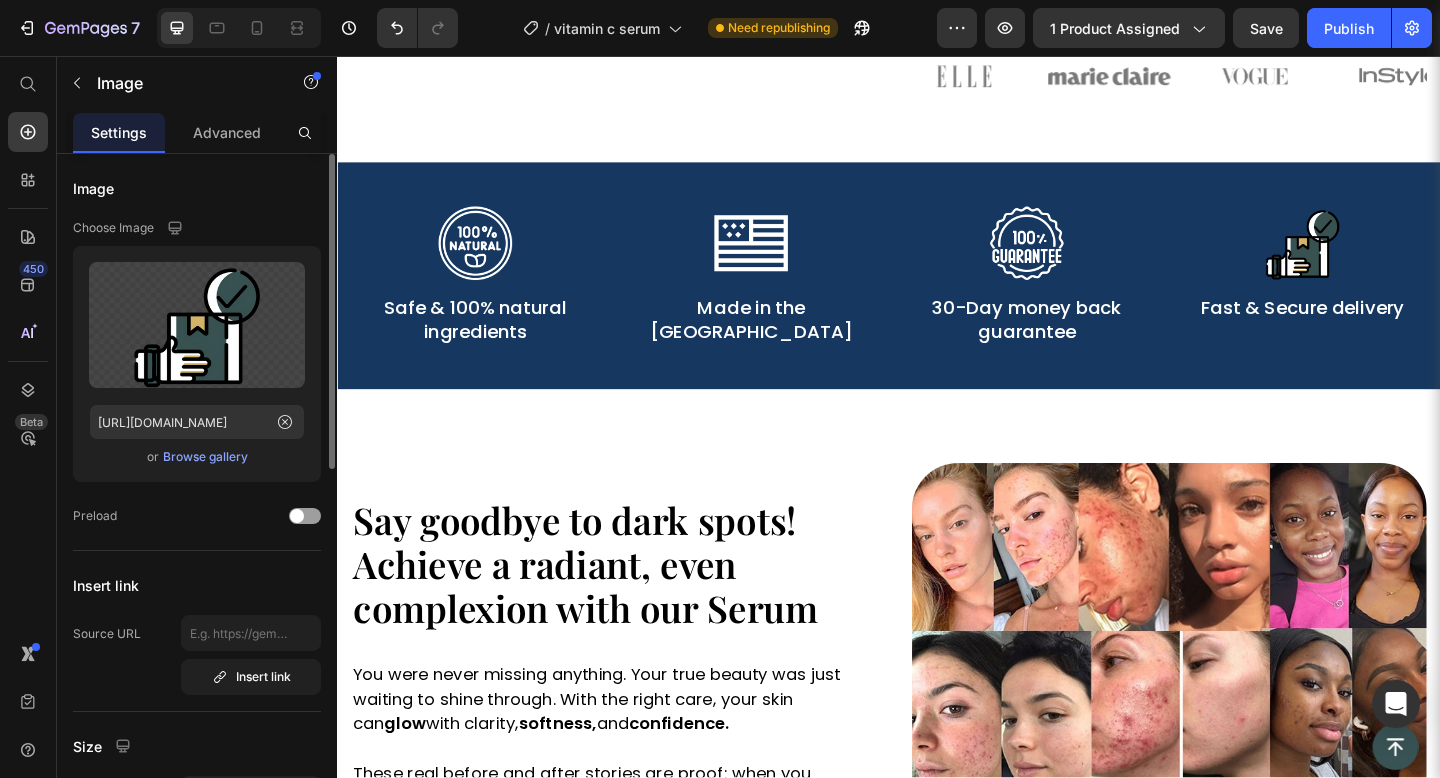 click at bounding box center (1387, 260) 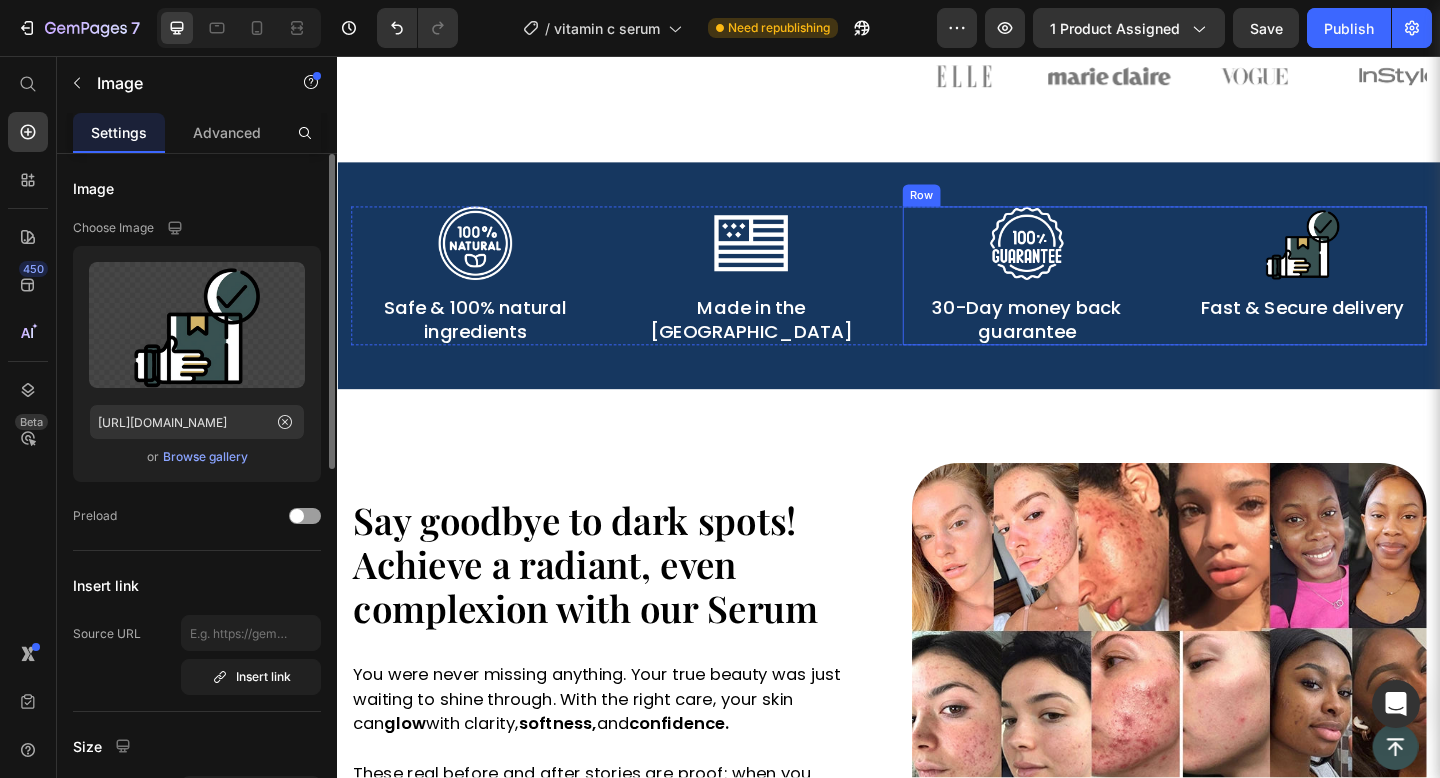 click on "Image Fast & Secure delivery Text Block" at bounding box center (1387, 295) 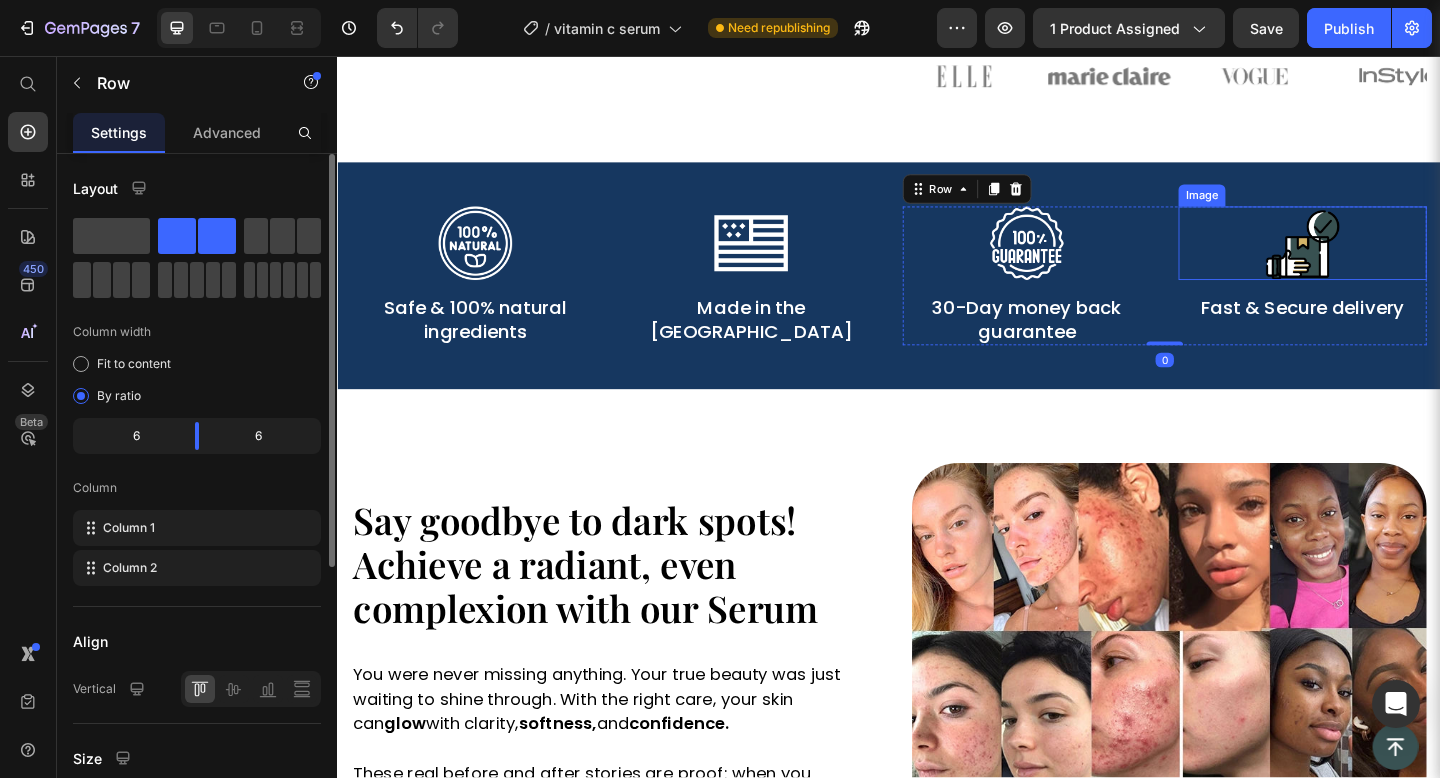 click at bounding box center (1387, 260) 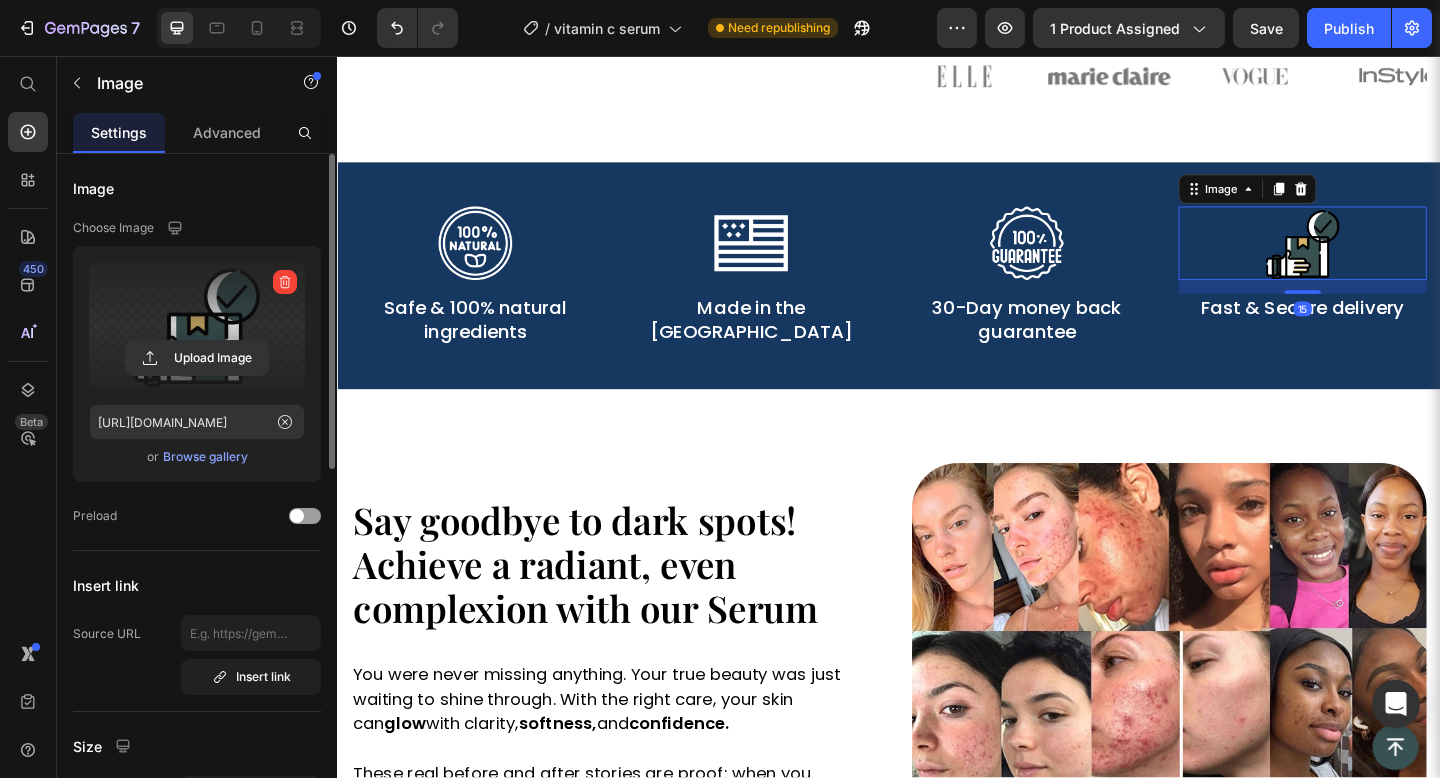 click on "Upload Image" at bounding box center [197, 358] 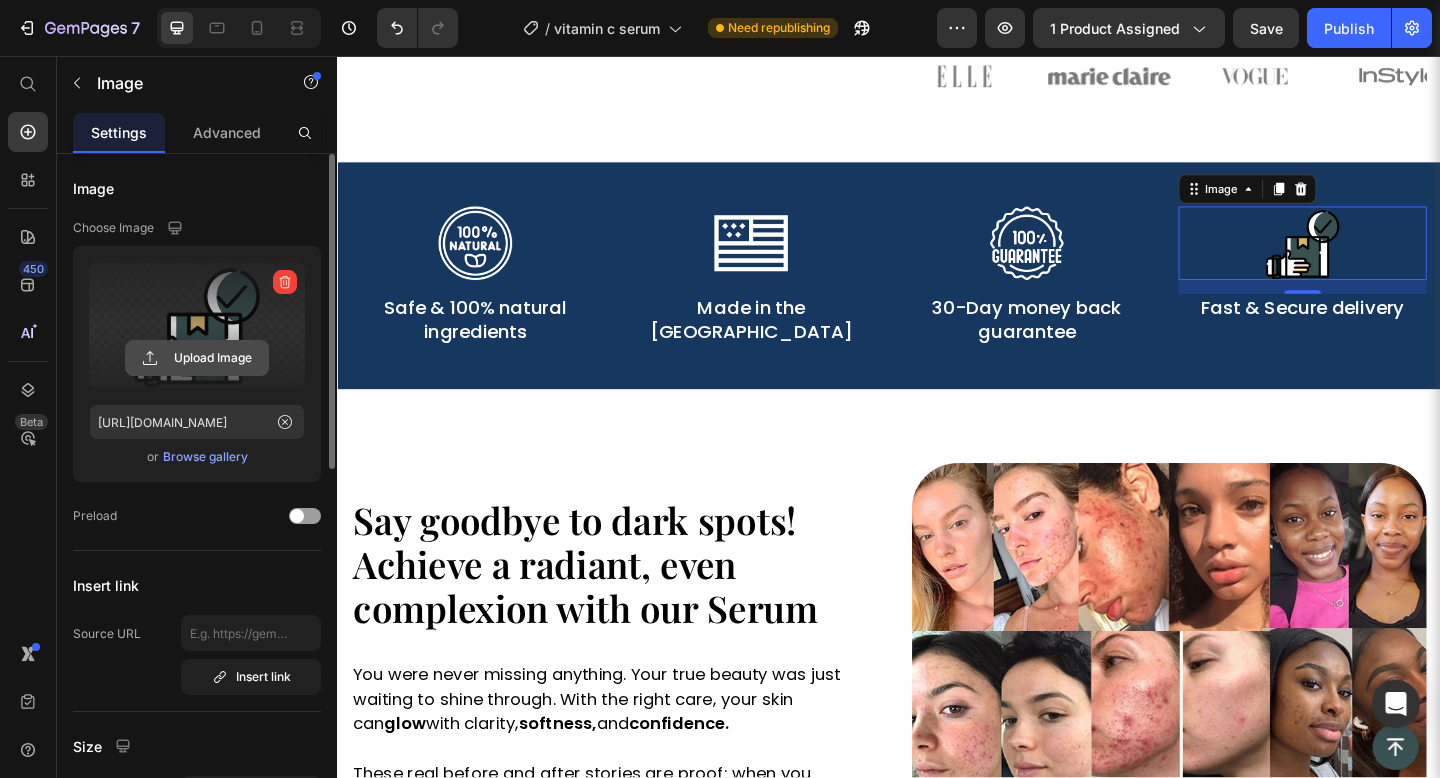 click 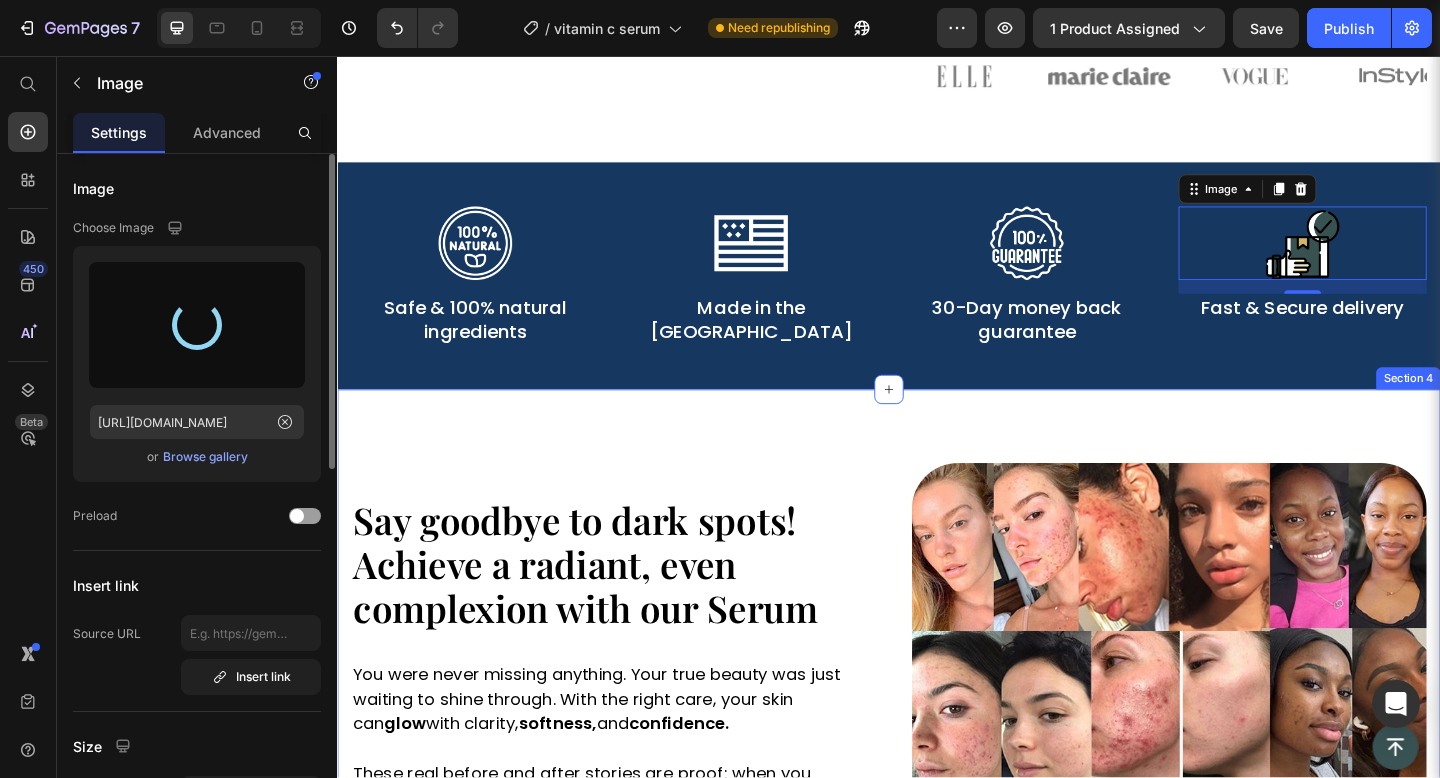 type on "https://cdn.shopify.com/s/files/1/0769/8248/5212/files/gempages_574863523826369648-c0898b2d-d799-4eac-a836-bfa58c494577.png" 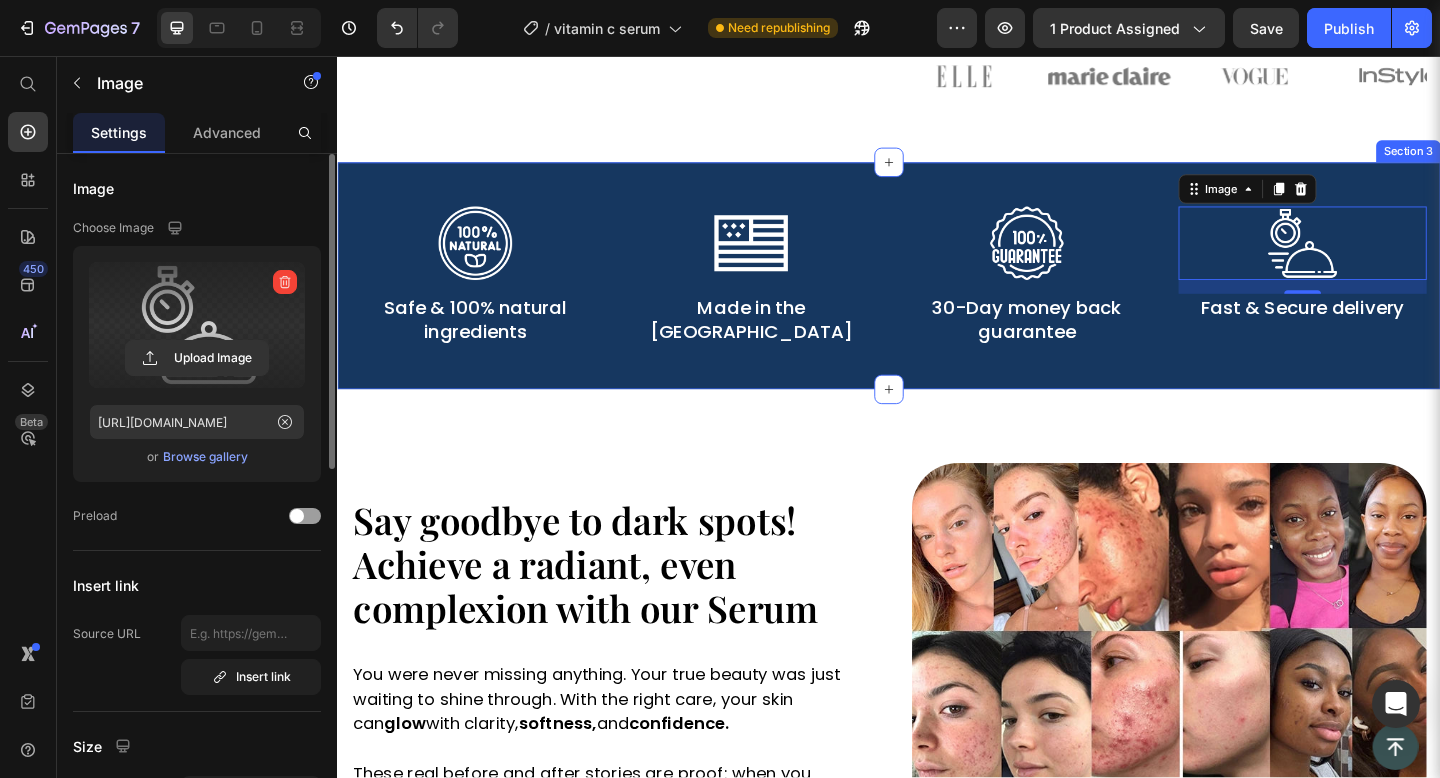 click on "Image Safe & 100% natural ingredients Text Block Image Made in the USA Text Block Row Image 30-Day money back guarantee Text Block Image   15 Fast & Secure delivery Text Block Row Row Section 3" at bounding box center (937, 295) 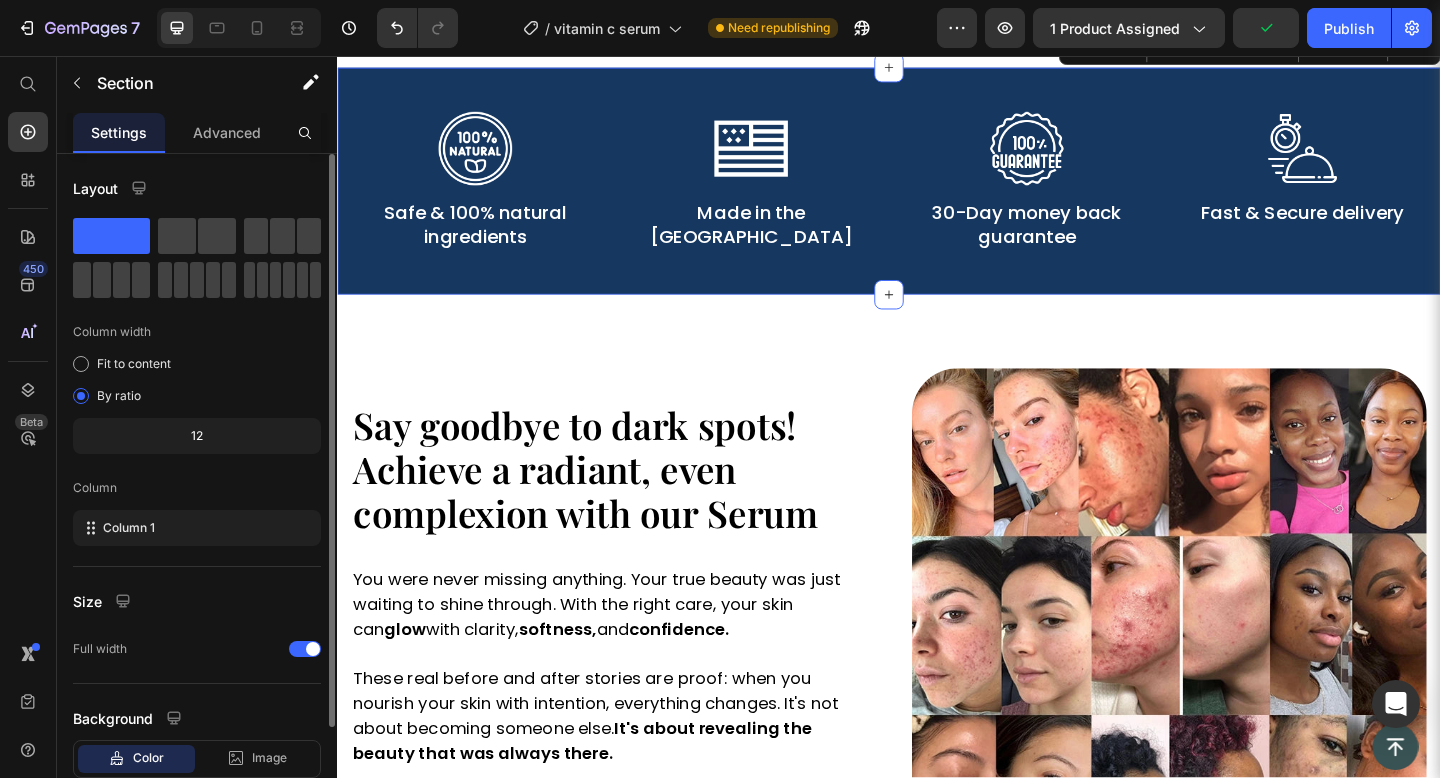 scroll, scrollTop: 1286, scrollLeft: 0, axis: vertical 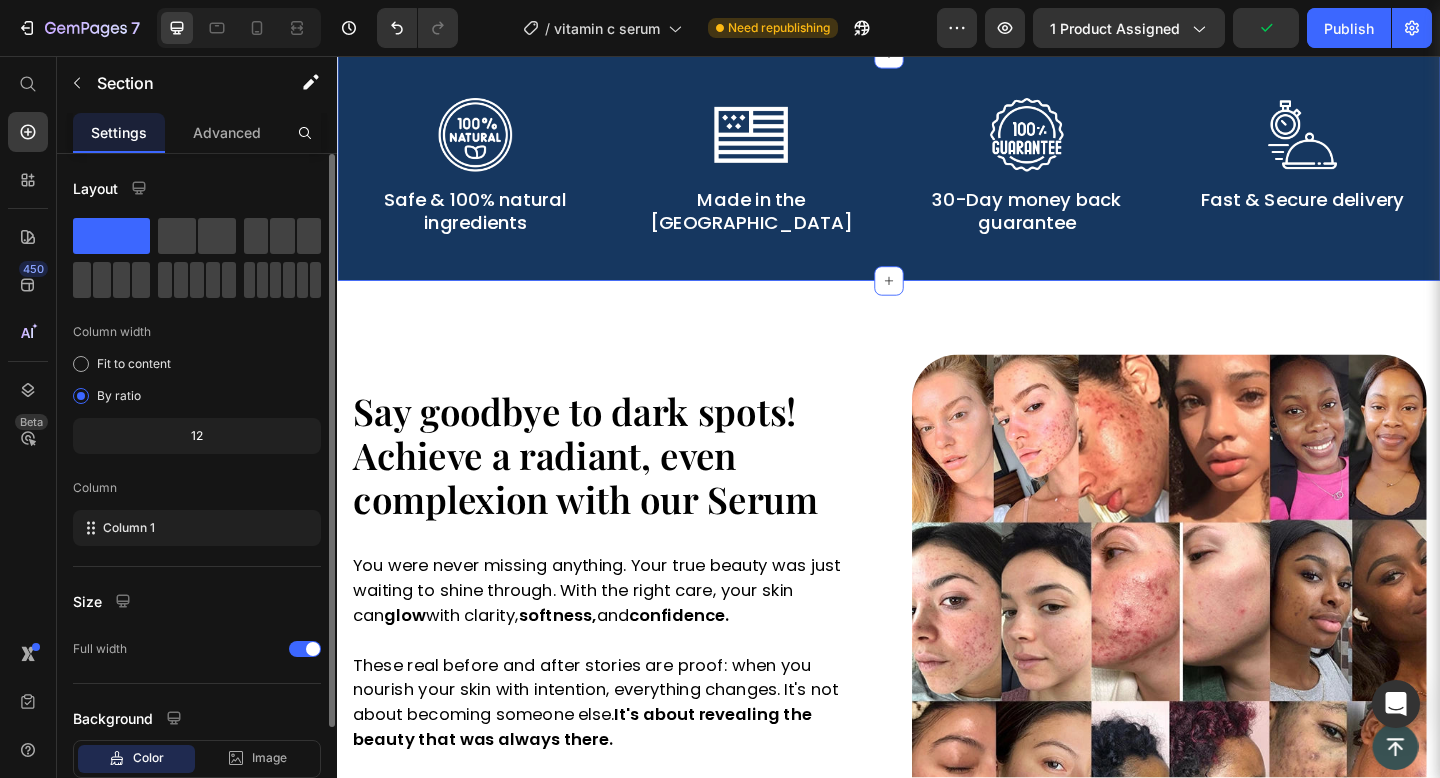click on "Image Safe & 100% natural ingredients Text Block Image Made in the USA Text Block Row Image 30-Day money back guarantee Text Block Image Fast & Secure delivery Text Block Row Row Section 3   You can create reusable sections Create Theme Section AI Content Write with GemAI What would you like to describe here? Tone and Voice Persuasive Product Peppermint Coffee Scrub Show more Generate" at bounding box center (937, 177) 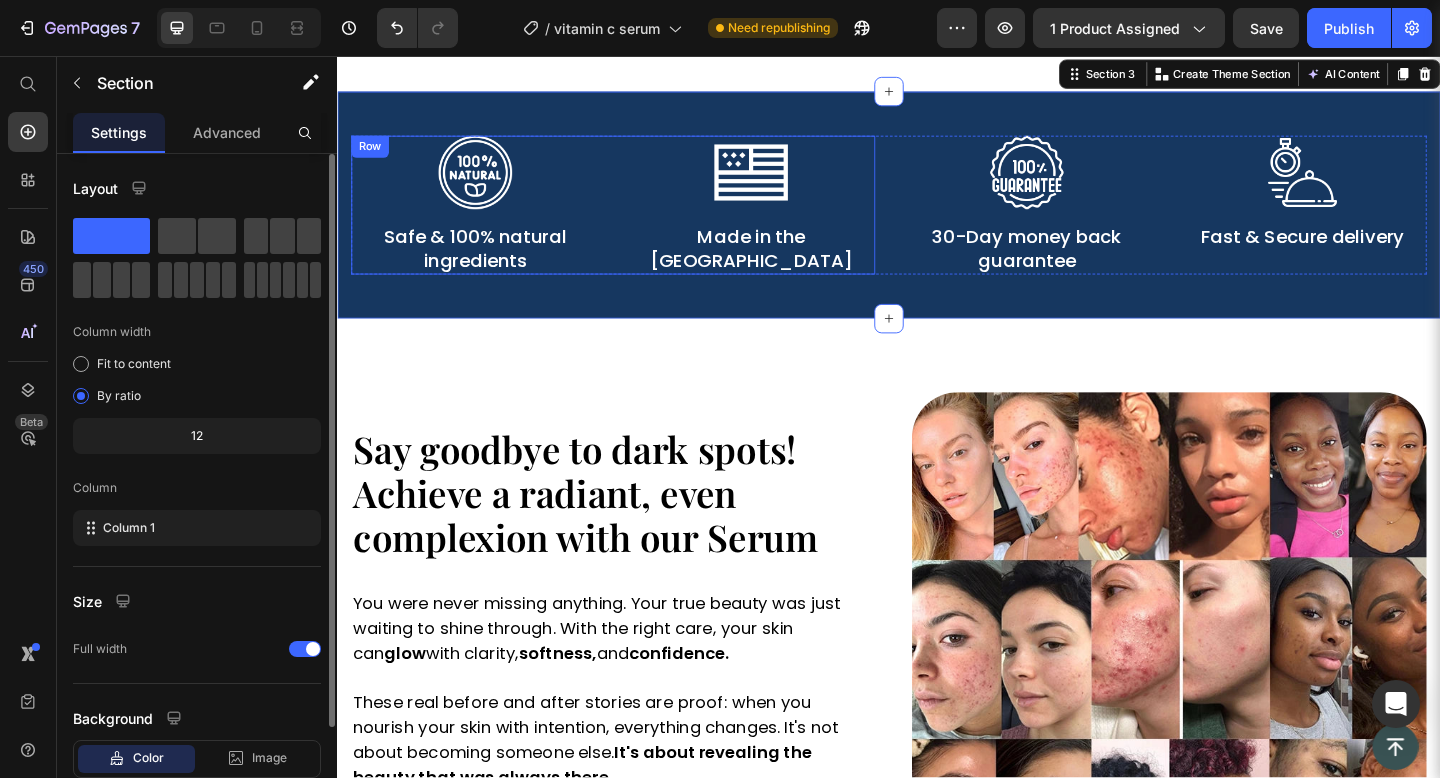 scroll, scrollTop: 1183, scrollLeft: 0, axis: vertical 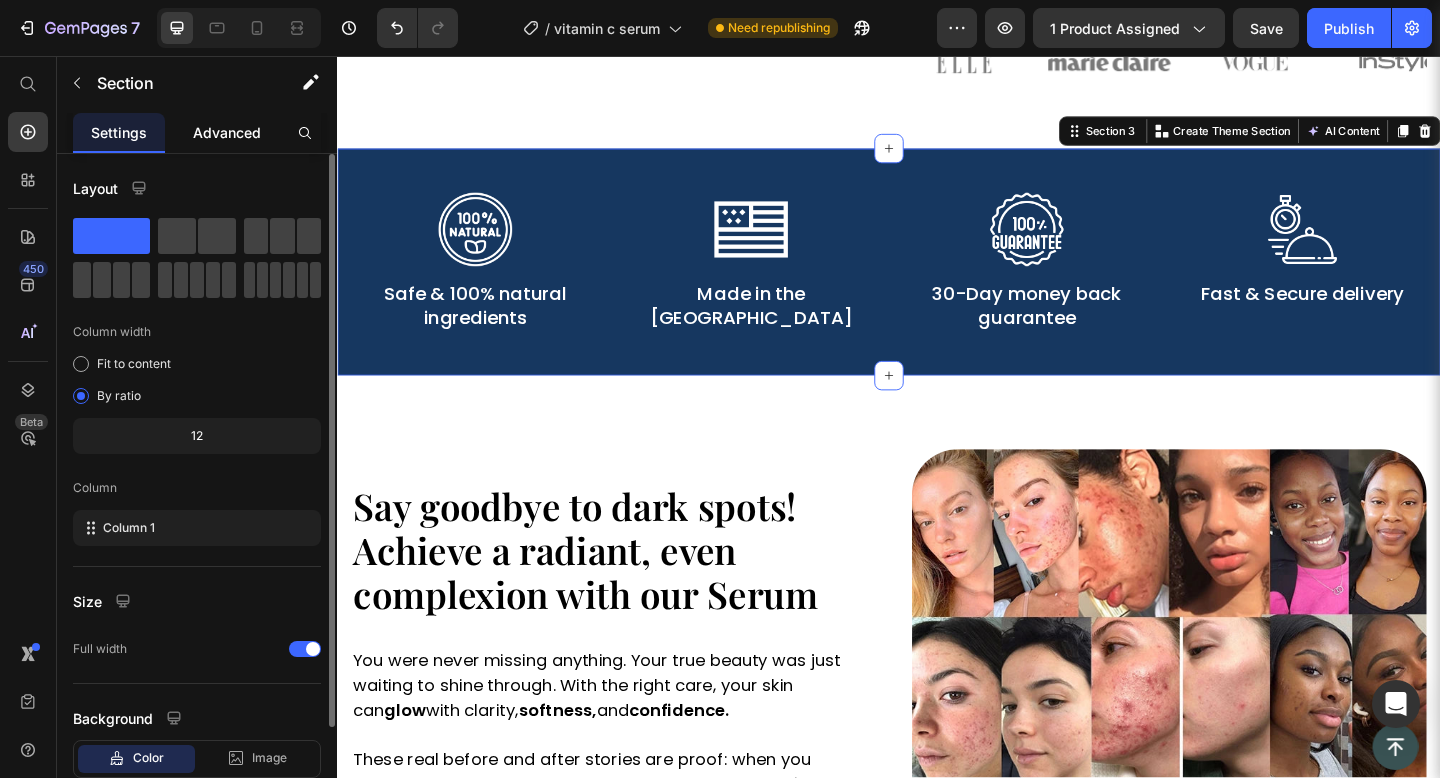 click on "Advanced" at bounding box center [227, 132] 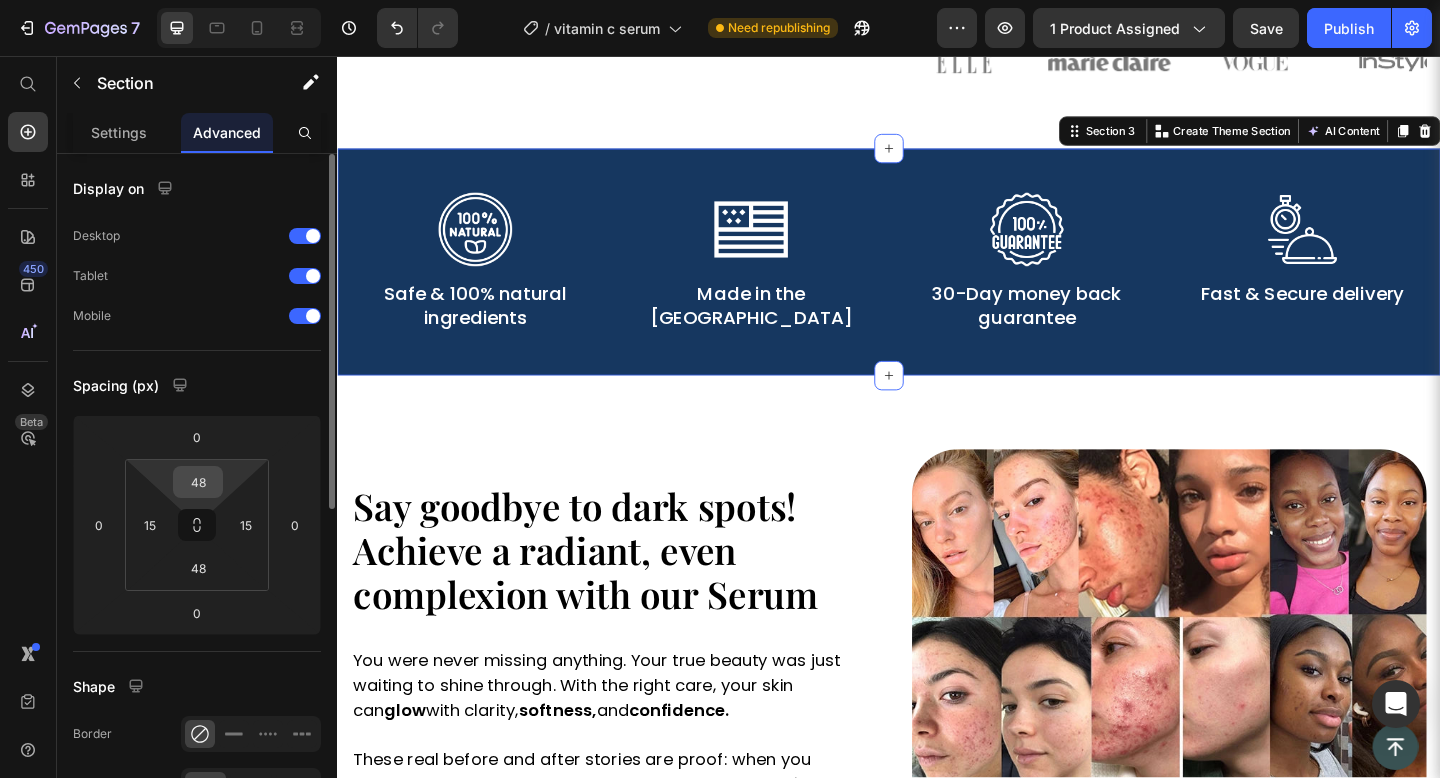 click on "48" at bounding box center (198, 482) 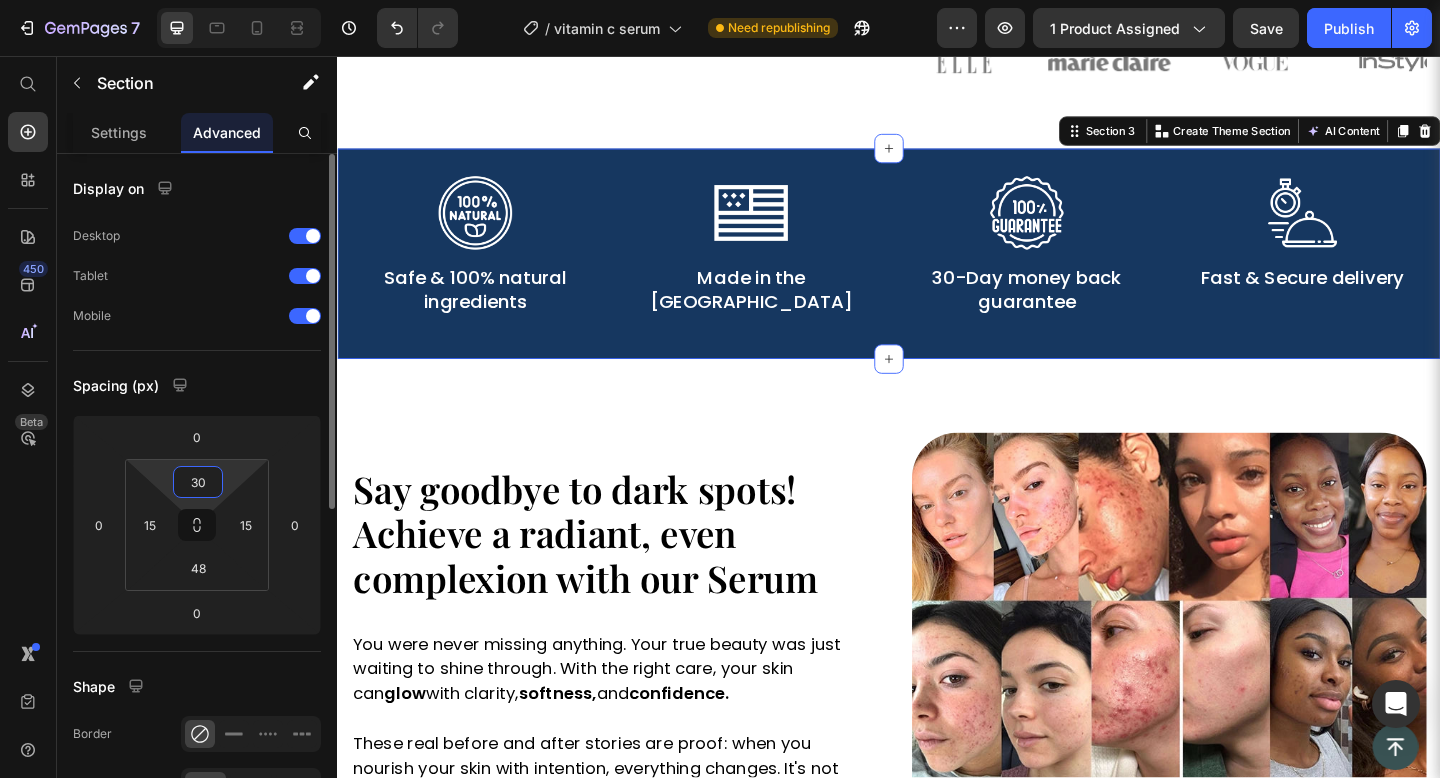 click on "30" at bounding box center (198, 482) 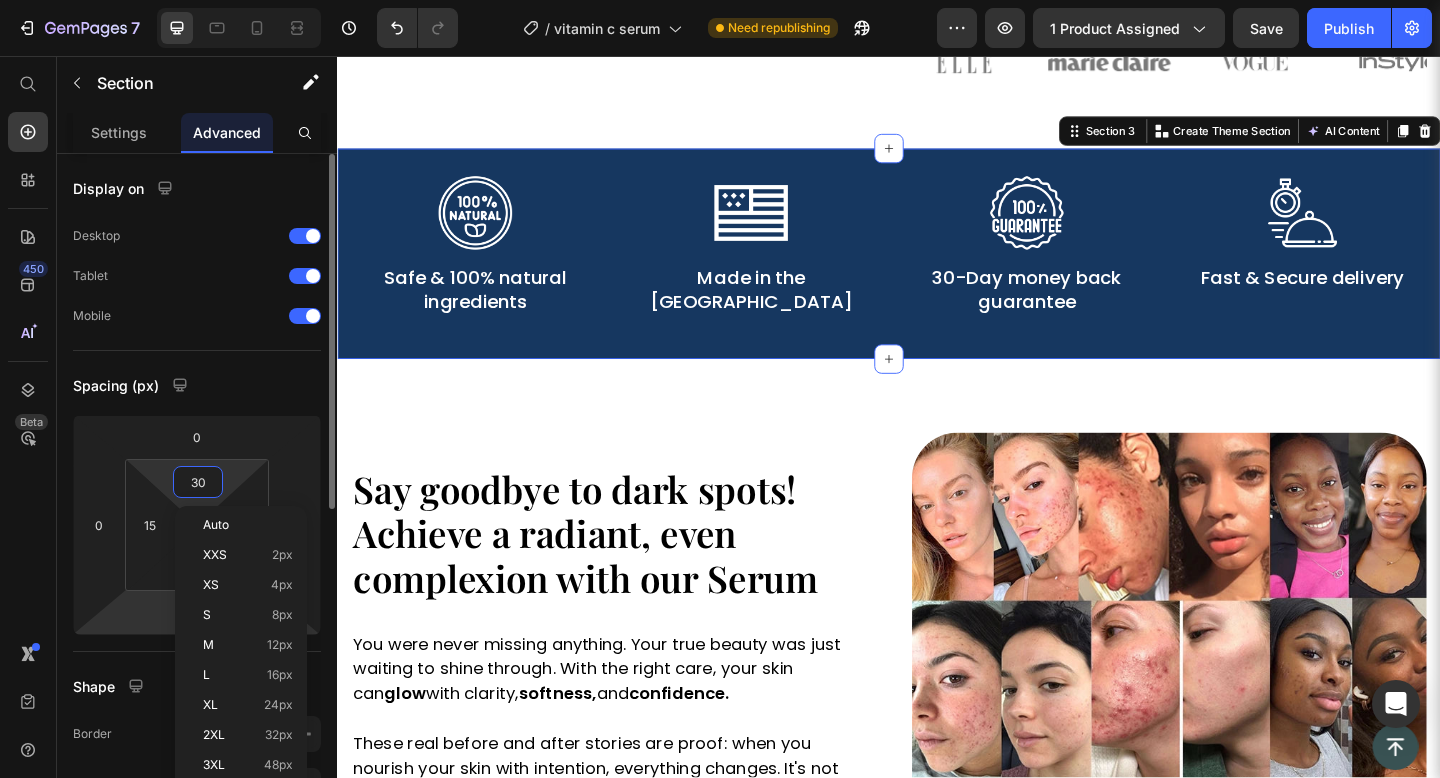 type on "30" 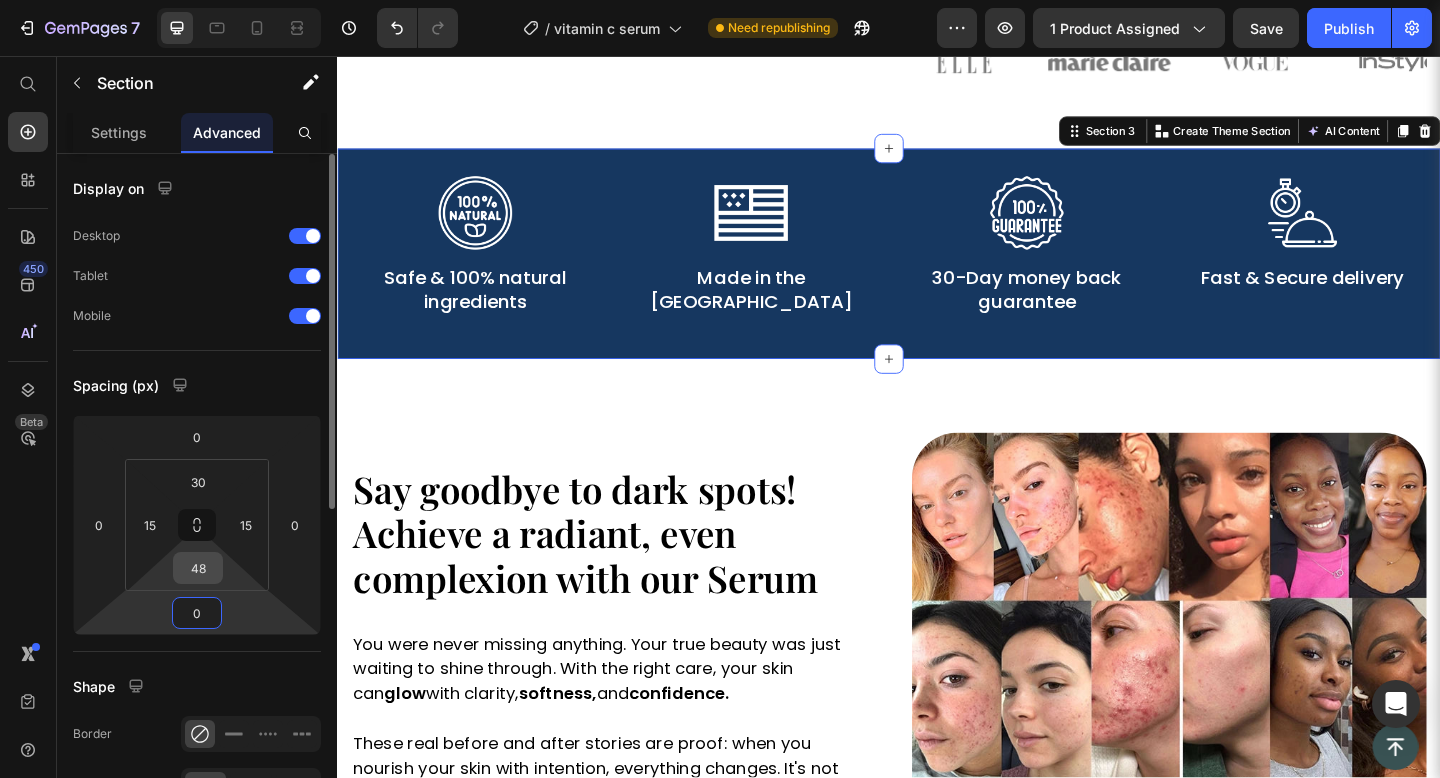 click on "48" at bounding box center (198, 568) 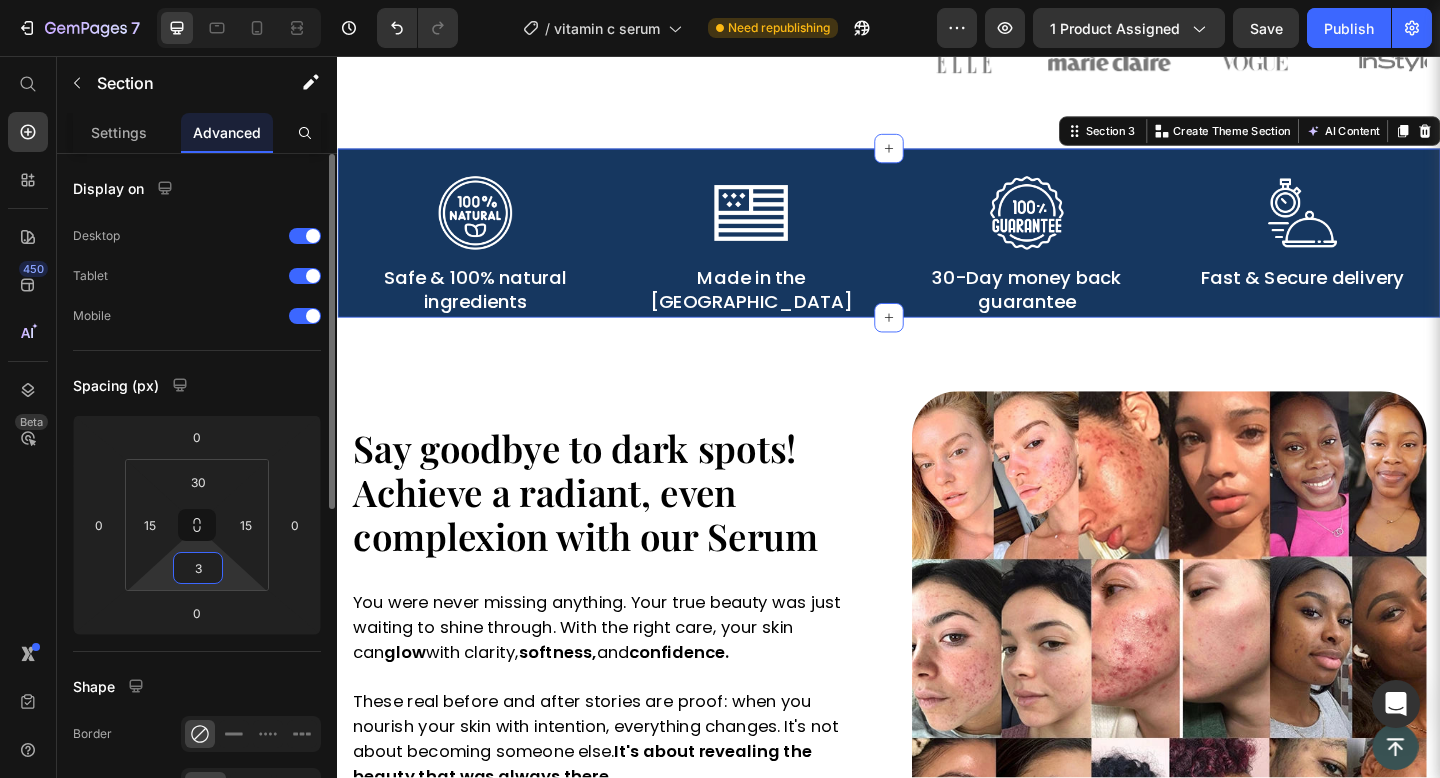 type on "30" 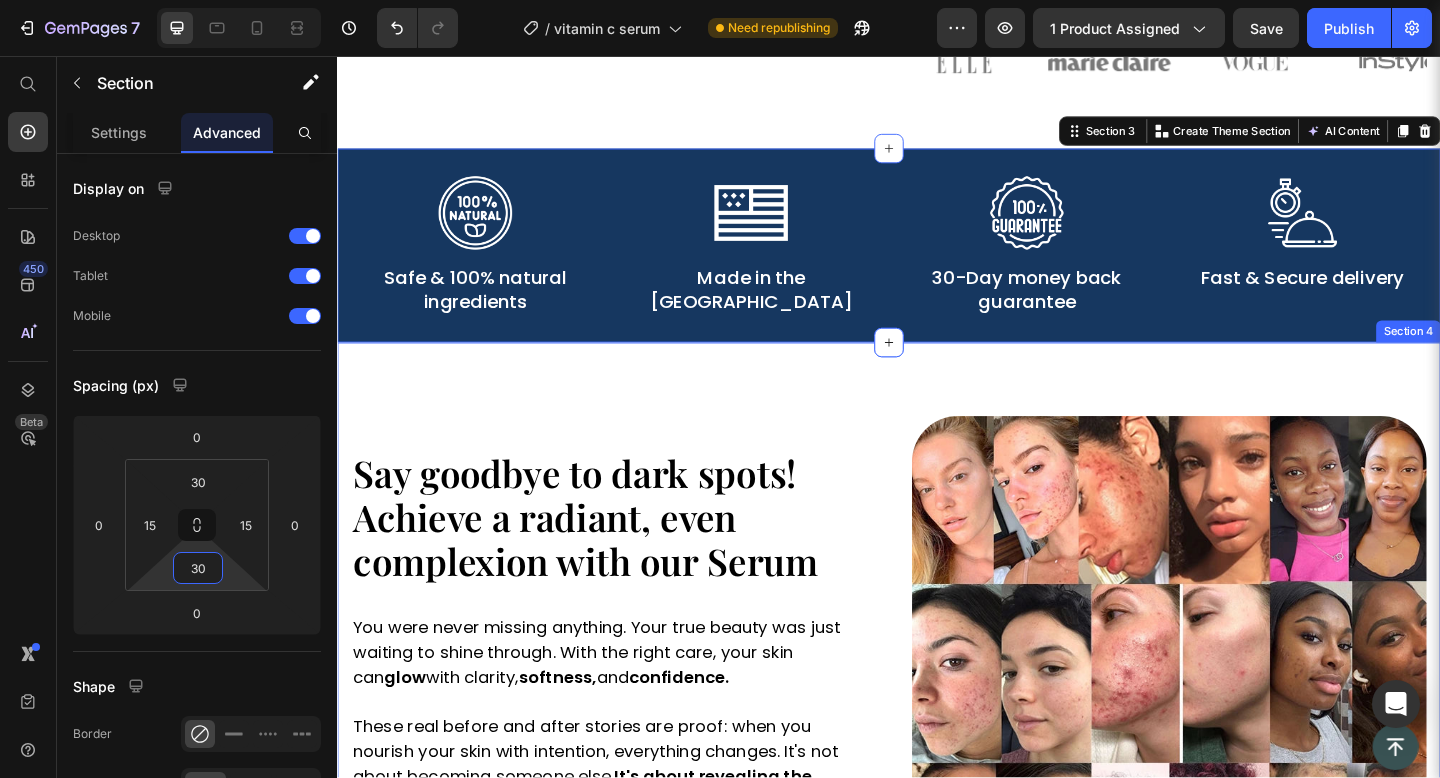 click on "Image Say goodbye to dark spots! Achieve a radiant, even complexion with our Serum Heading You were never missing anything. Your true beauty was just waiting to shine through. With the right care, your skin can  glow  with clarity,  softness,  and  confidence.     These real before and after stories are proof: when you nourish your skin with intention, everything changes. It's not about becoming someone else.  It's about revealing the beauty that was always there. Text block Row shop now Button Image Row Row Section 4" at bounding box center [937, 728] 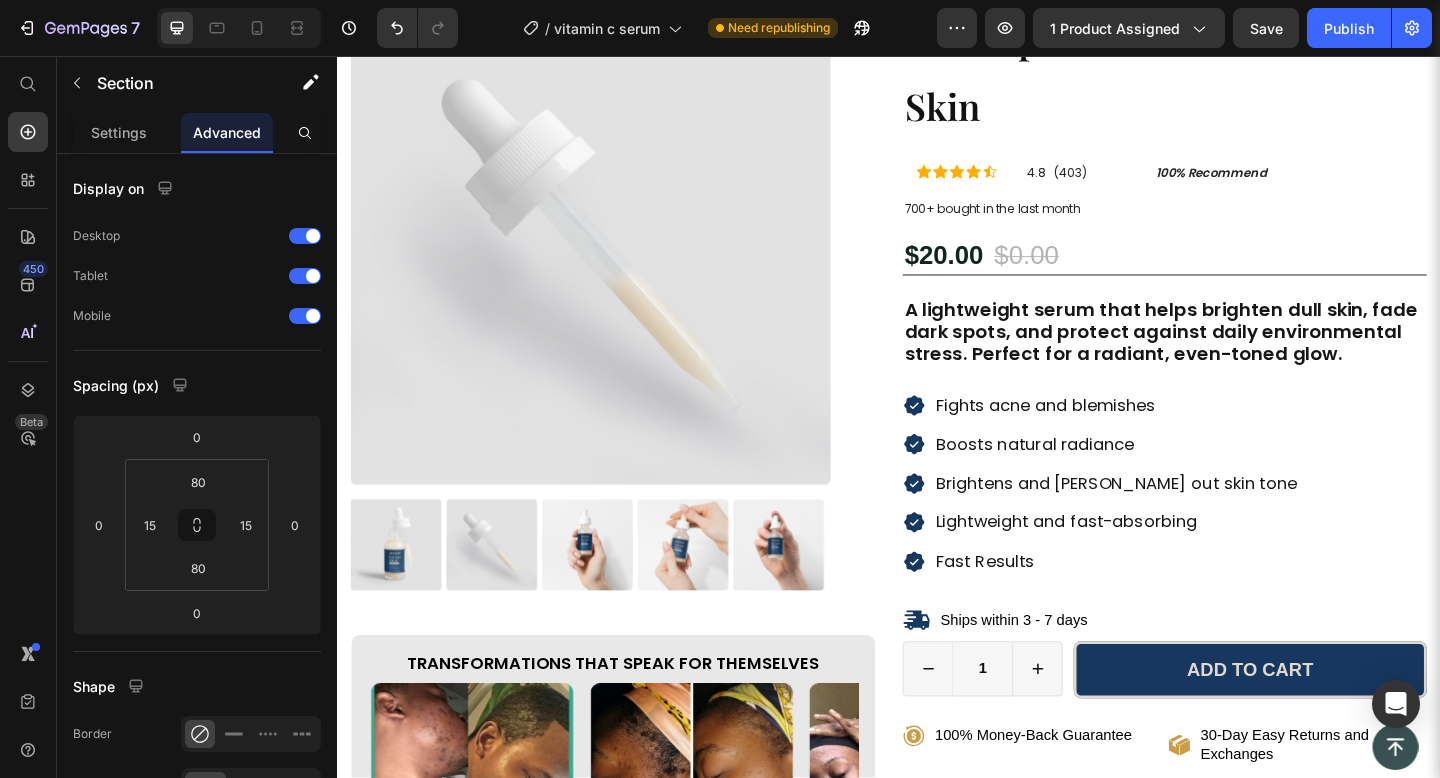 scroll, scrollTop: 0, scrollLeft: 0, axis: both 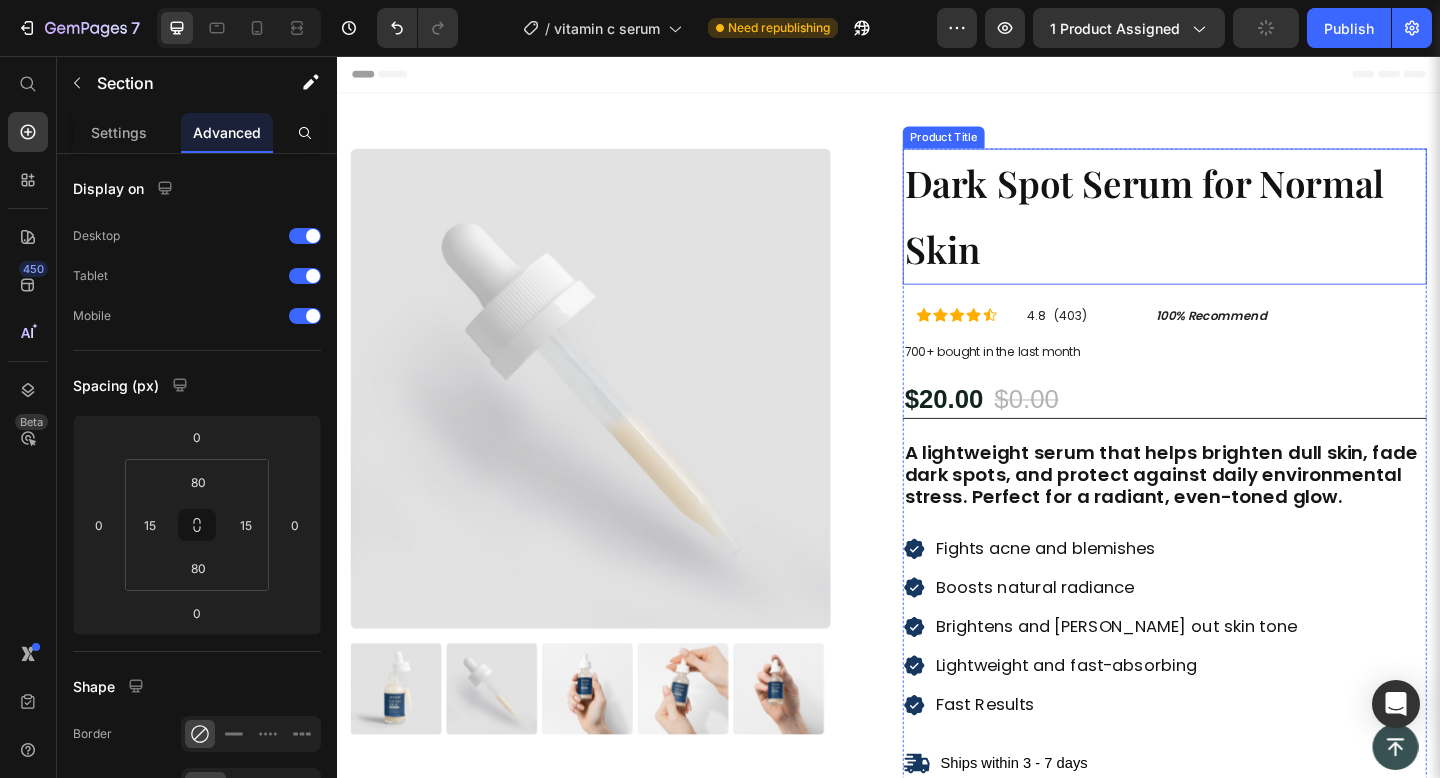 click on "Dark Spot Serum for Normal Skin" at bounding box center [1237, 231] 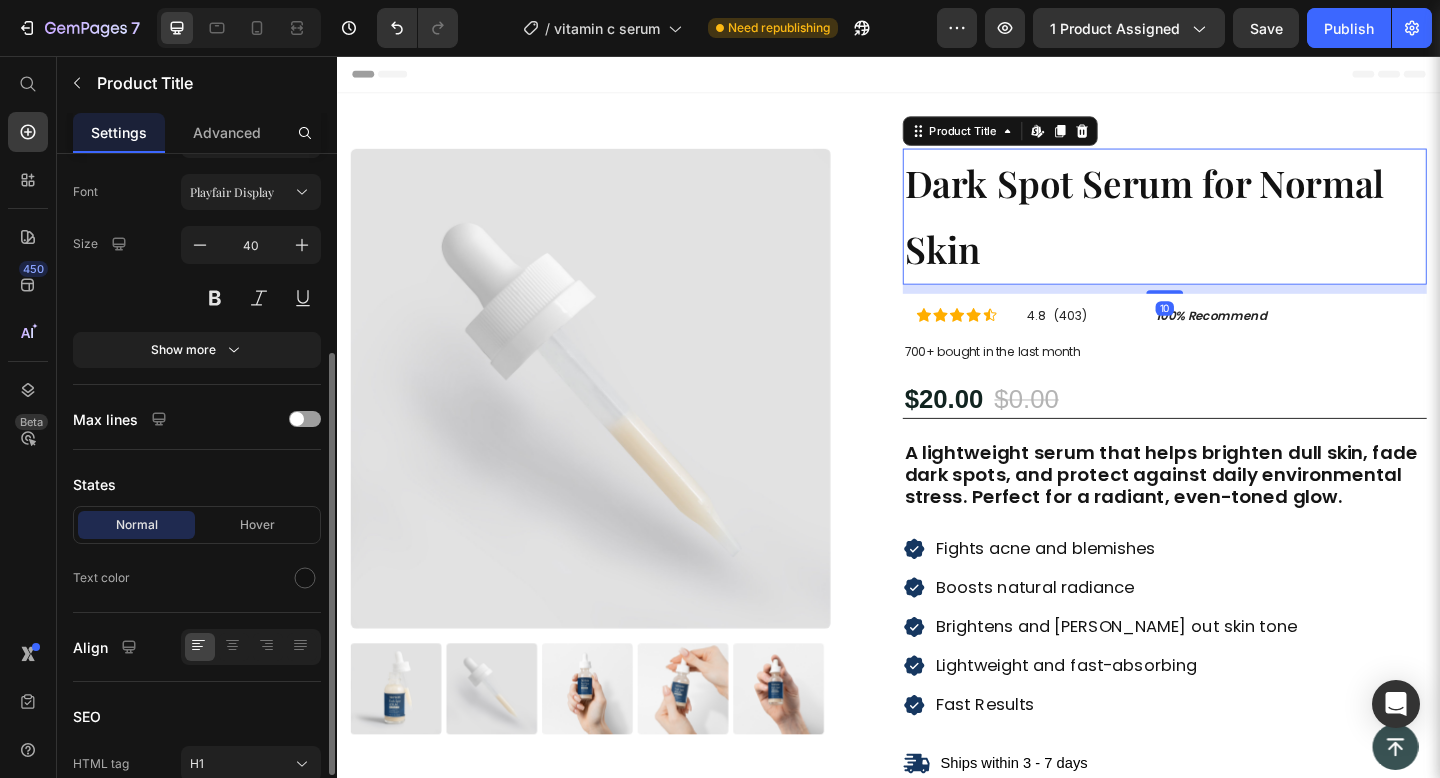 scroll, scrollTop: 328, scrollLeft: 0, axis: vertical 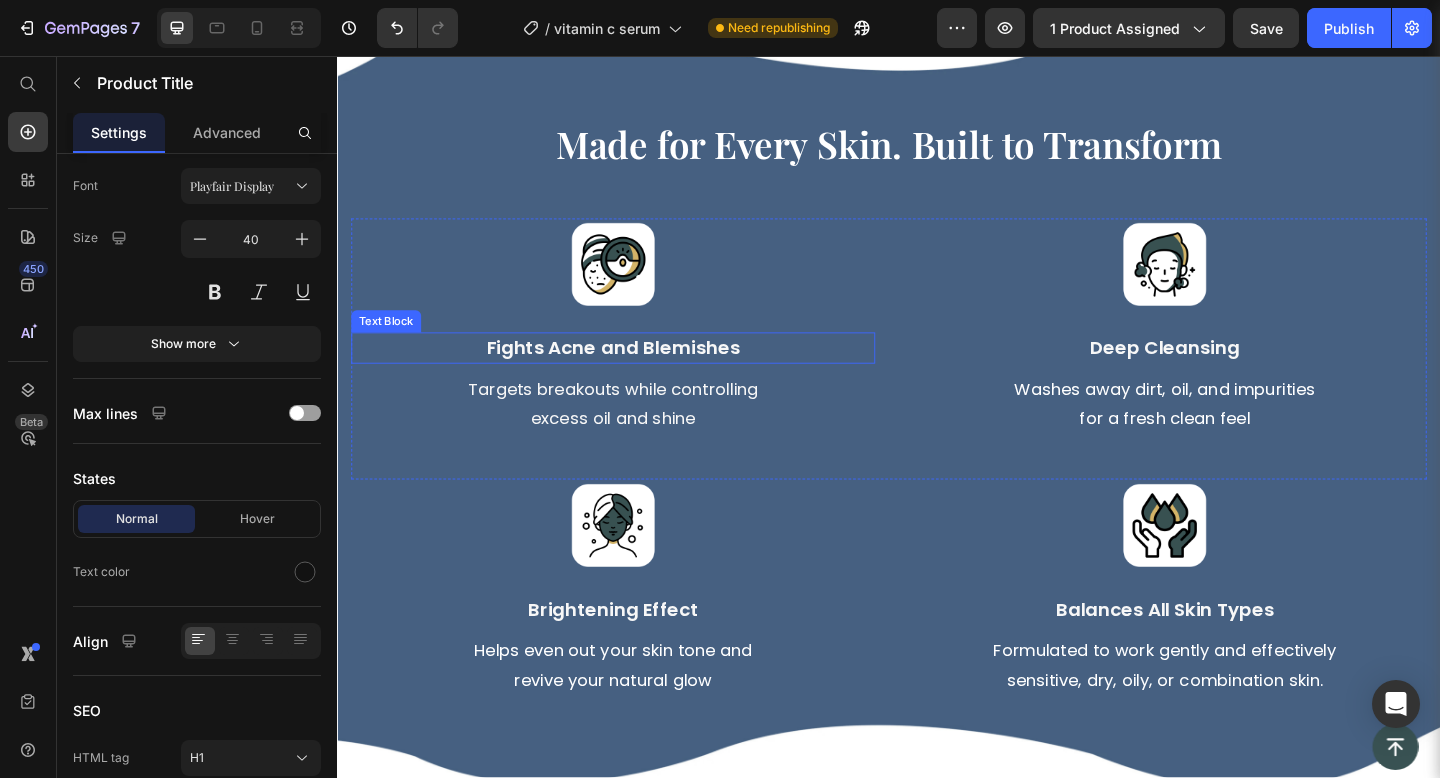 click on "Fights Acne and Blemishes" at bounding box center [637, 374] 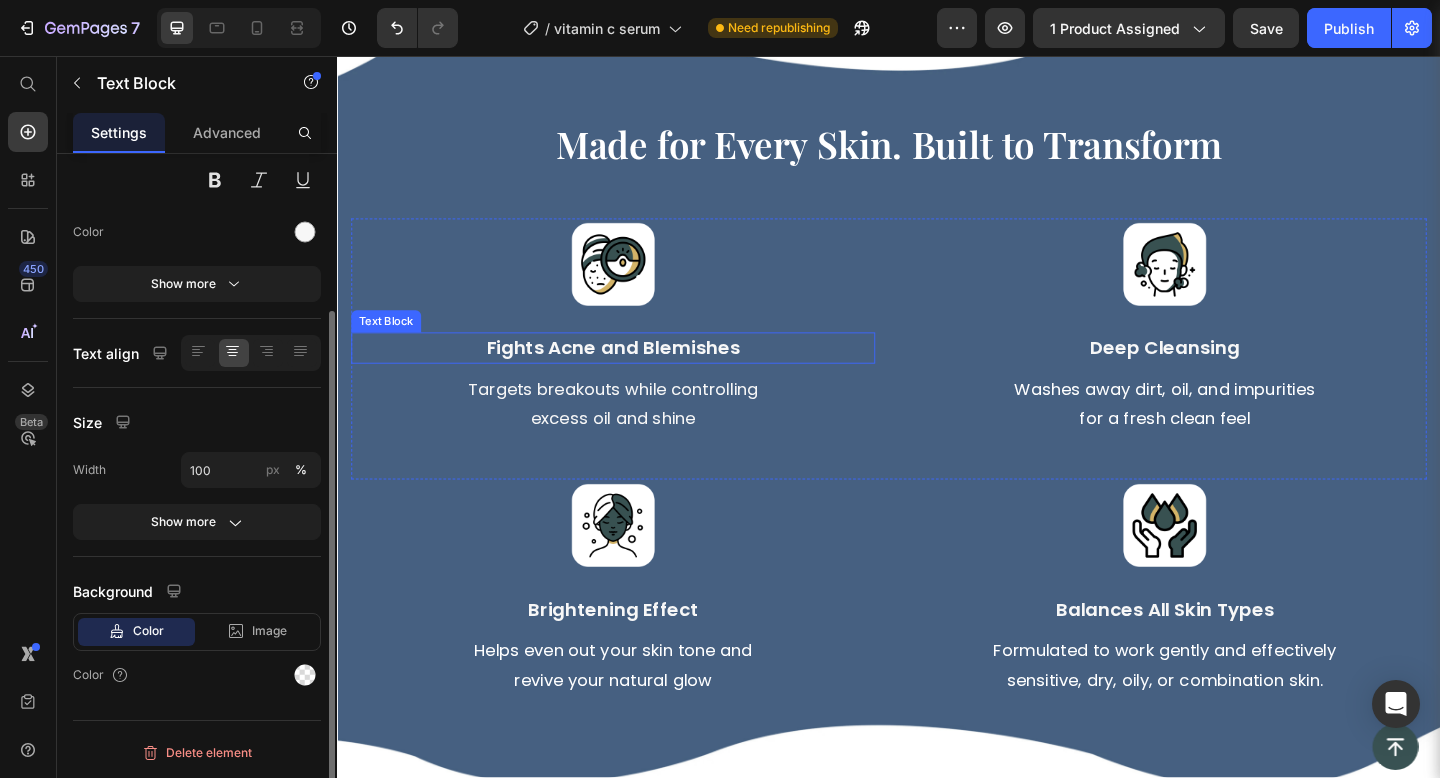 click on "Fights Acne and Blemishes" at bounding box center [637, 374] 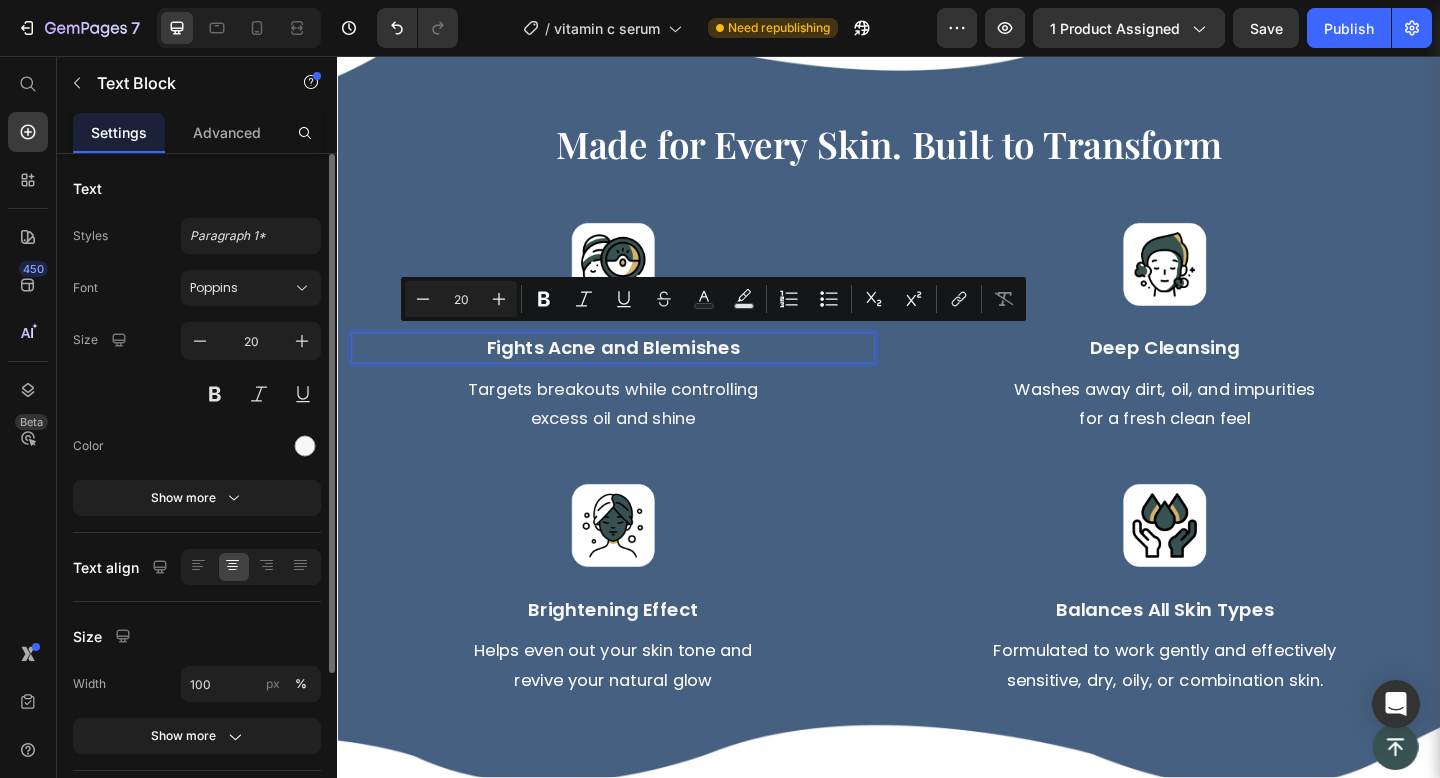 click on "Fights Acne and Blemishes" at bounding box center (637, 374) 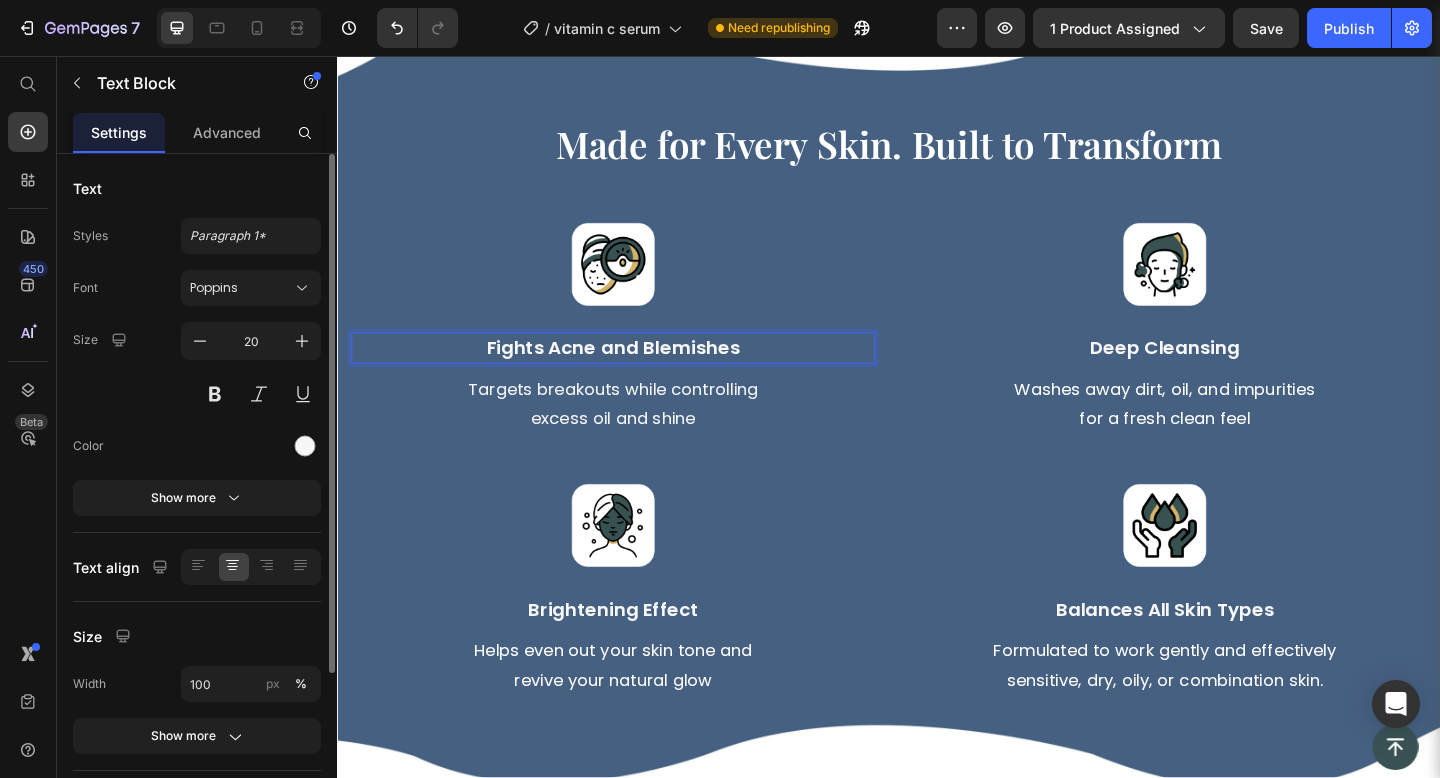 click on "Fights Acne and Blemishes" at bounding box center [637, 374] 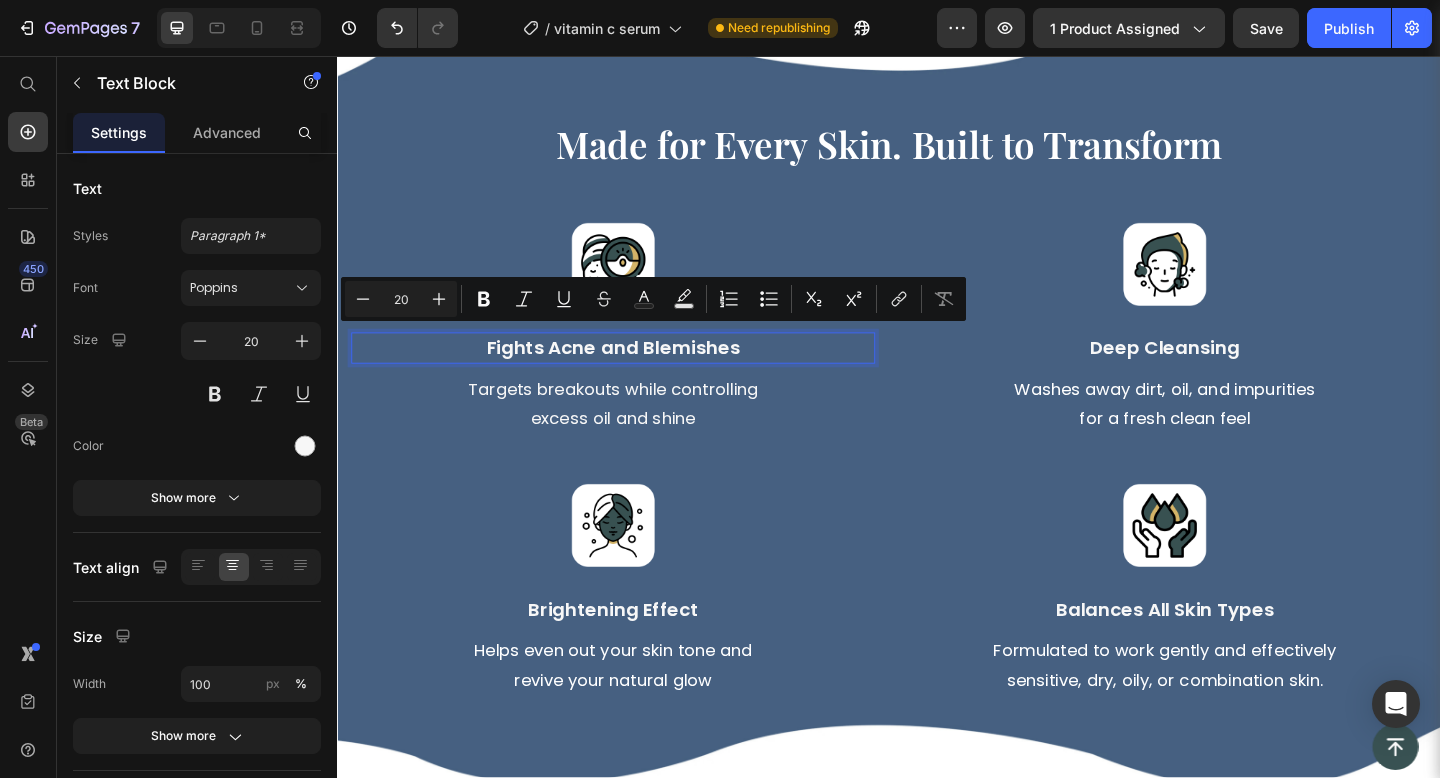 copy on "Fights Acne and Blemishes" 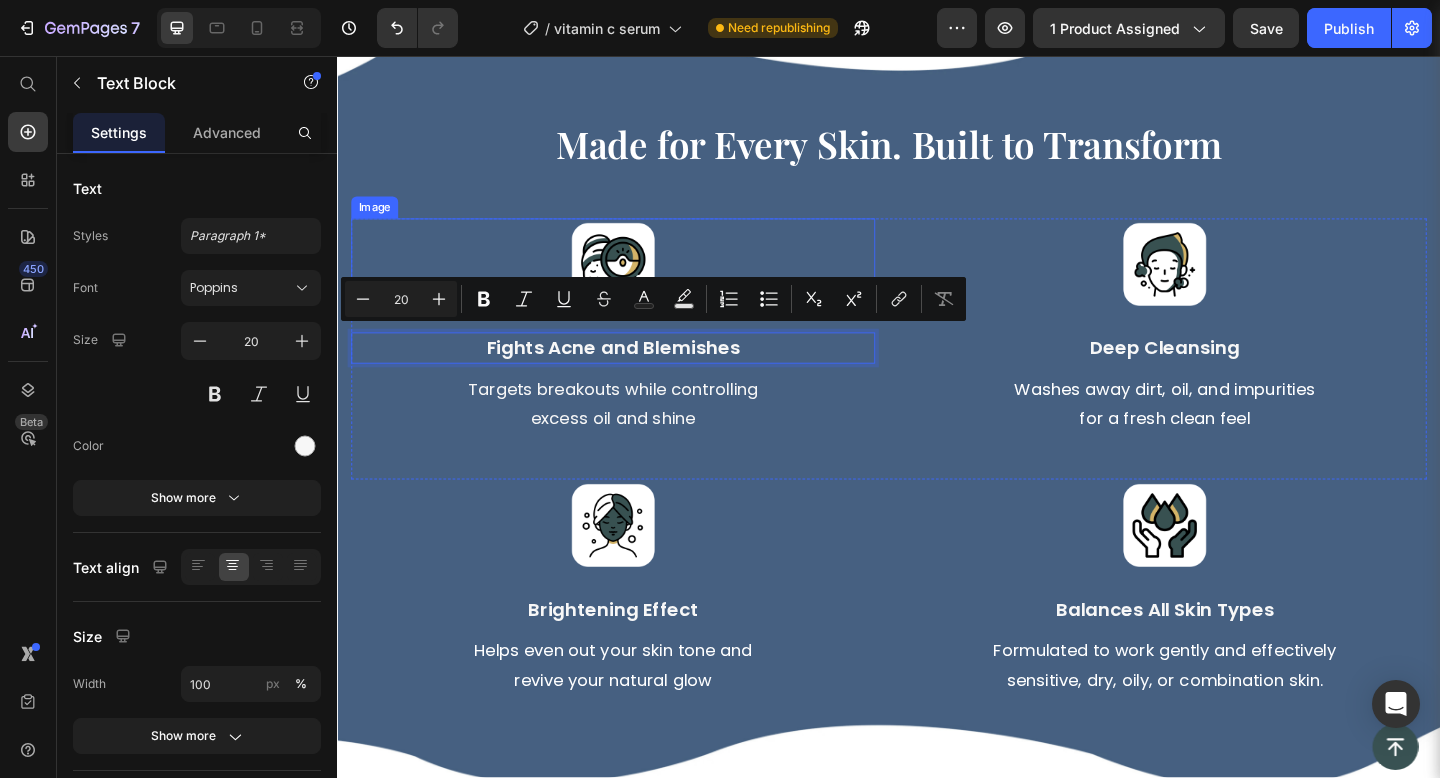 click at bounding box center [637, 283] 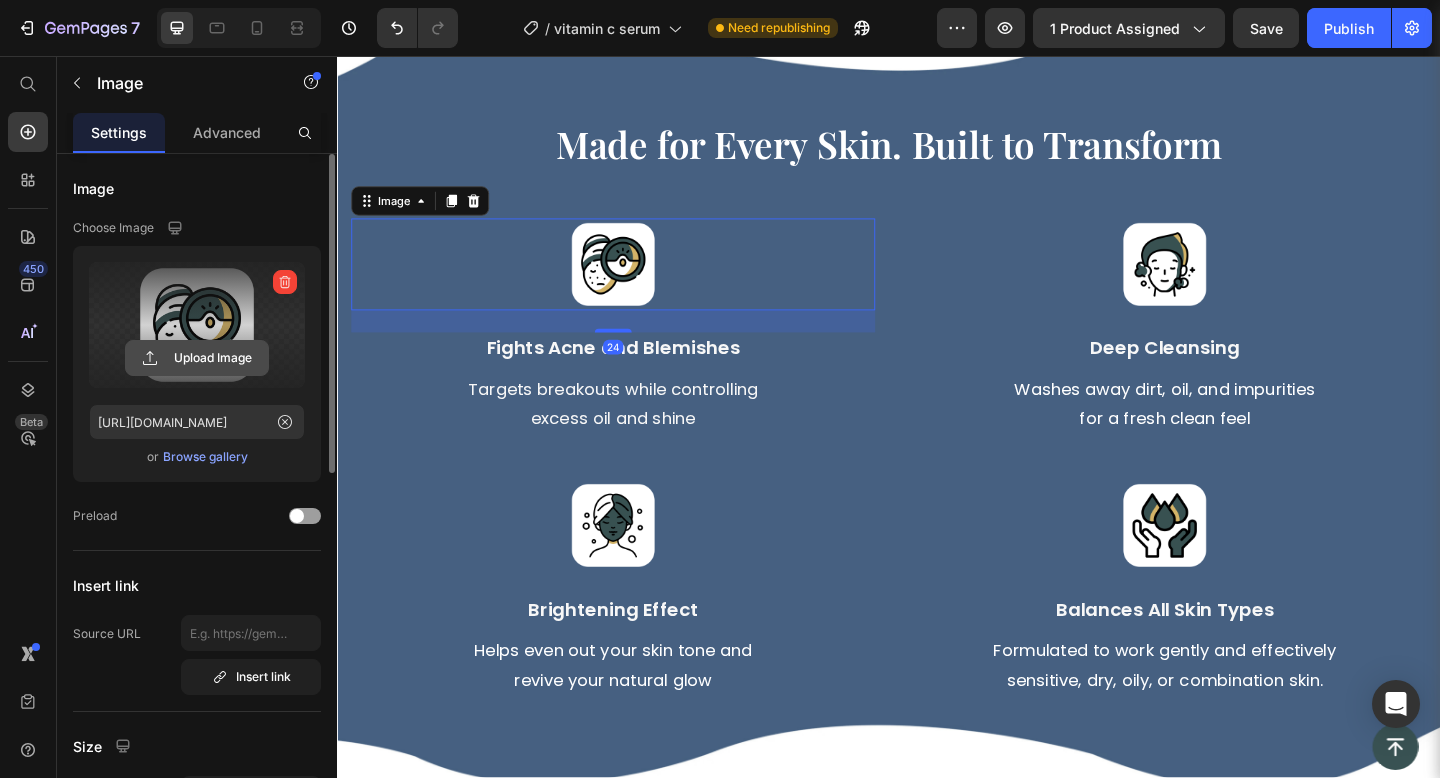 click 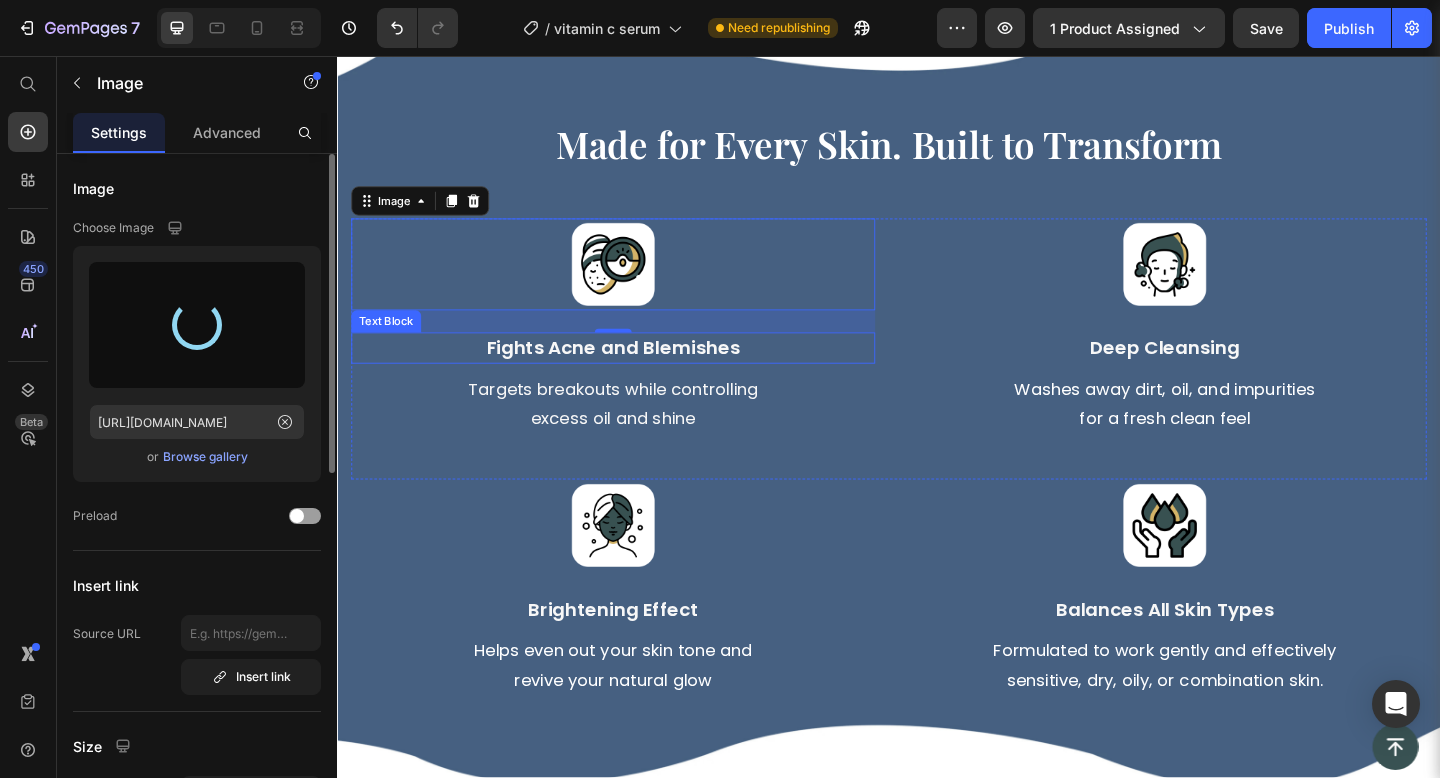 type on "https://cdn.shopify.com/s/files/1/0769/8248/5212/files/gempages_574863523826369648-0c0e454e-5e3f-4fd0-a6d2-3dfbb78c6e71.png" 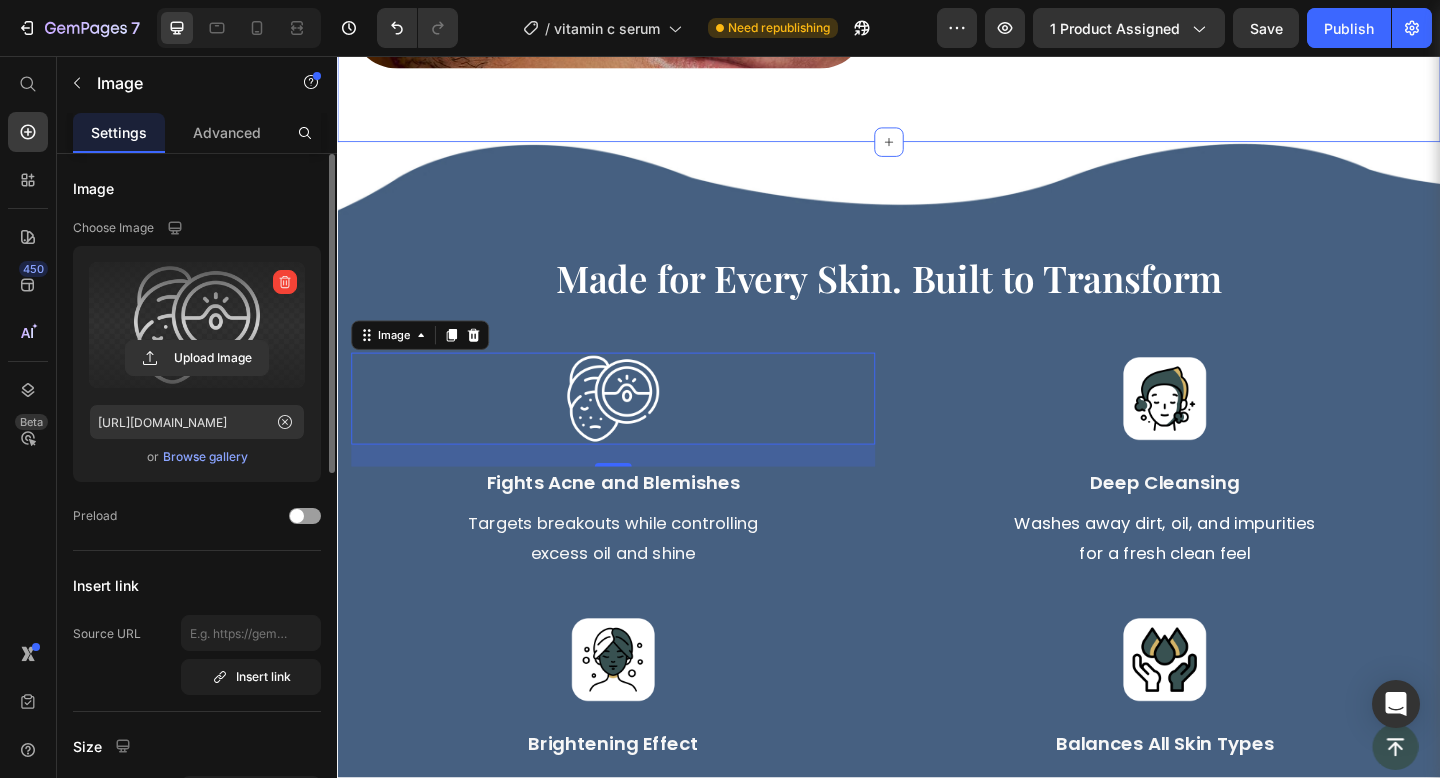 scroll, scrollTop: 3316, scrollLeft: 0, axis: vertical 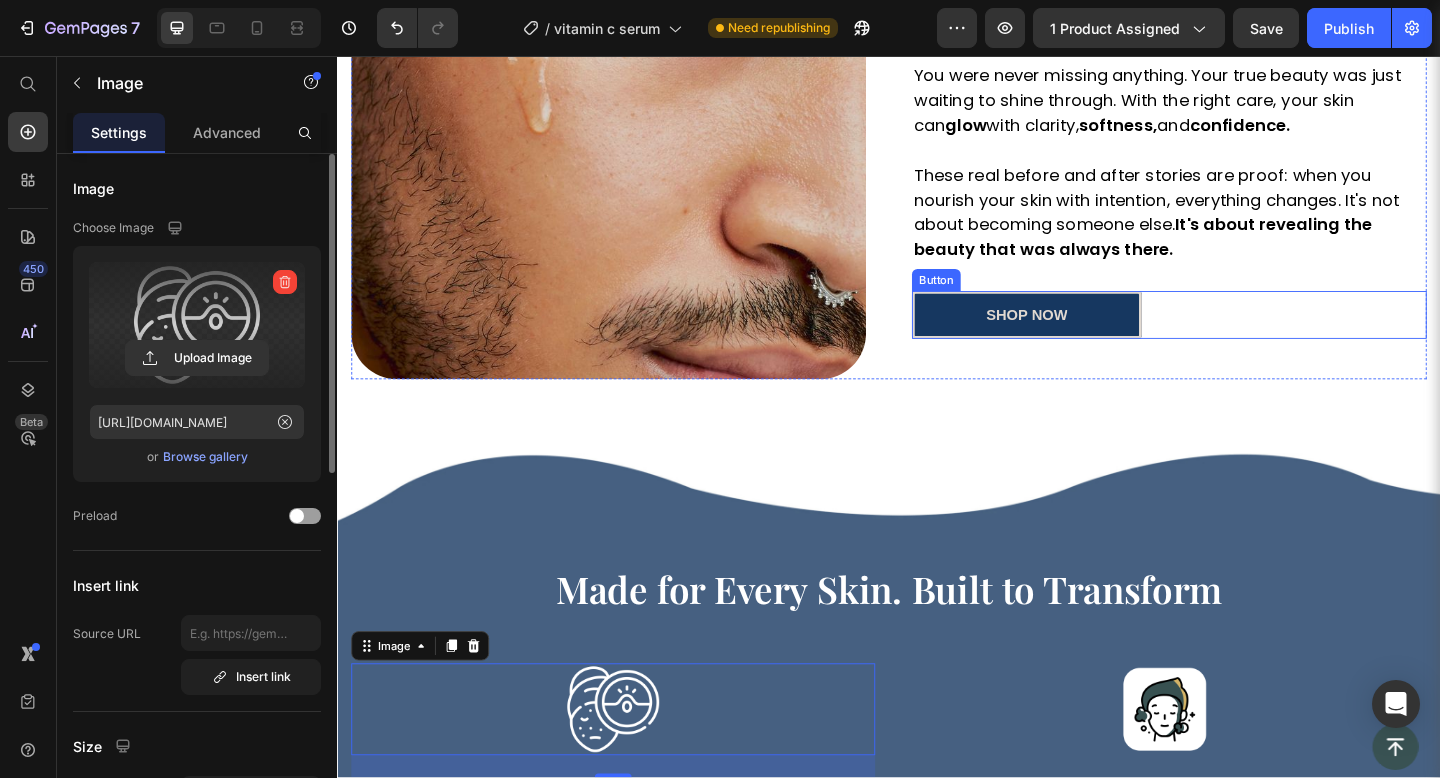 click on "shop now" at bounding box center [1087, 338] 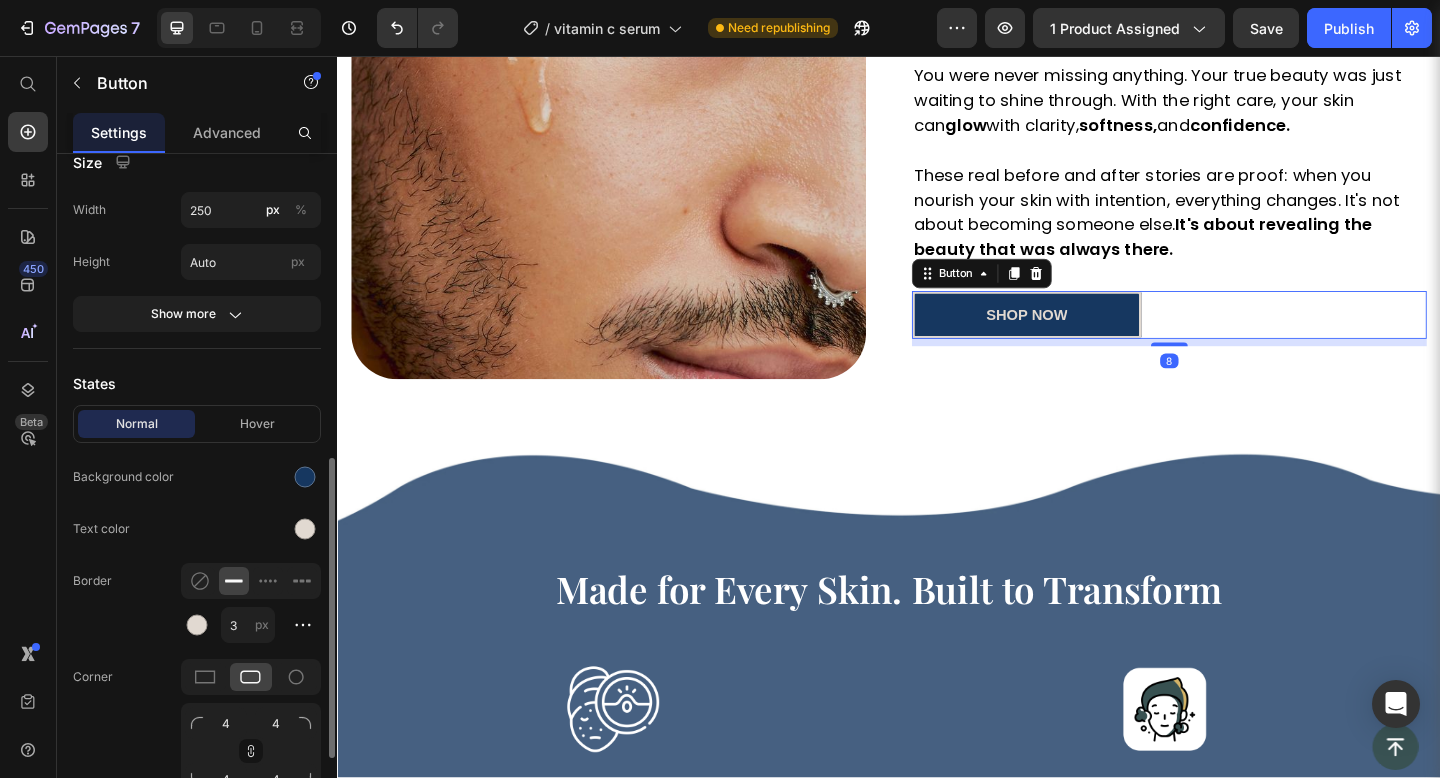 scroll, scrollTop: 422, scrollLeft: 0, axis: vertical 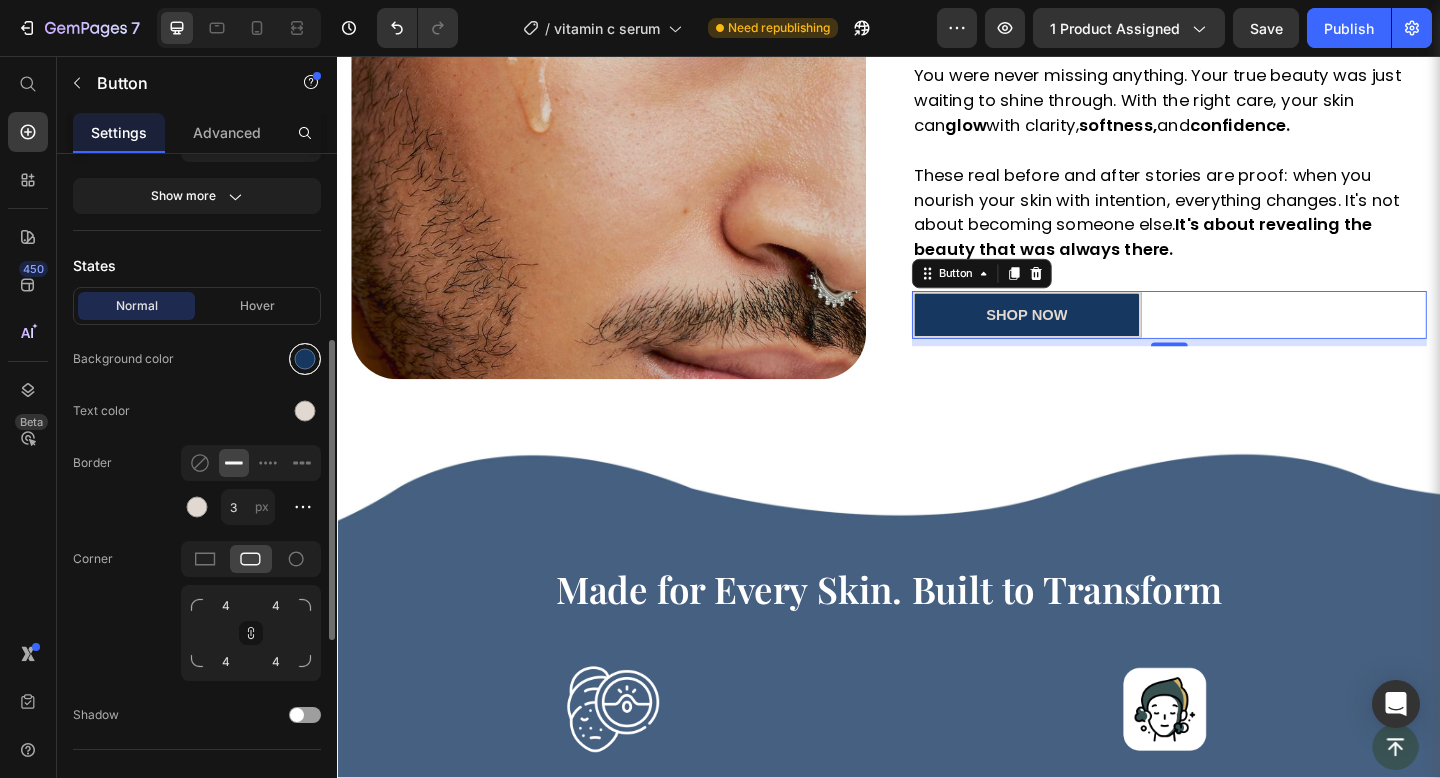 click at bounding box center (305, 359) 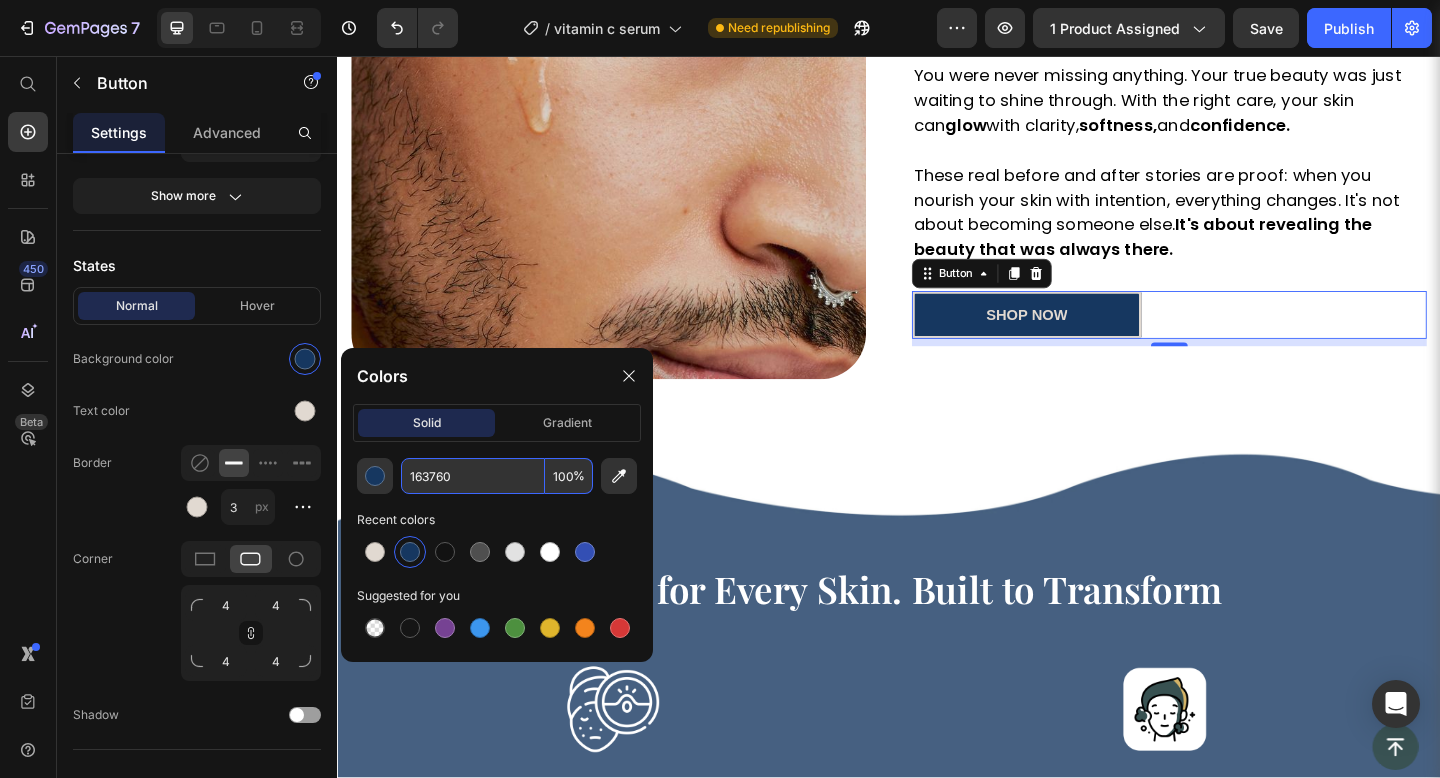 click on "163760" at bounding box center [473, 476] 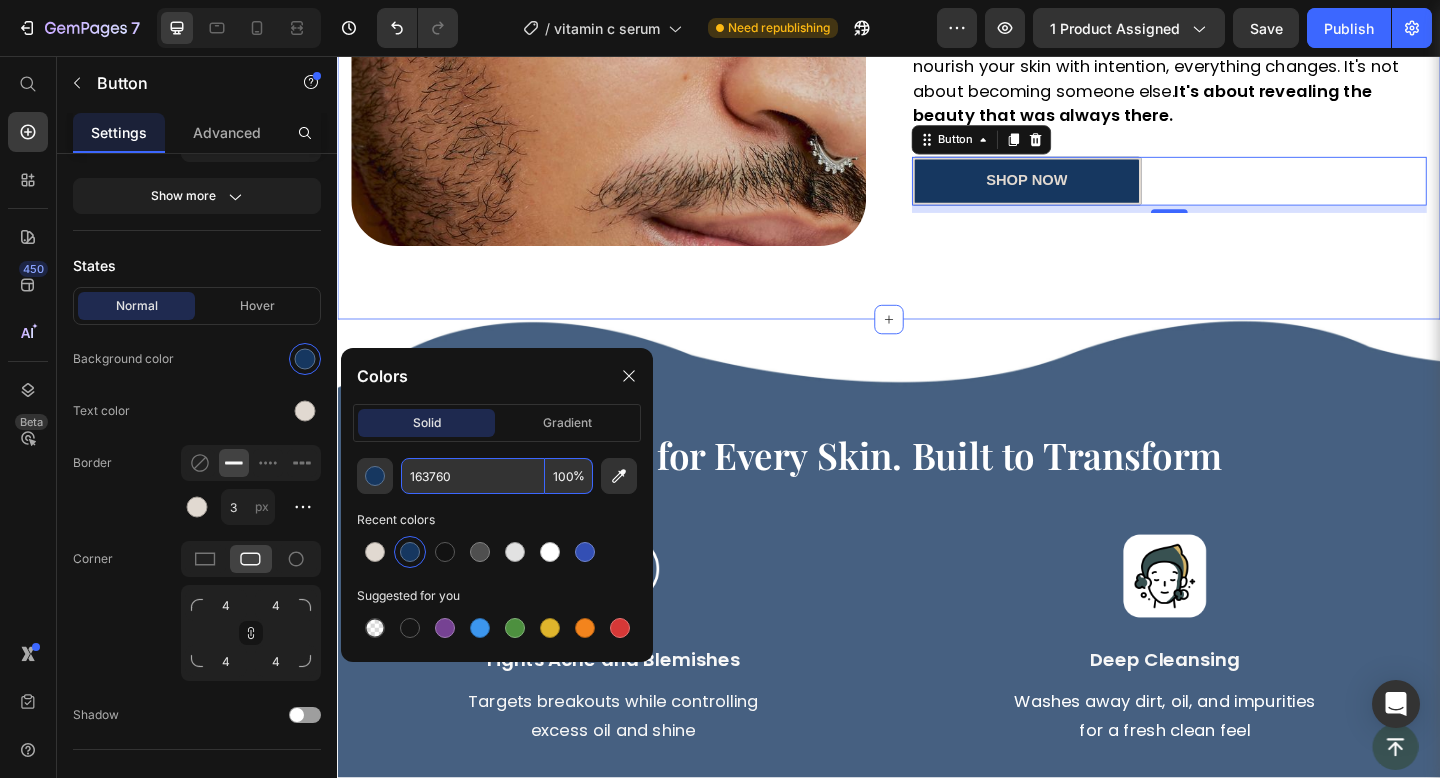scroll, scrollTop: 3634, scrollLeft: 0, axis: vertical 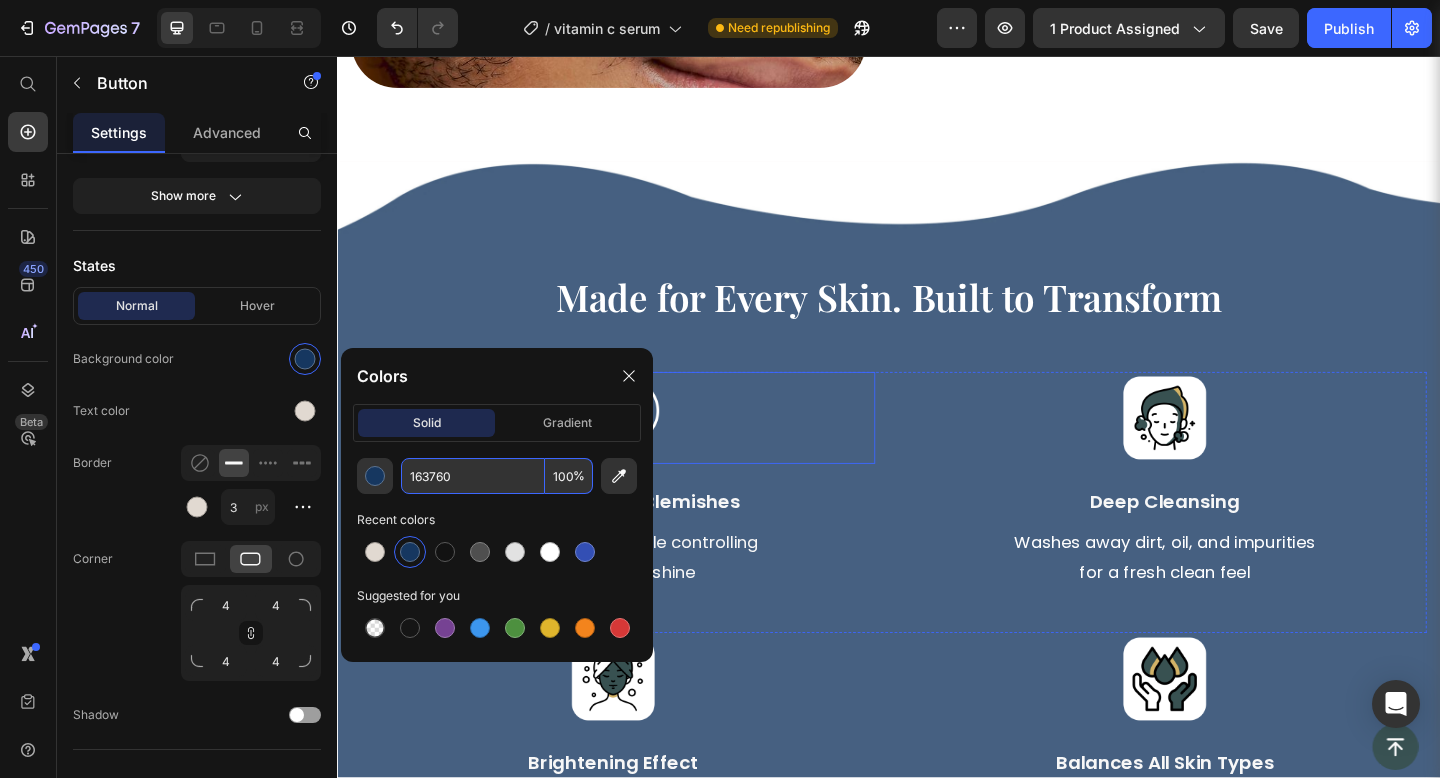 click at bounding box center [637, 450] 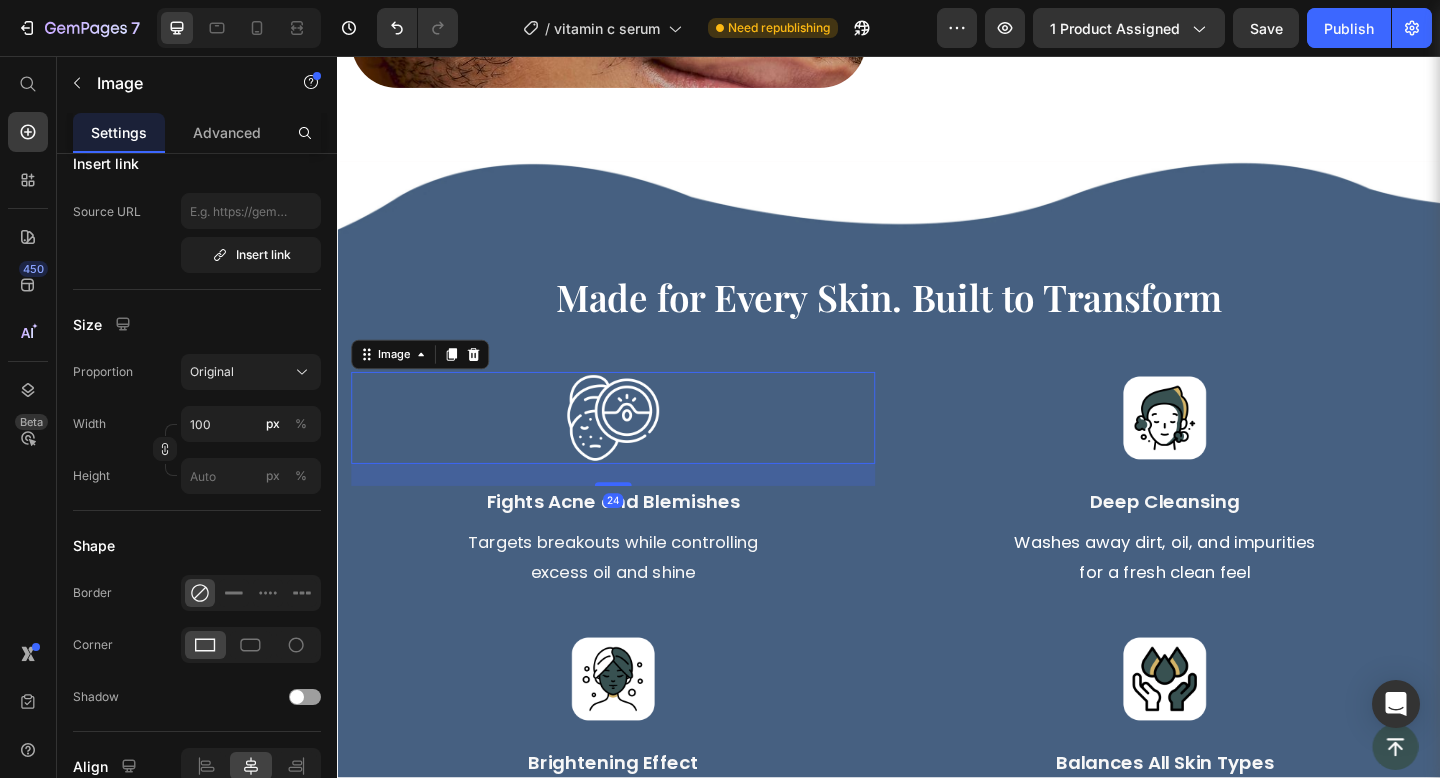 scroll, scrollTop: 0, scrollLeft: 0, axis: both 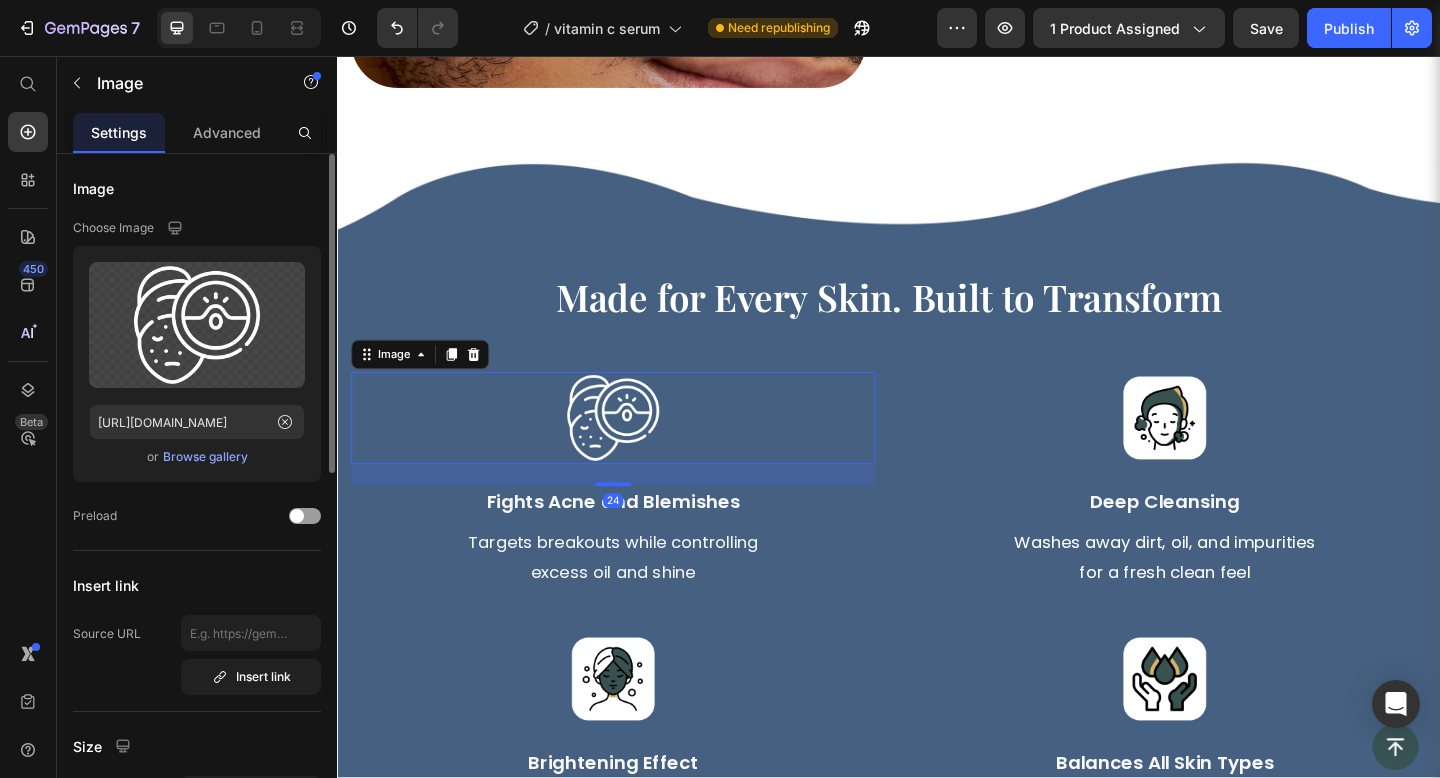 click at bounding box center [637, 450] 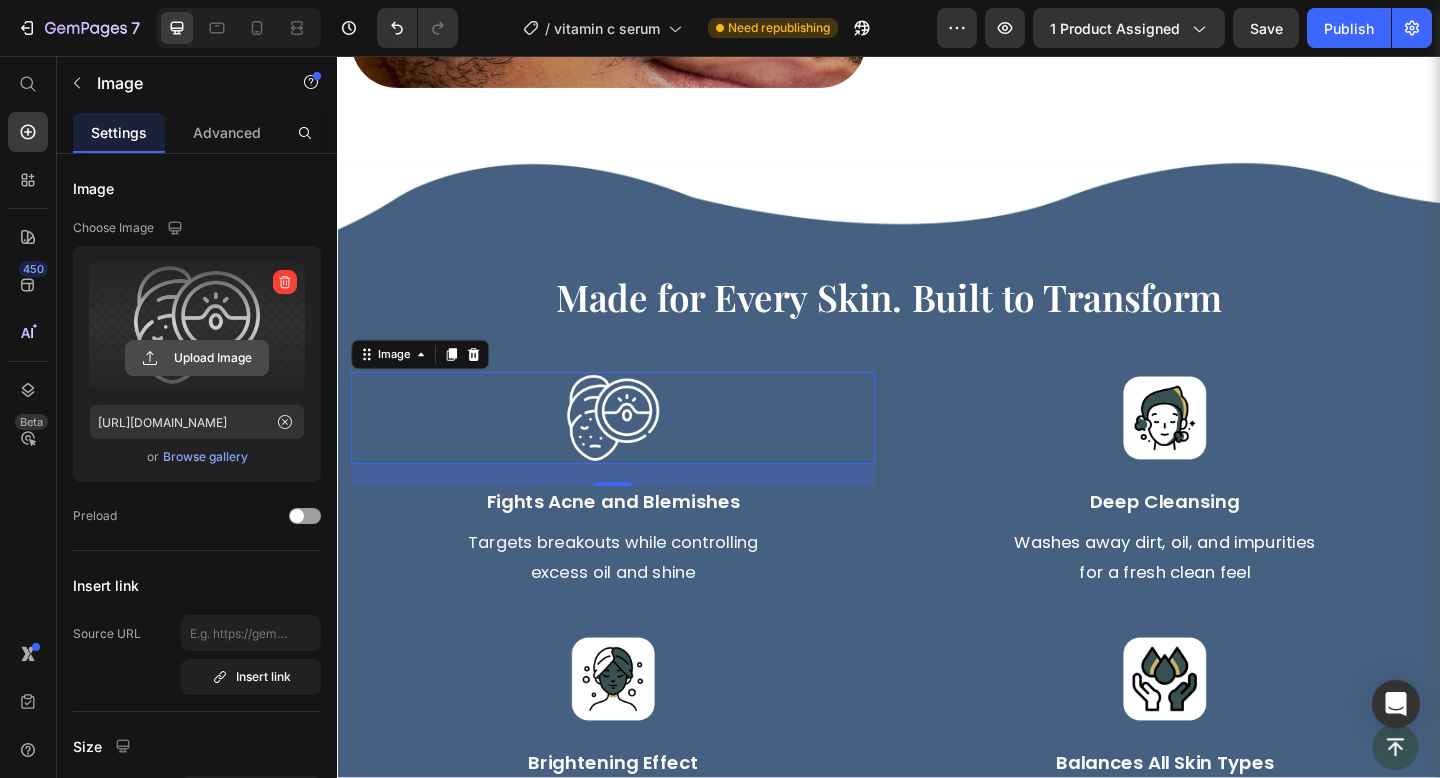 click 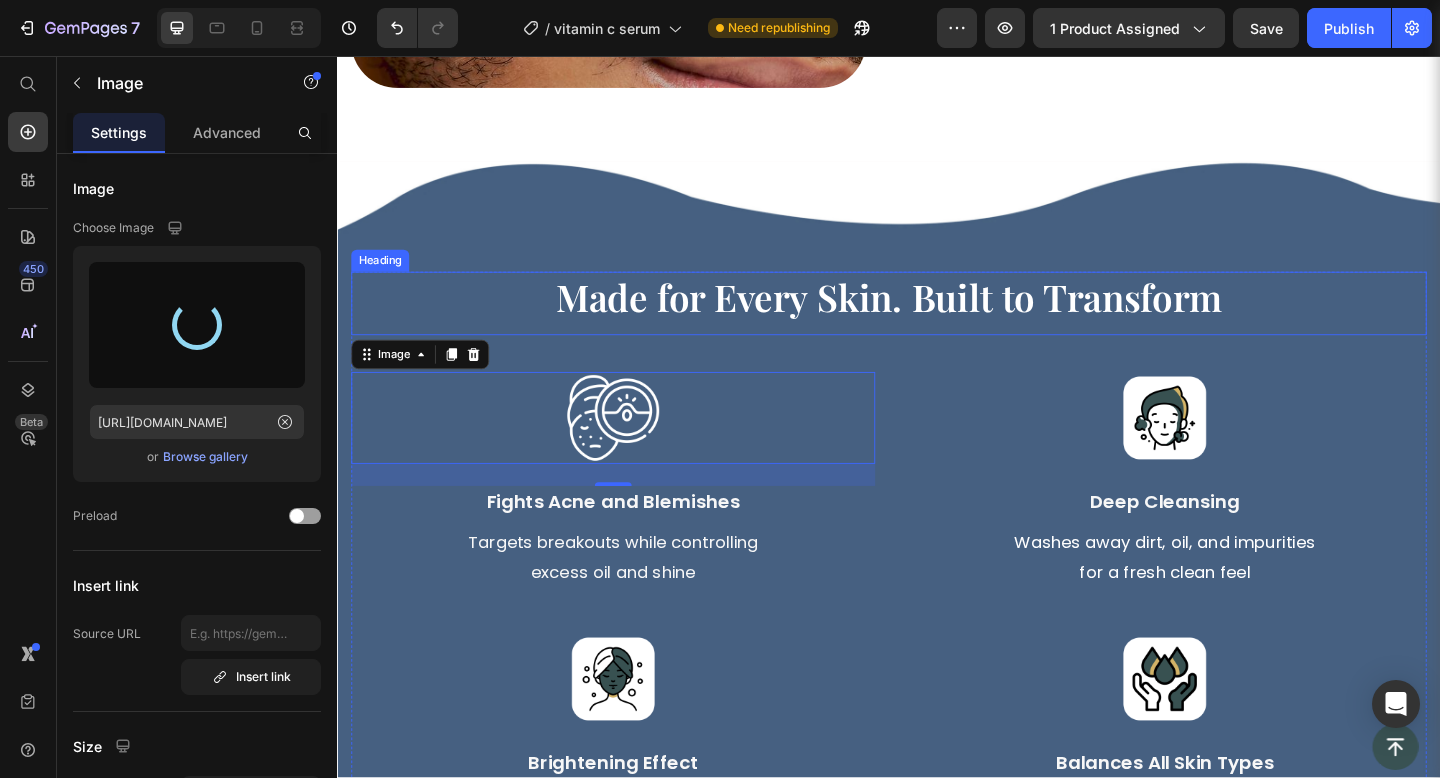 type on "https://cdn.shopify.com/s/files/1/0769/8248/5212/files/gempages_574863523826369648-076f38f7-10f2-4f59-857e-ff8350a6932b.png" 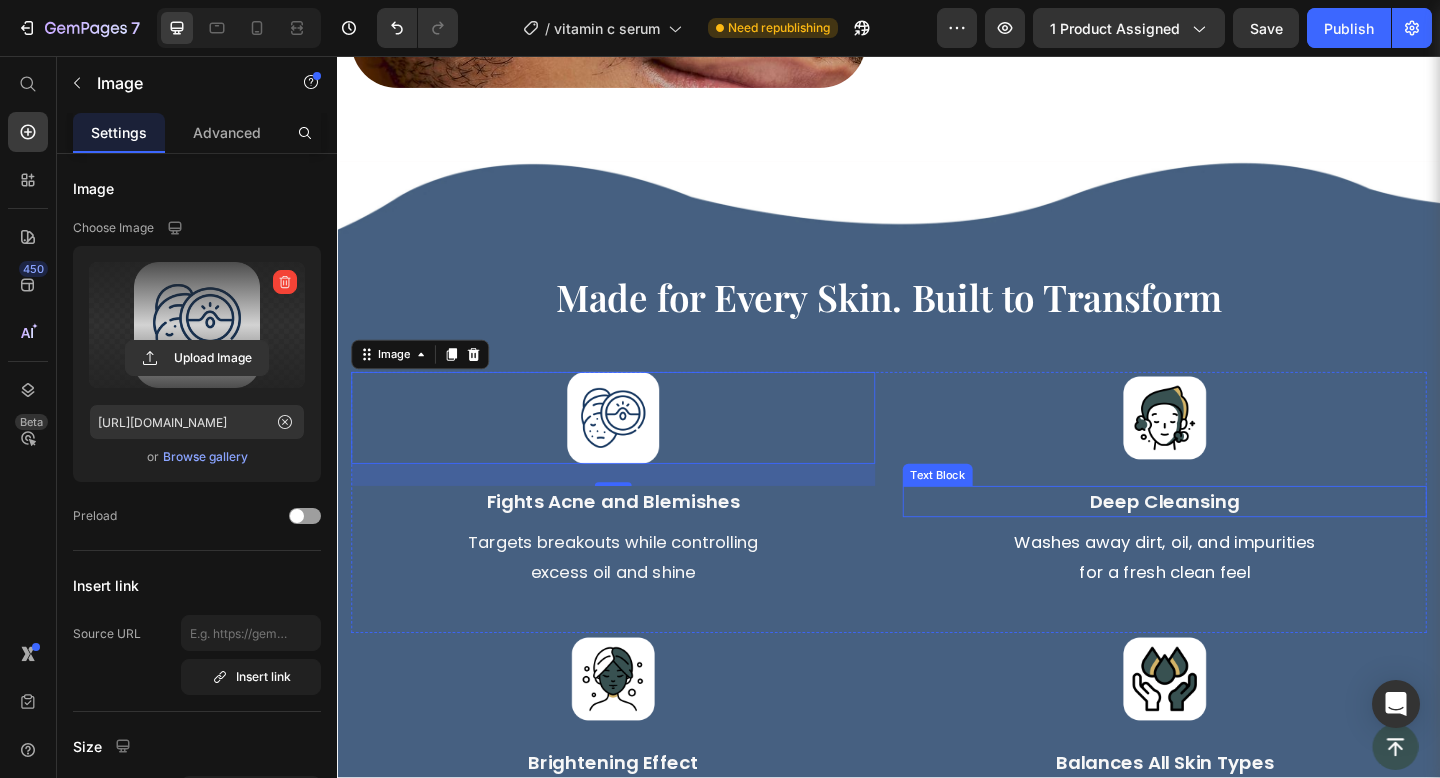 click on "Deep Cleansing" at bounding box center [1237, 541] 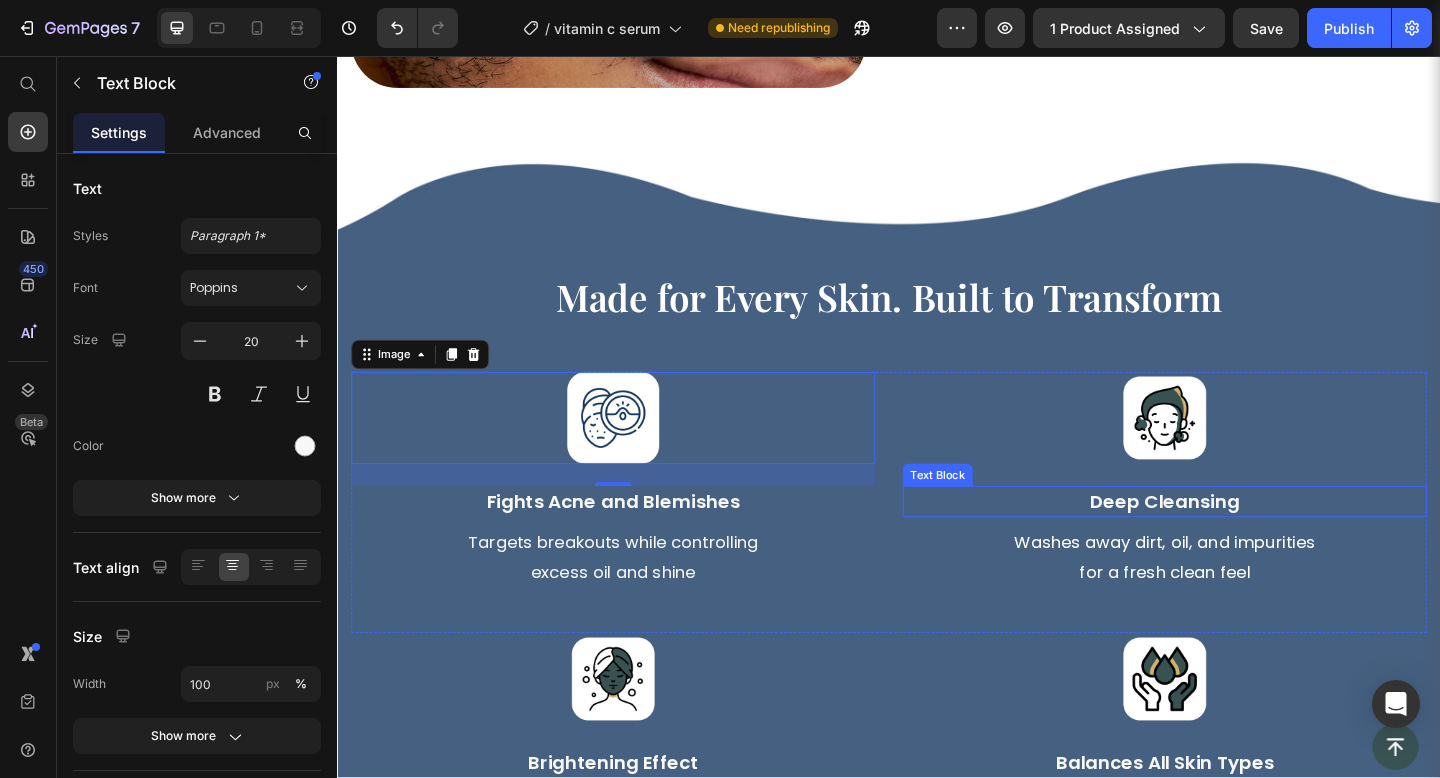 click on "Deep Cleansing" at bounding box center (1237, 541) 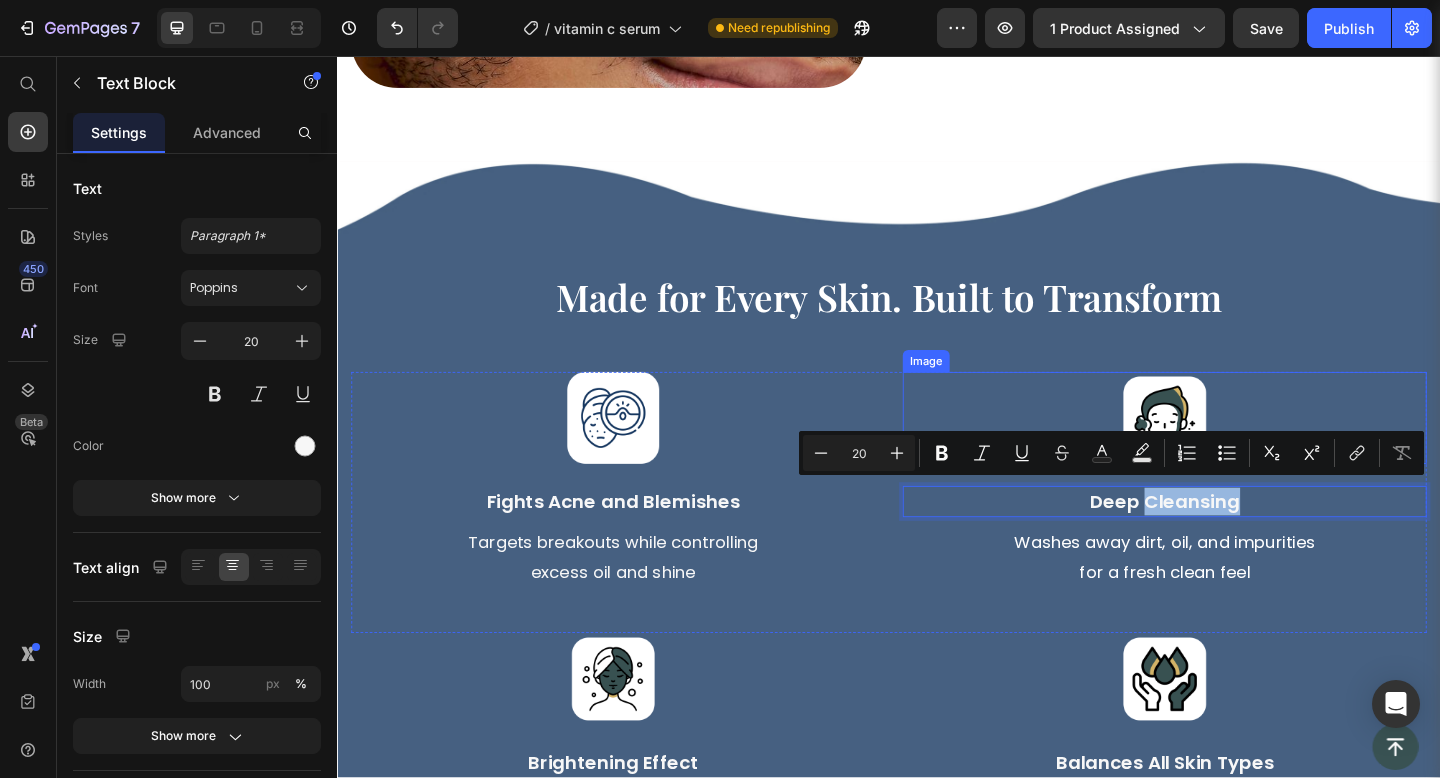 click at bounding box center [1237, 450] 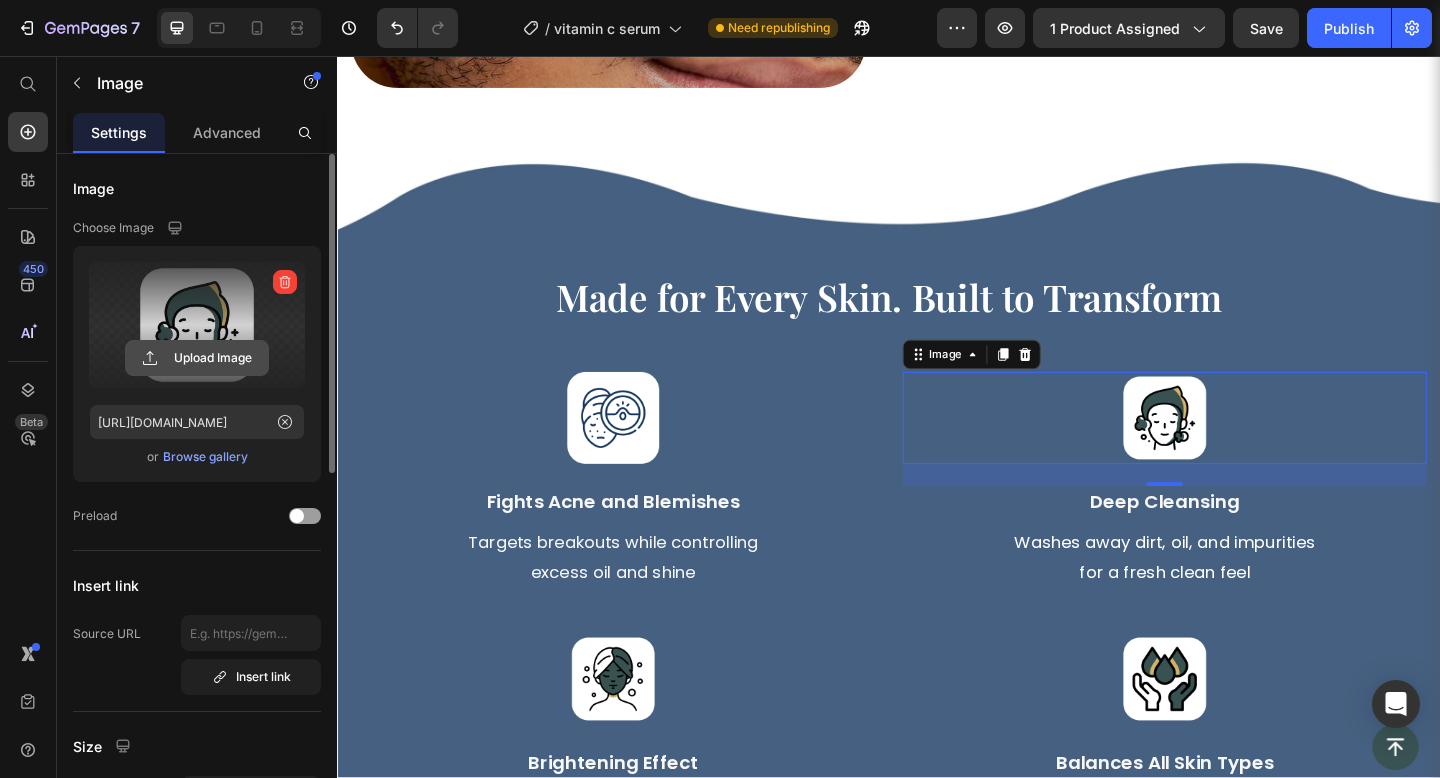 click 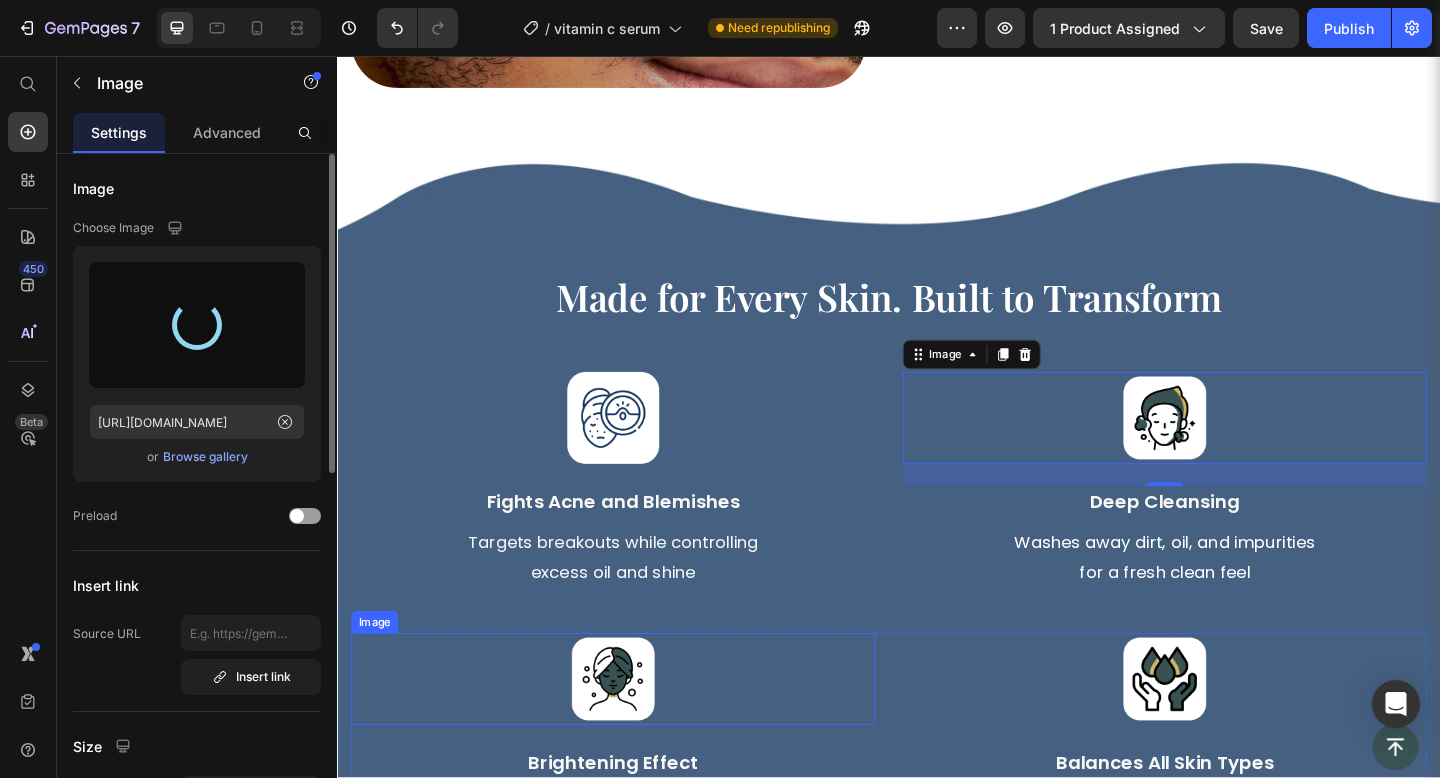 type on "https://cdn.shopify.com/s/files/1/0769/8248/5212/files/gempages_574863523826369648-69206c1f-1437-438f-b276-300ab56ca809.png" 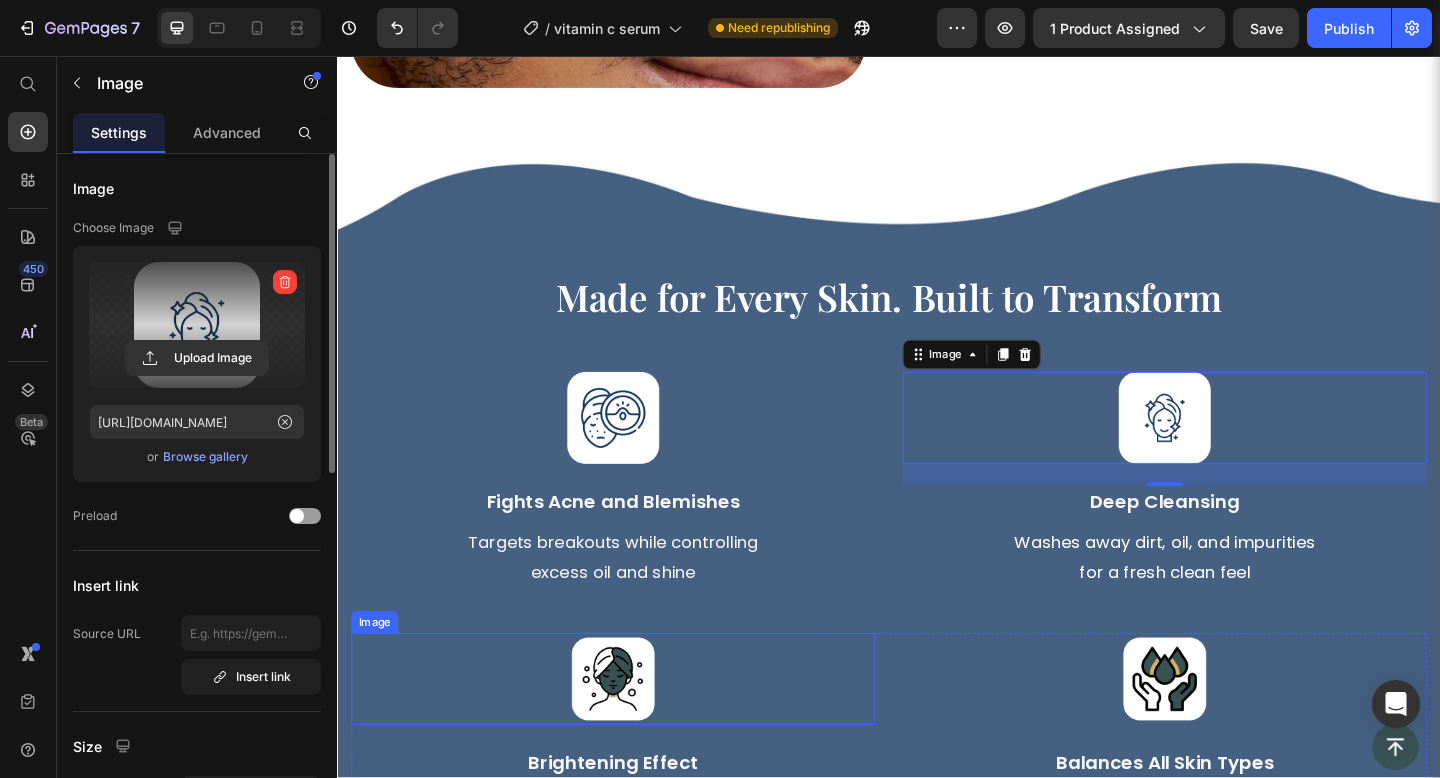 click at bounding box center (637, 734) 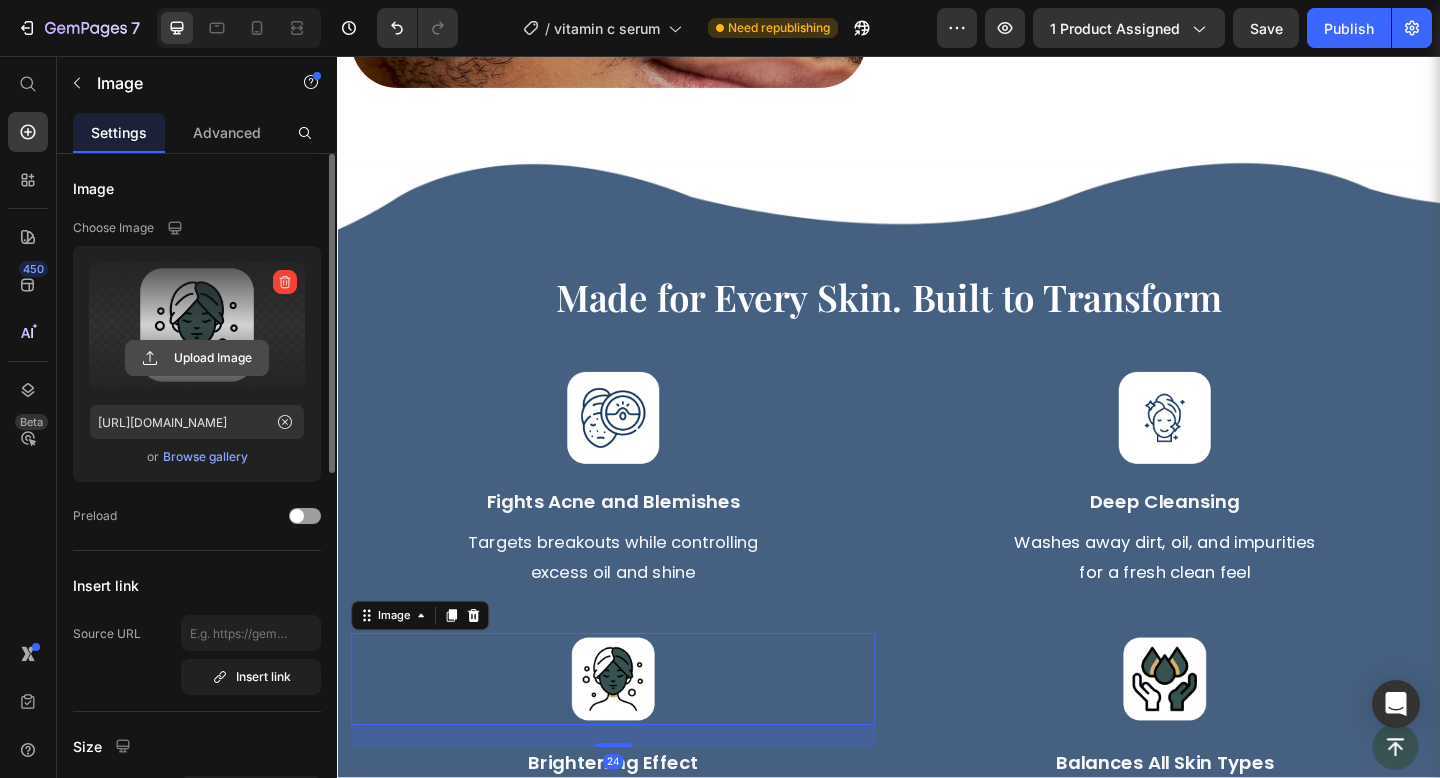 click 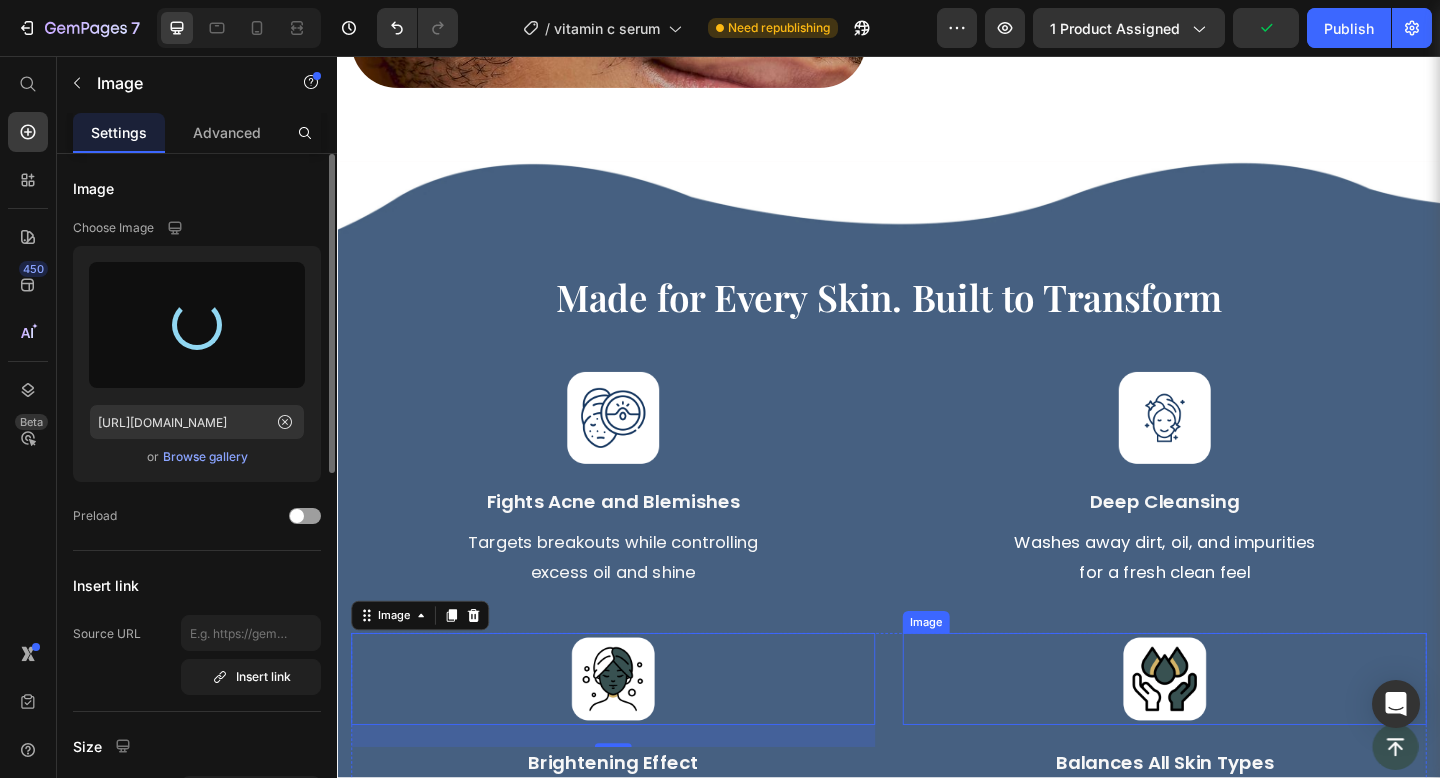 type on "https://cdn.shopify.com/s/files/1/0769/8248/5212/files/gempages_574863523826369648-f6b4b99a-2a2c-4af8-a961-d5b8326f814f.png" 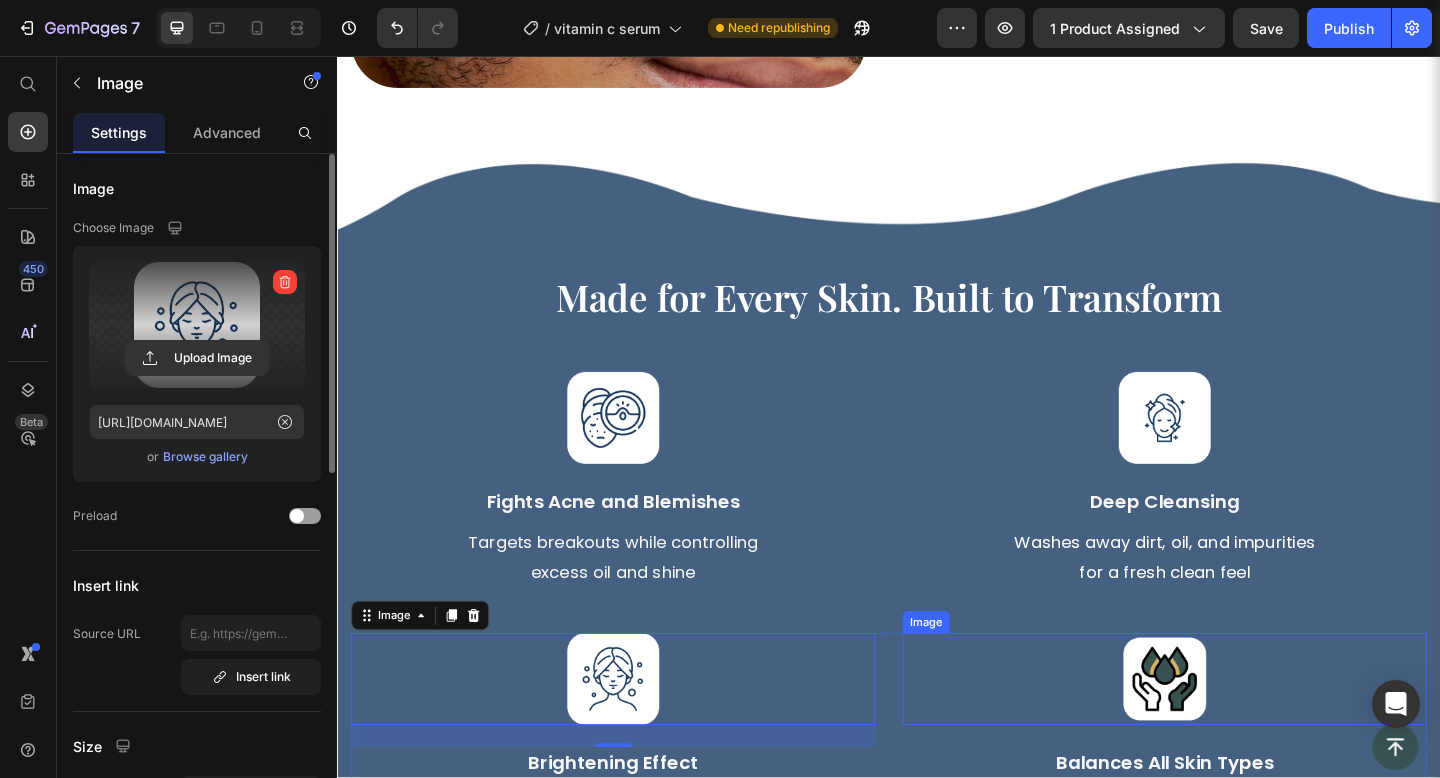 click at bounding box center [1237, 734] 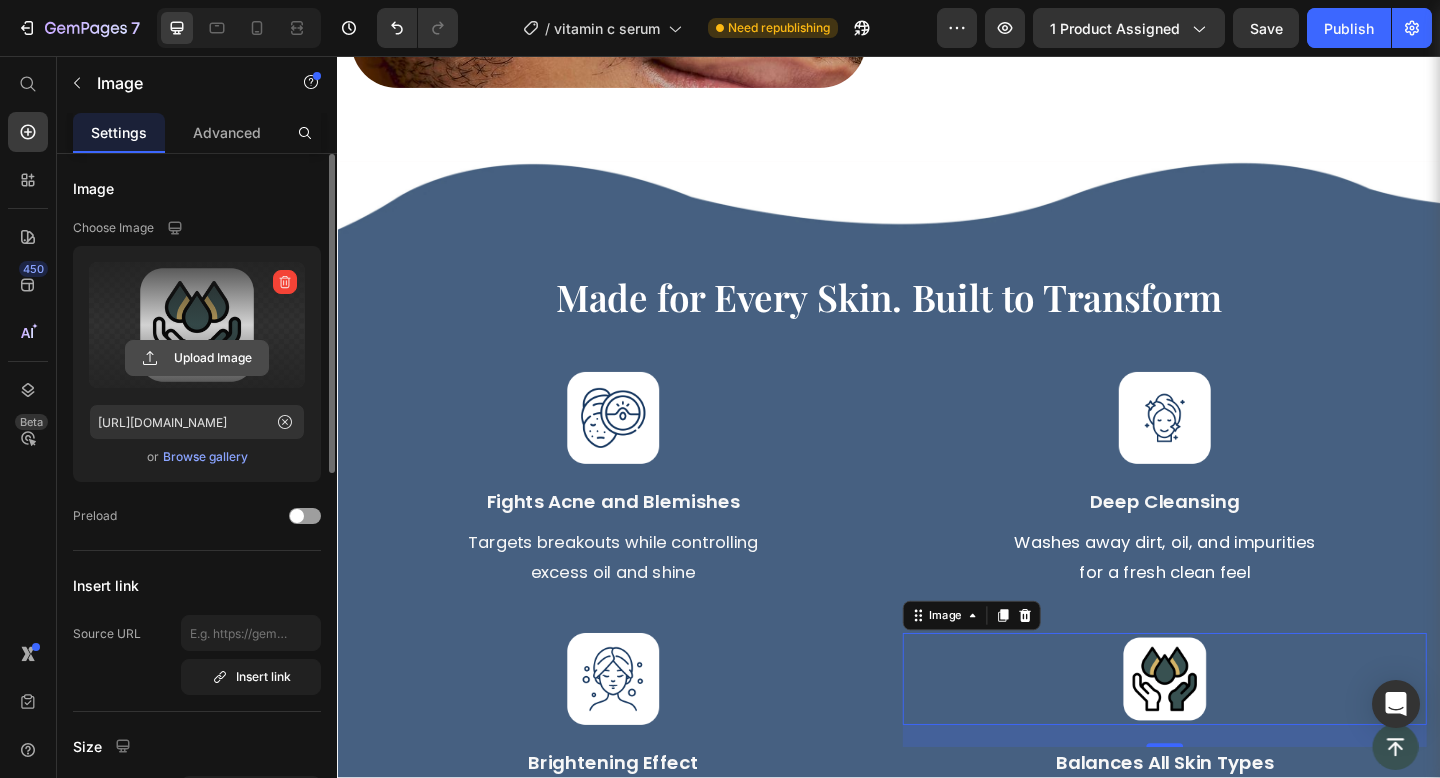click 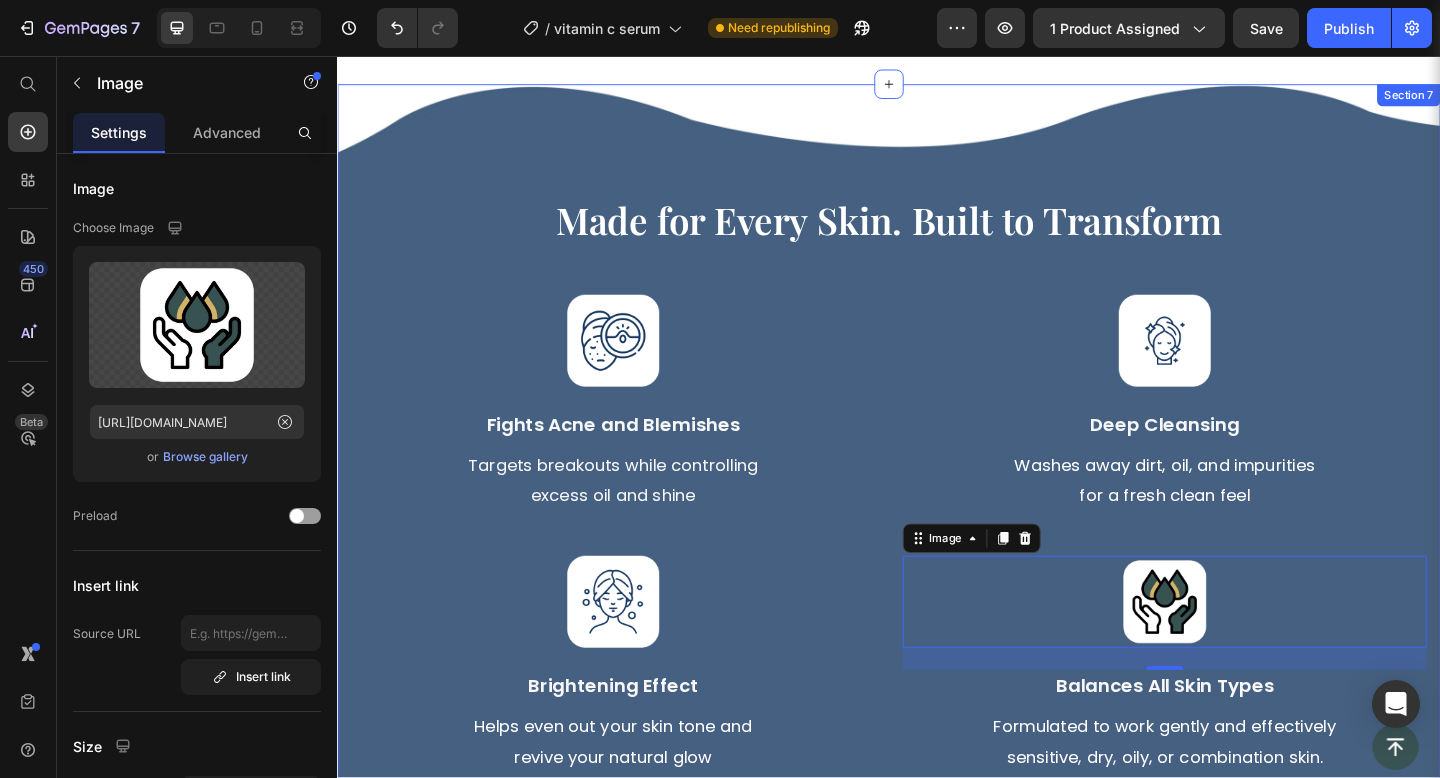scroll, scrollTop: 3781, scrollLeft: 0, axis: vertical 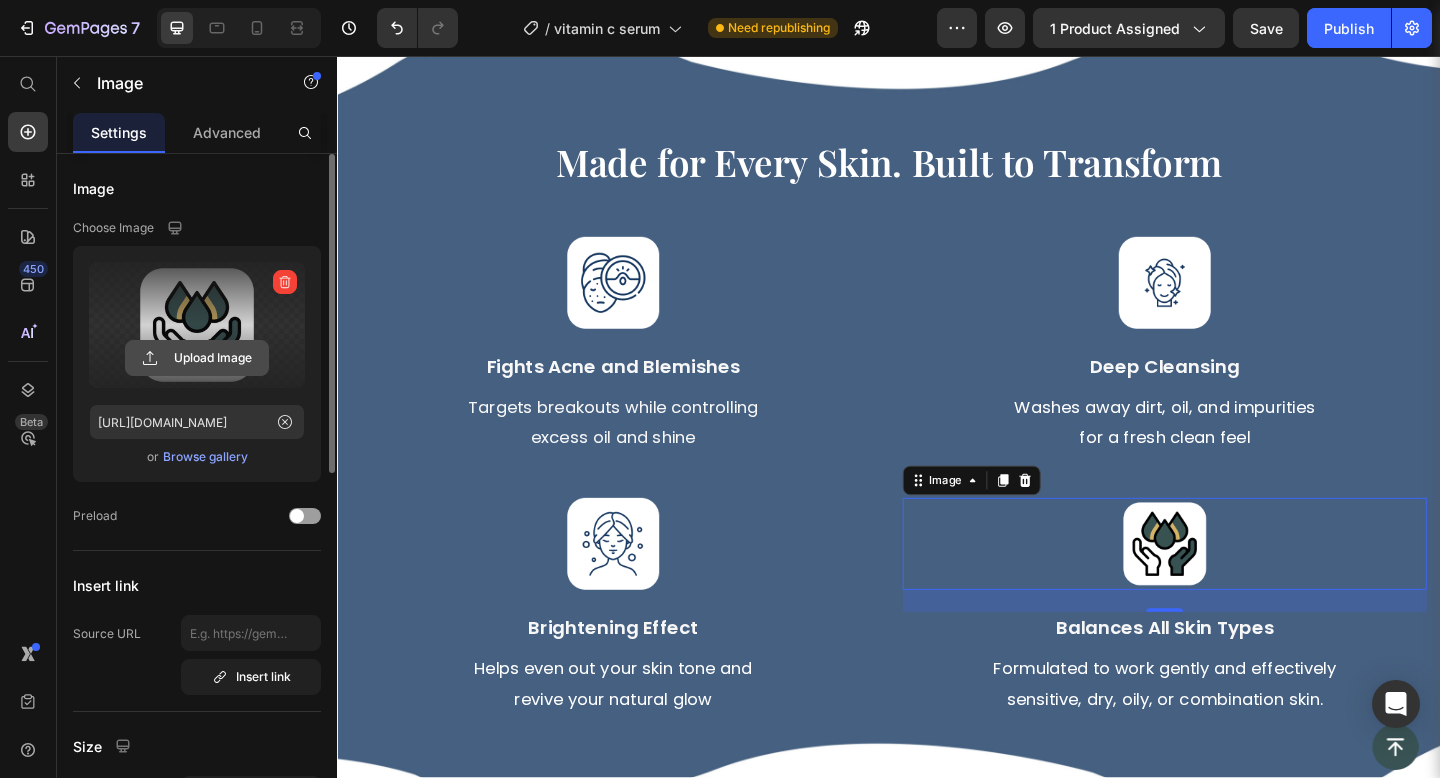 click 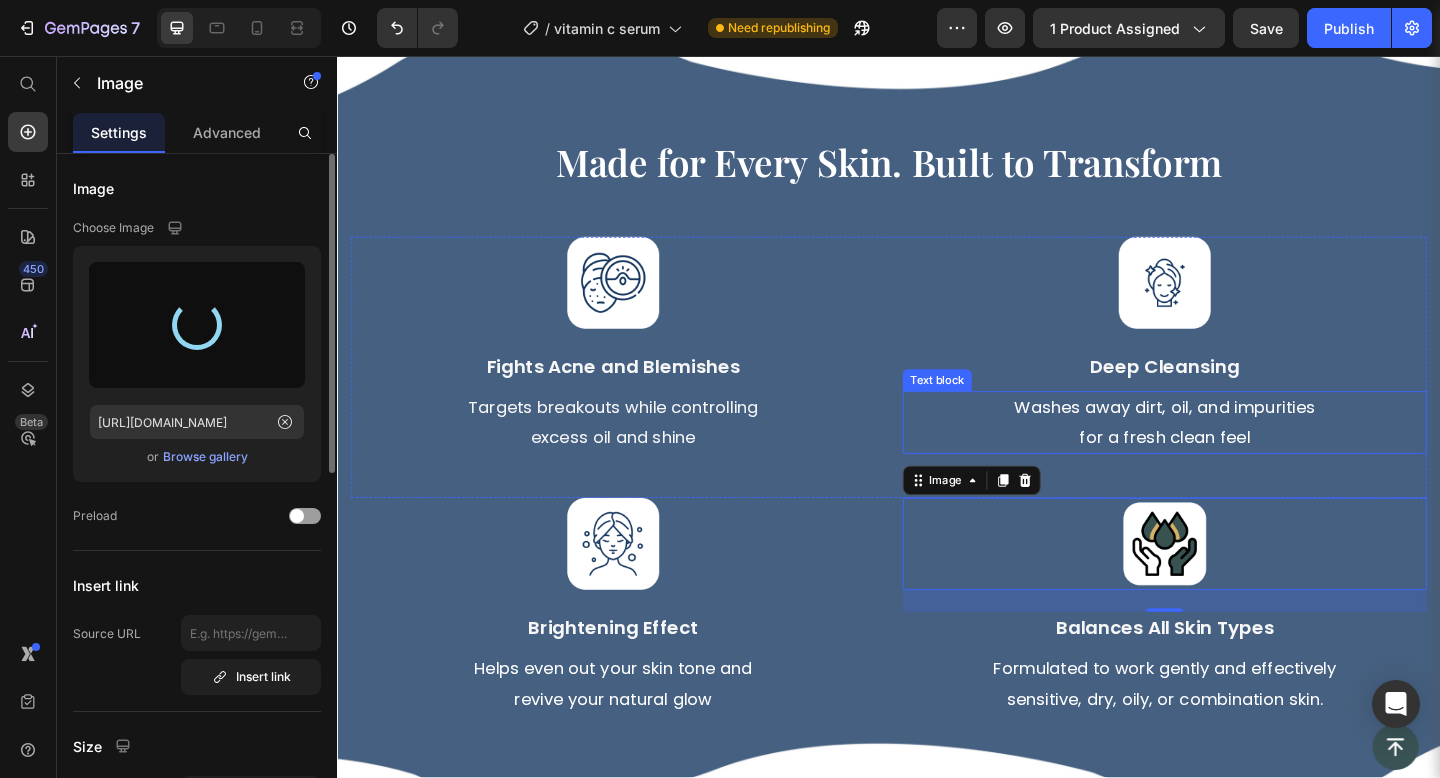 type on "https://cdn.shopify.com/s/files/1/0769/8248/5212/files/gempages_574863523826369648-70002d91-5b57-4169-b22a-d9074009374c.png" 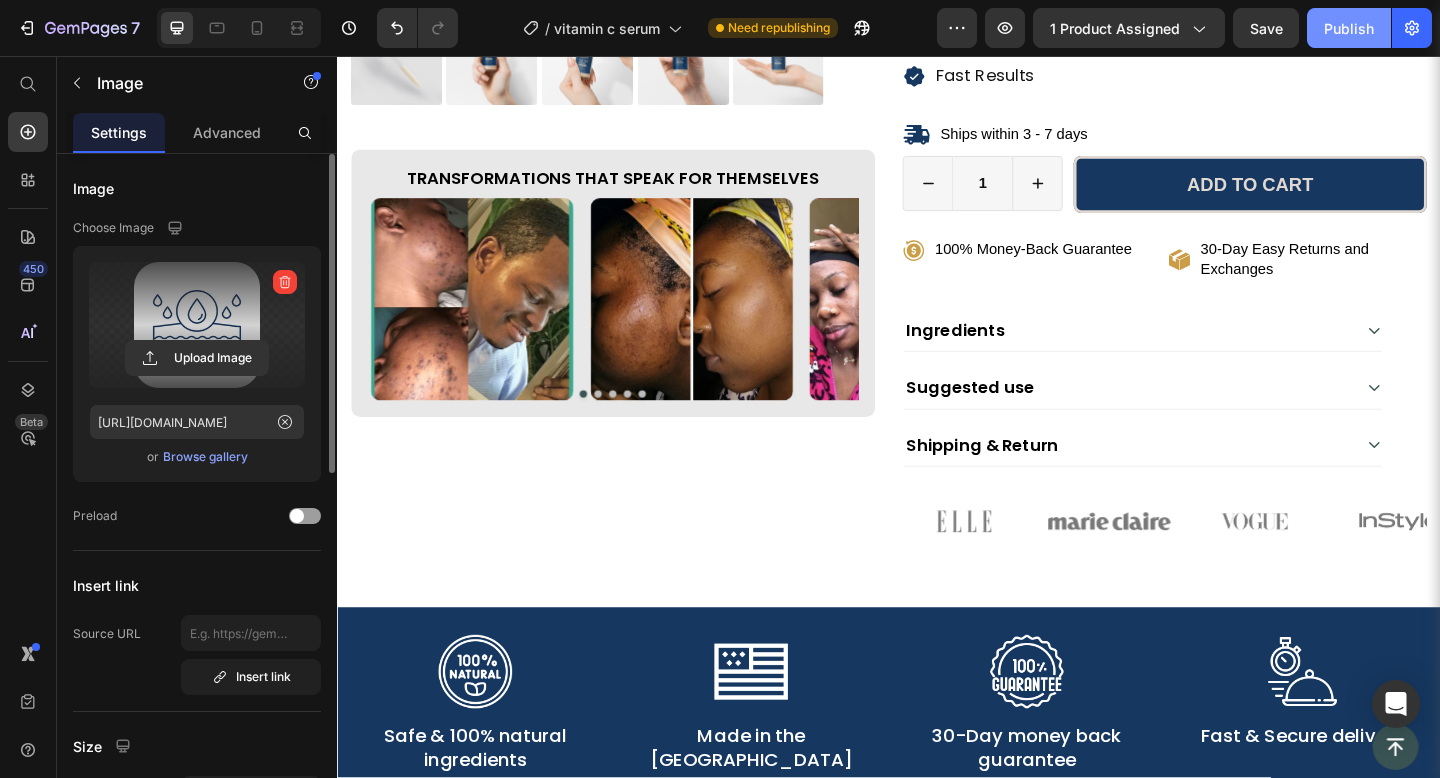 scroll, scrollTop: 0, scrollLeft: 0, axis: both 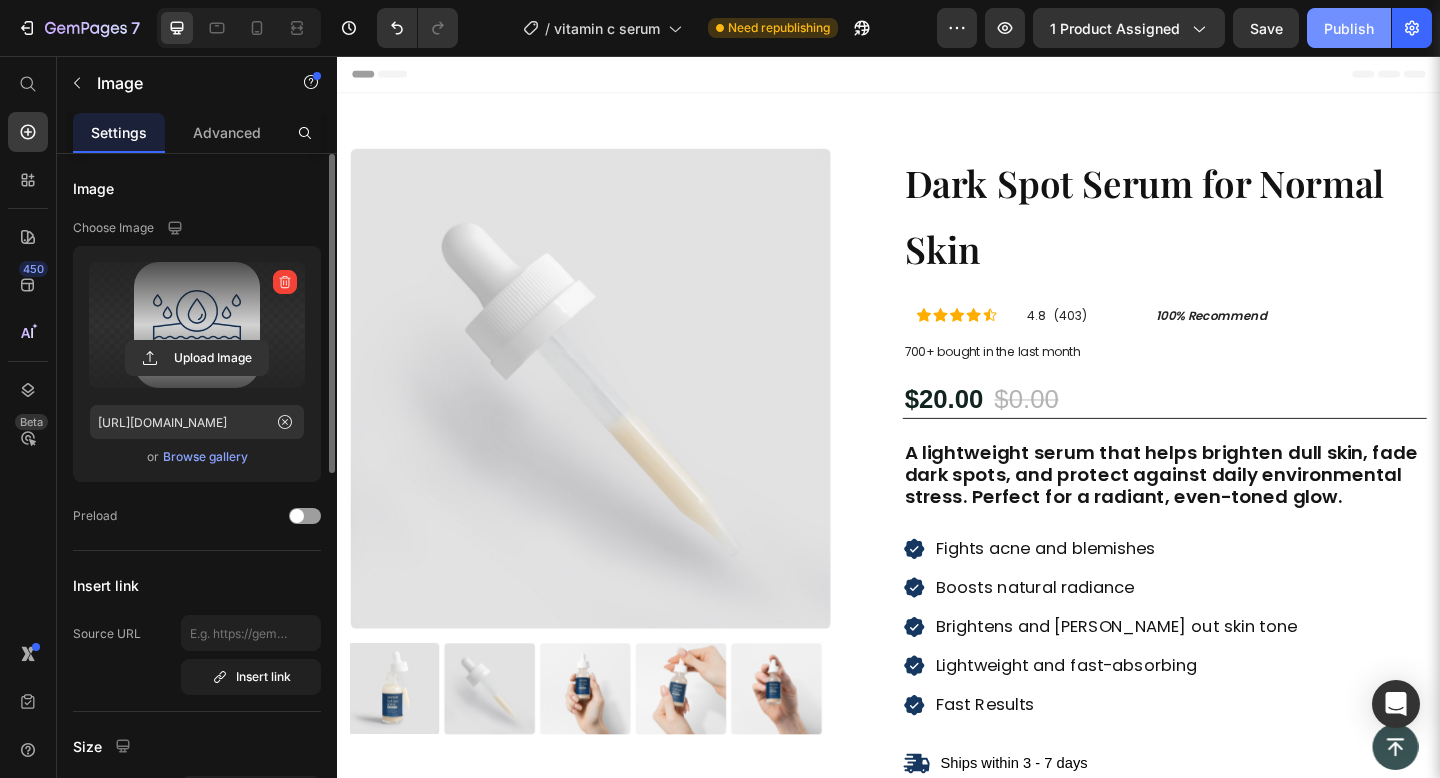 click on "Publish" 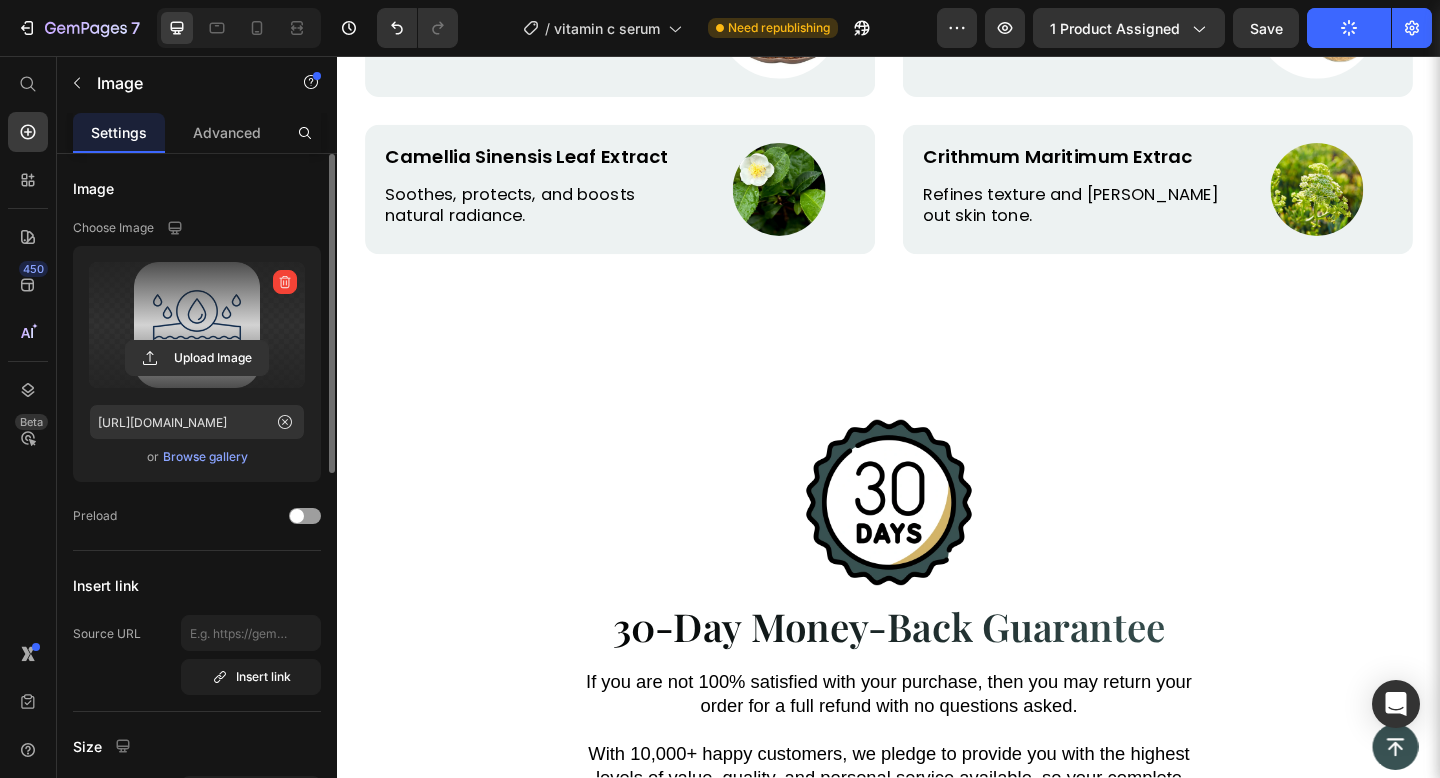 scroll, scrollTop: 5497, scrollLeft: 0, axis: vertical 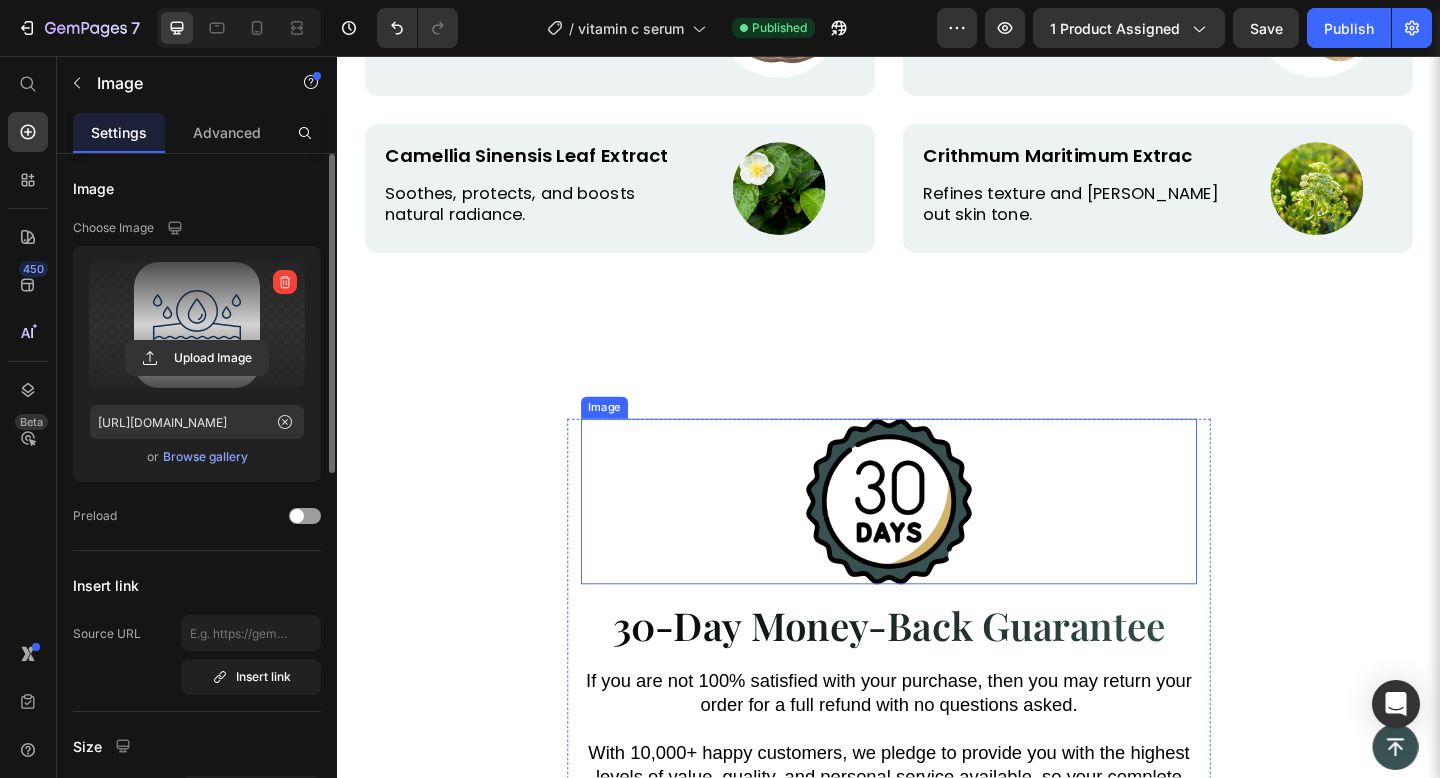 click at bounding box center [937, 541] 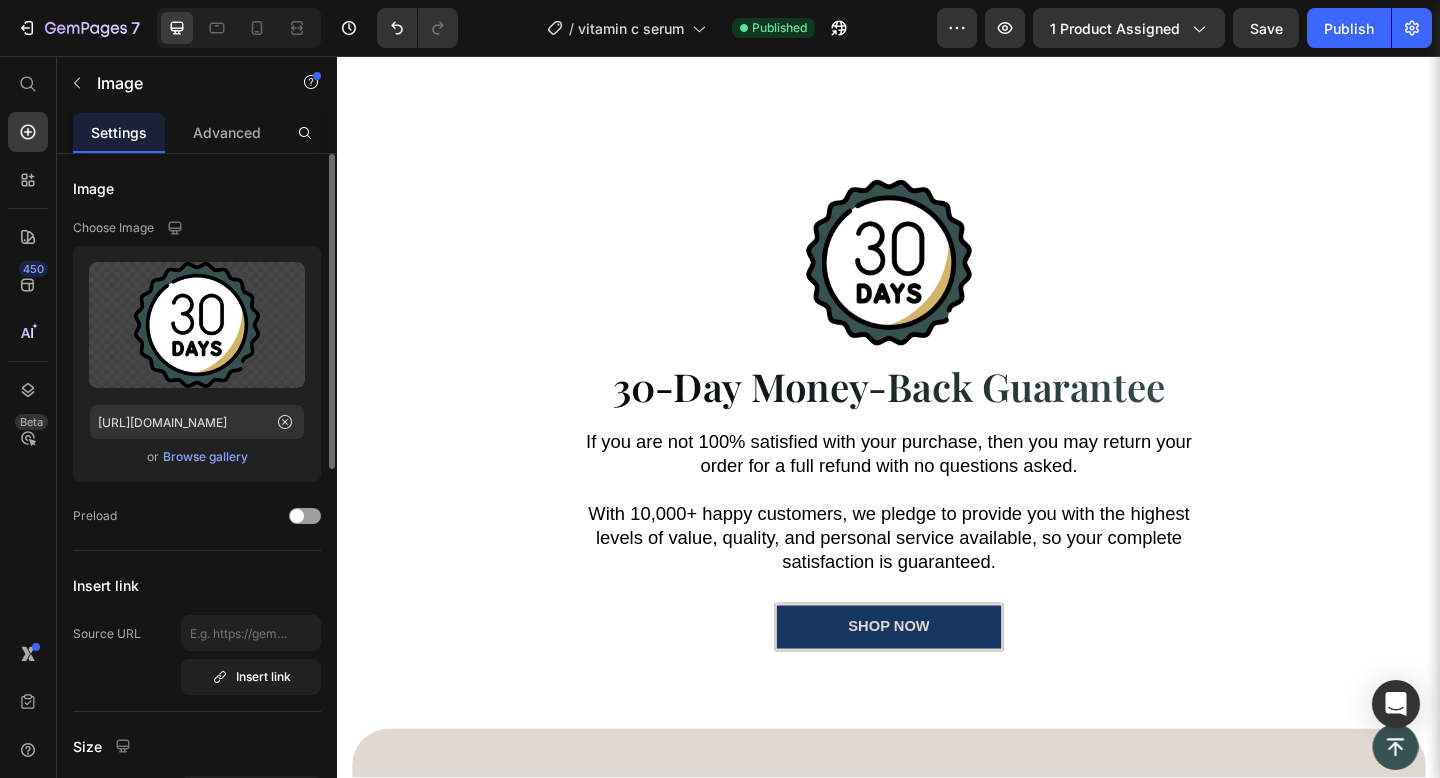 scroll, scrollTop: 5749, scrollLeft: 0, axis: vertical 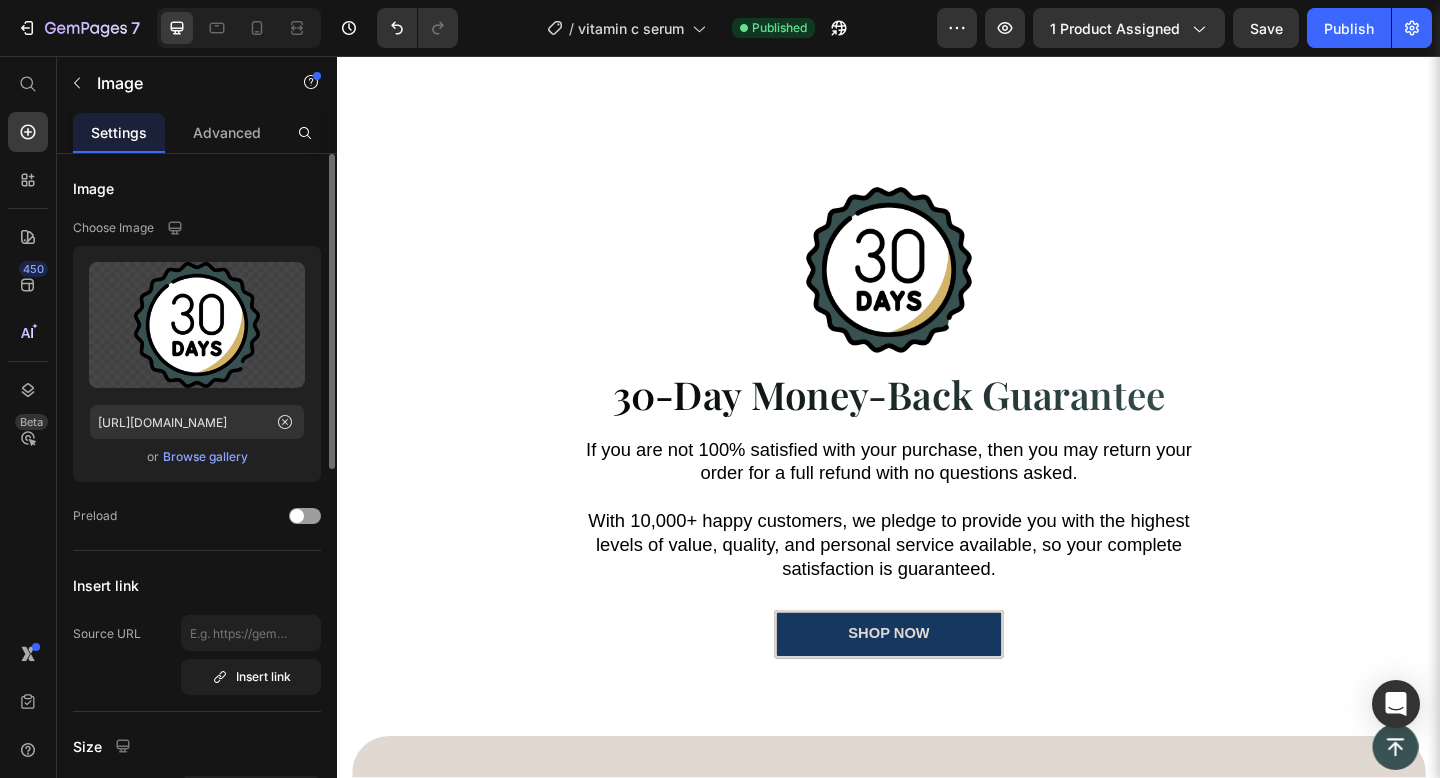 click at bounding box center (937, 289) 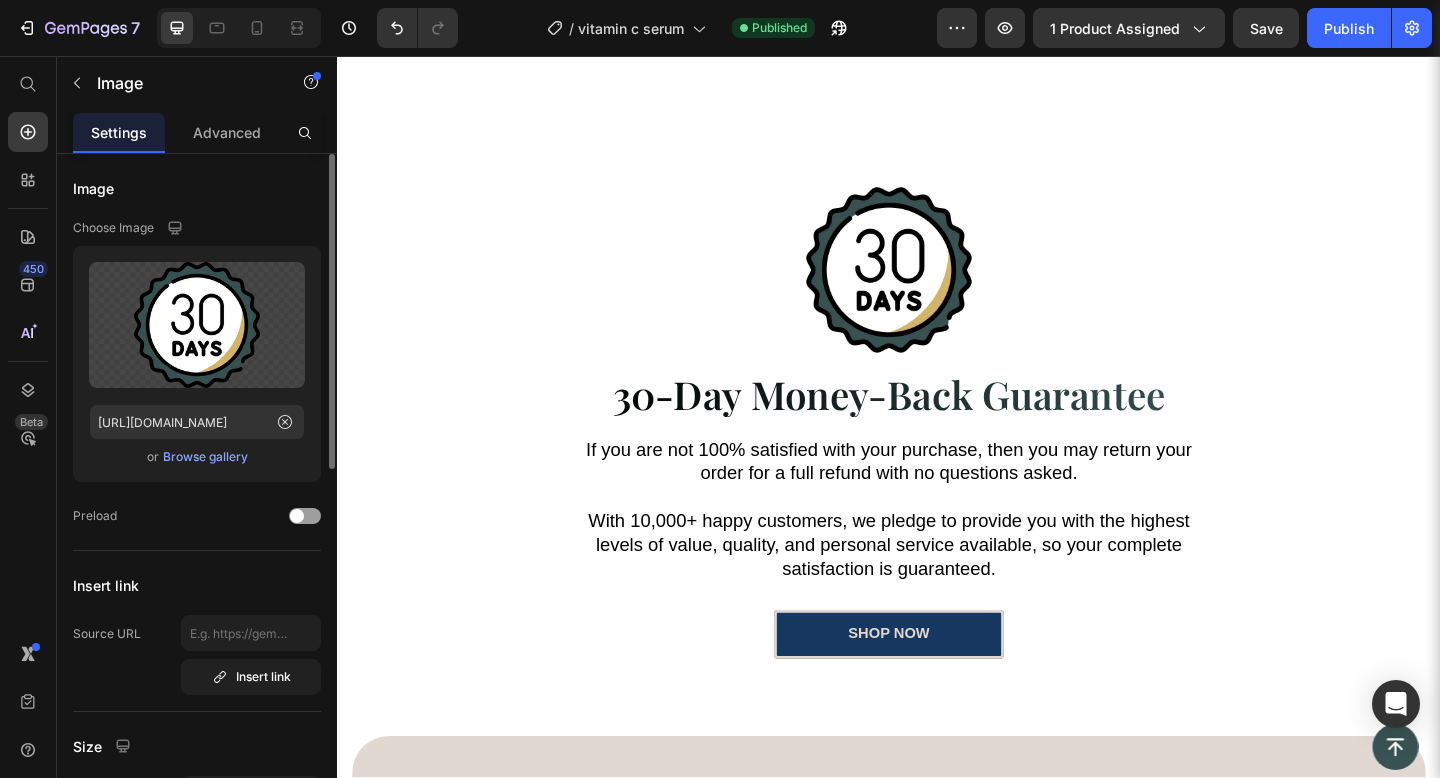 click at bounding box center [937, 289] 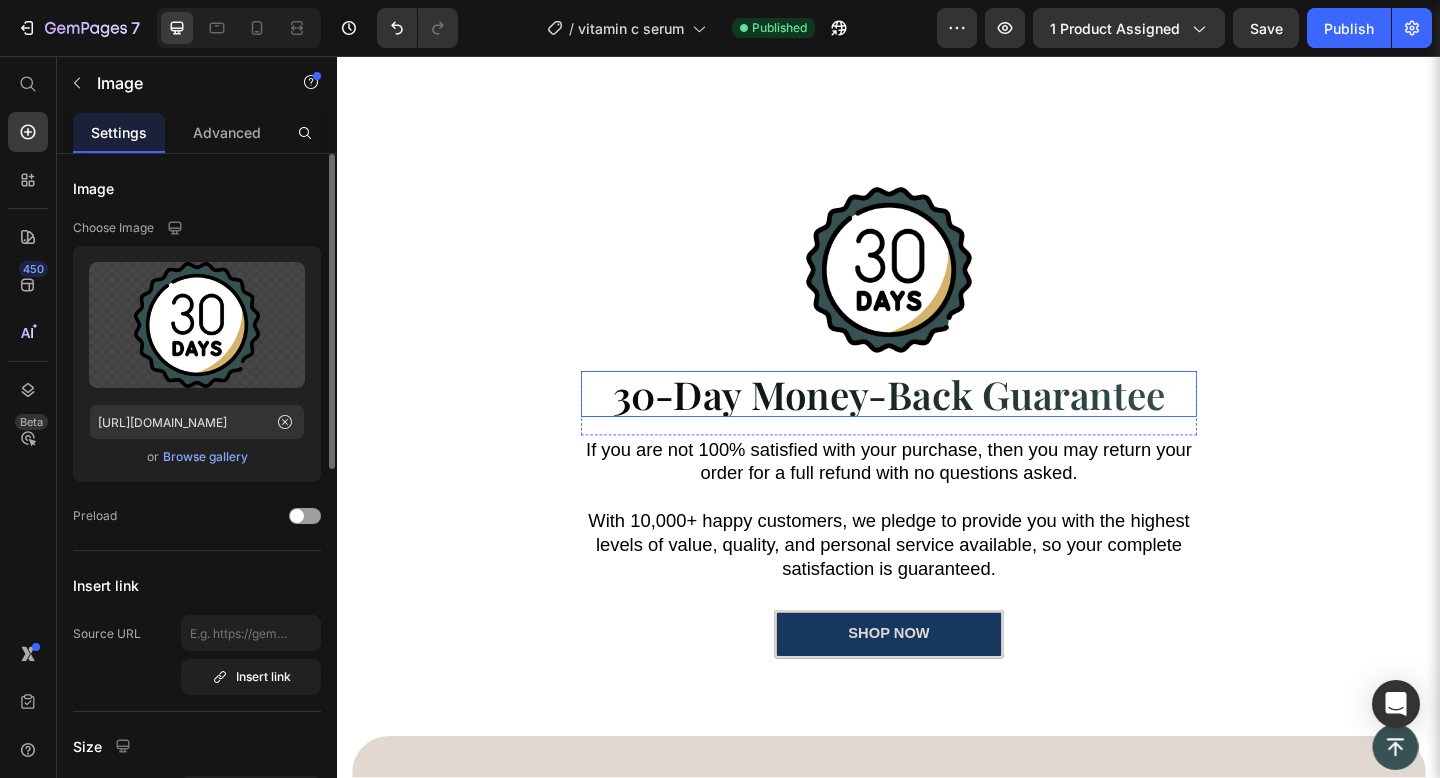 click on "30-Day Money-Back Guarantee" at bounding box center [937, 424] 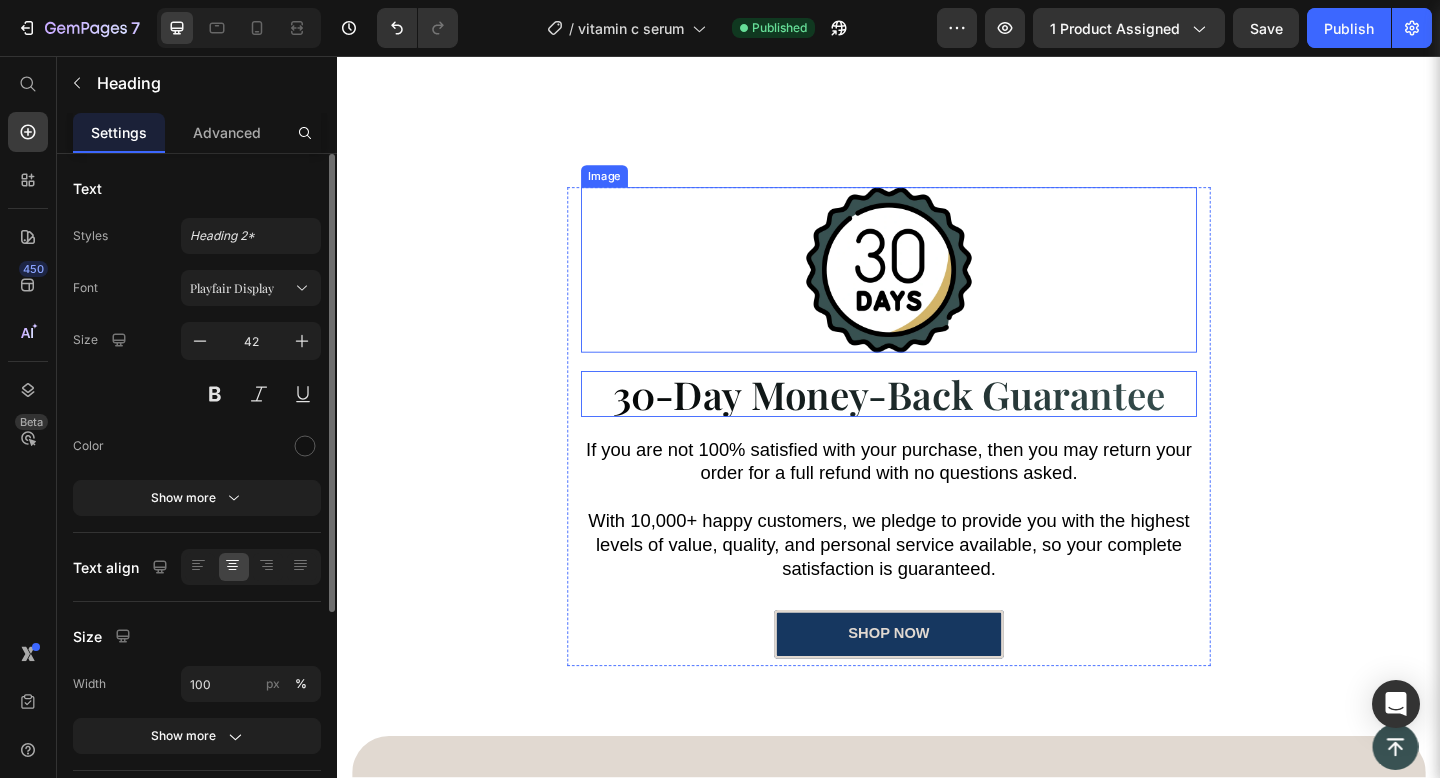 click at bounding box center (937, 289) 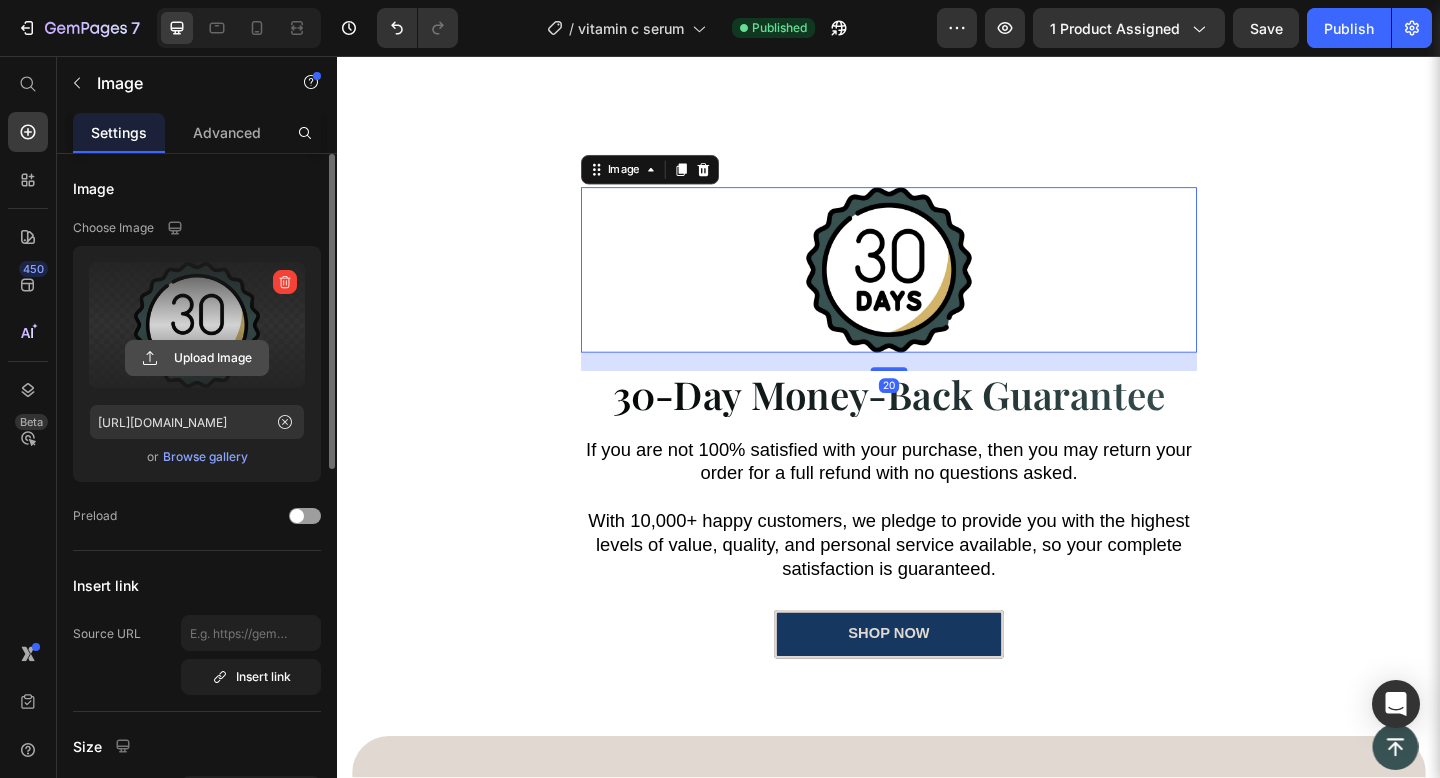click 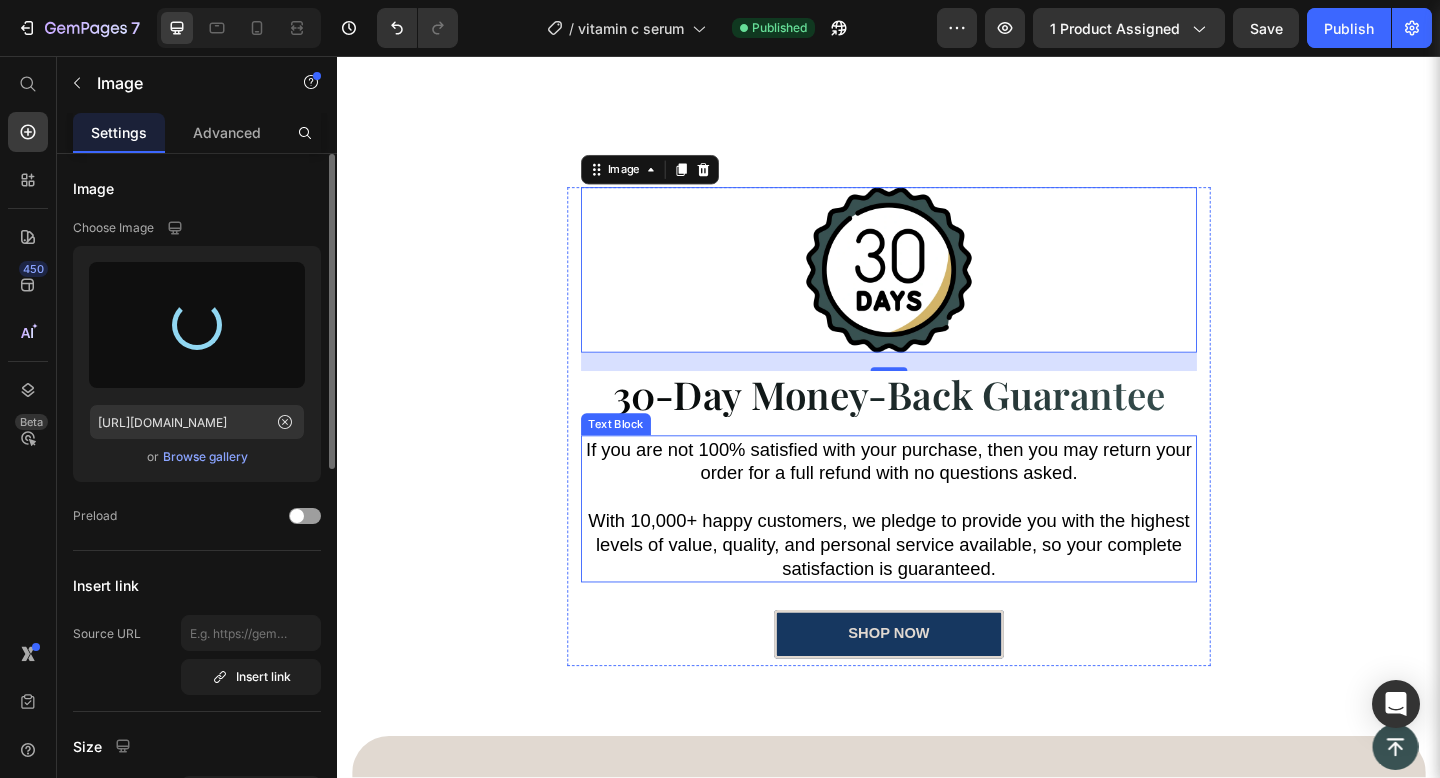 type on "https://cdn.shopify.com/s/files/1/0769/8248/5212/files/gempages_574863523826369648-064113a9-53f5-41d6-b35d-a491a69f39c4.png" 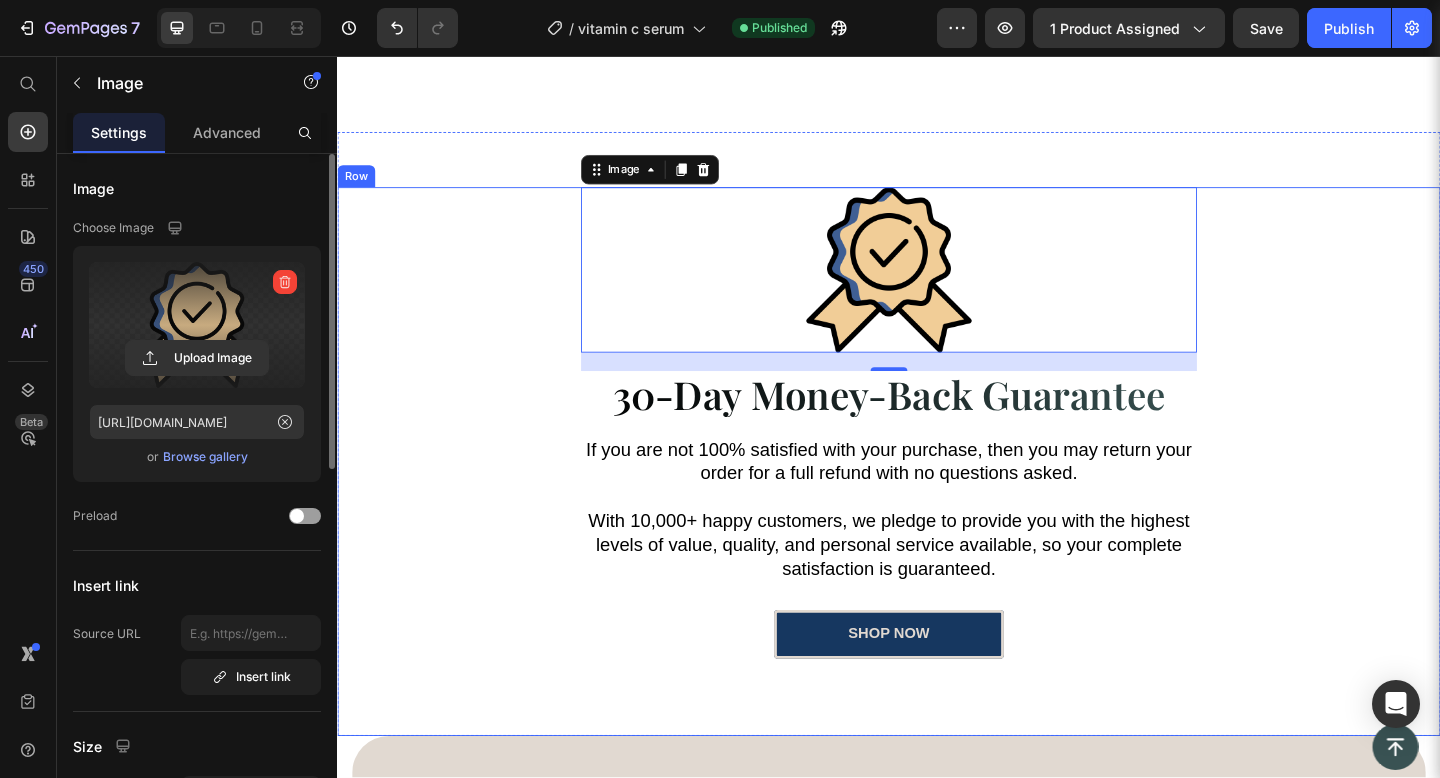 click on "Image   20 30-Day Money-Back Guarantee Heading Row If you are not 100% satisfied with your purchase, then you may return your order for a full refund with no questions asked.   With 10,000+ happy customers, we pledge to provide you with the highest levels of value, quality, and personal service available, so your complete satisfaction is guaranteed. Text Block shop now Button Row" at bounding box center [937, 467] 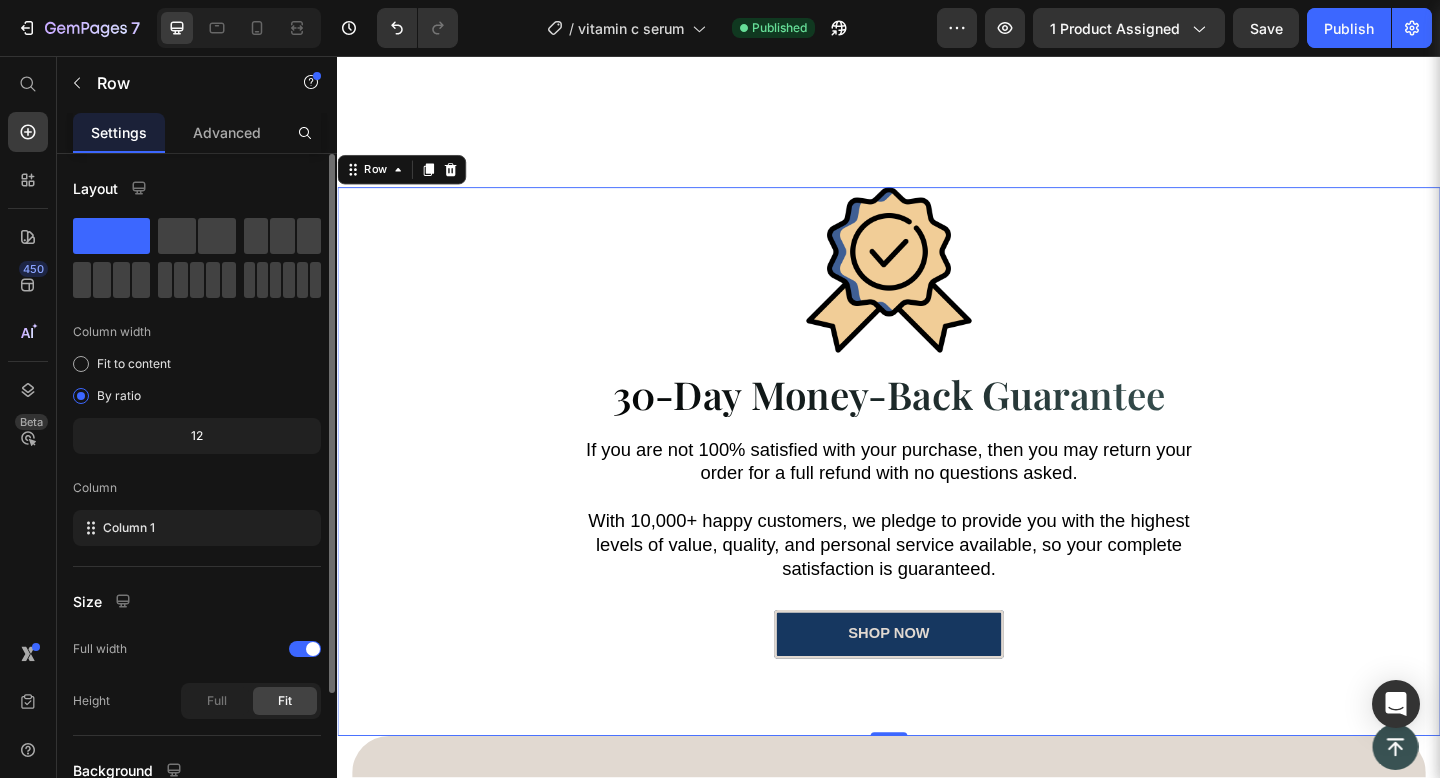scroll, scrollTop: 5789, scrollLeft: 0, axis: vertical 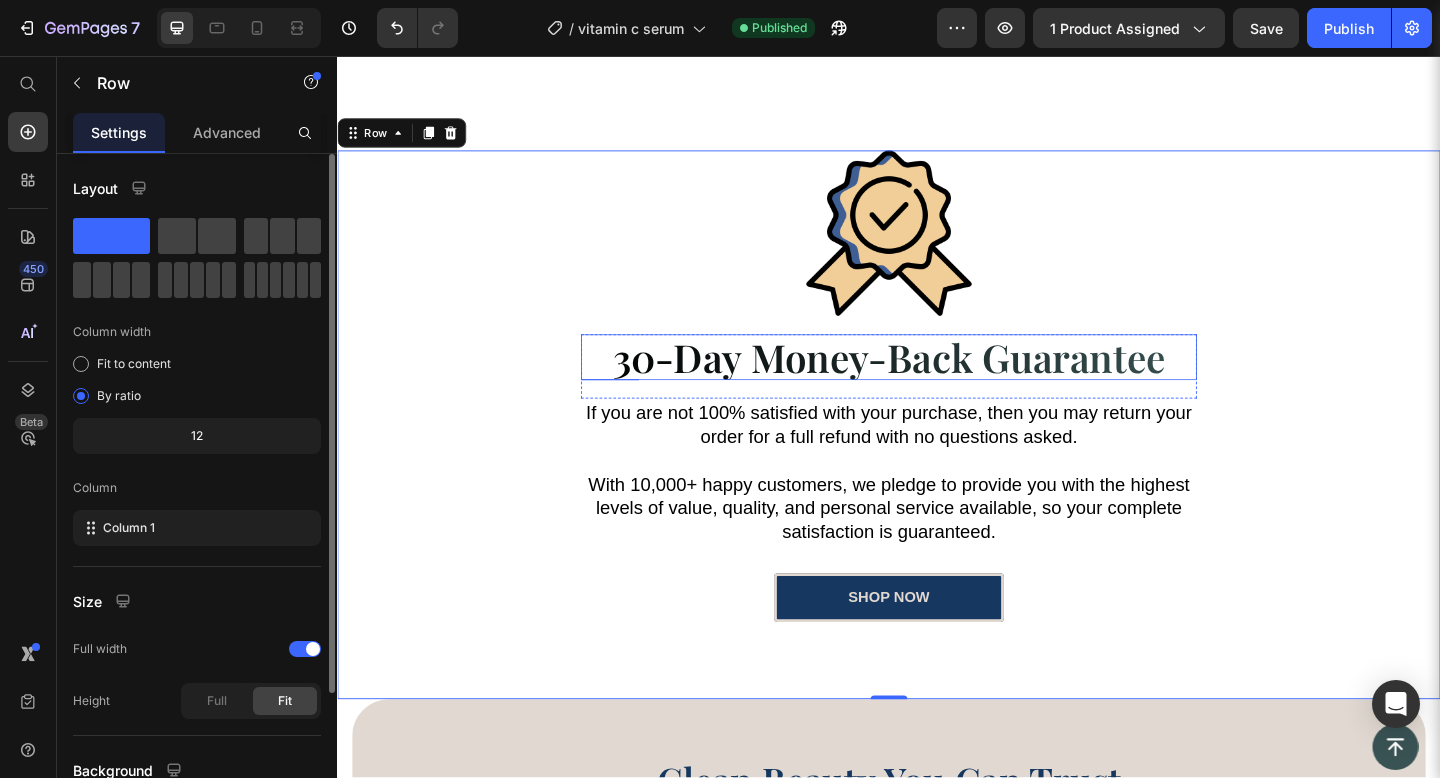 click on "30-Day Money-Back Guarantee" at bounding box center (937, 384) 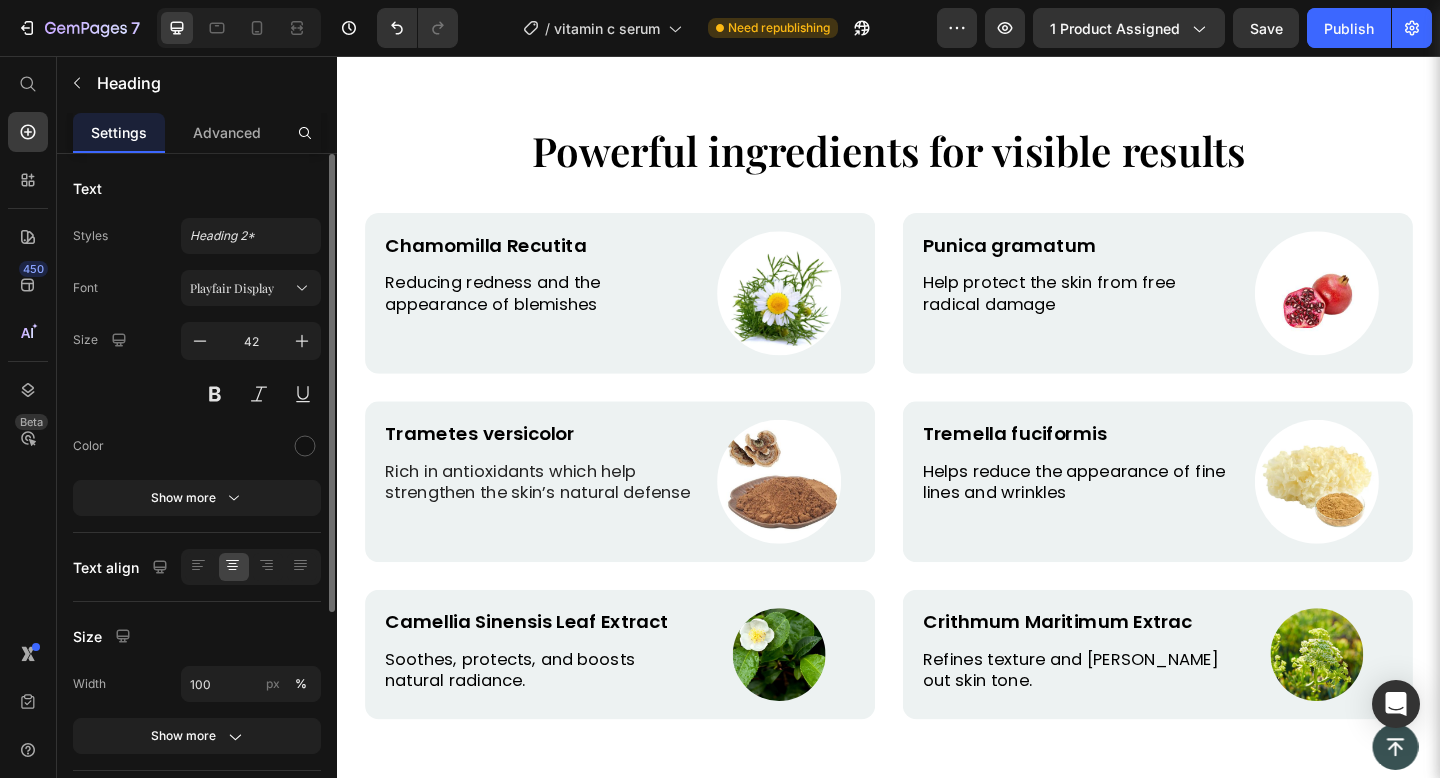 scroll, scrollTop: 6294, scrollLeft: 0, axis: vertical 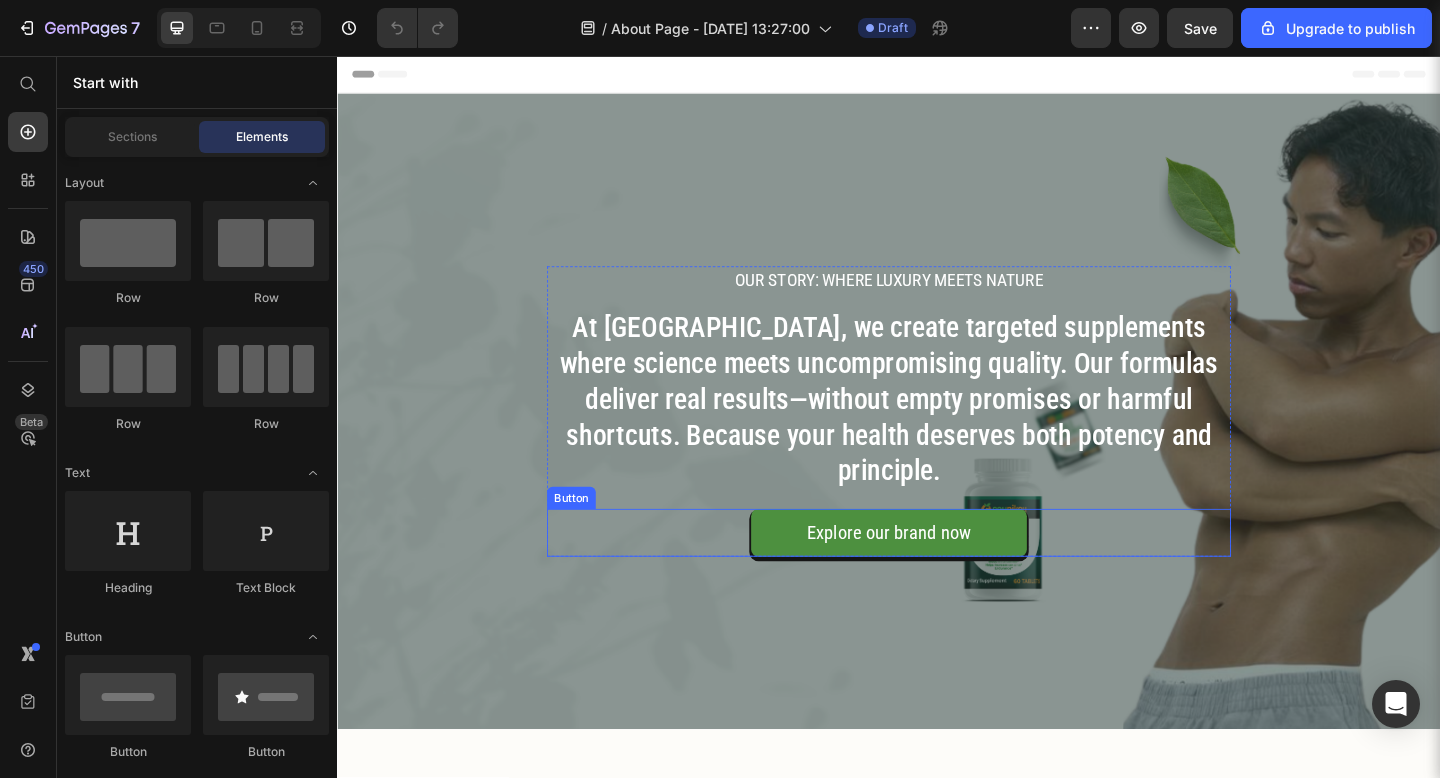 click on "Explore our brand now Button" at bounding box center [937, 575] 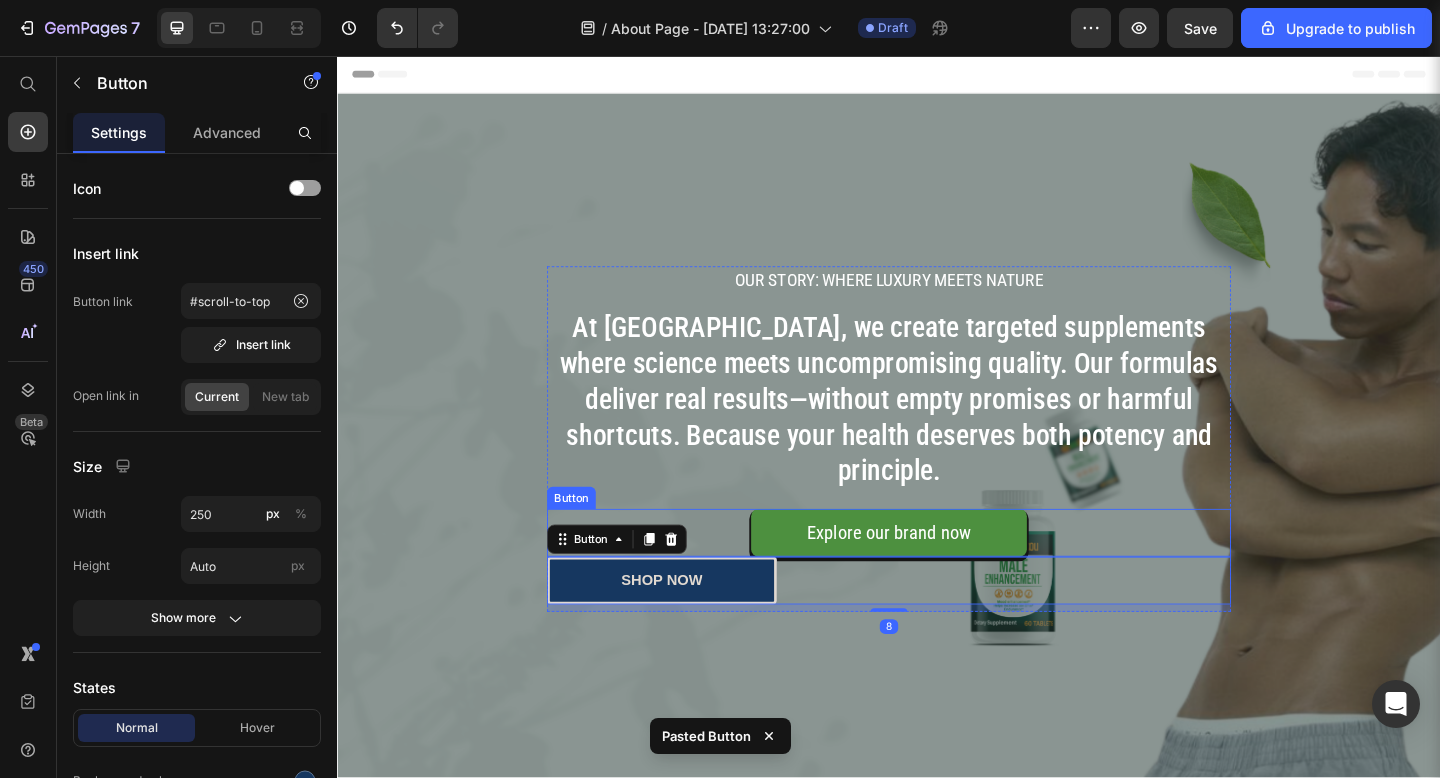 click on "Explore our brand now Button" at bounding box center (937, 575) 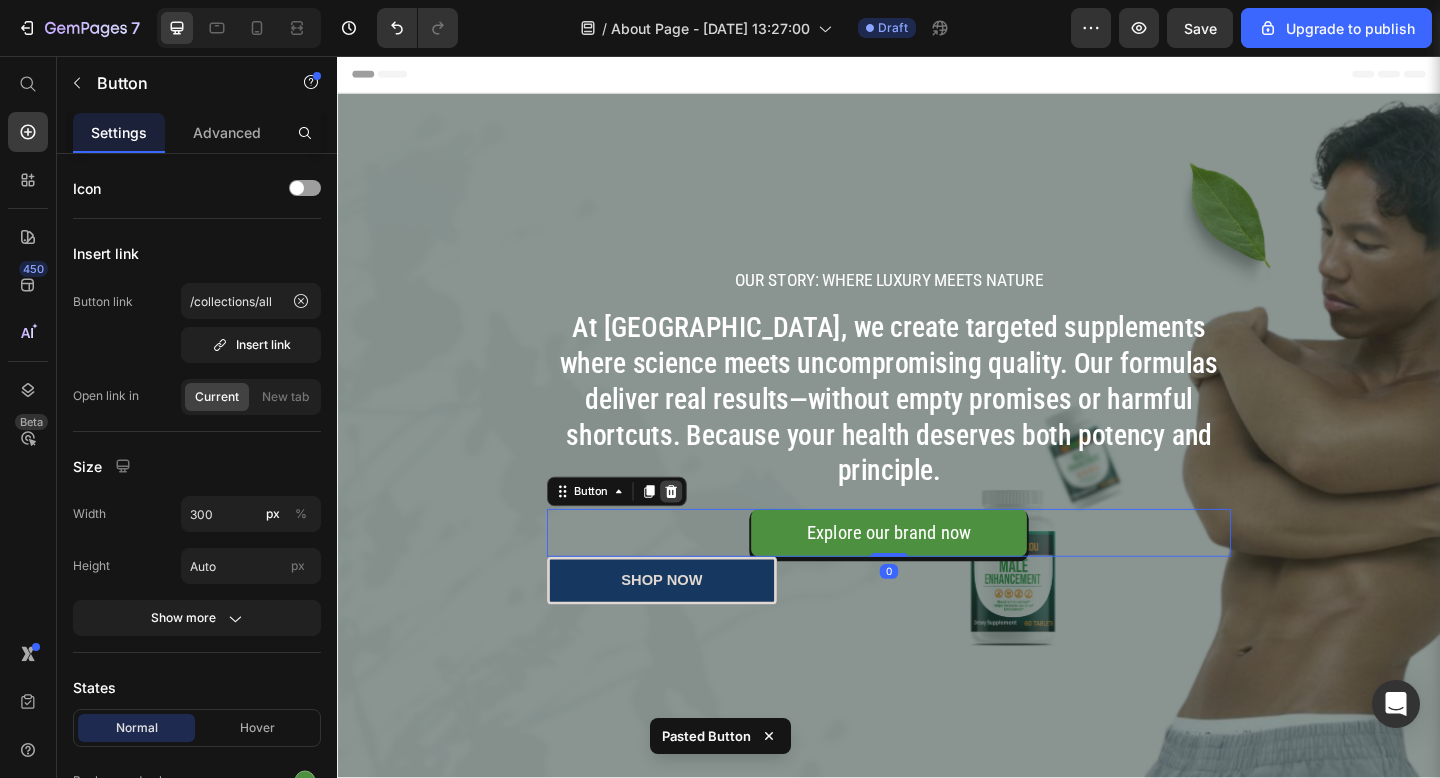 click 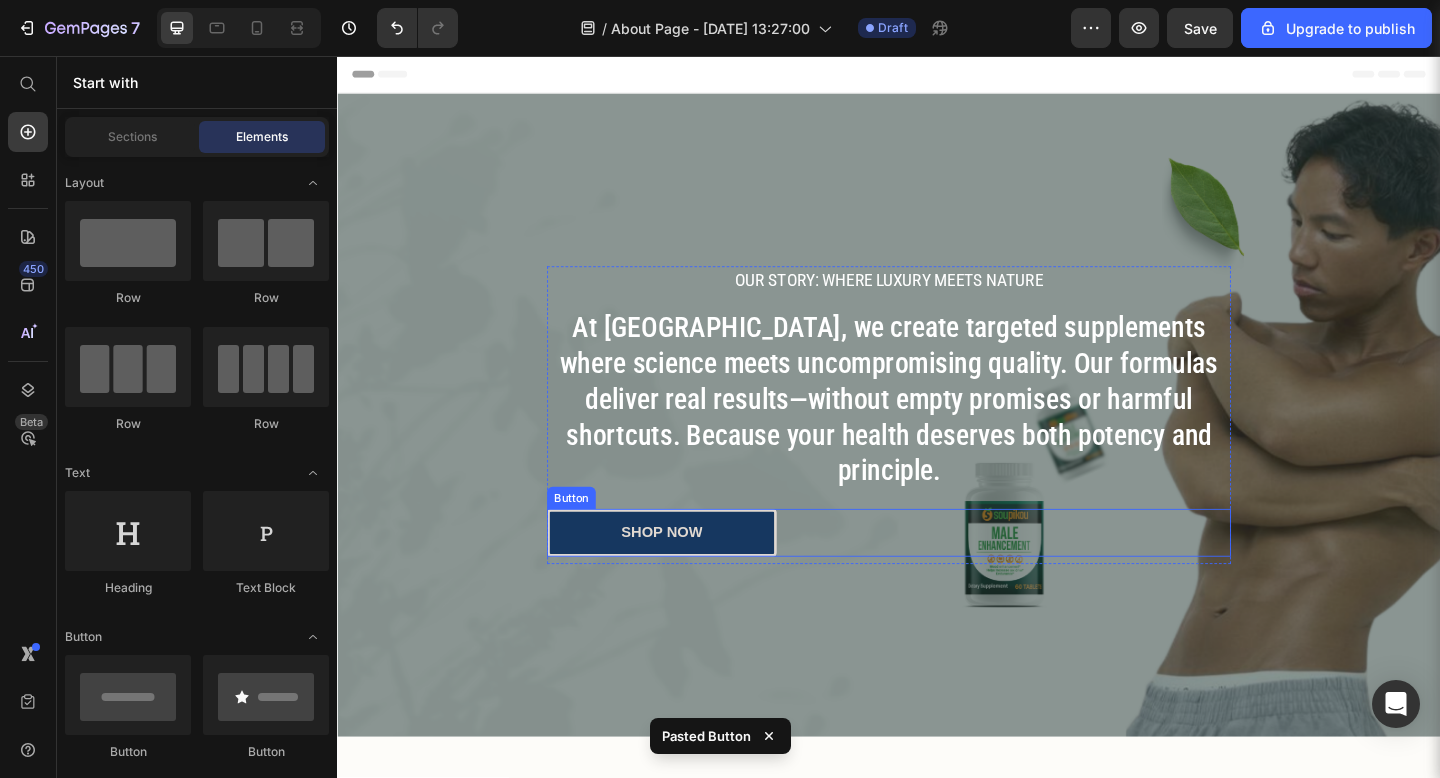 click on "shop now Button" at bounding box center (937, 575) 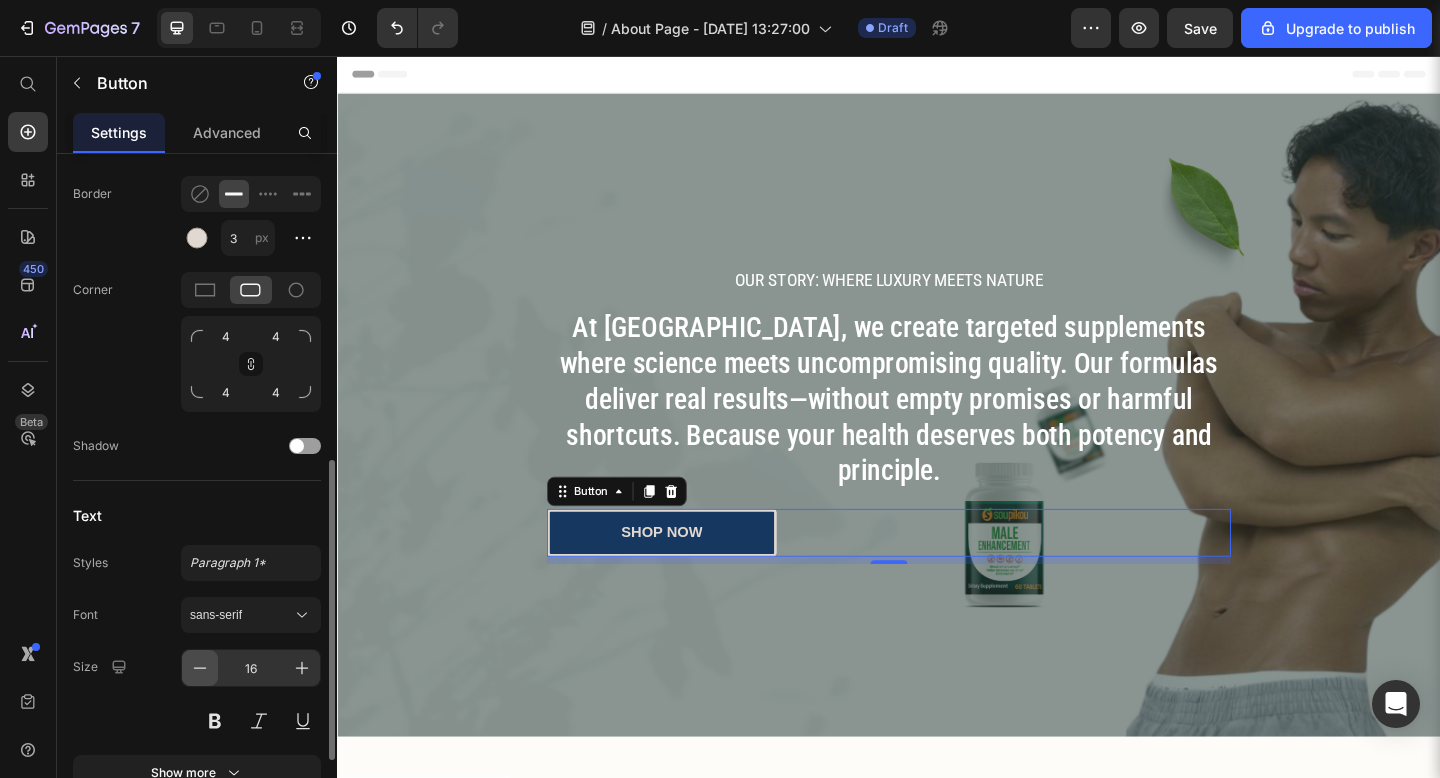 scroll, scrollTop: 860, scrollLeft: 0, axis: vertical 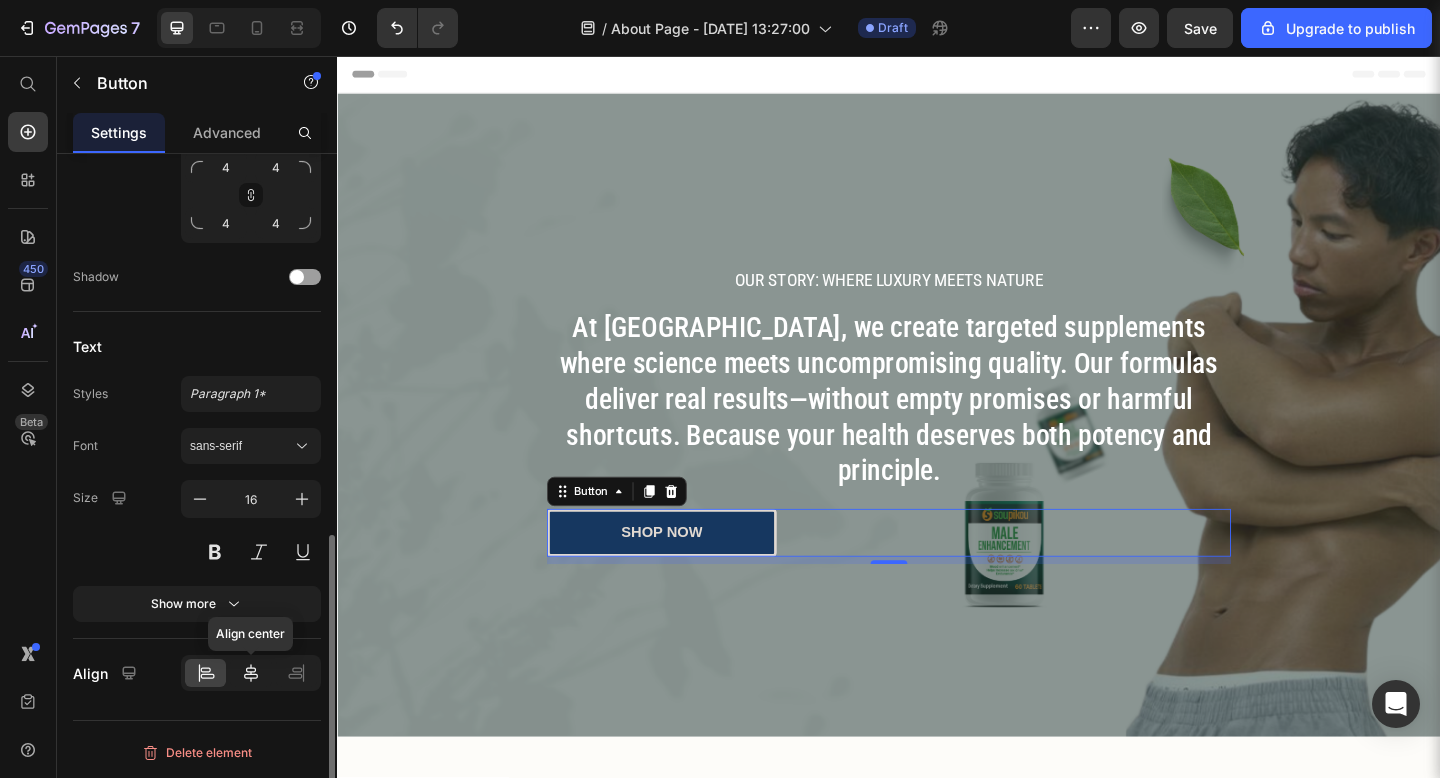 click 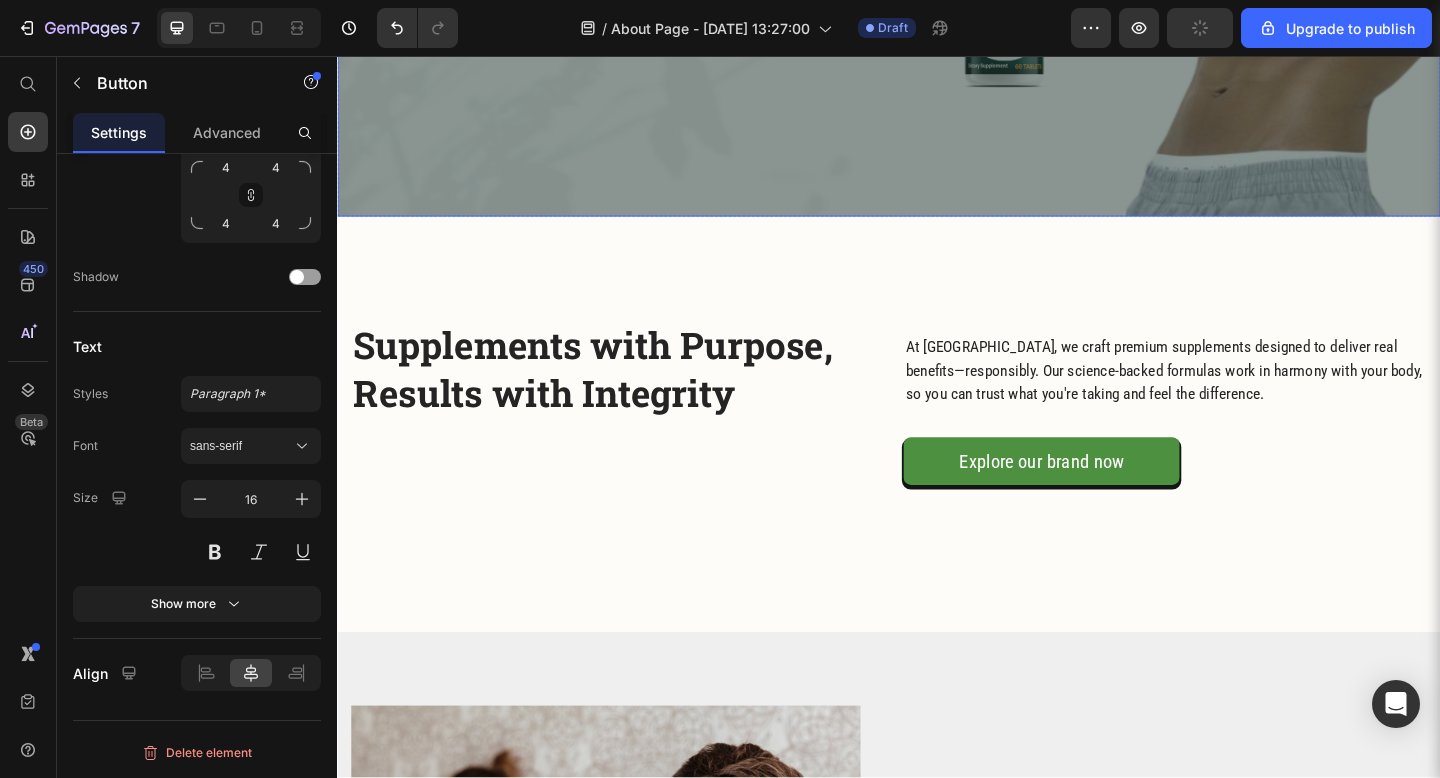 scroll, scrollTop: 570, scrollLeft: 0, axis: vertical 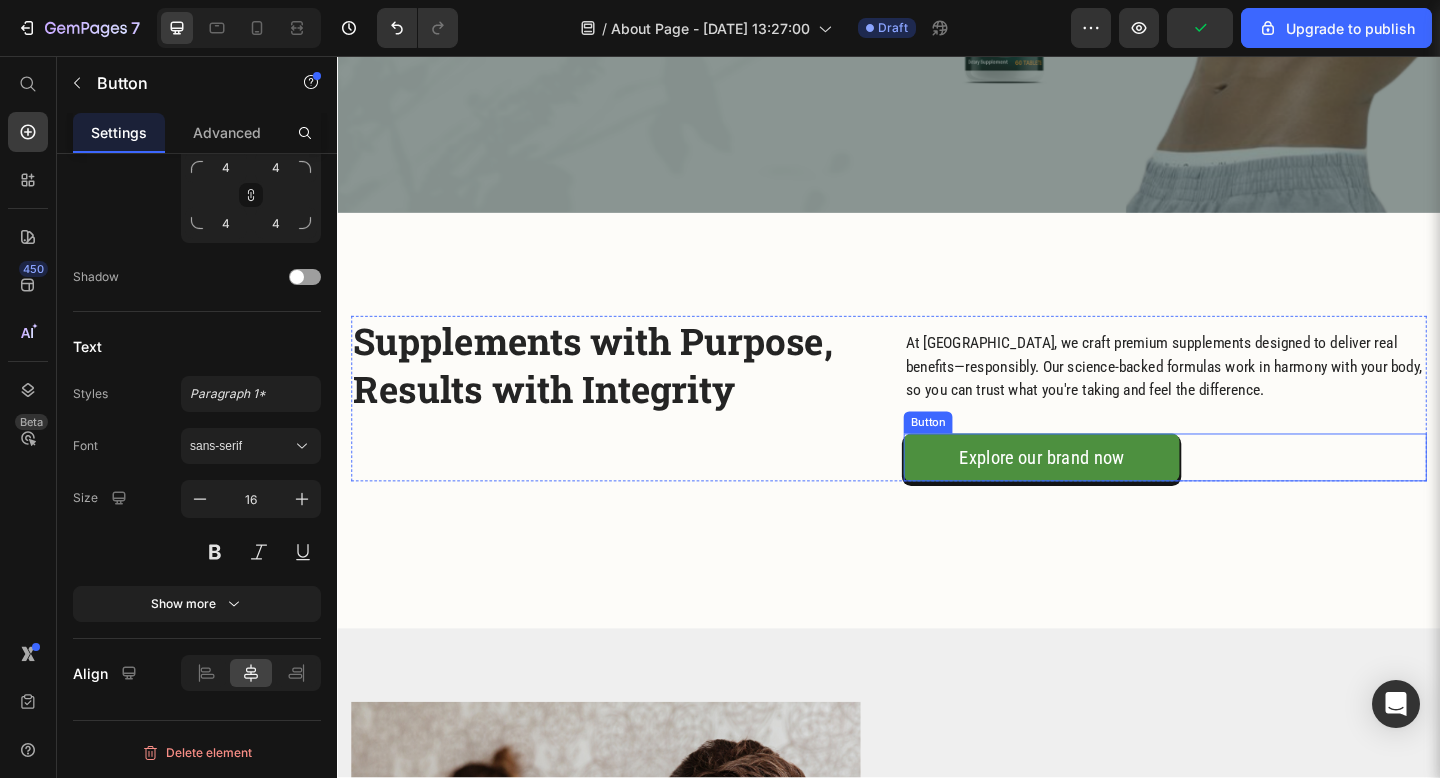 click on "Explore our brand now Button" at bounding box center [1237, 493] 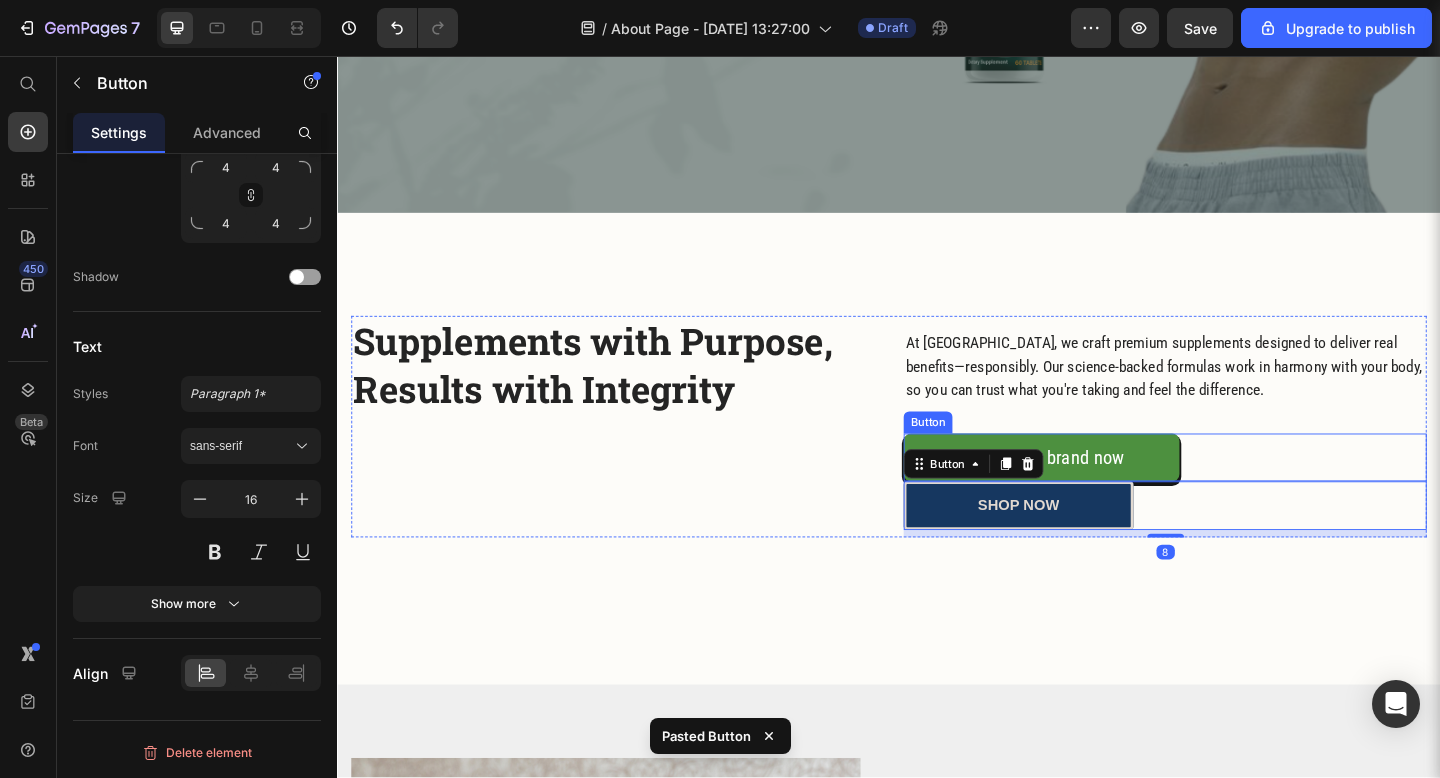 click on "Explore our brand now Button" at bounding box center (1237, 493) 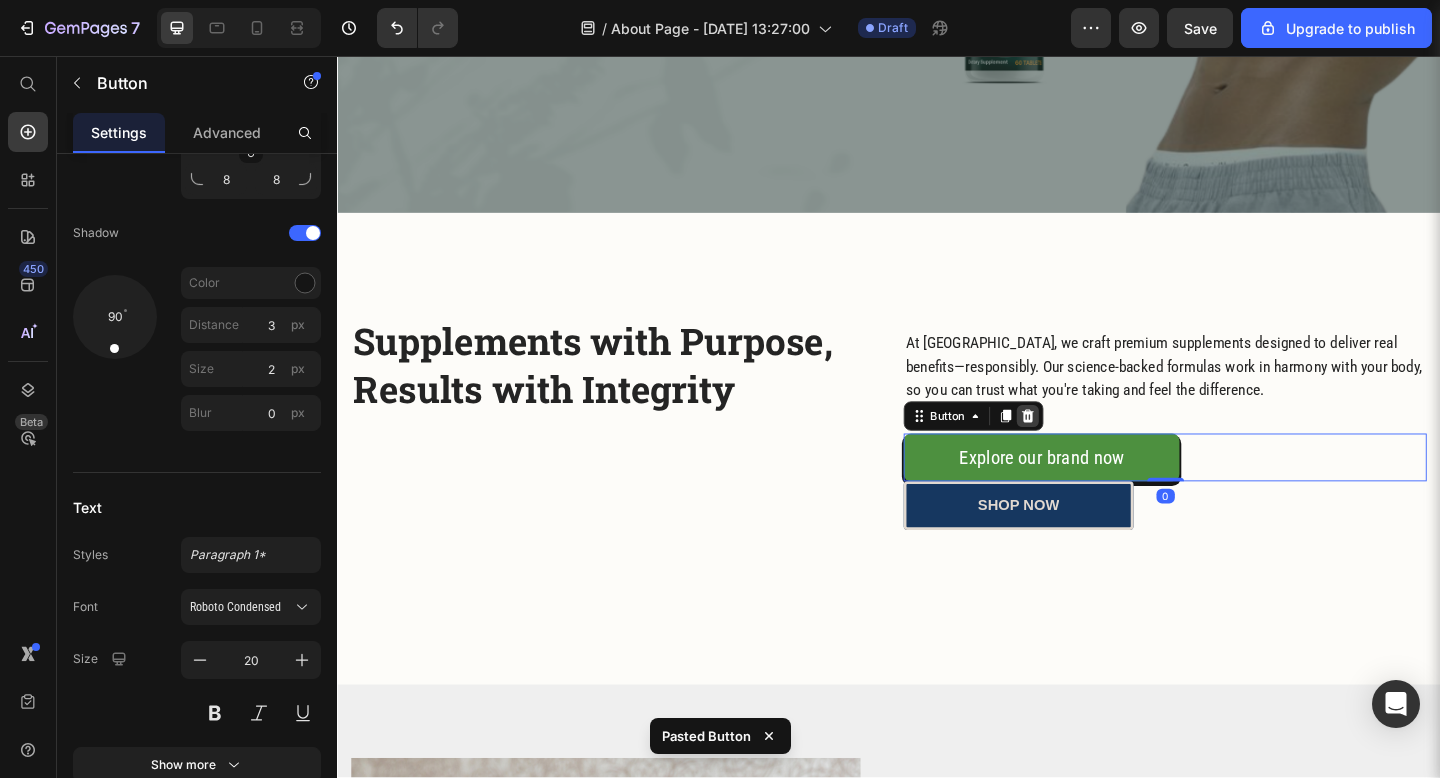click 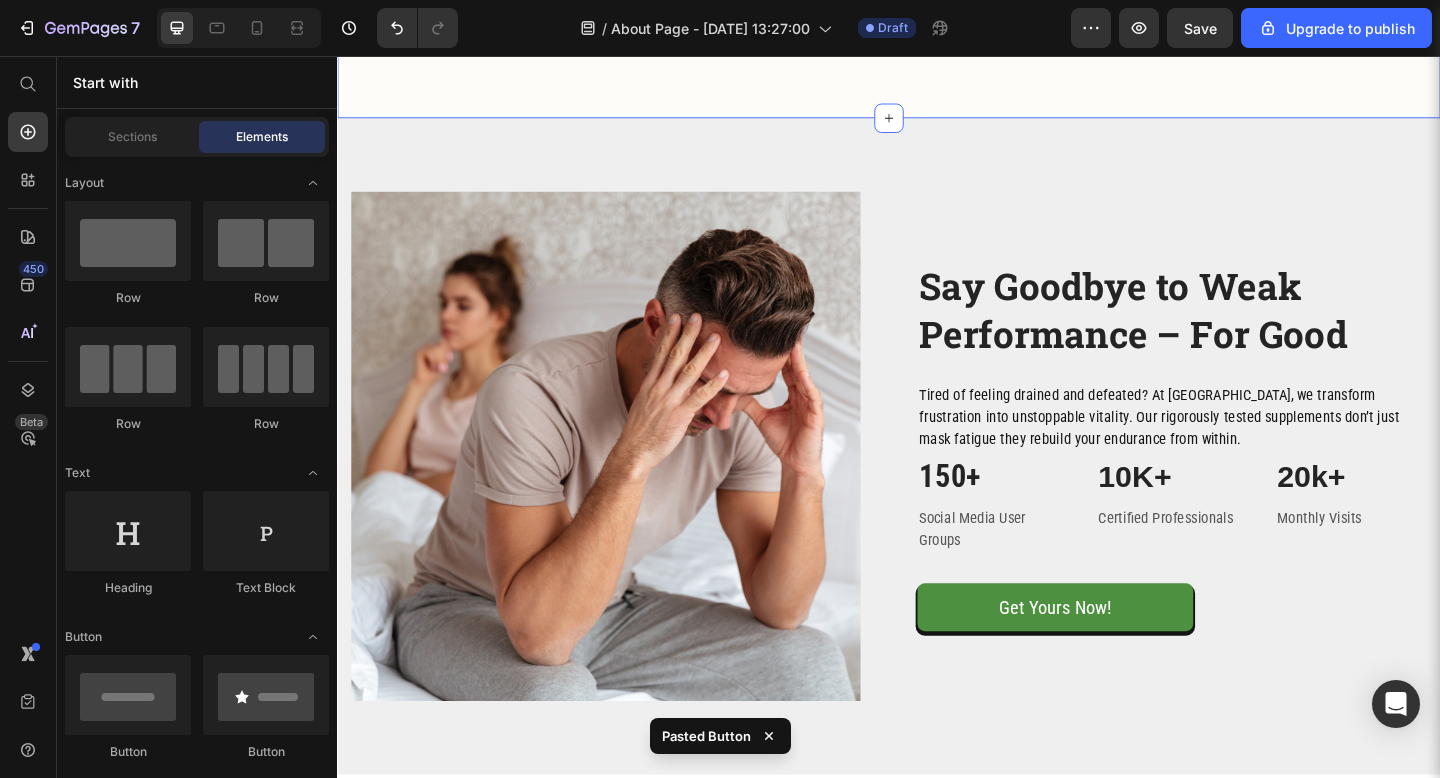 scroll, scrollTop: 1139, scrollLeft: 0, axis: vertical 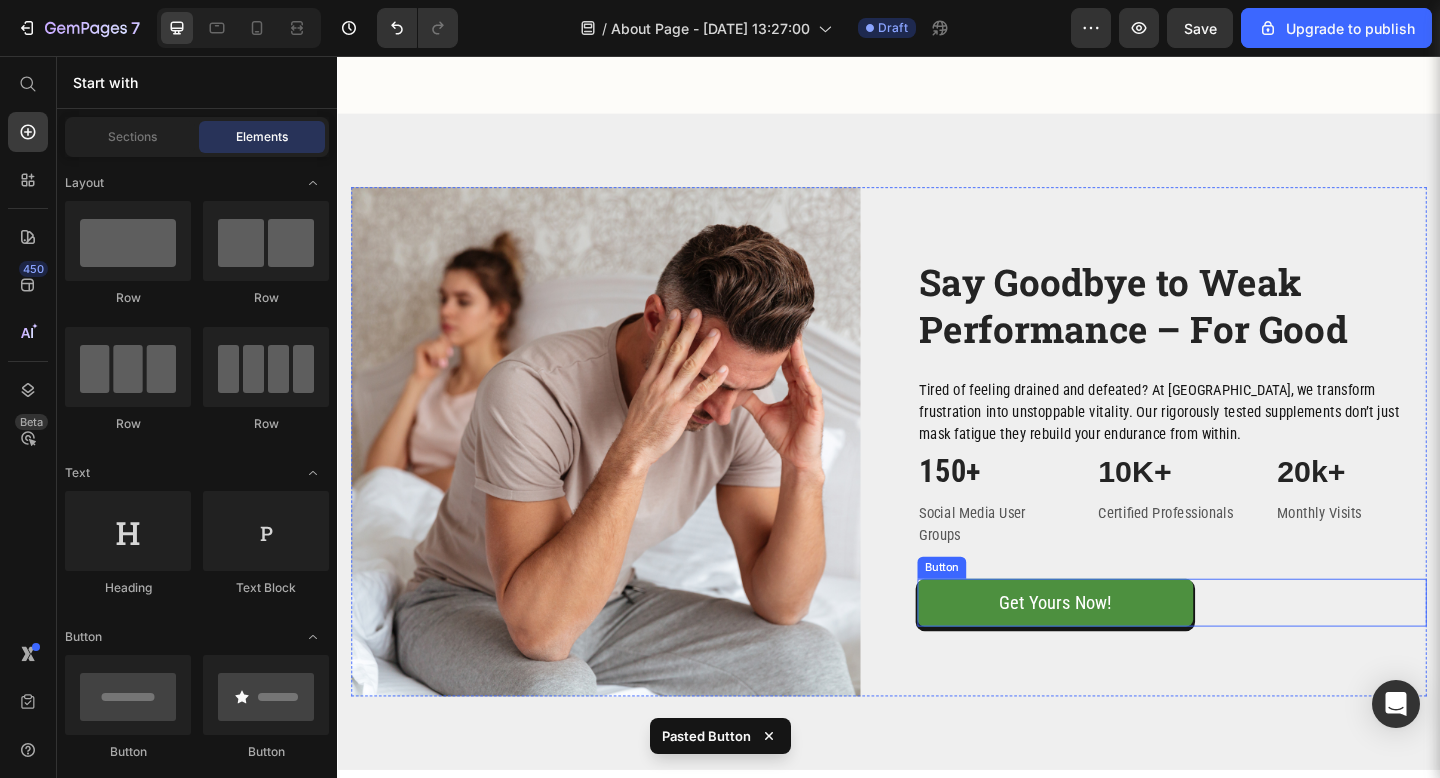 click on "Get Yours Now! Button" at bounding box center [1245, 651] 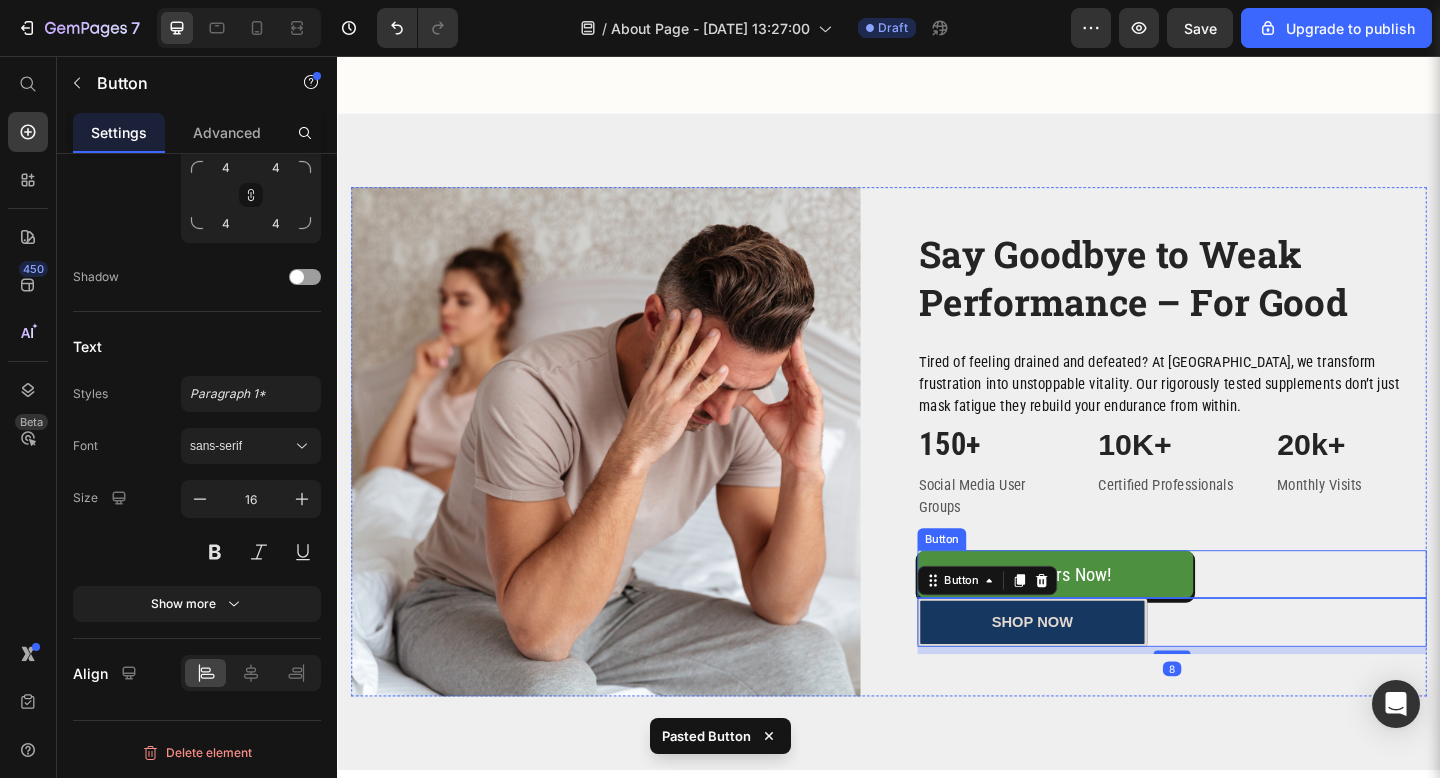 click on "Get Yours Now! Button" at bounding box center [1245, 620] 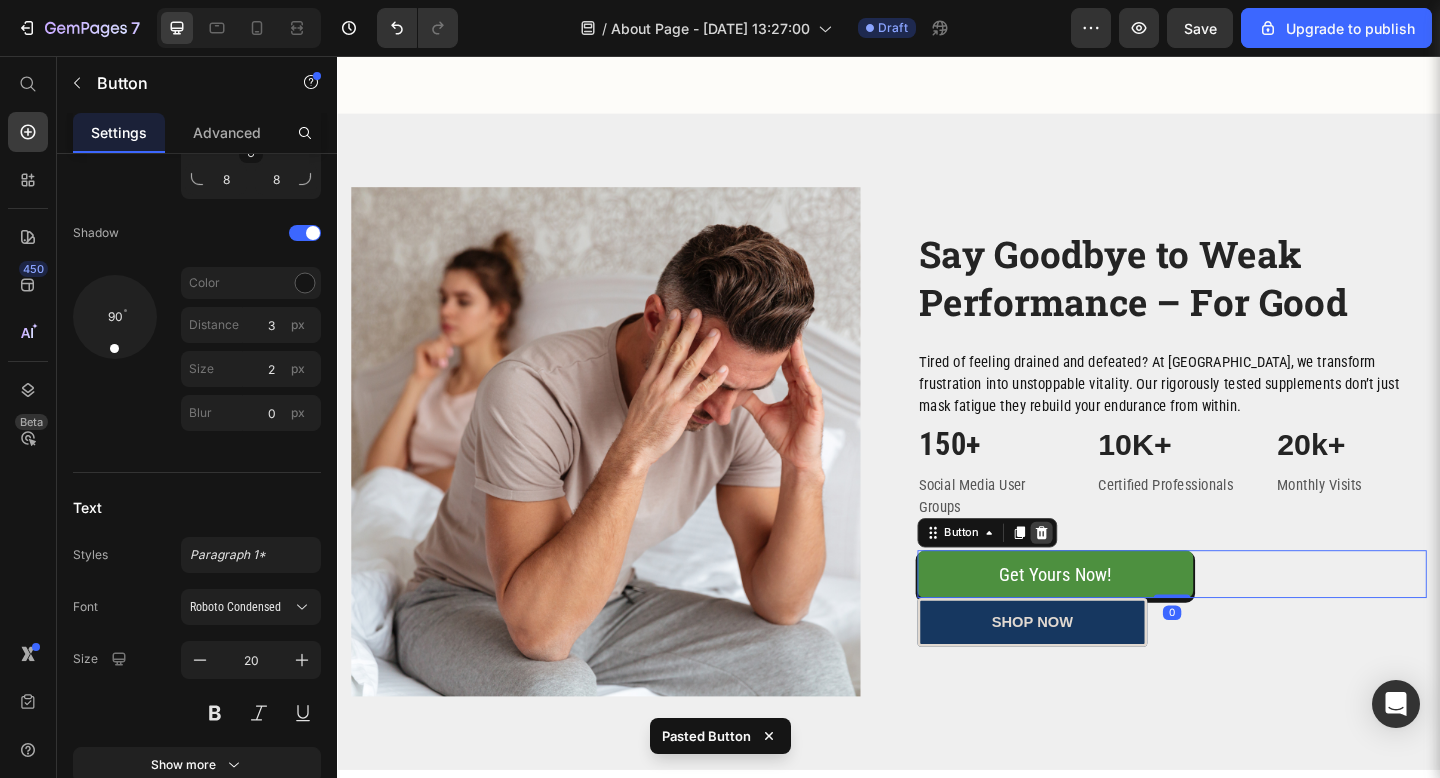 click at bounding box center (1103, 575) 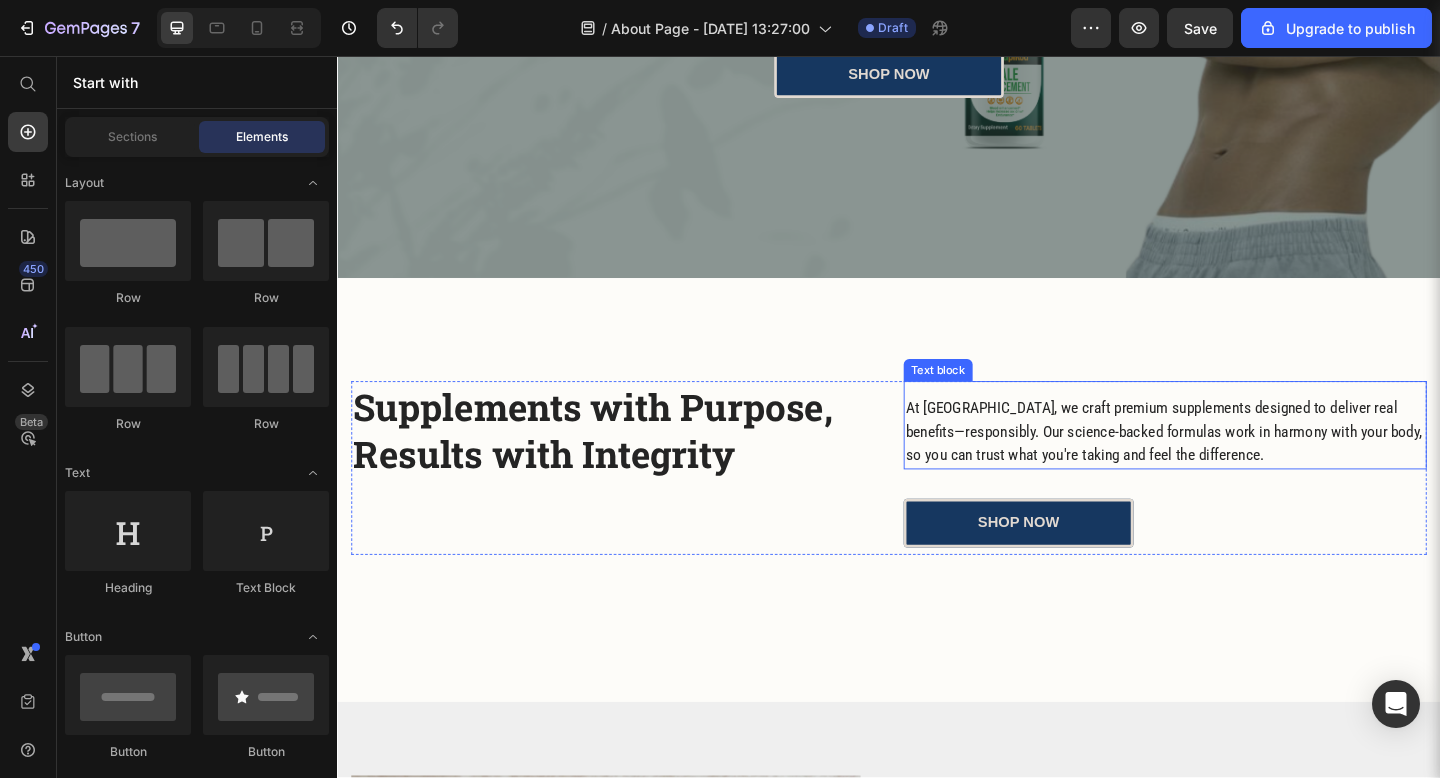 scroll, scrollTop: 490, scrollLeft: 0, axis: vertical 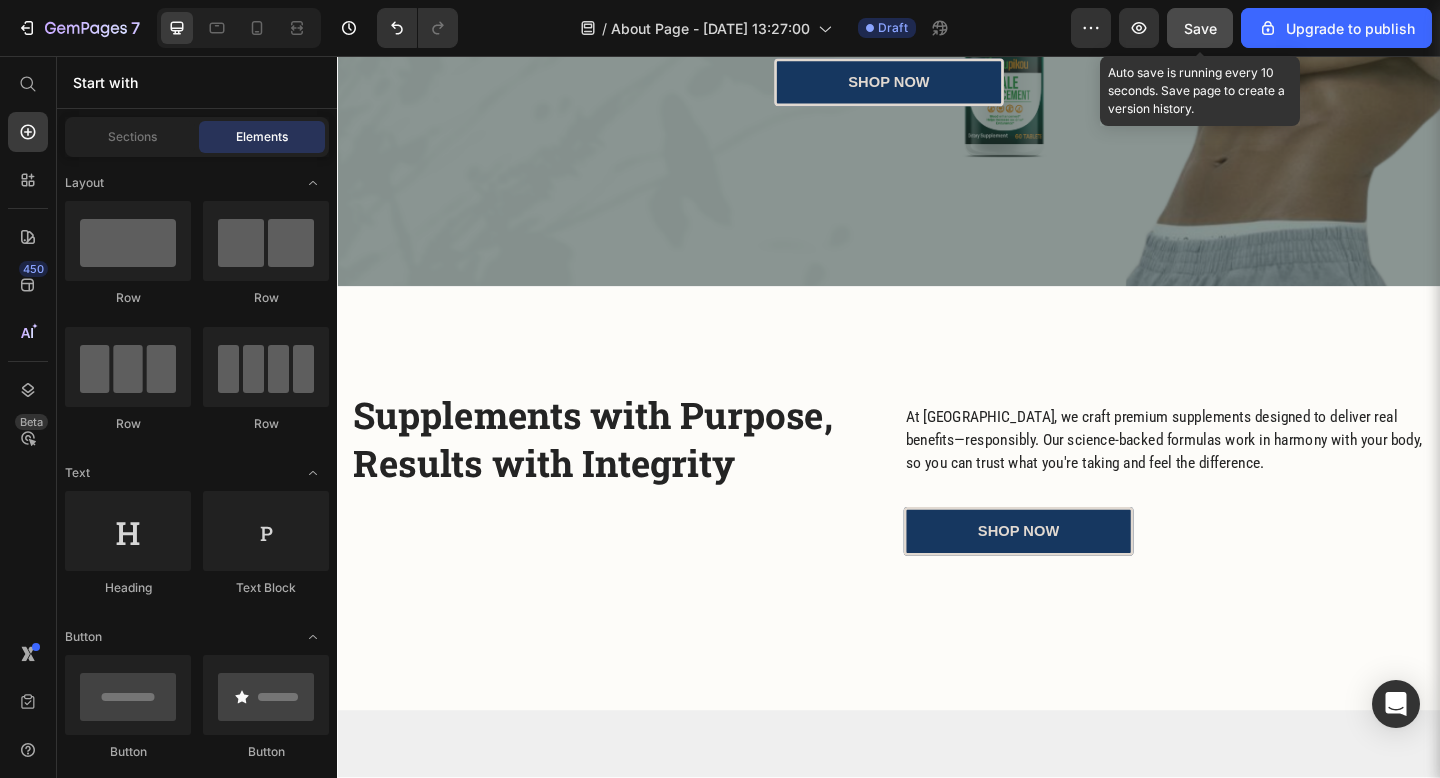 click on "Save" at bounding box center (1200, 28) 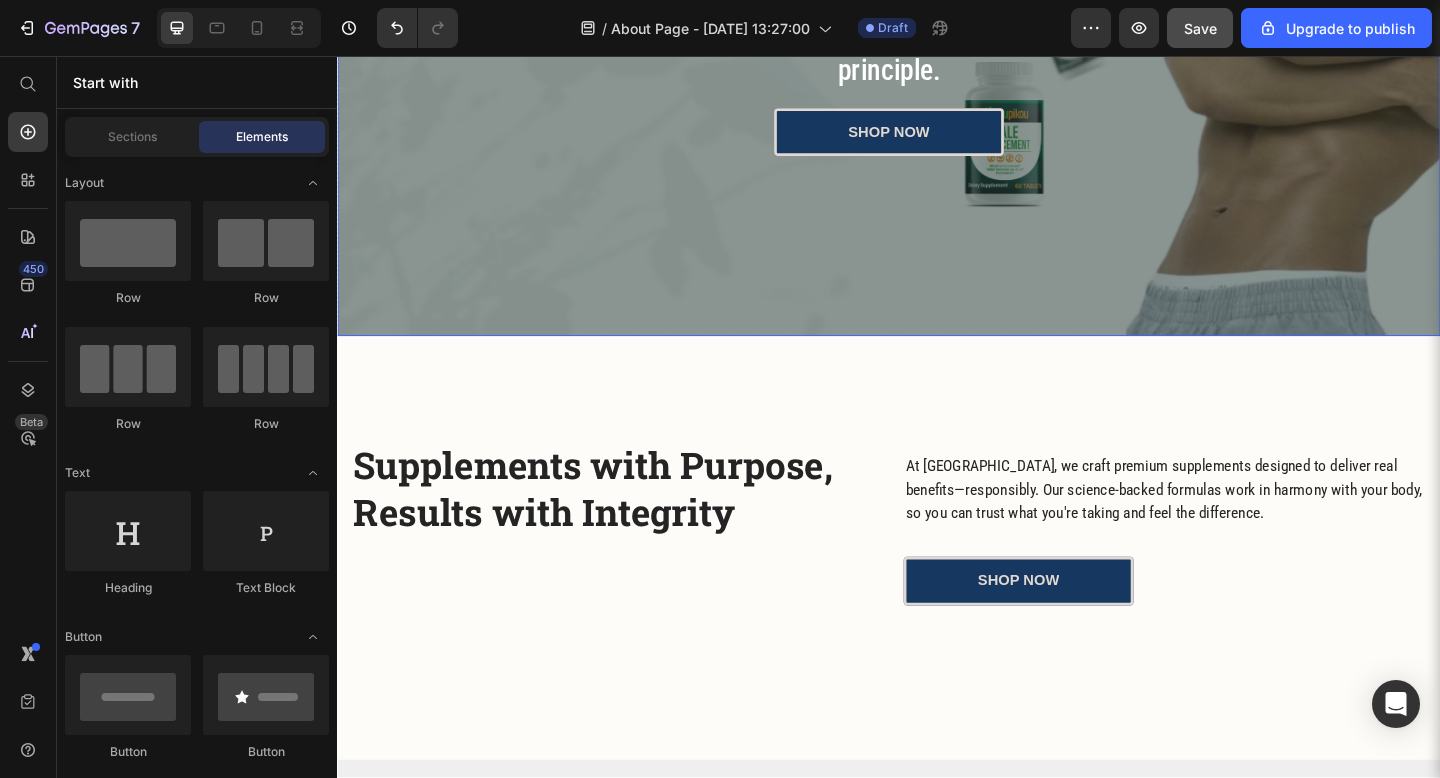 scroll, scrollTop: 264, scrollLeft: 0, axis: vertical 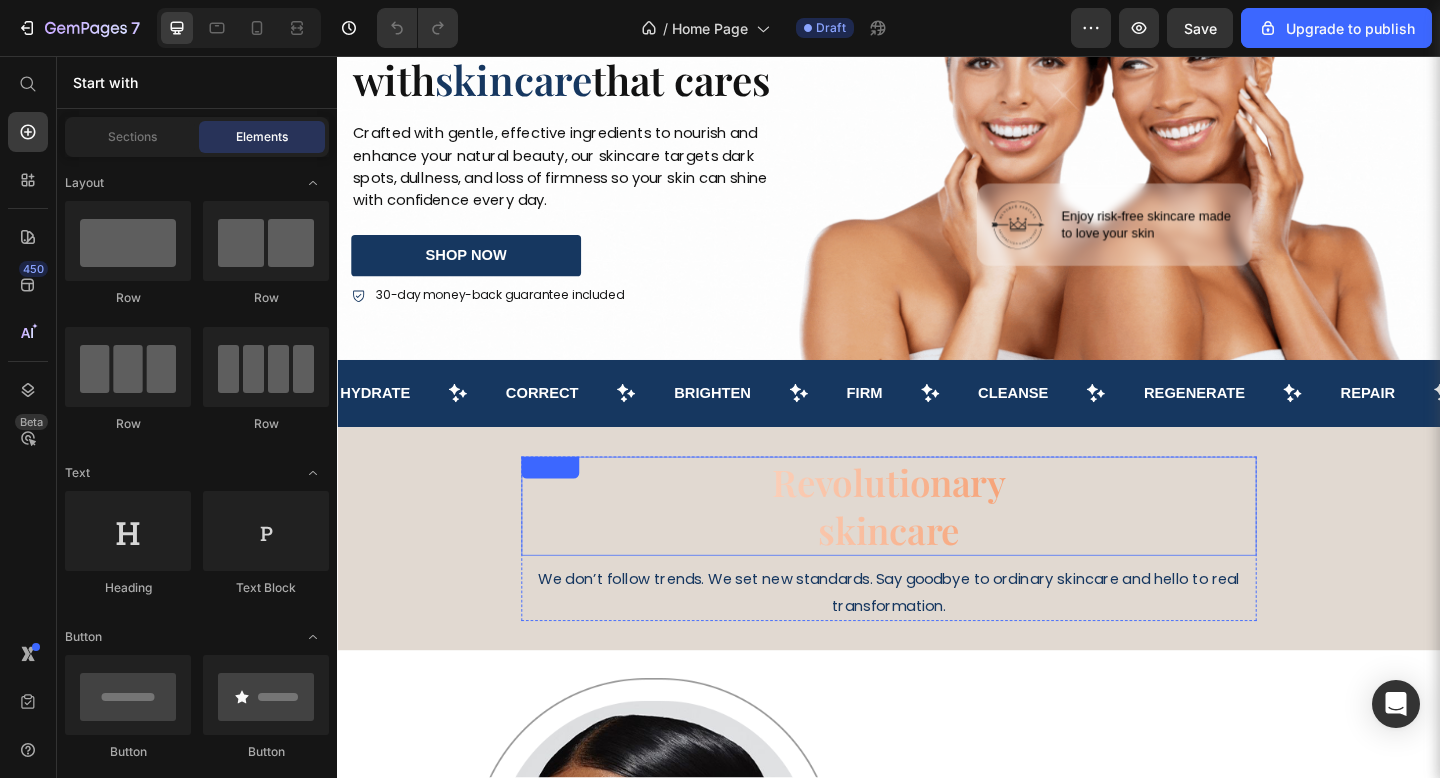 click on "Revolutionary  skincare" at bounding box center (937, 546) 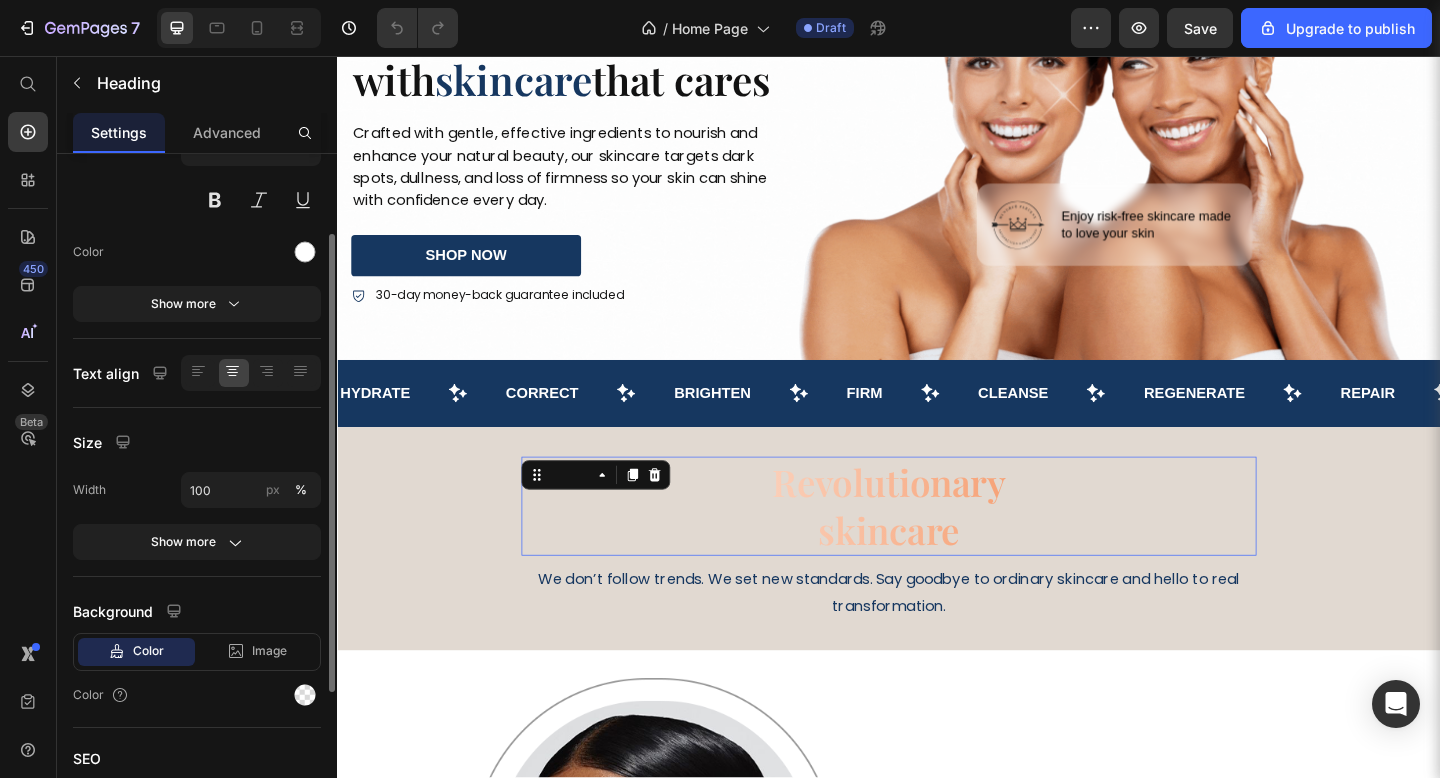 scroll, scrollTop: 0, scrollLeft: 0, axis: both 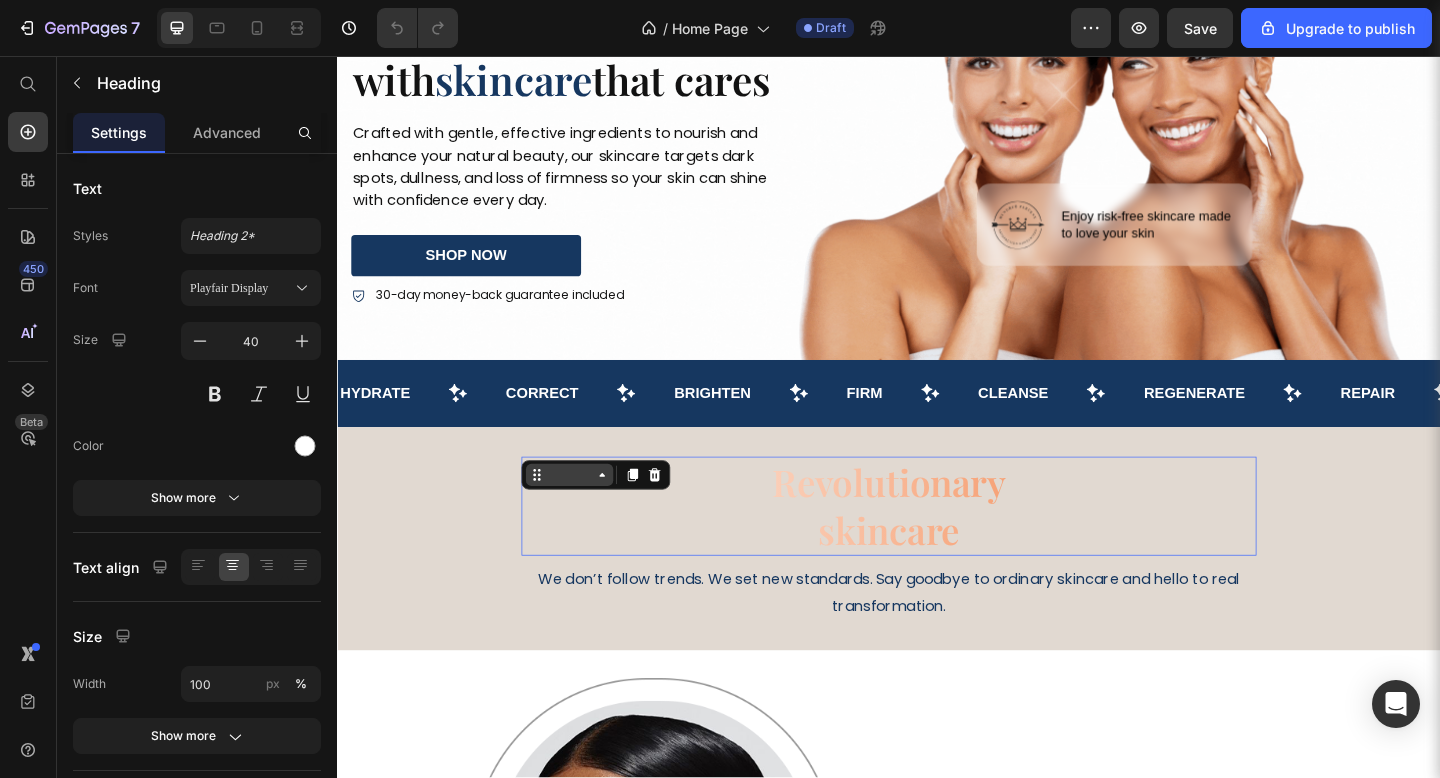 click 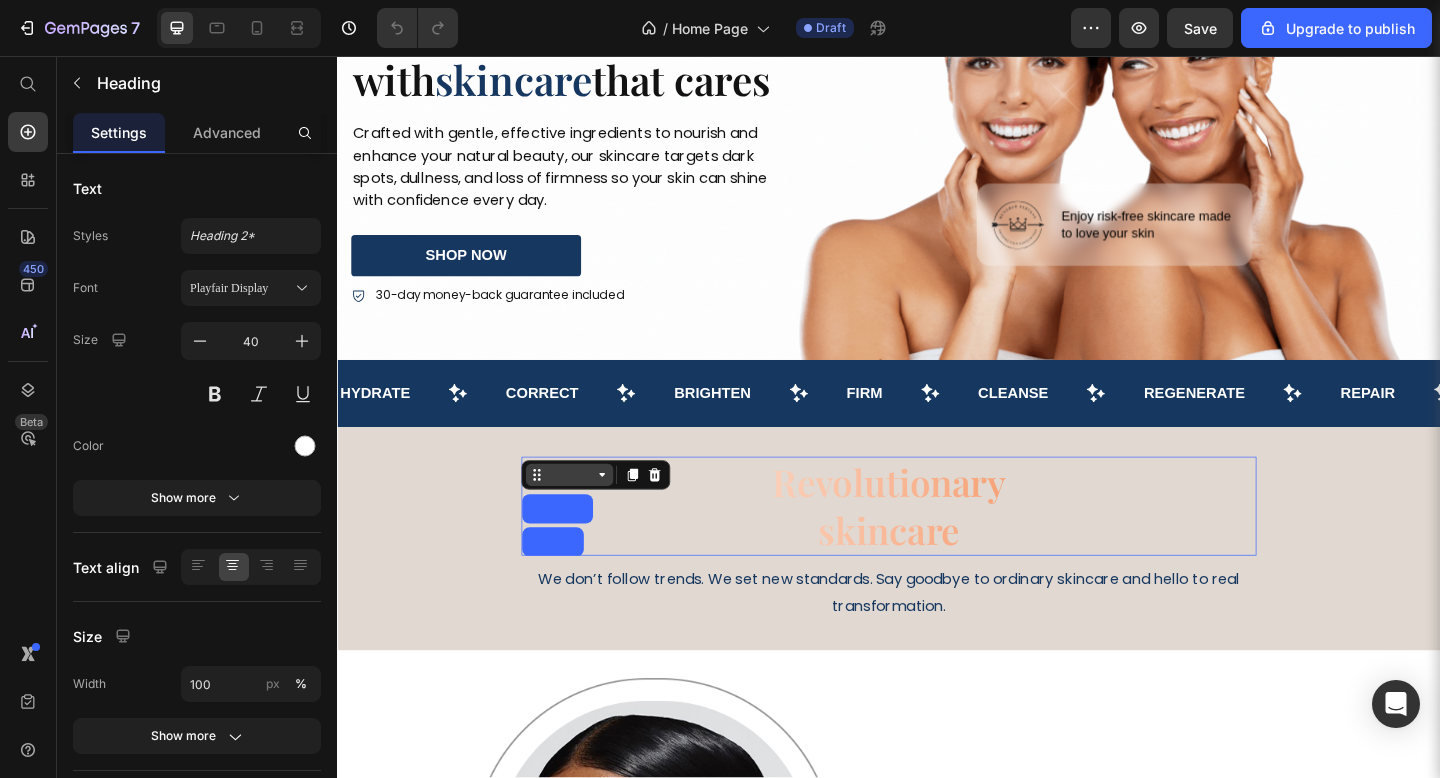 click 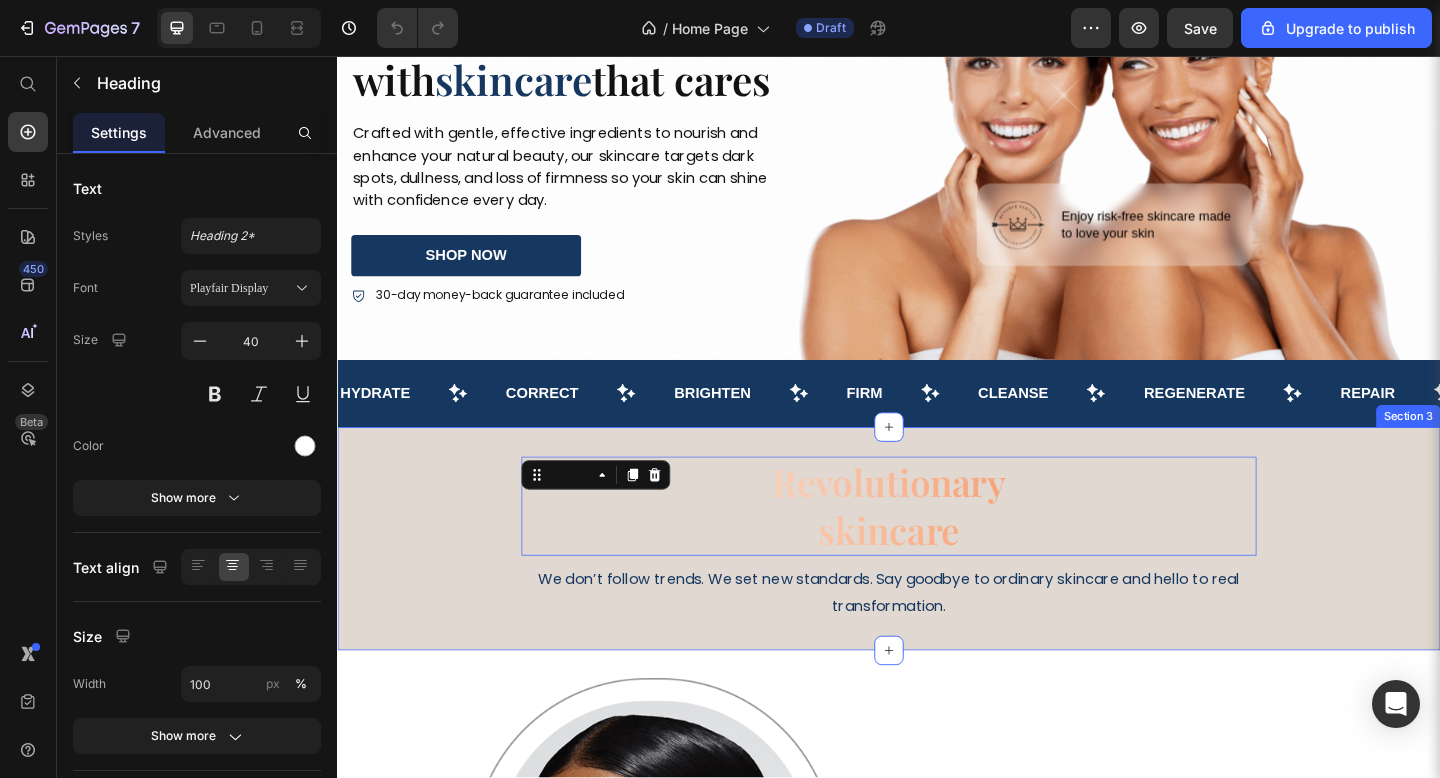 click on "Revolutionary  skincare Heading   10 We don’t follow trends. We set new standards. Say goodbye to ordinary skincare and hello to real transformation. Text Block Row" at bounding box center [937, 582] 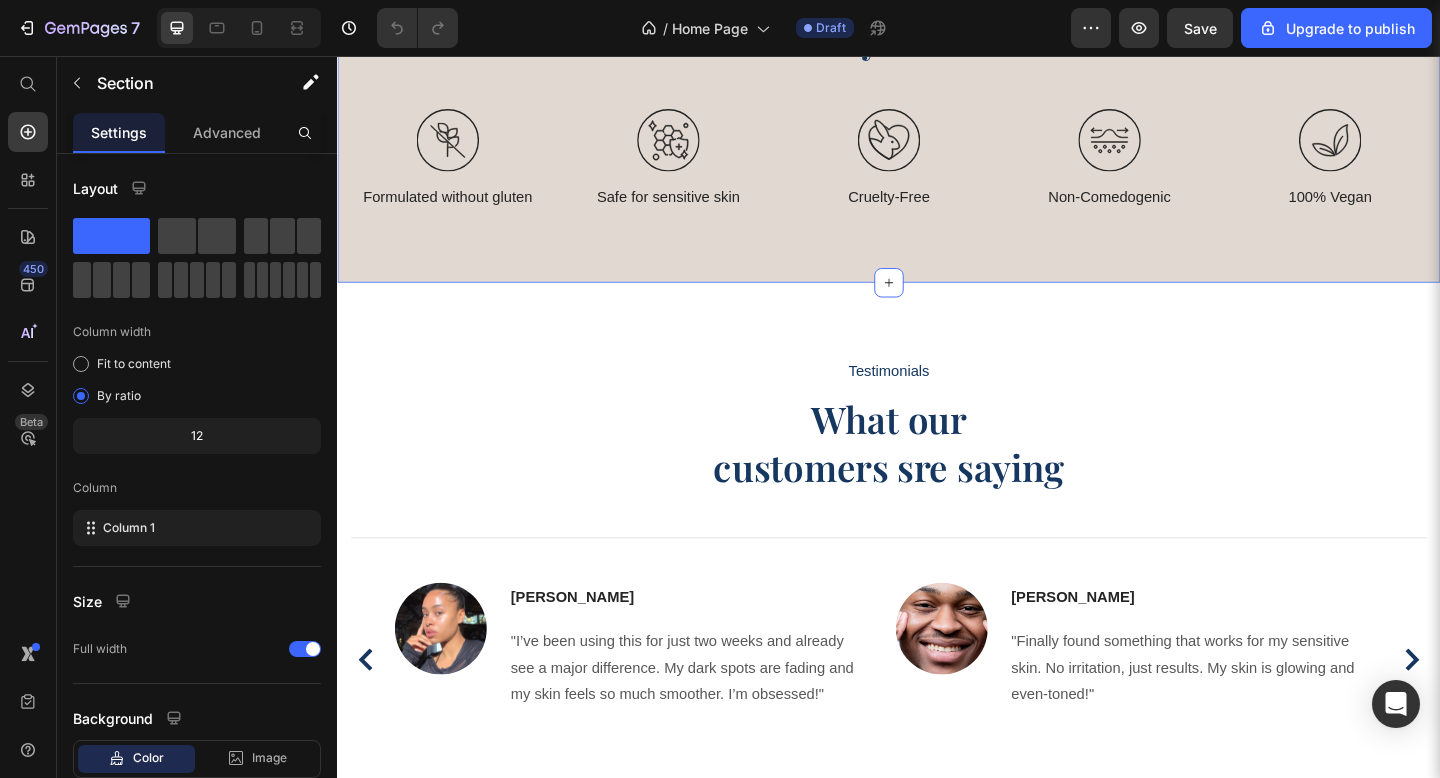 scroll, scrollTop: 2319, scrollLeft: 0, axis: vertical 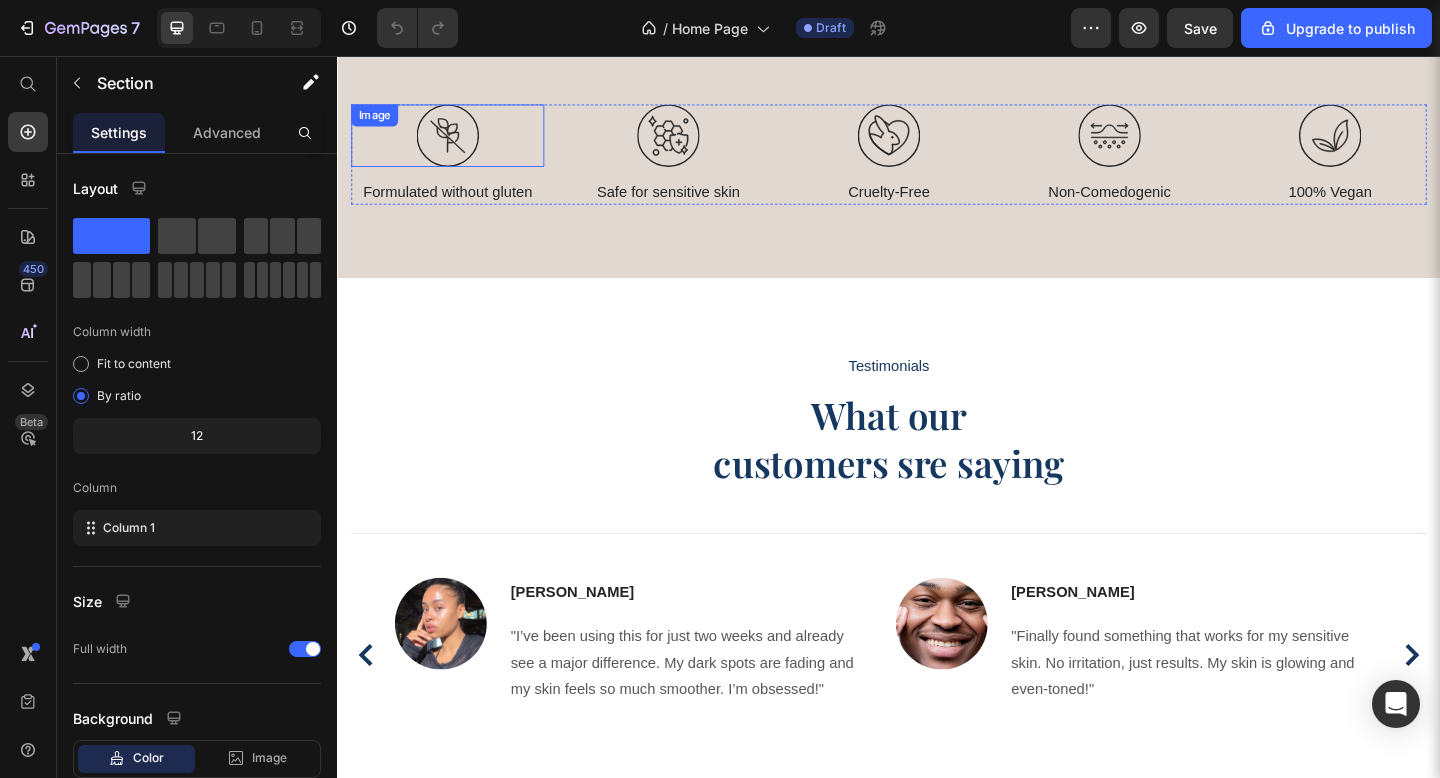 click at bounding box center [457, 143] 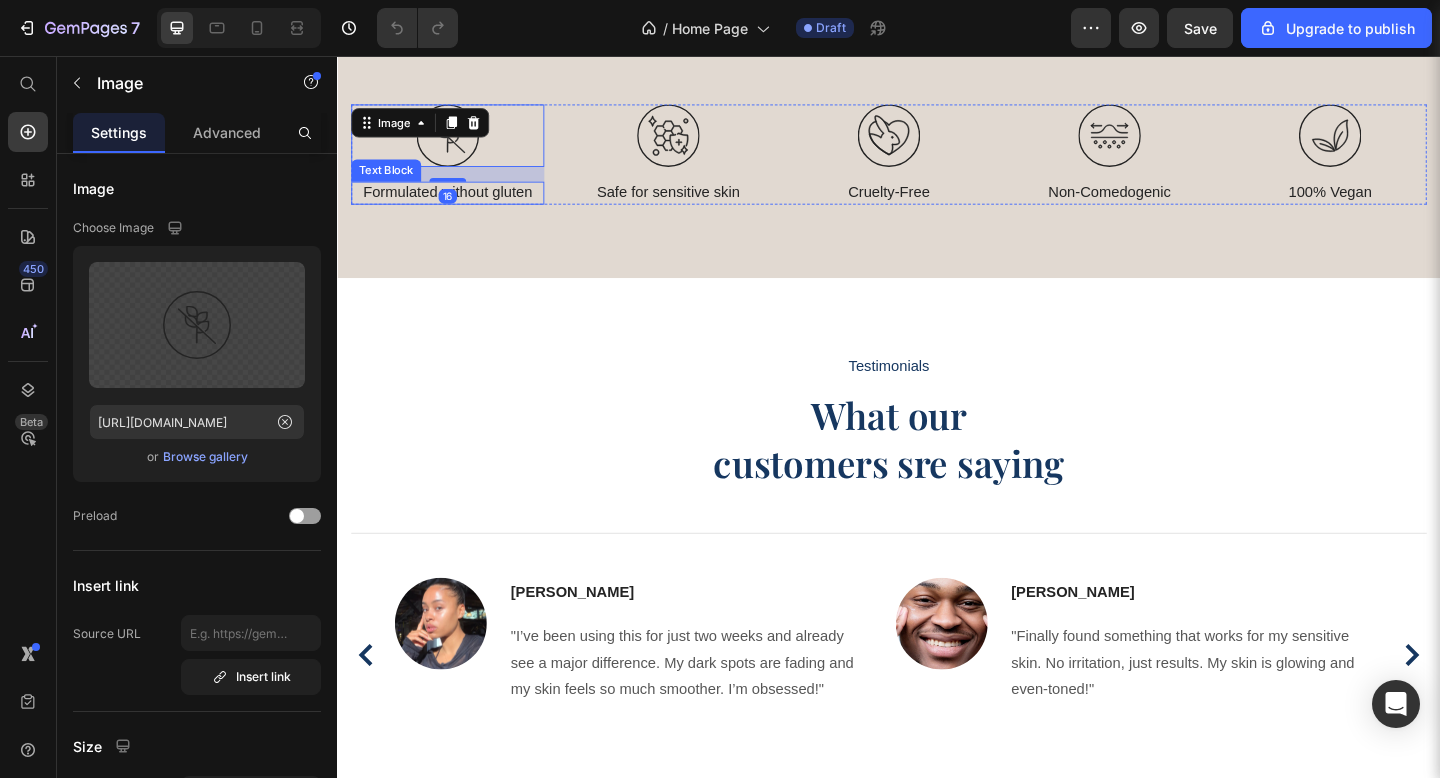 click on "Formulated without gluten" at bounding box center [457, 205] 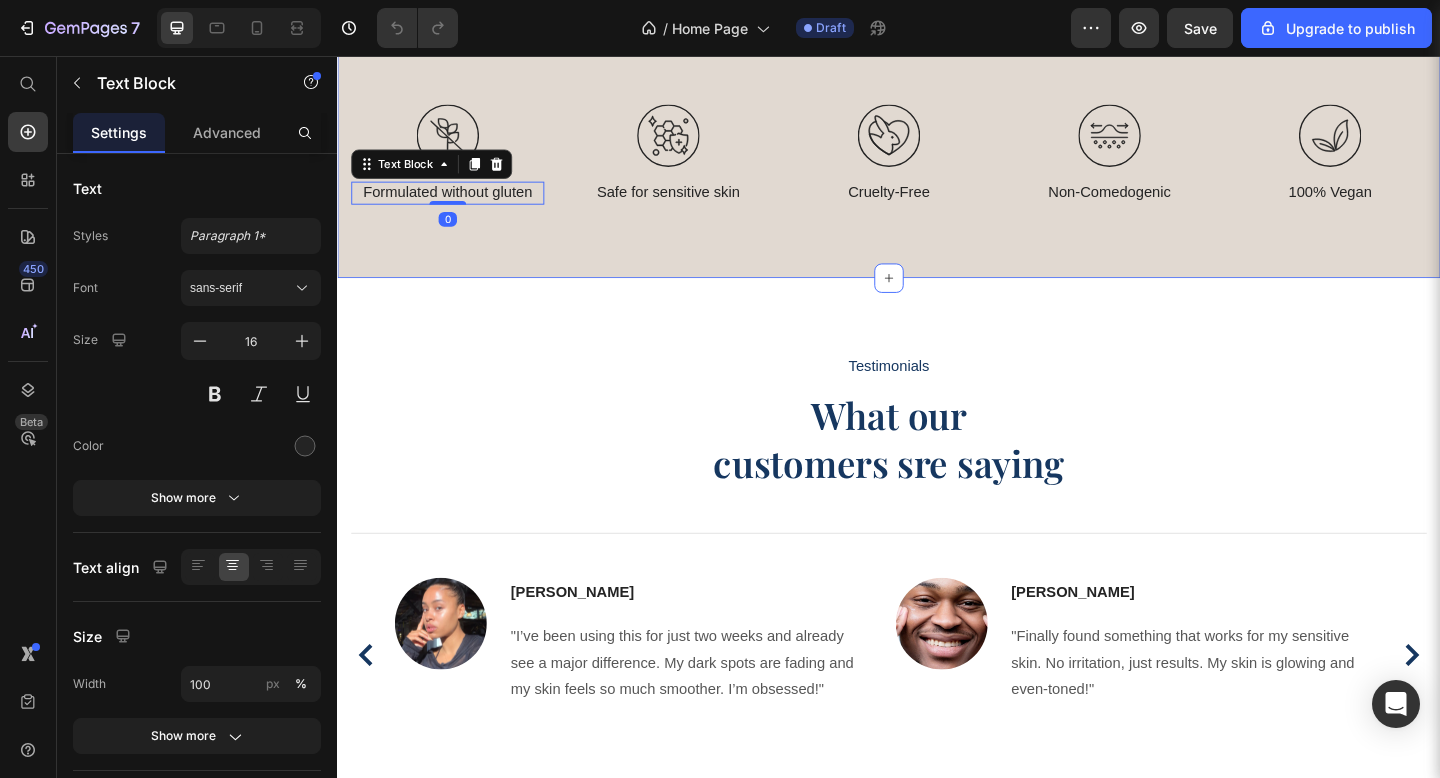 click on "Skincare you can  trust Heading Row Image Formulated without gluten Text Block   0 Image Safe for sensitive skin Text Block Image Cruelty-Free Text Block Image Non-Comedogenic Text Block Image 100% Vegan Text Block Row Image Formulated without gluten Text Block Image Safe for sensitive skin Text Block Row Image Cruelty-Free Text Block Image Non-Comedogenic Text Block Row Row Image 100% Vegan Text Block Row icones" at bounding box center [937, 111] 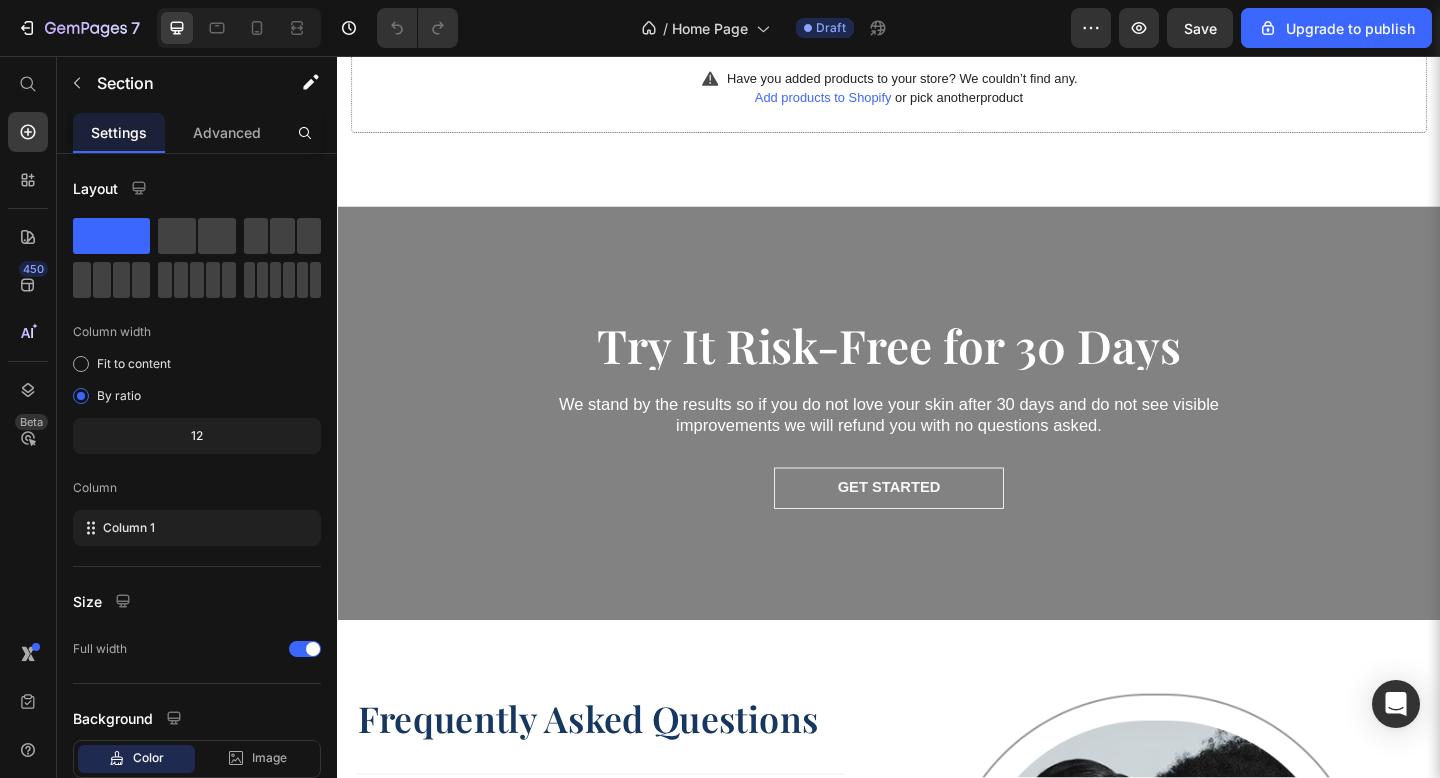 scroll, scrollTop: 3983, scrollLeft: 0, axis: vertical 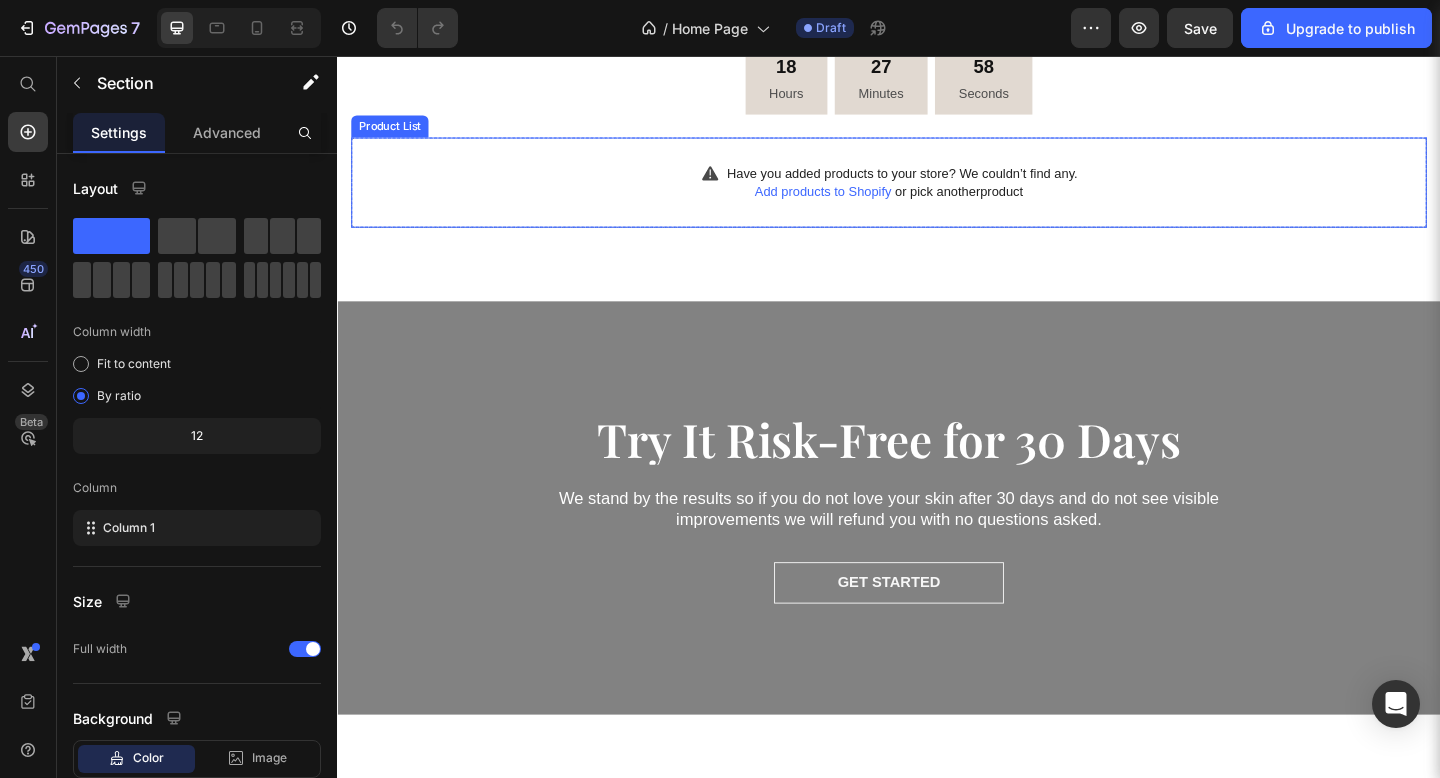 click on "Have you added products to your store? We couldn’t find any. Add products to Shopify   or pick another  product" at bounding box center [937, 194] 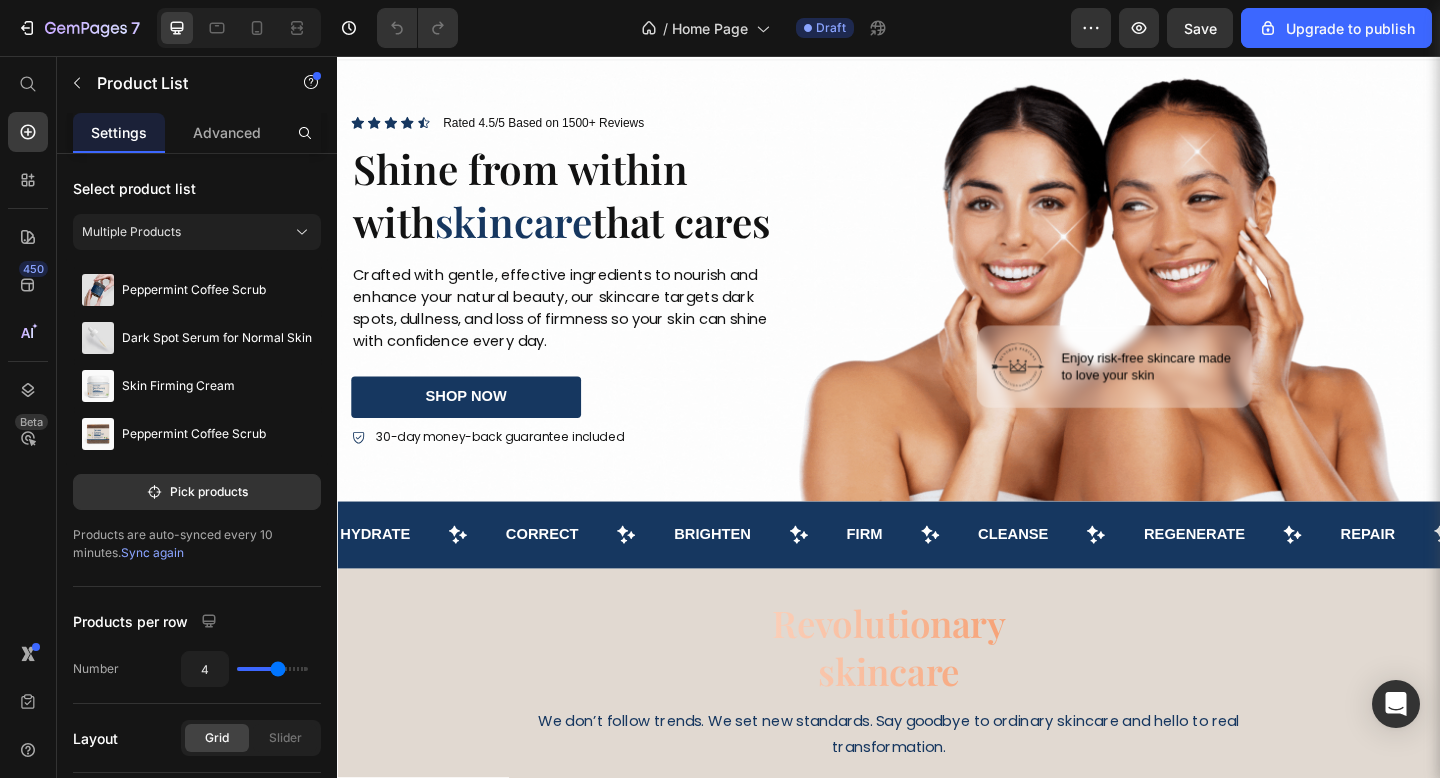 scroll, scrollTop: 0, scrollLeft: 0, axis: both 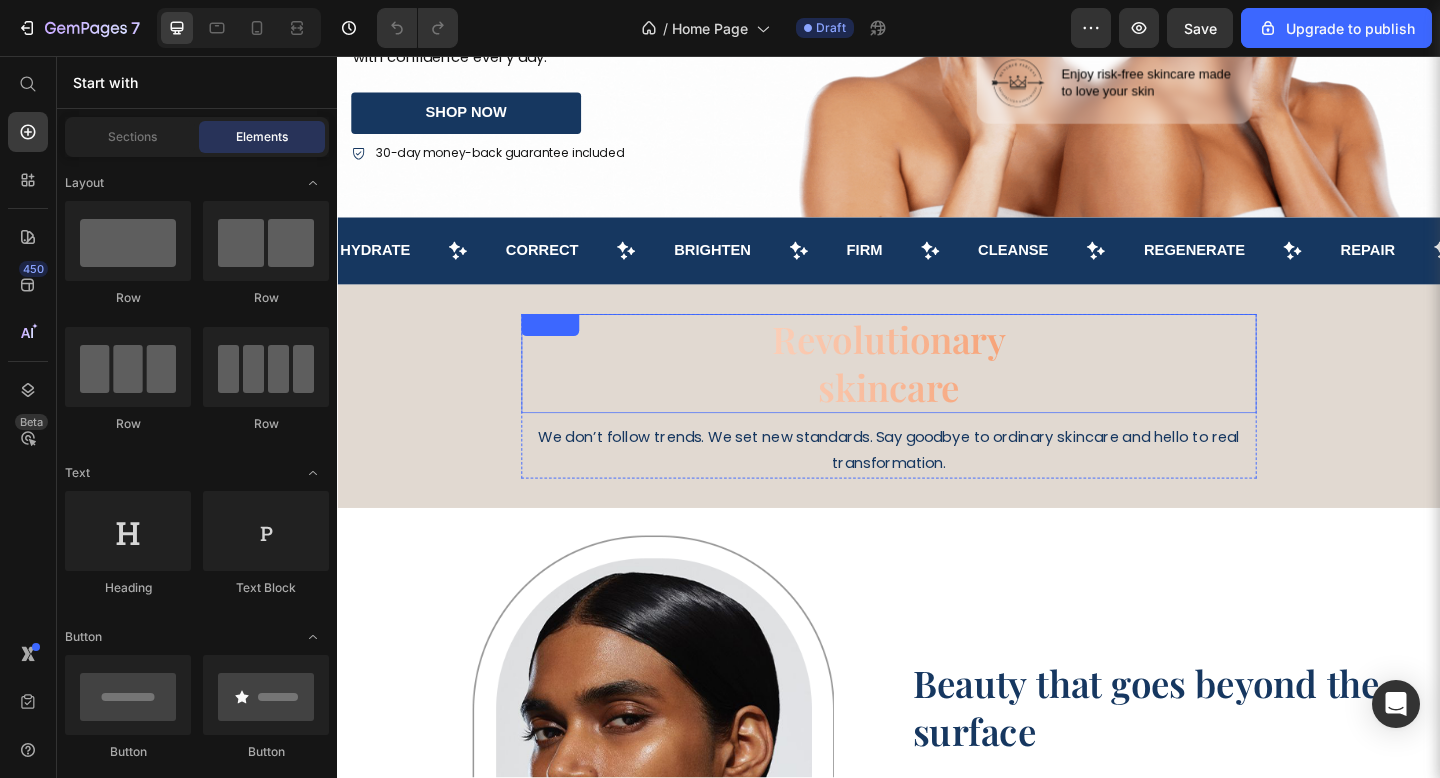 click on "Revolutionary  skincare" at bounding box center (937, 391) 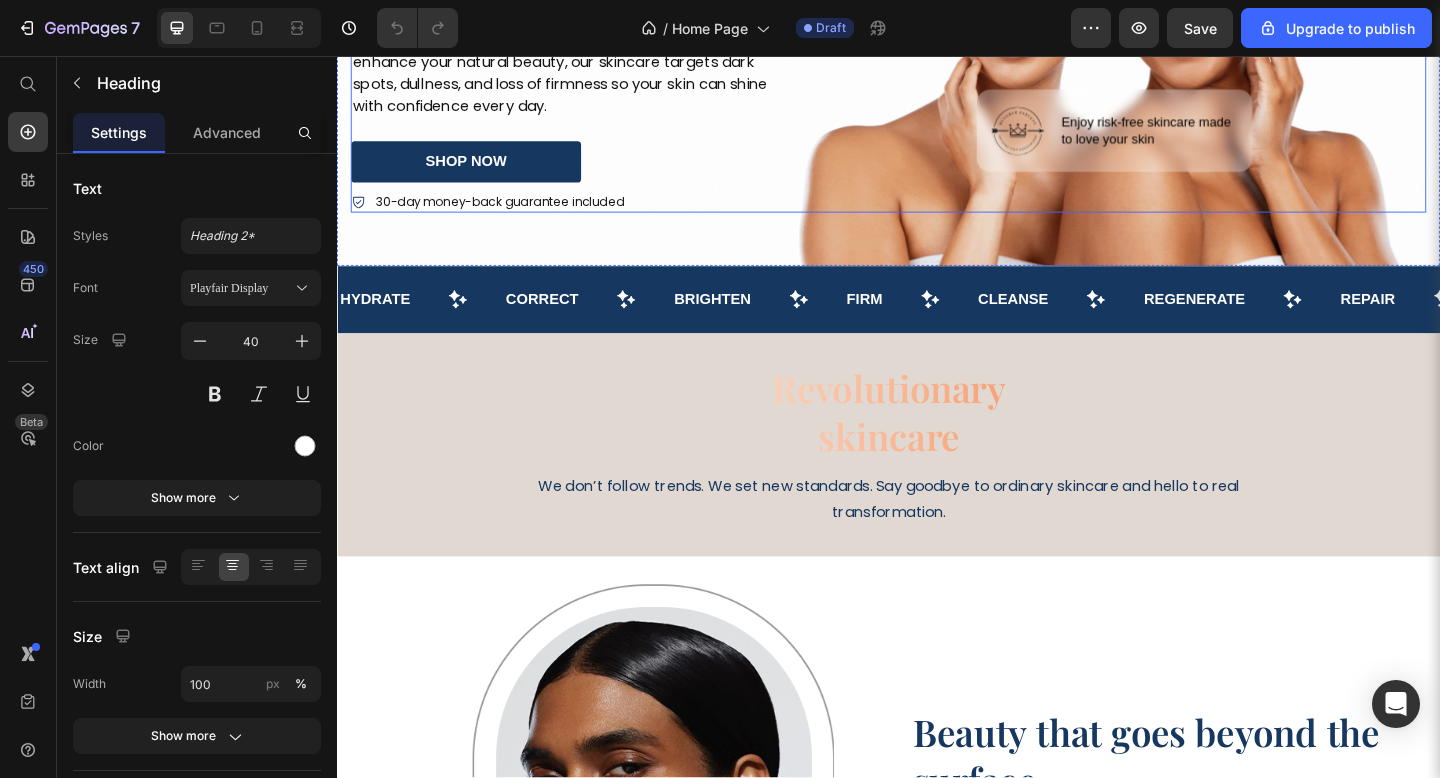 scroll, scrollTop: 449, scrollLeft: 0, axis: vertical 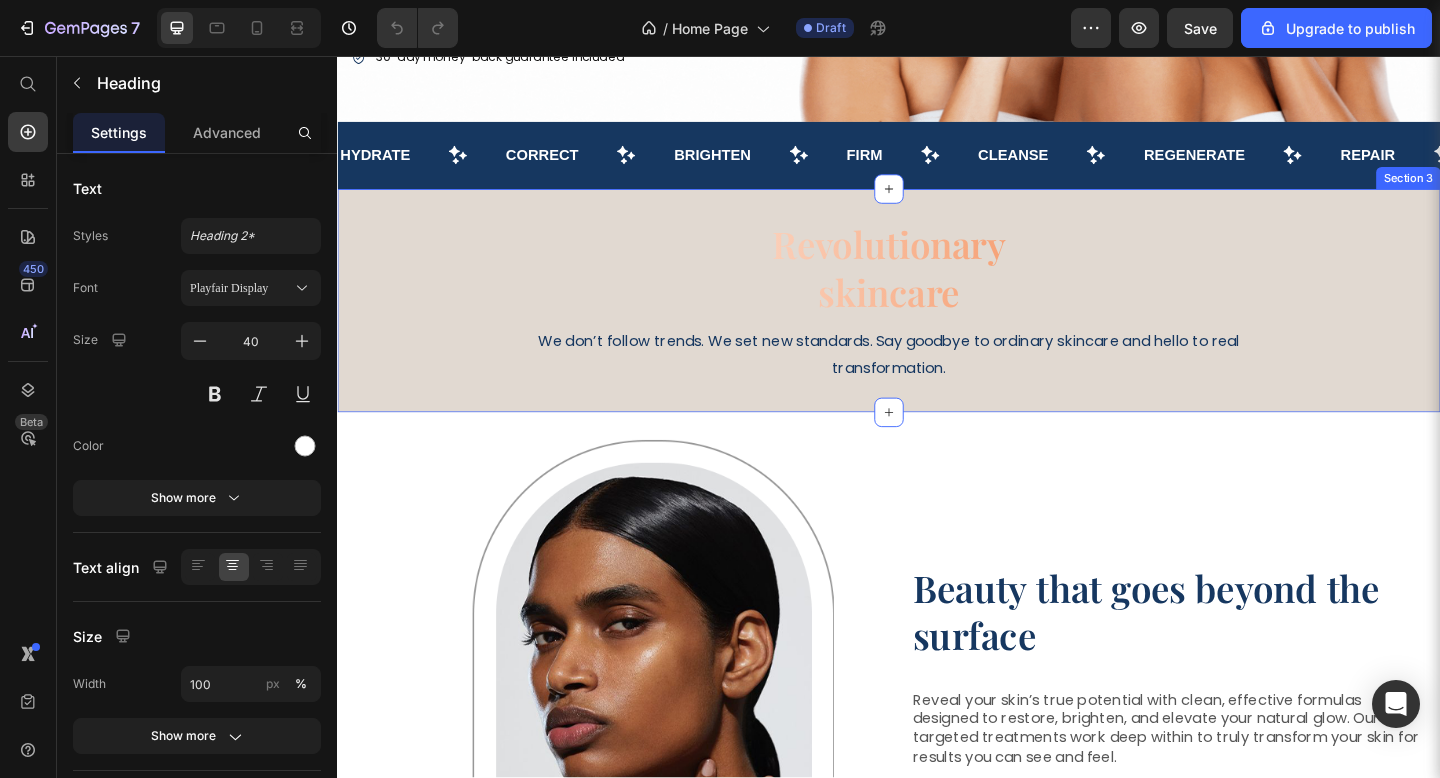 click on "Revolutionary  skincare Heading We don’t follow trends. We set new standards. Say goodbye to ordinary skincare and hello to real transformation. Text Block Row Section 3" at bounding box center (937, 323) 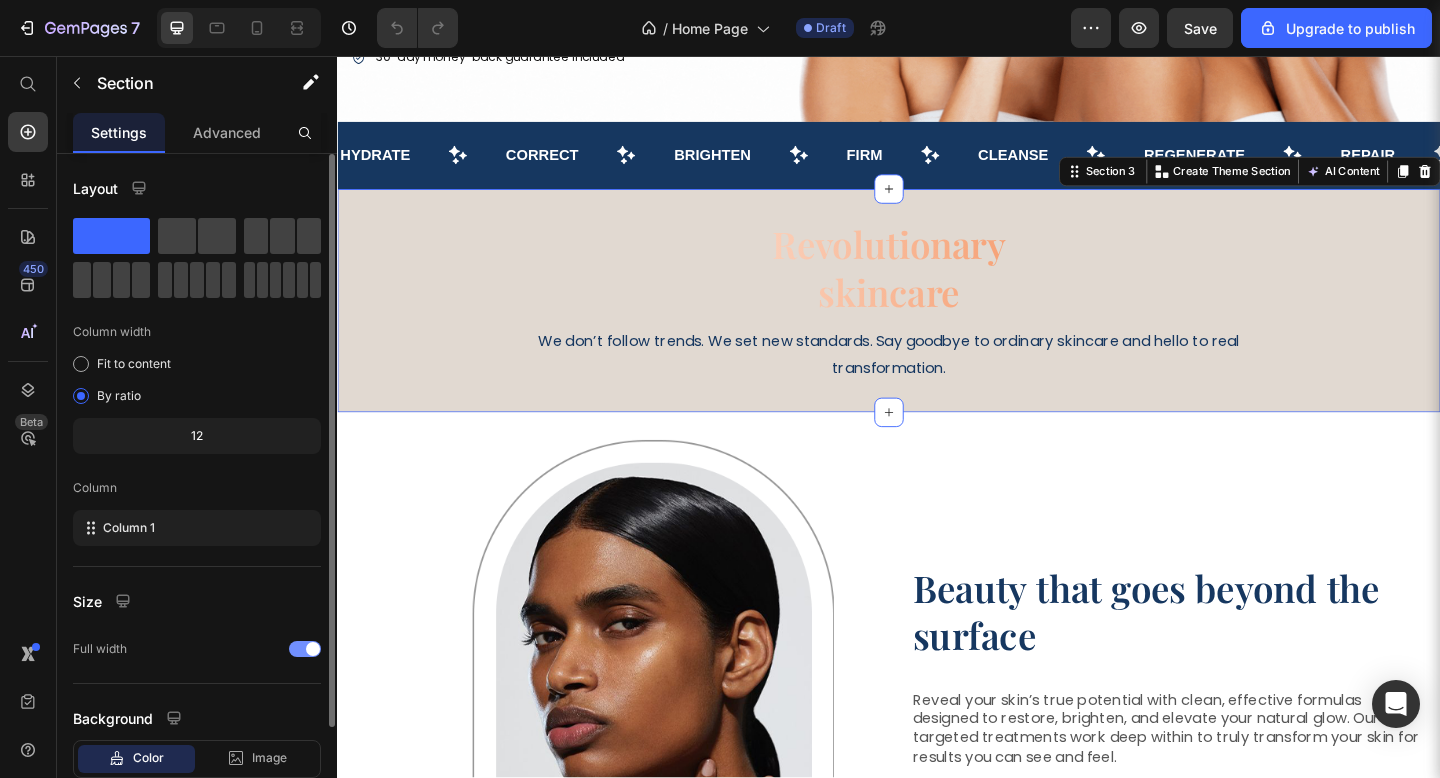 scroll, scrollTop: 127, scrollLeft: 0, axis: vertical 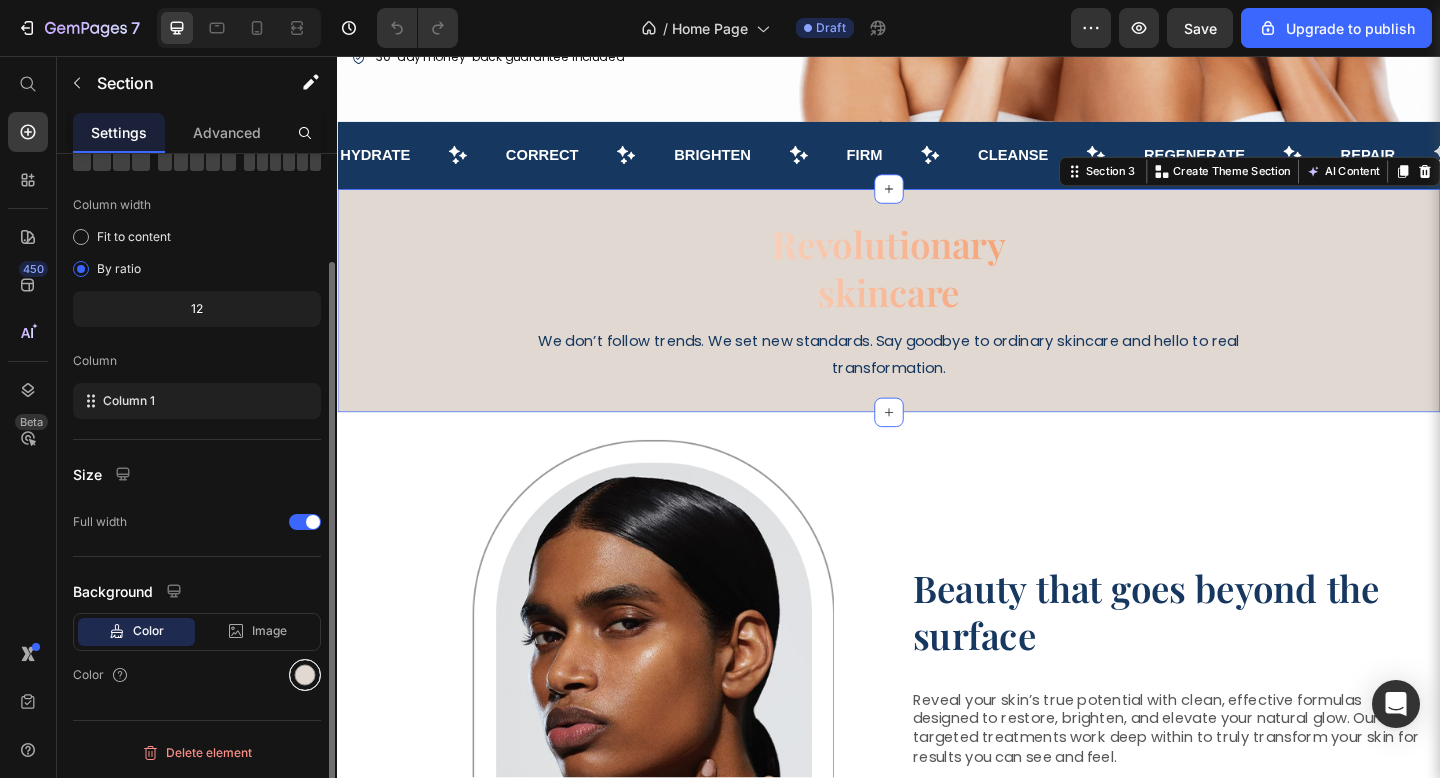 click at bounding box center (305, 675) 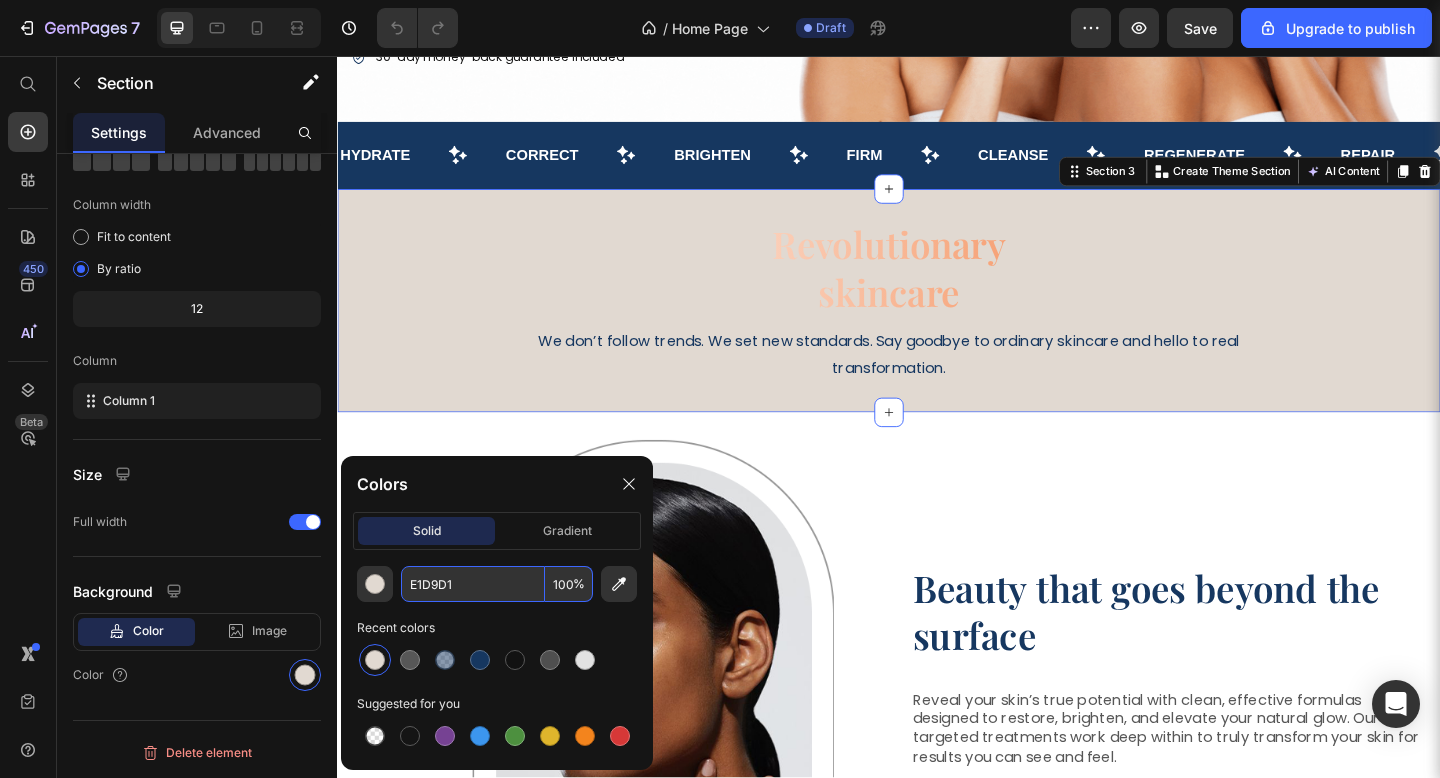 click on "E1D9D1" at bounding box center [473, 584] 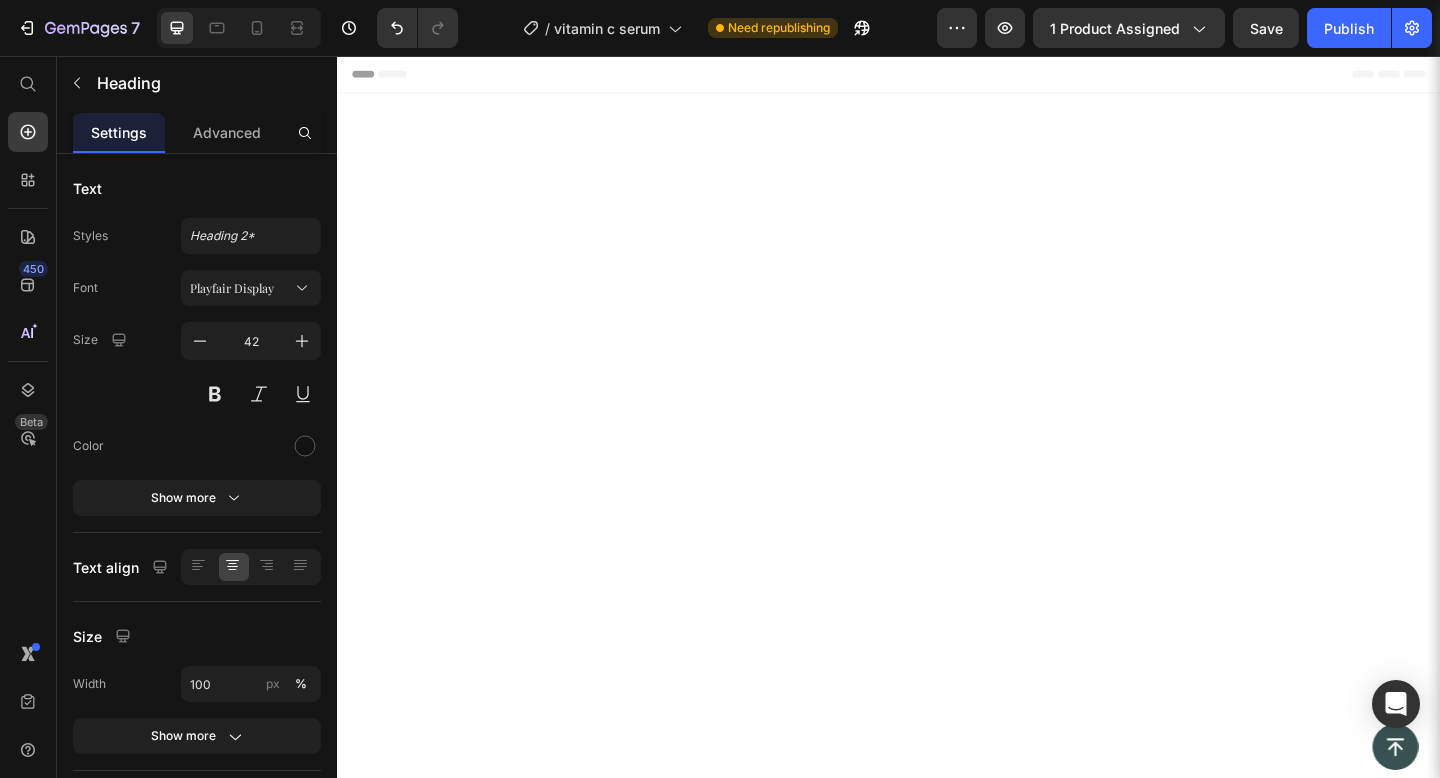 scroll, scrollTop: 6386, scrollLeft: 0, axis: vertical 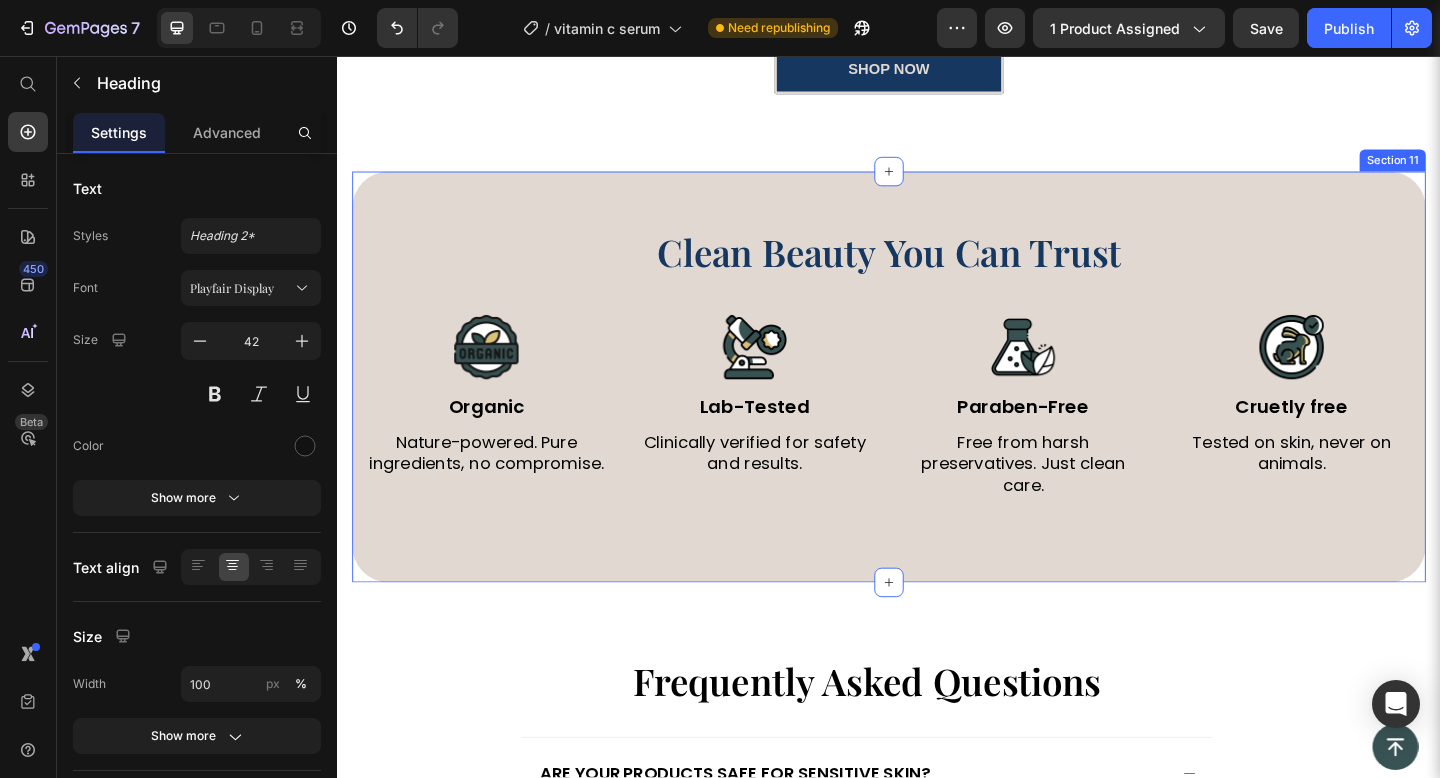 click on "Clean Beauty You Can Trust Heading Image Organic Text Block Nature-powered. Pure ingredients, no compromise. Text Block Image Lab-Tested Text Block Clinically verified for safety and results. Text Block Row Image Paraben-Free Text Block Free from harsh preservatives. Just clean care. Text Block Image Cruetly free Text Block Tested on skin, never on animals. Text Block Row Row Section 11" at bounding box center [937, 405] 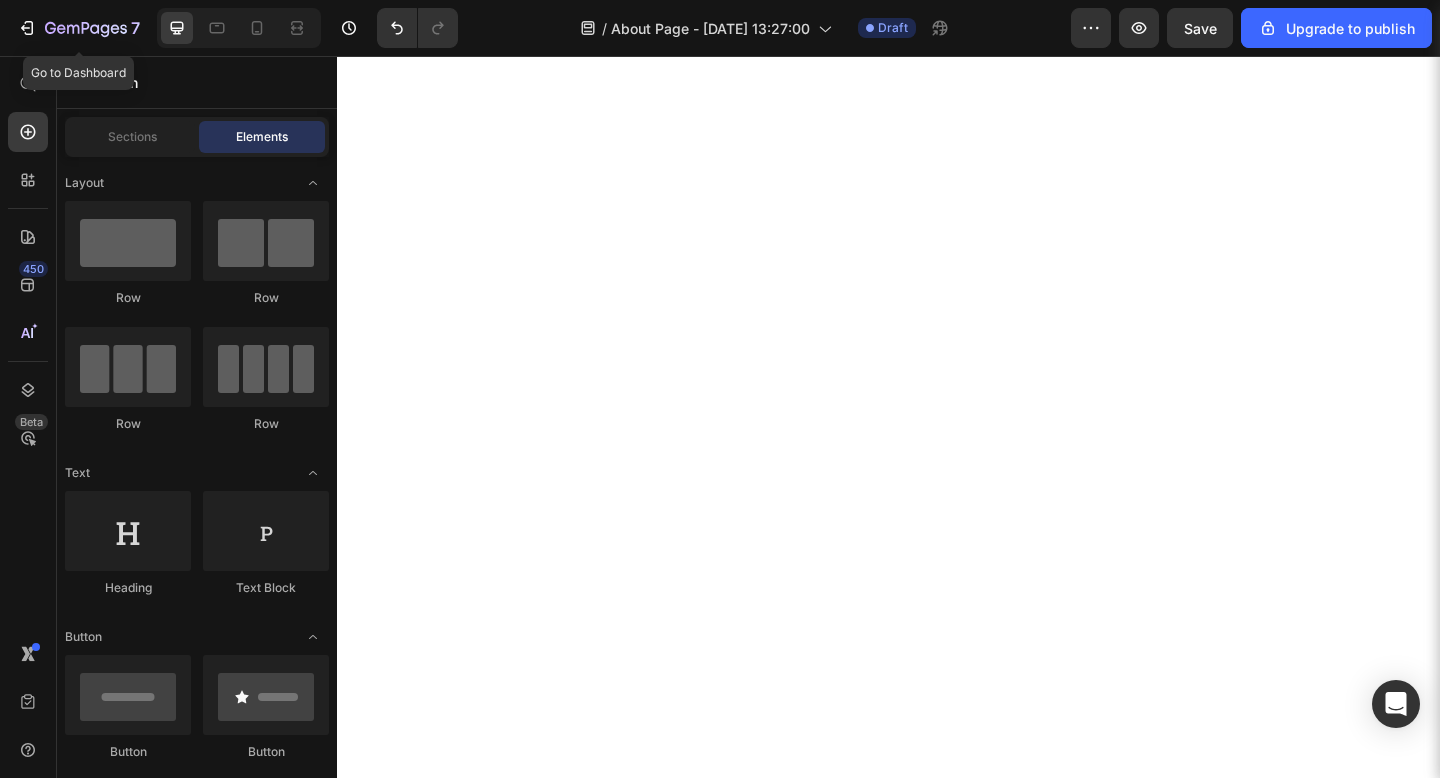 scroll, scrollTop: 0, scrollLeft: 0, axis: both 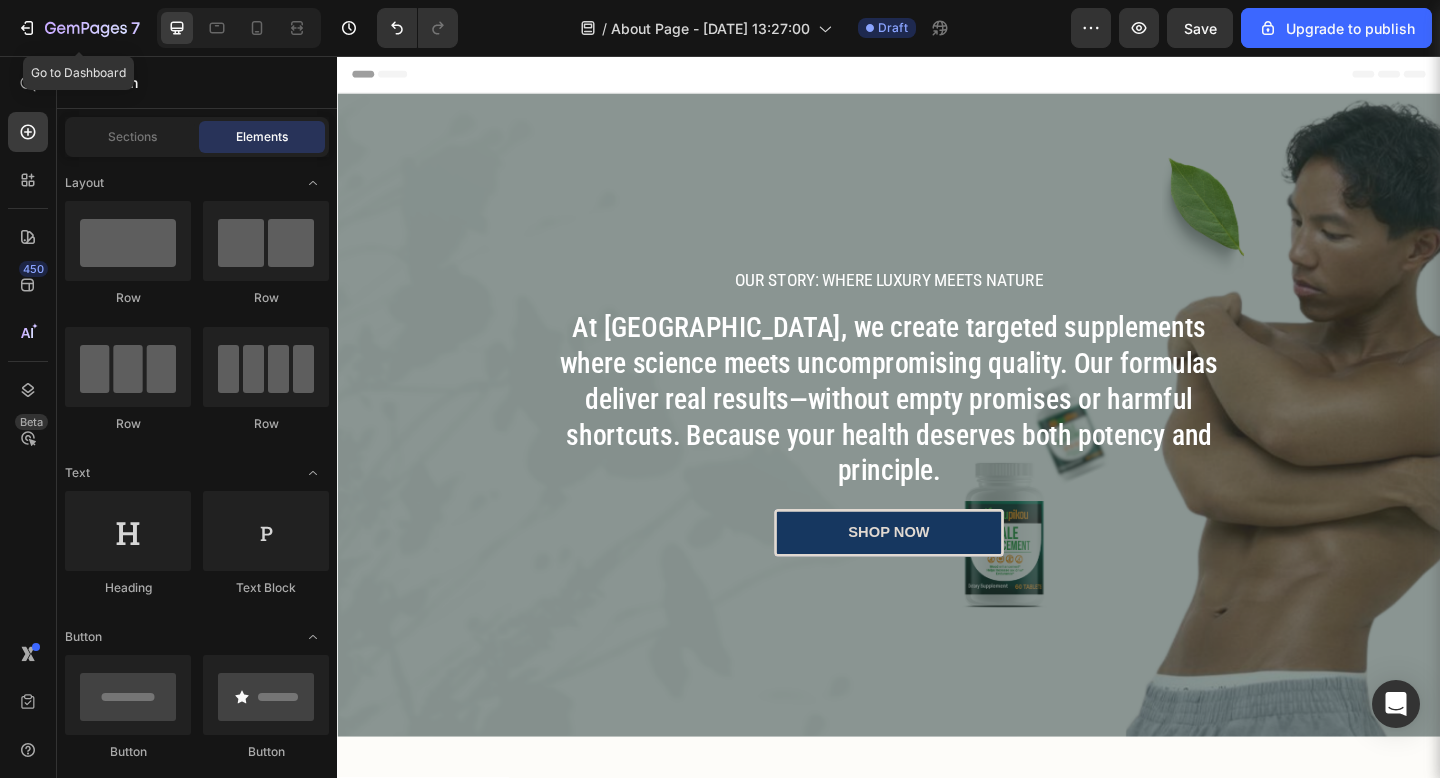 click on "7" 